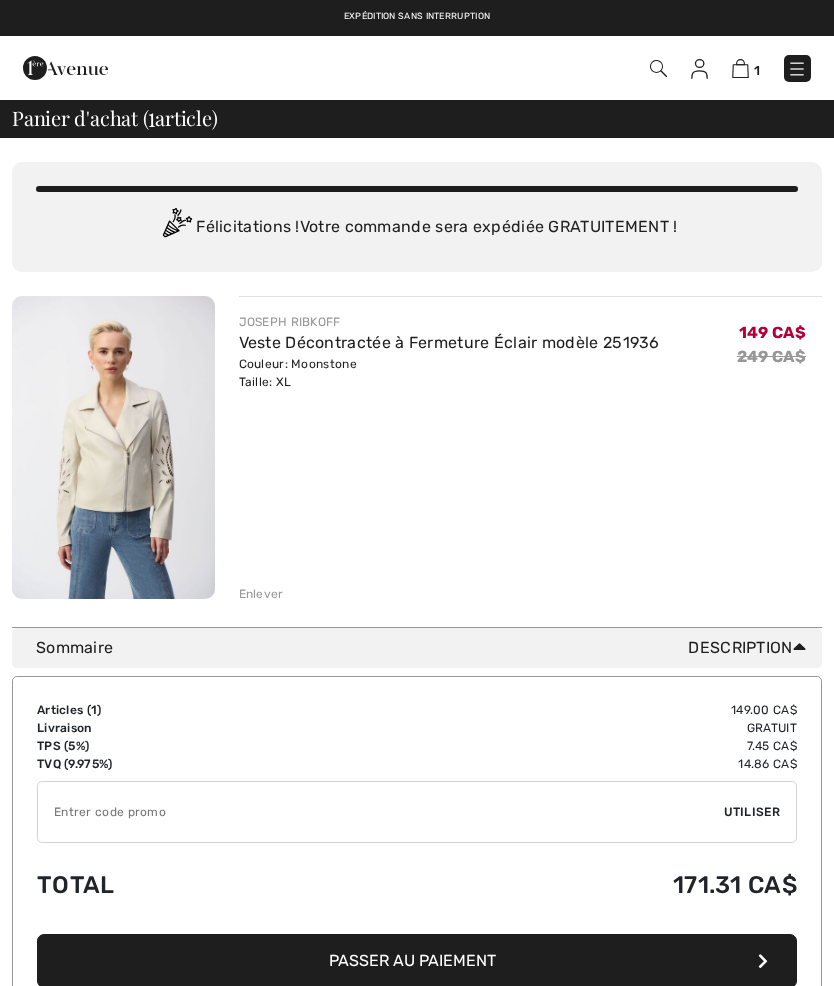 checkbox on "true" 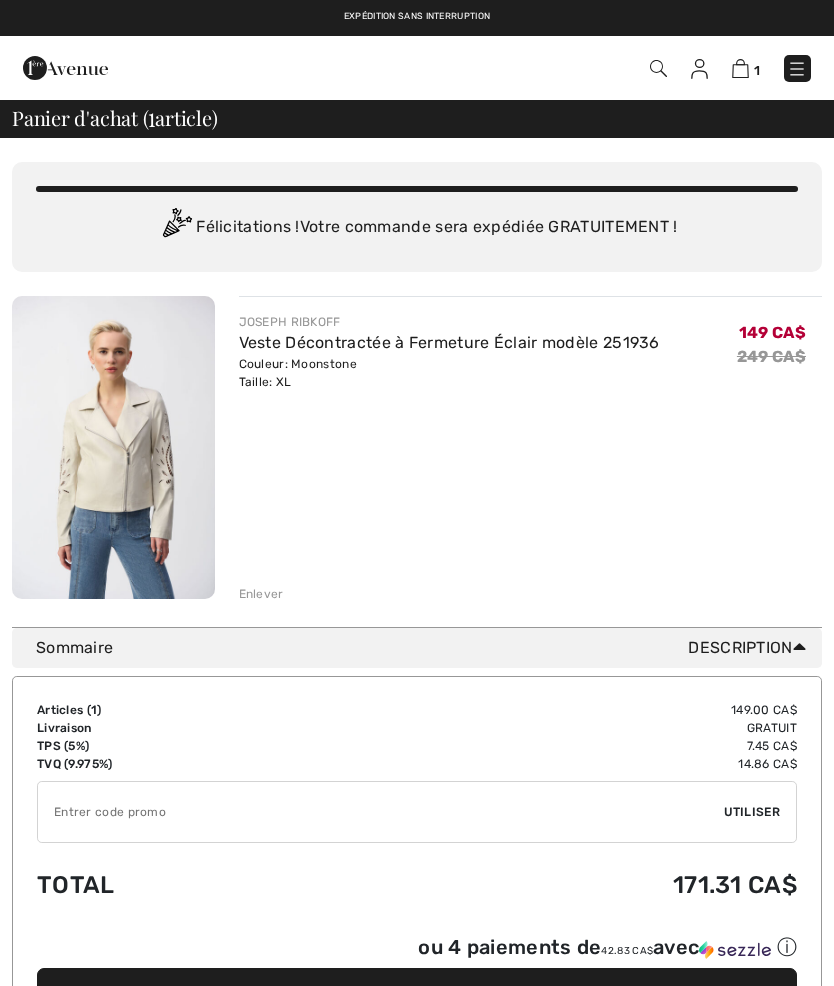 scroll, scrollTop: 0, scrollLeft: 0, axis: both 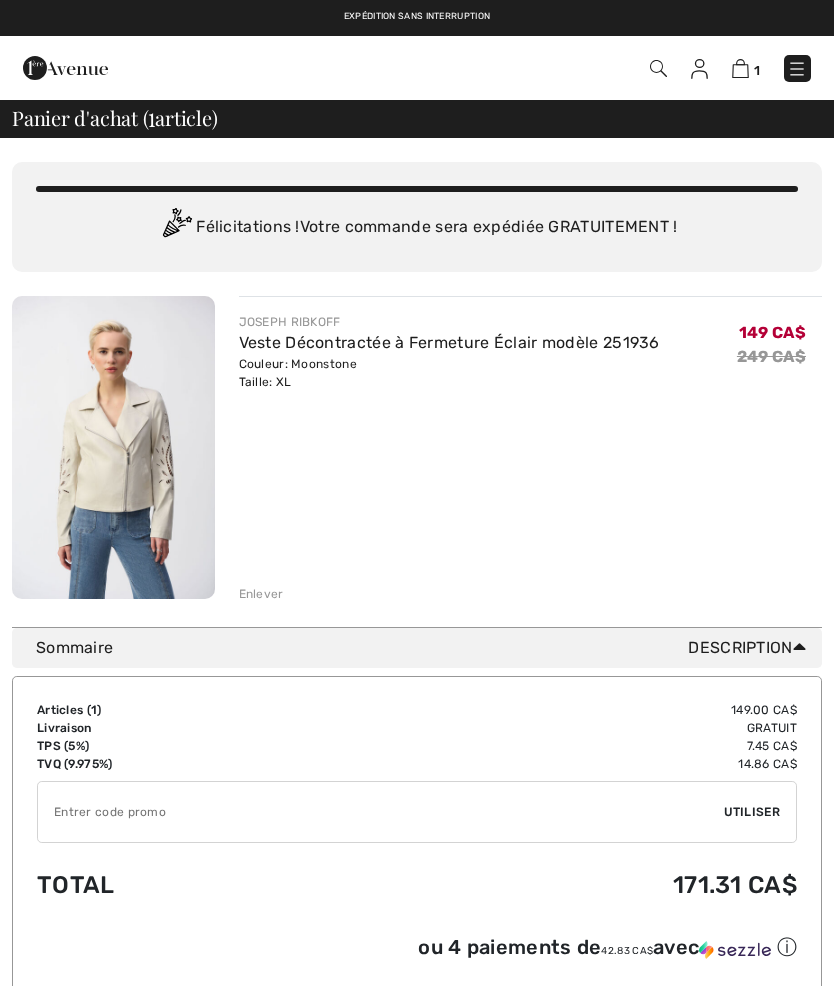 click at bounding box center (699, 69) 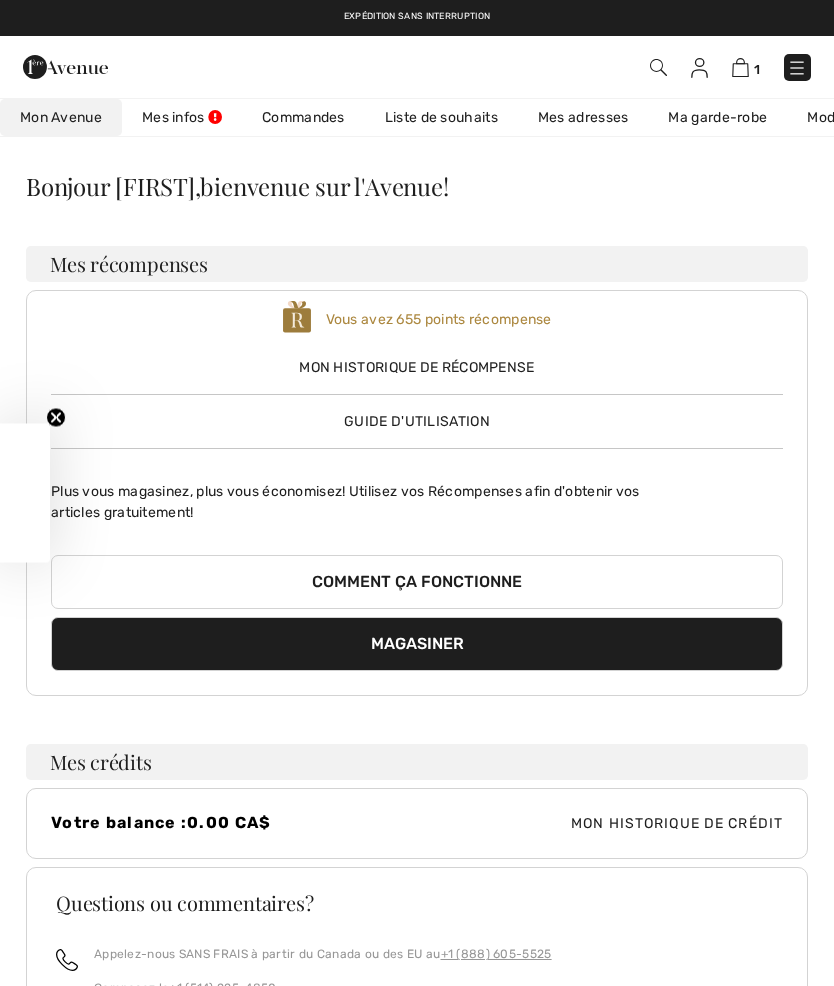 checkbox on "true" 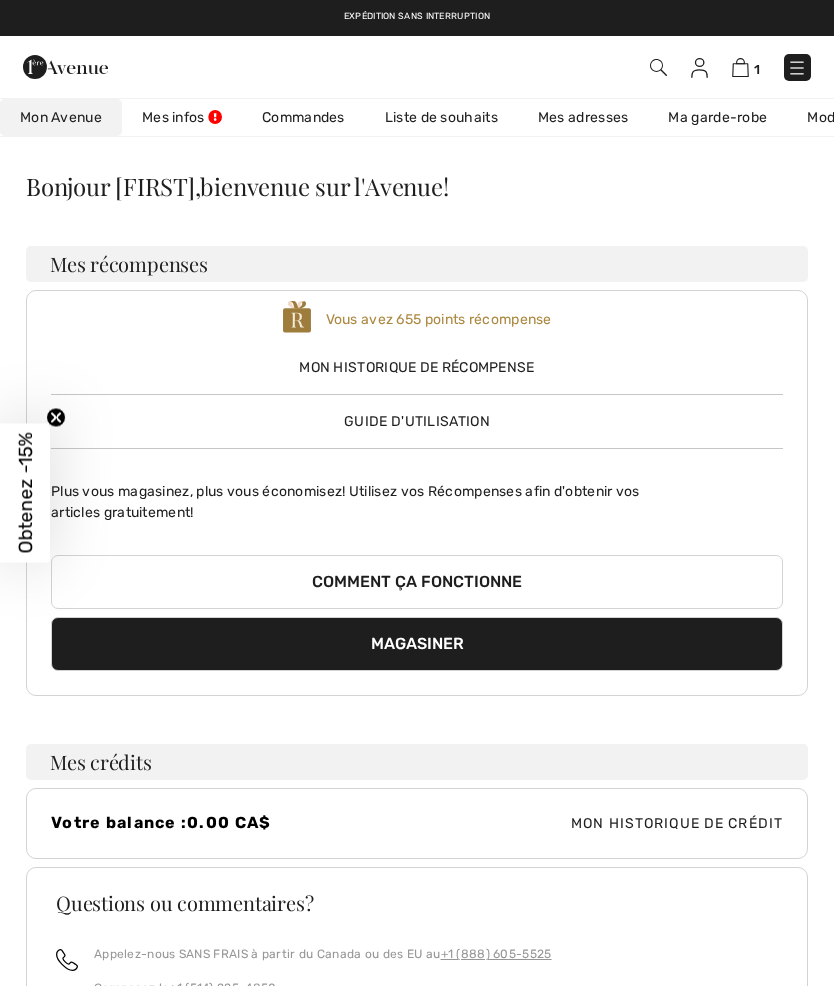 click on "Liste de souhaits" at bounding box center [441, 117] 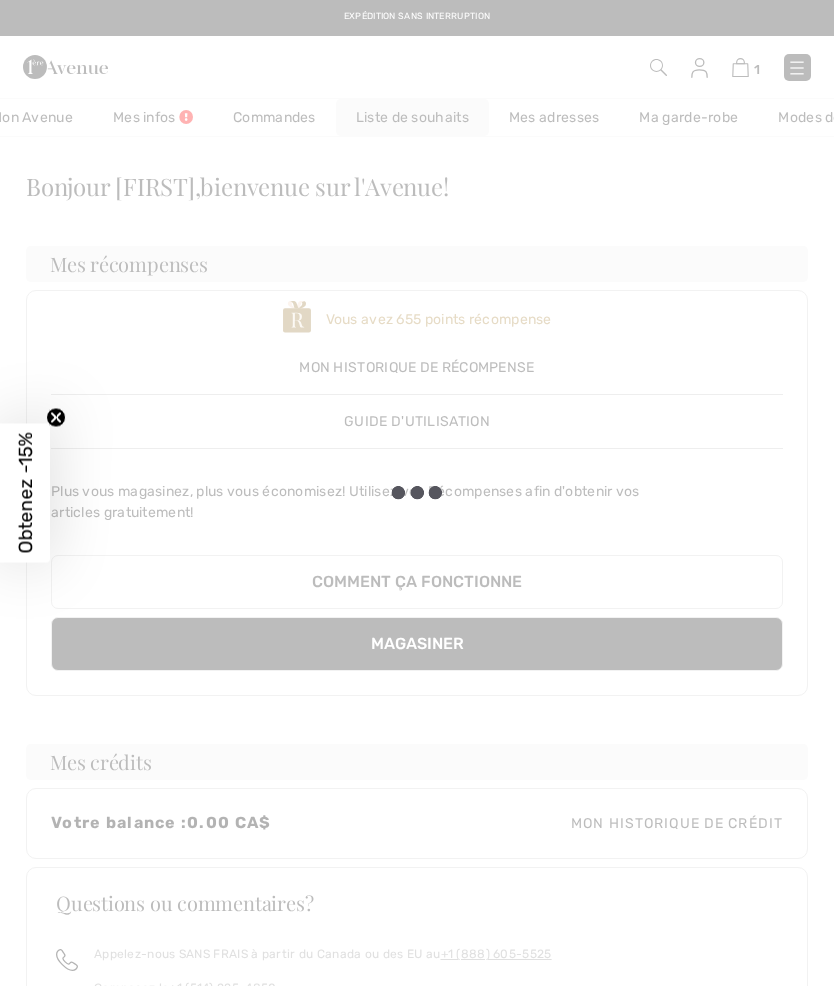 scroll, scrollTop: 0, scrollLeft: 30, axis: horizontal 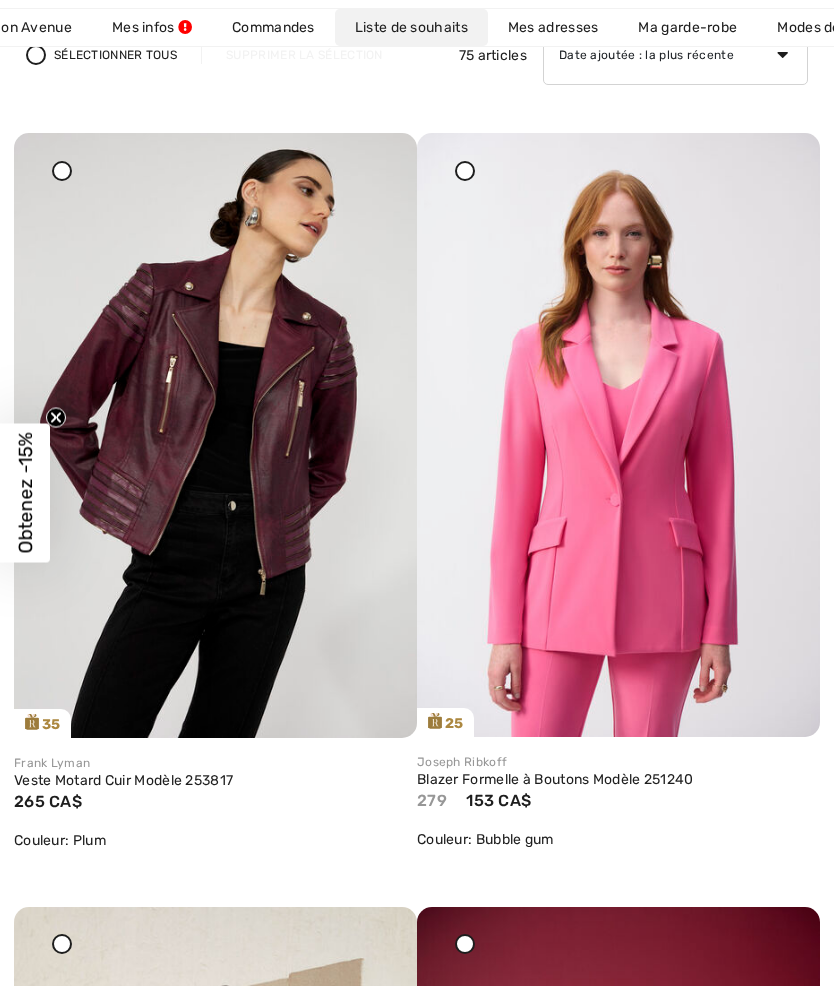 click at bounding box center (215, 435) 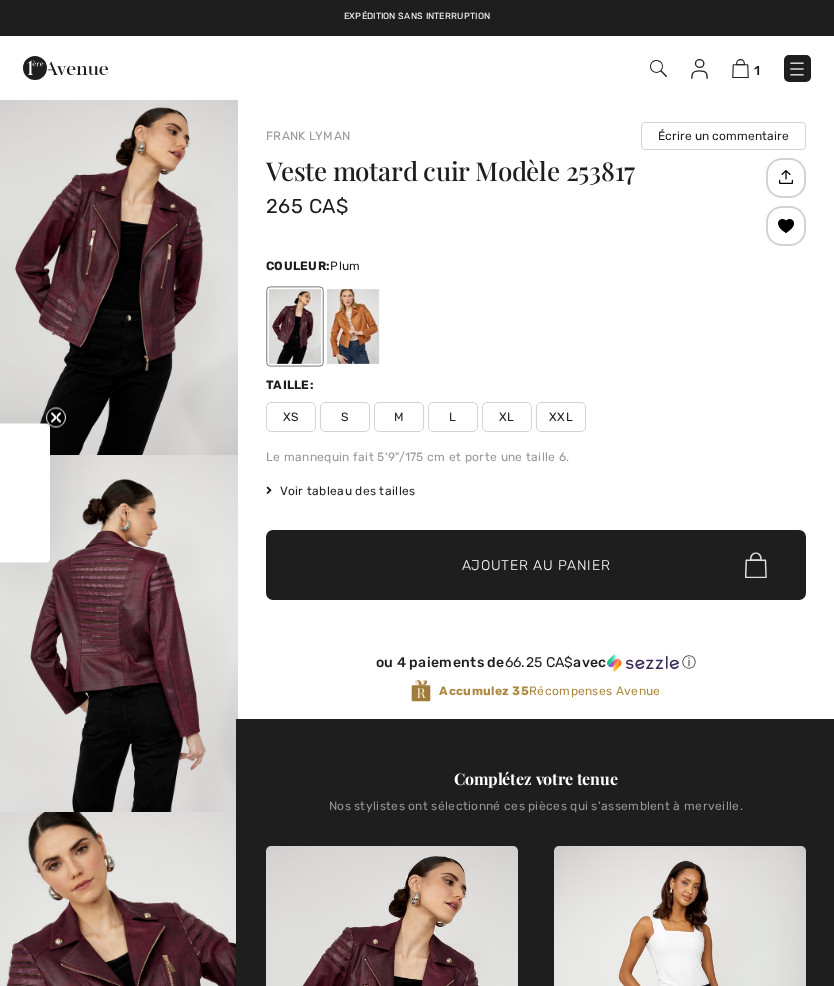 scroll, scrollTop: 0, scrollLeft: 0, axis: both 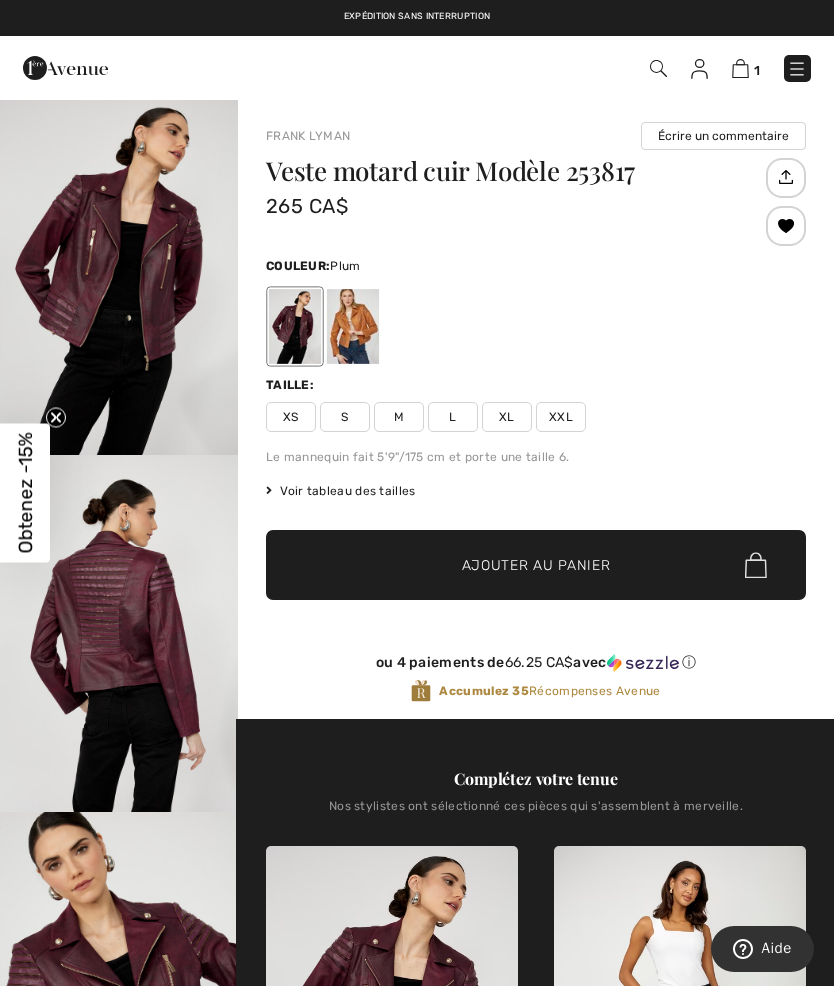 click at bounding box center (119, 276) 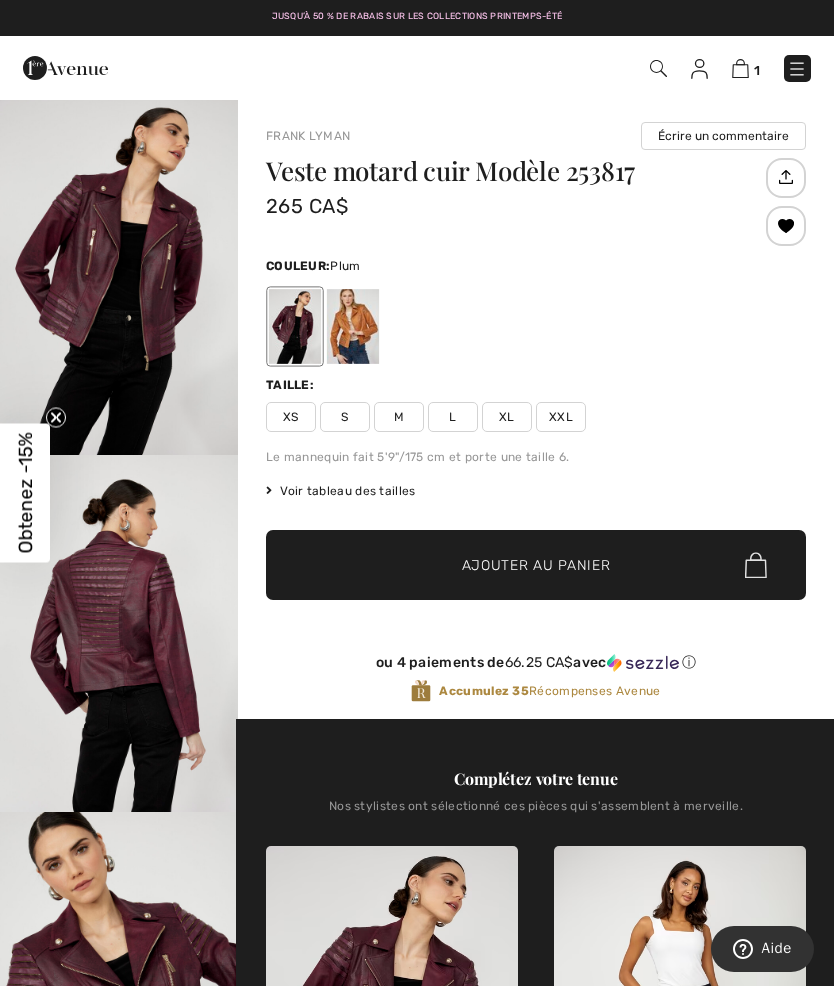 click at bounding box center [353, 326] 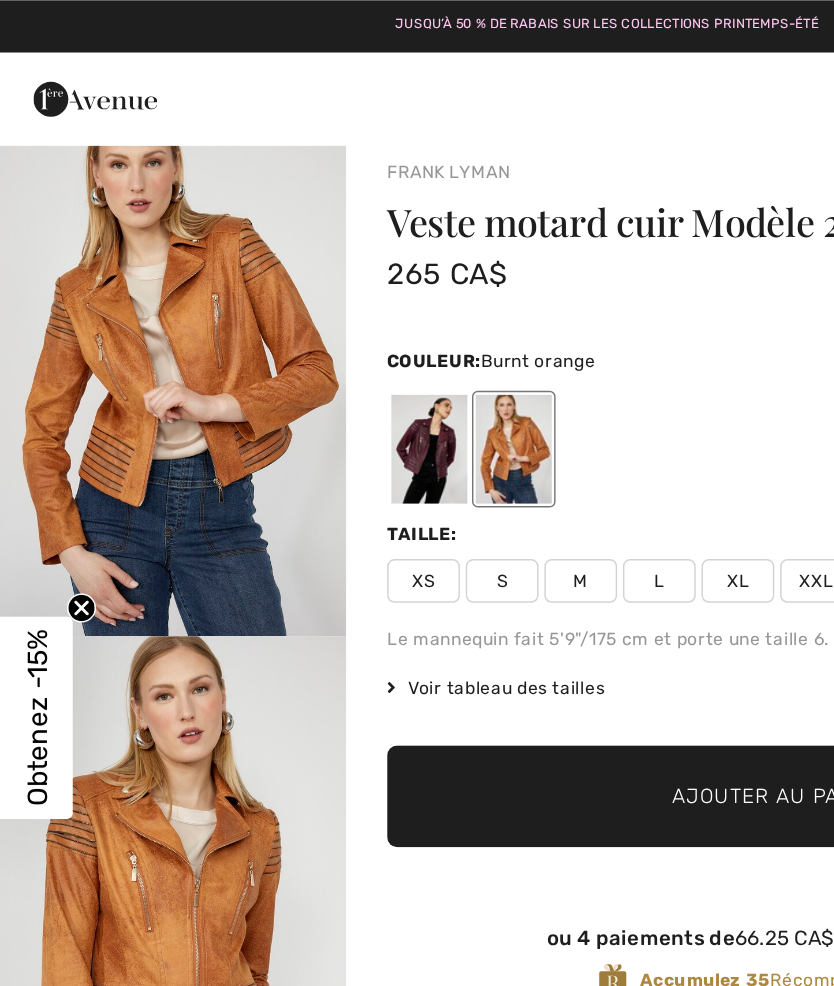 scroll, scrollTop: 0, scrollLeft: 0, axis: both 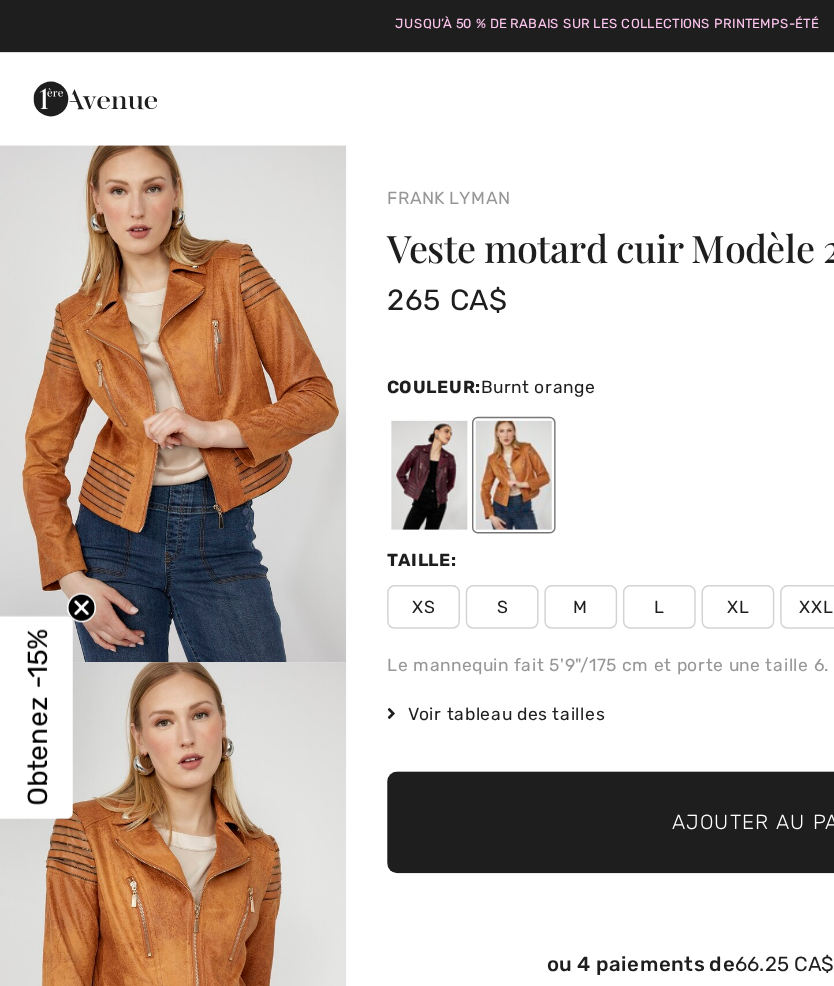 click at bounding box center (119, 276) 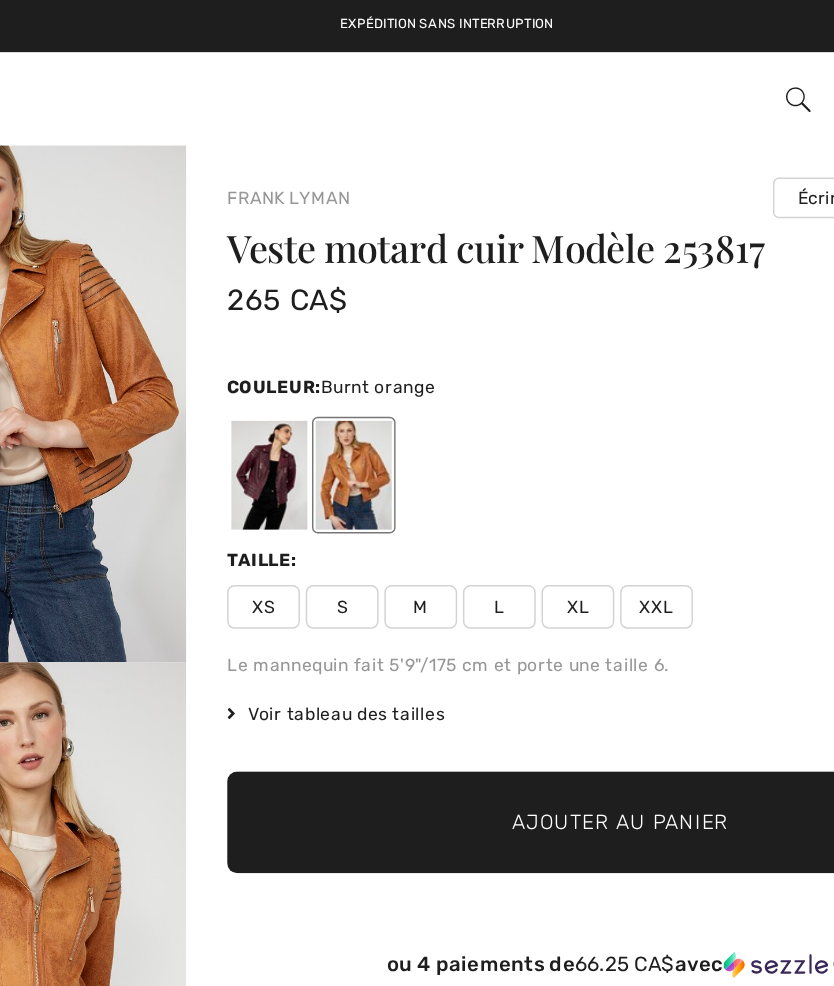 click at bounding box center (353, 326) 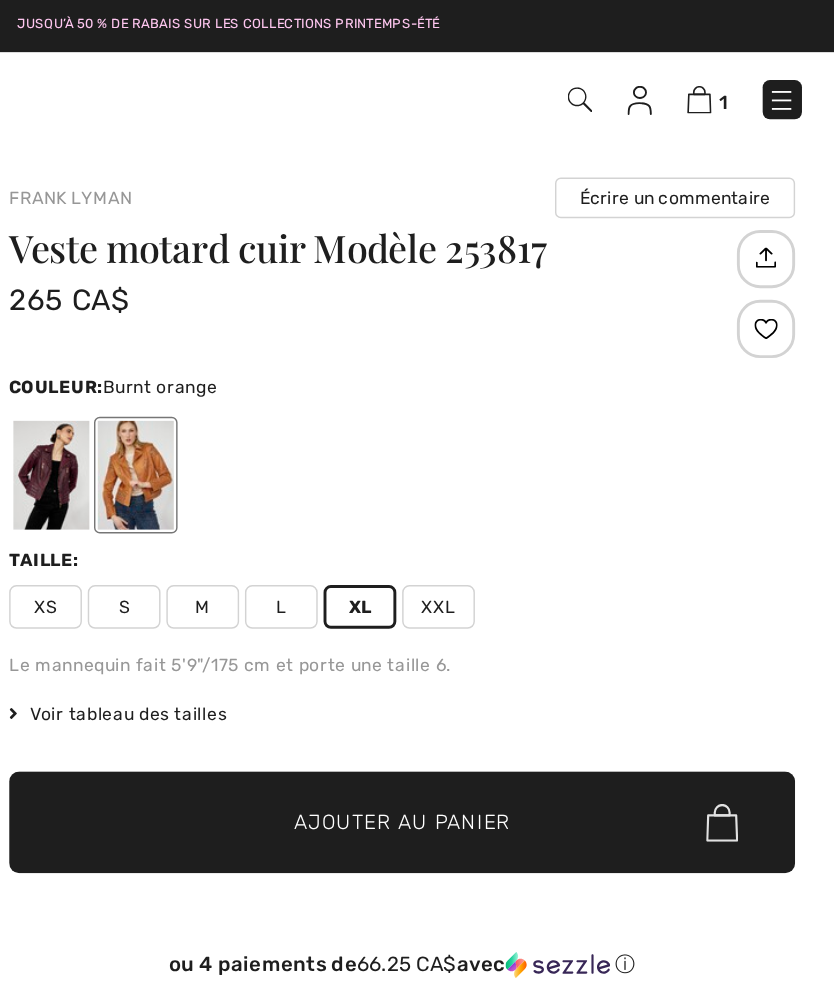 click at bounding box center (786, 226) 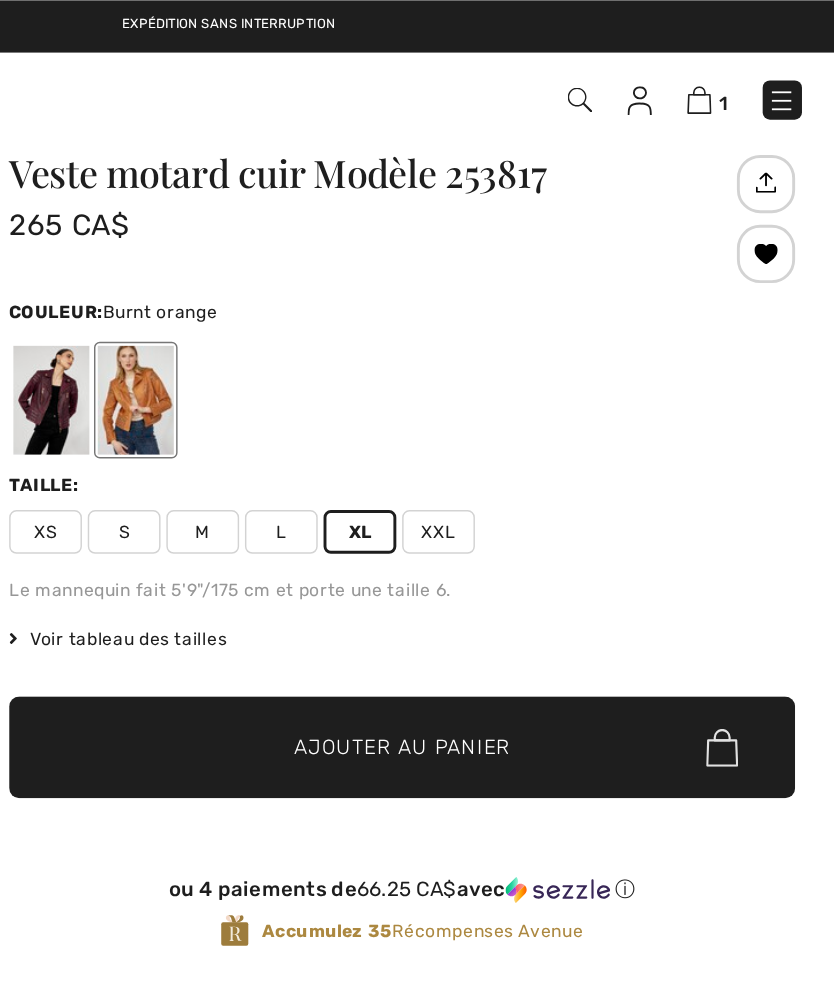 scroll, scrollTop: 52, scrollLeft: 0, axis: vertical 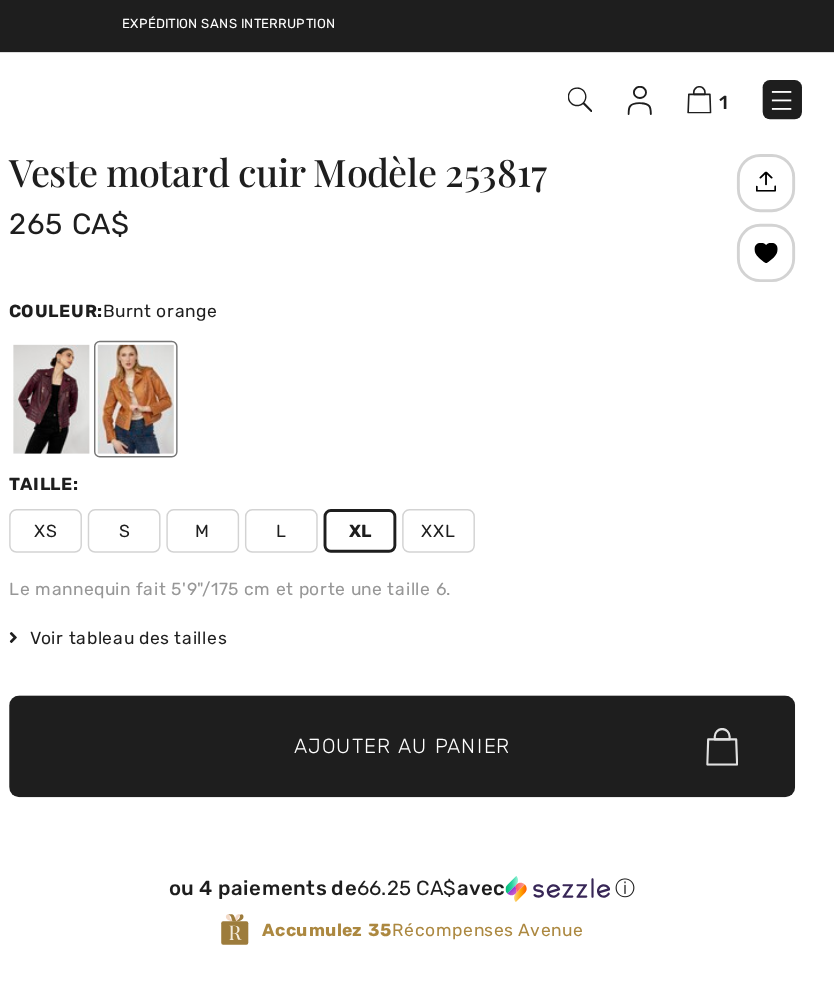click at bounding box center [353, 274] 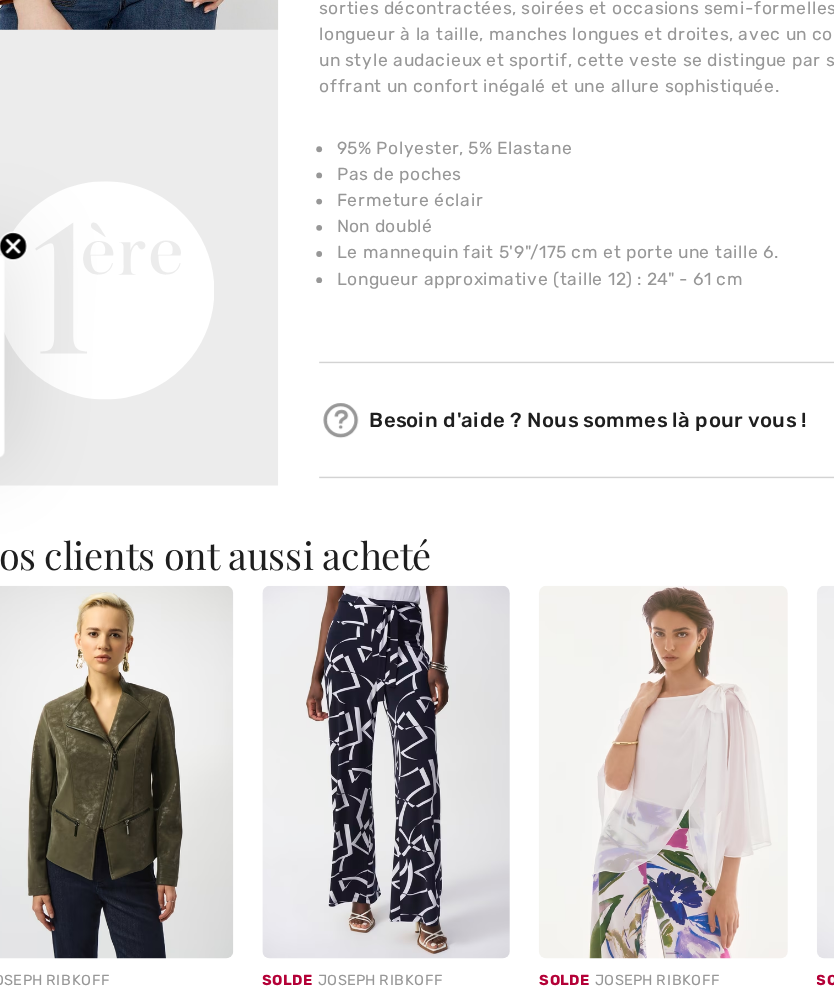 scroll, scrollTop: 543, scrollLeft: 0, axis: vertical 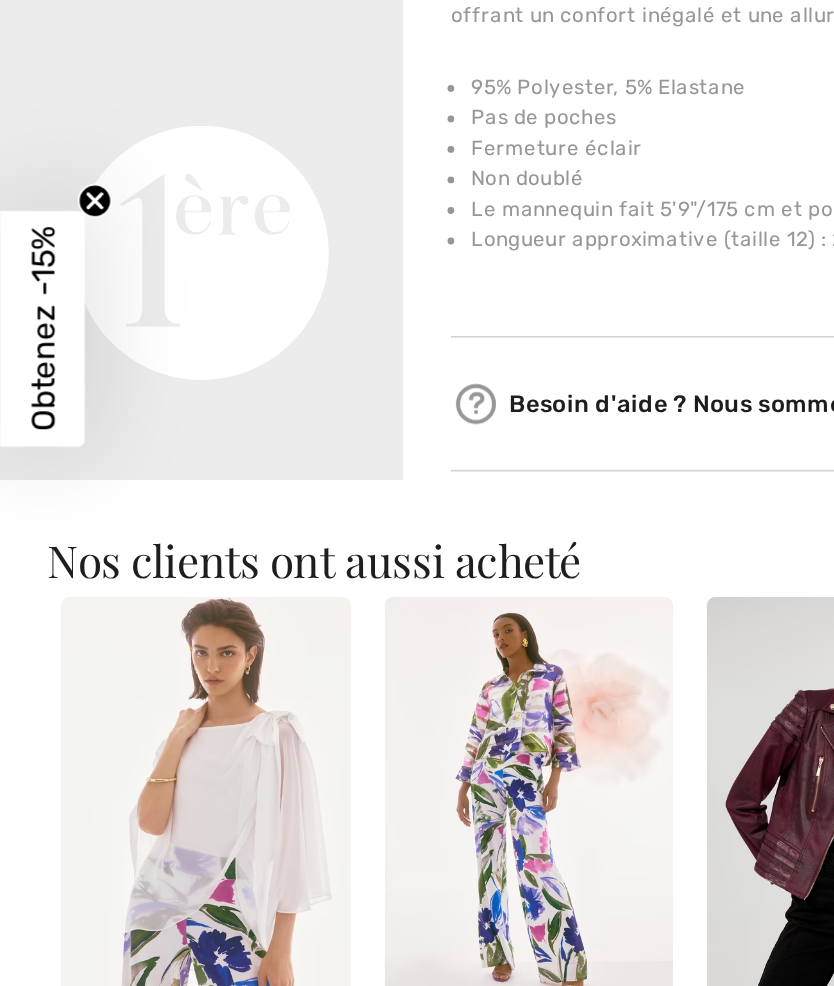 click on "Obtenez -15%" at bounding box center (25, 493) 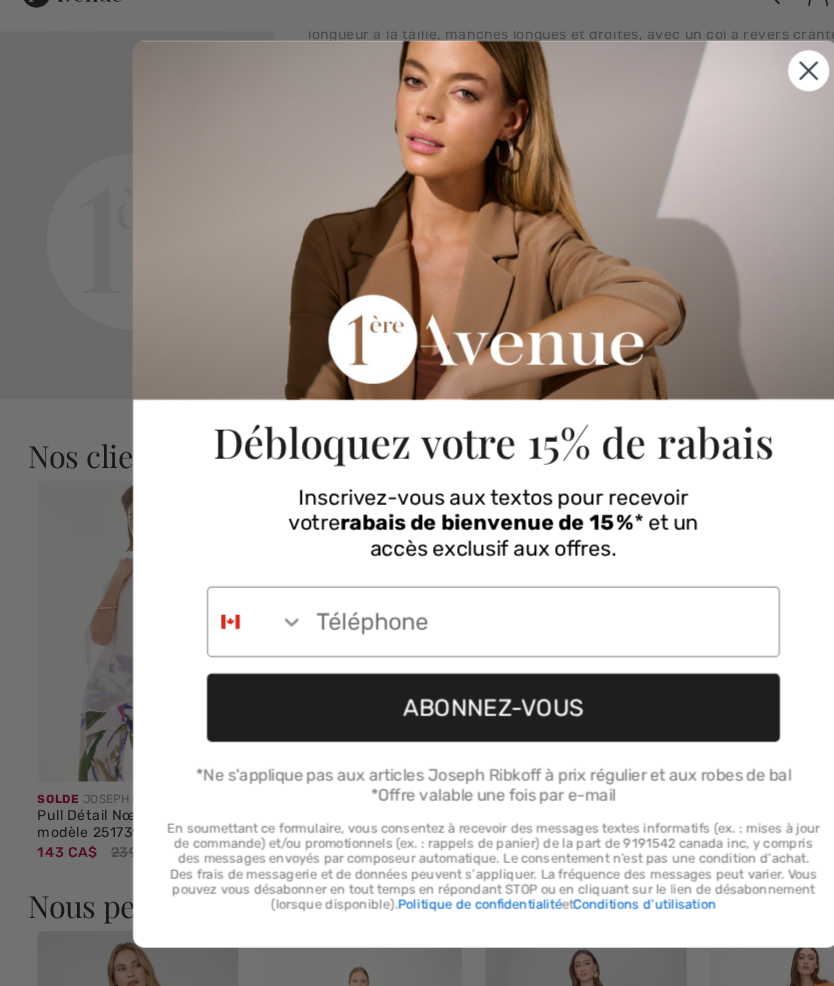 scroll, scrollTop: 745, scrollLeft: 0, axis: vertical 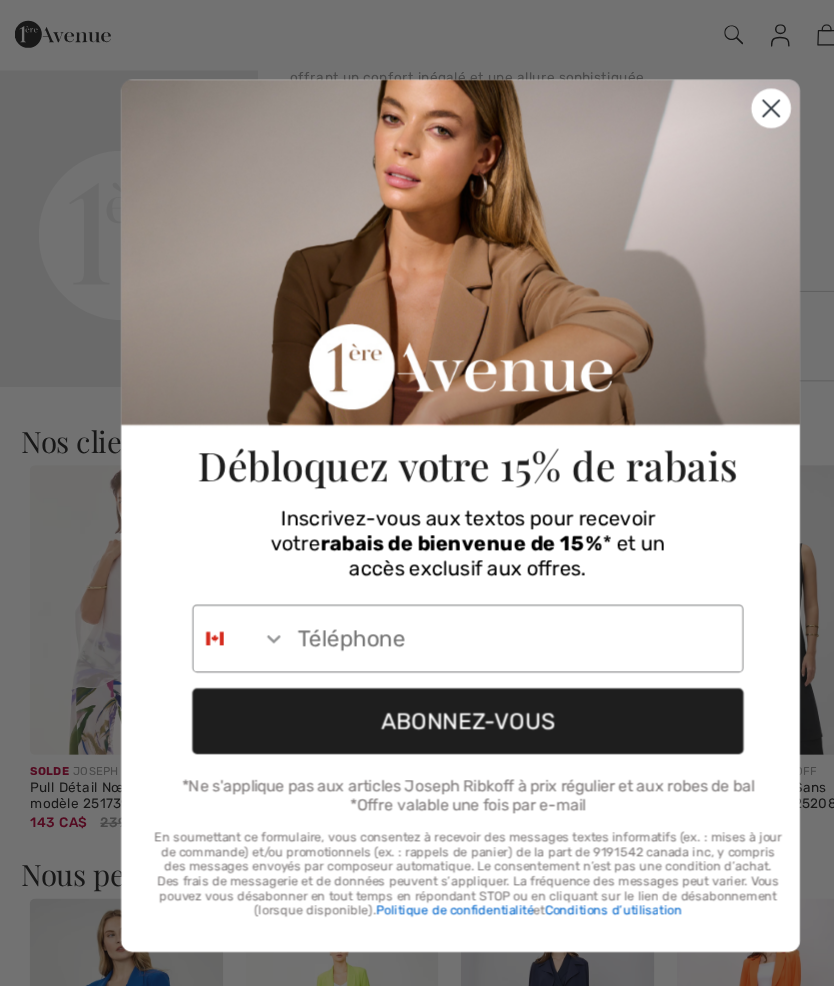 click 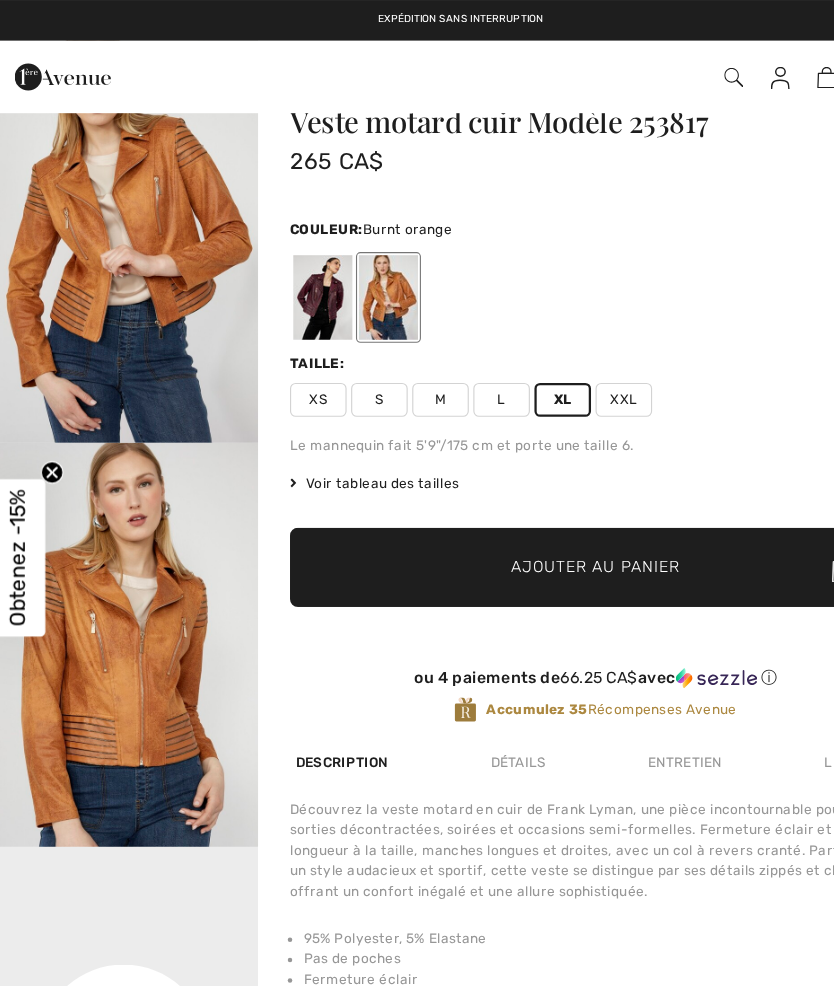 scroll, scrollTop: 0, scrollLeft: 0, axis: both 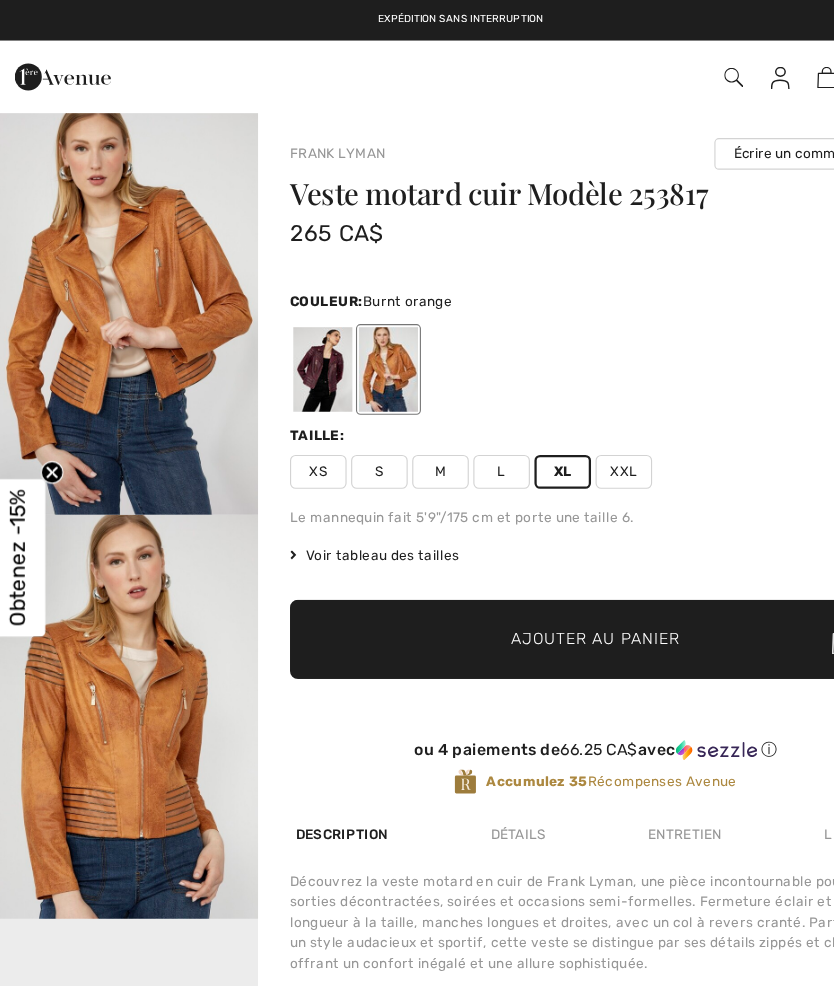 click at bounding box center (119, 276) 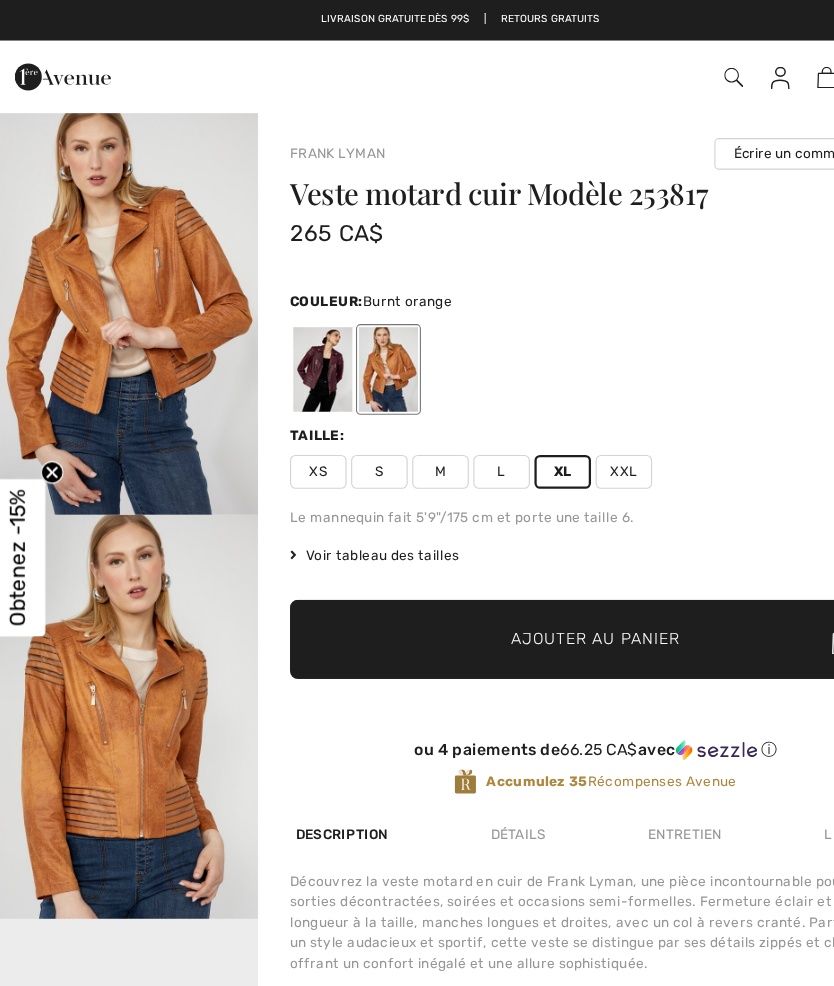 click at bounding box center [797, 69] 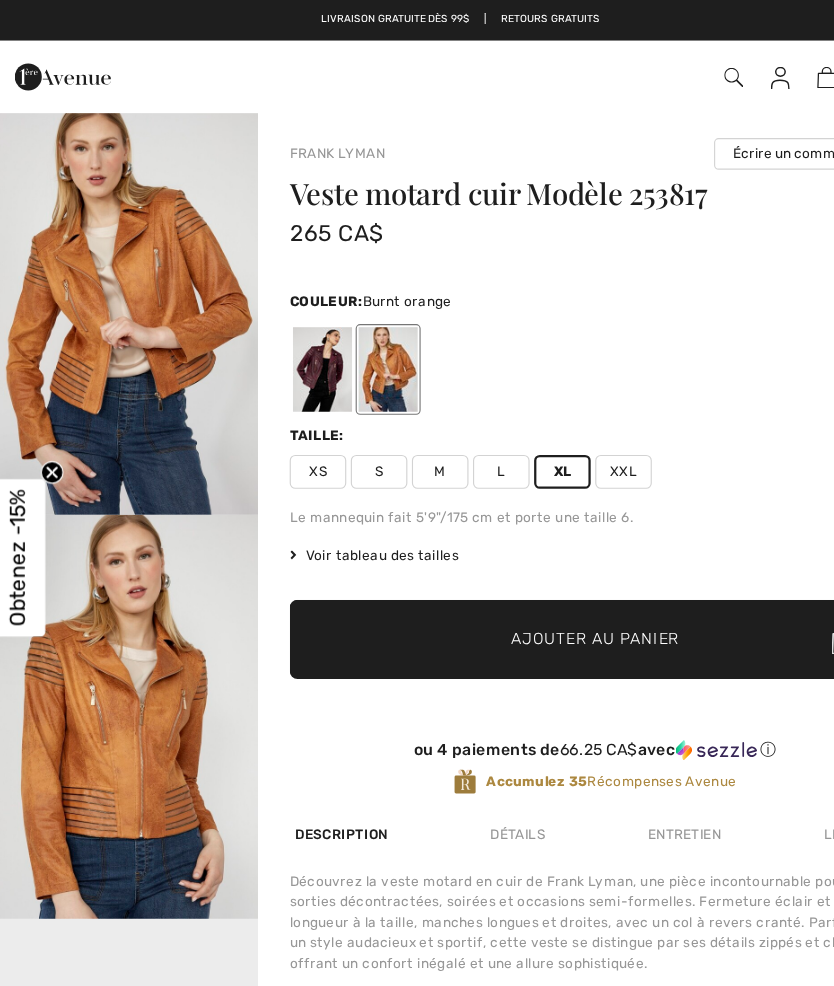 click on "Close menu" at bounding box center (417, 493) 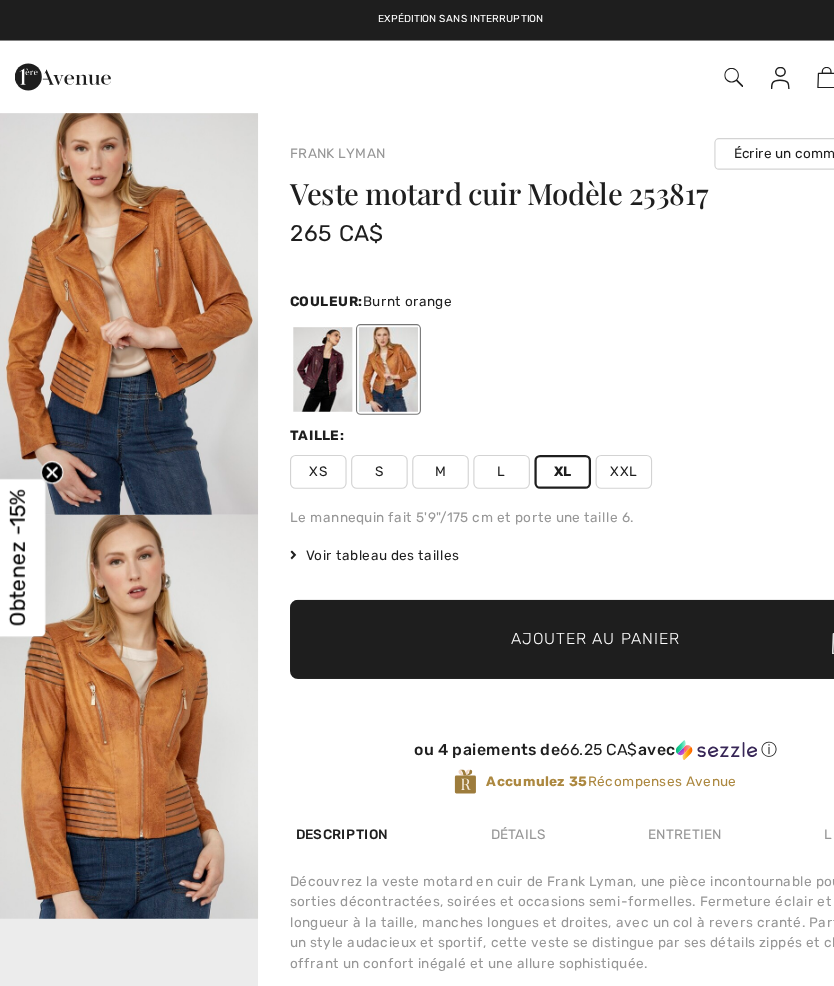 click at bounding box center [797, 69] 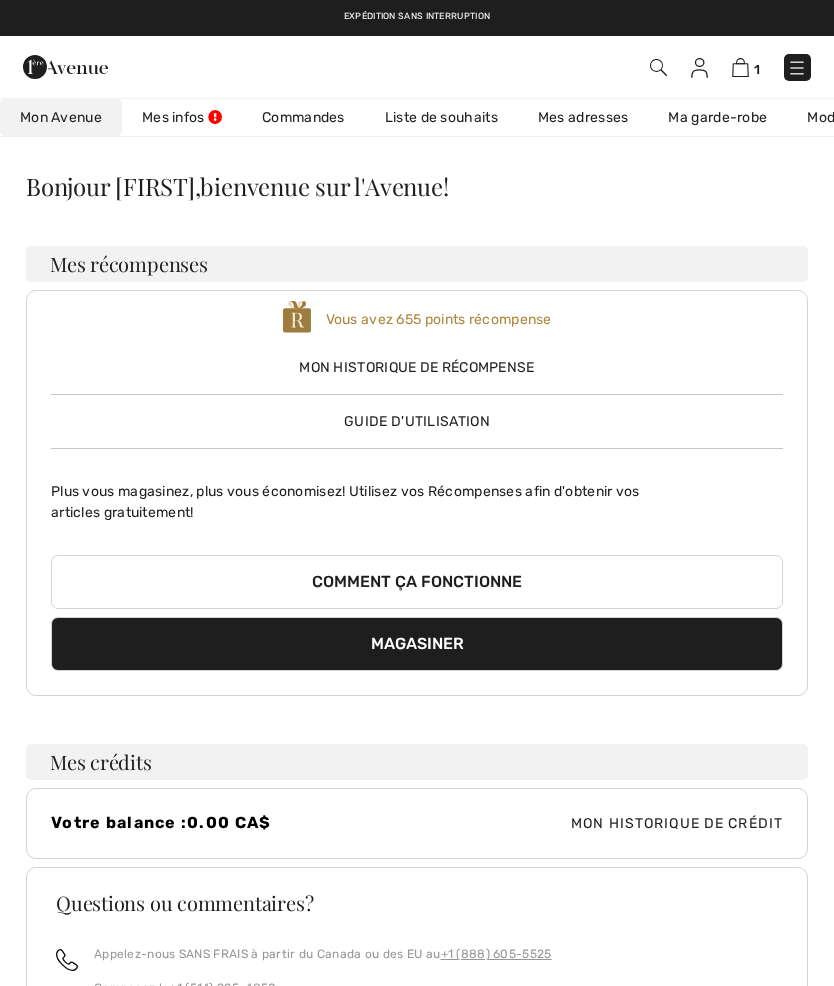 scroll, scrollTop: 0, scrollLeft: 0, axis: both 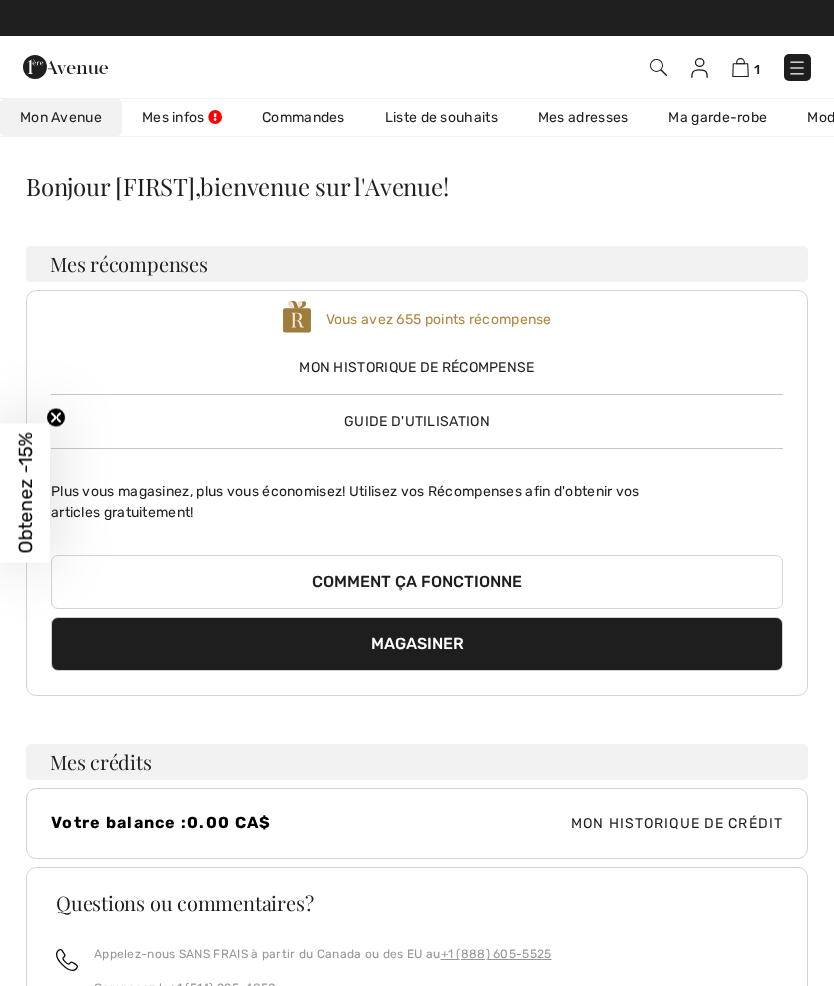 click at bounding box center [797, 68] 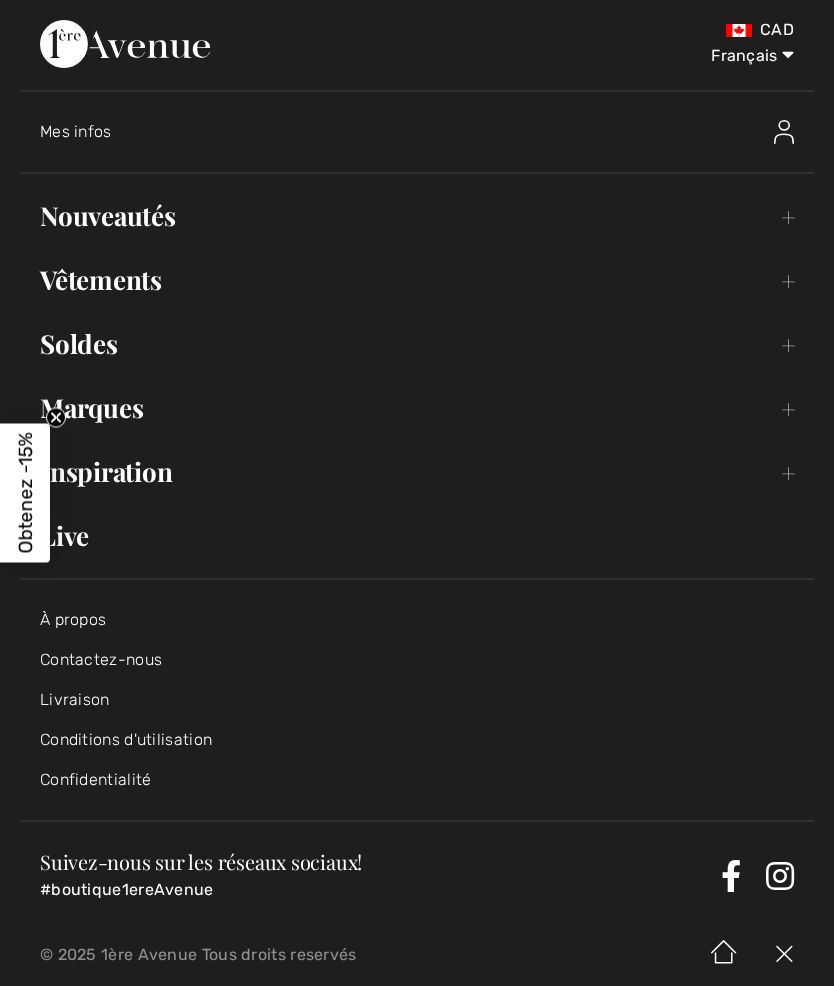 click on "Vêtements Toggle submenu" at bounding box center [417, 280] 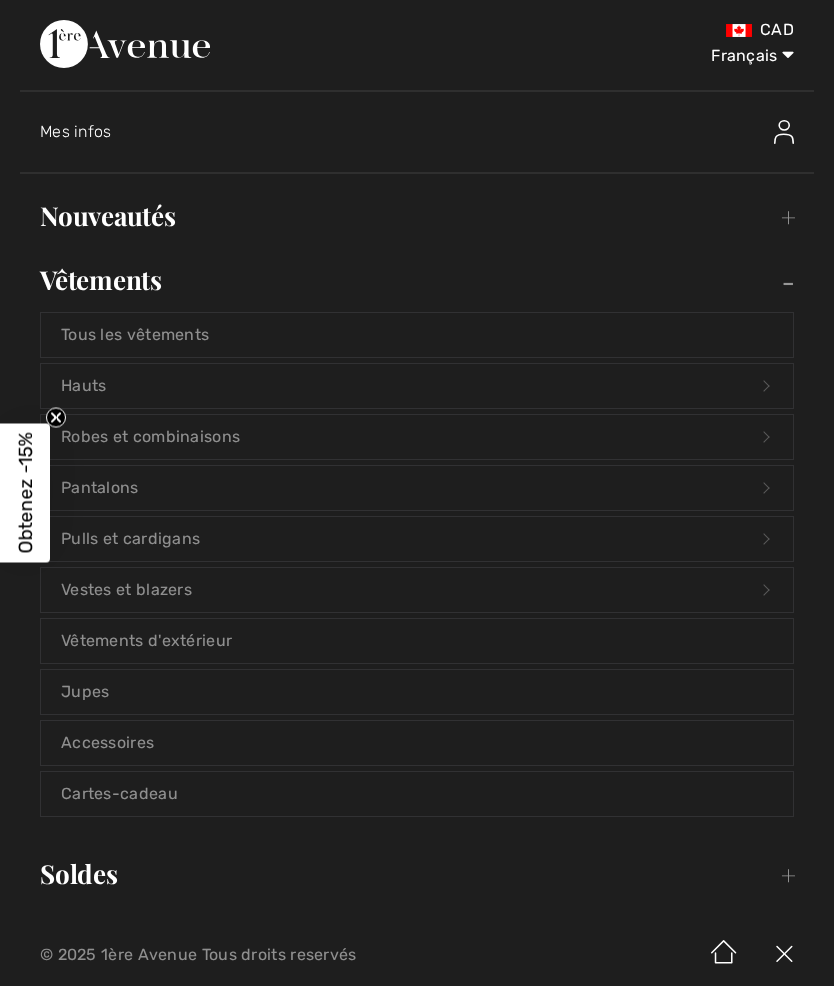 click on "Vêtements d'extérieur" at bounding box center (417, 641) 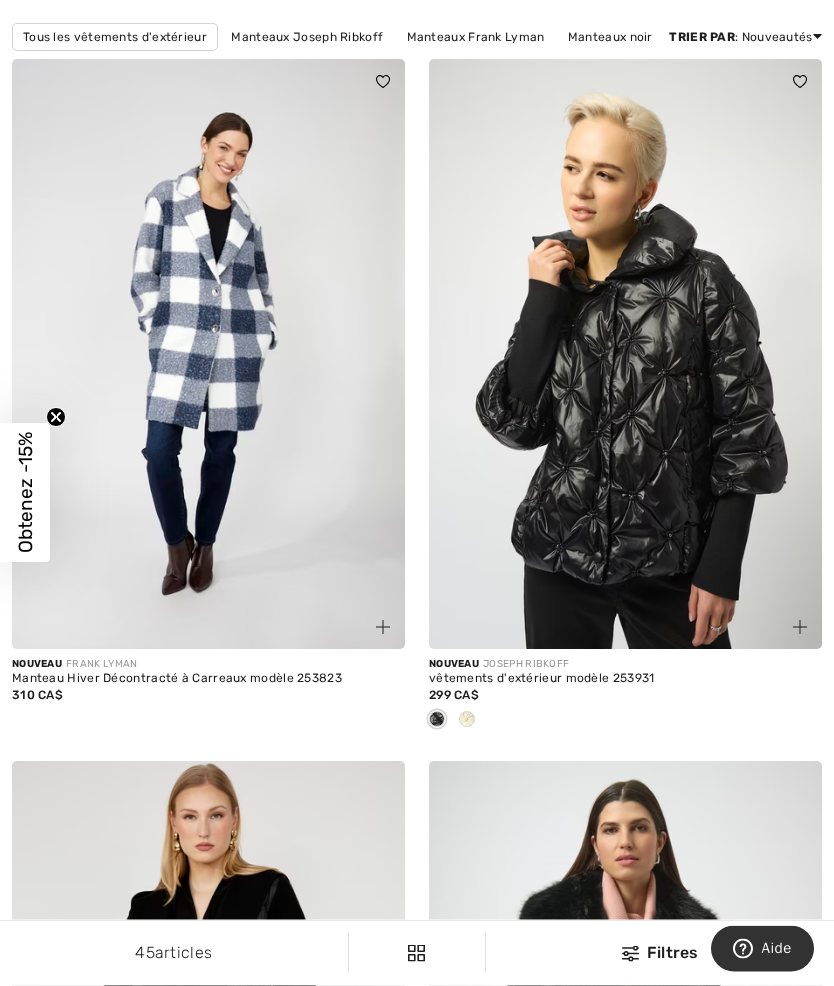 scroll, scrollTop: 270, scrollLeft: 0, axis: vertical 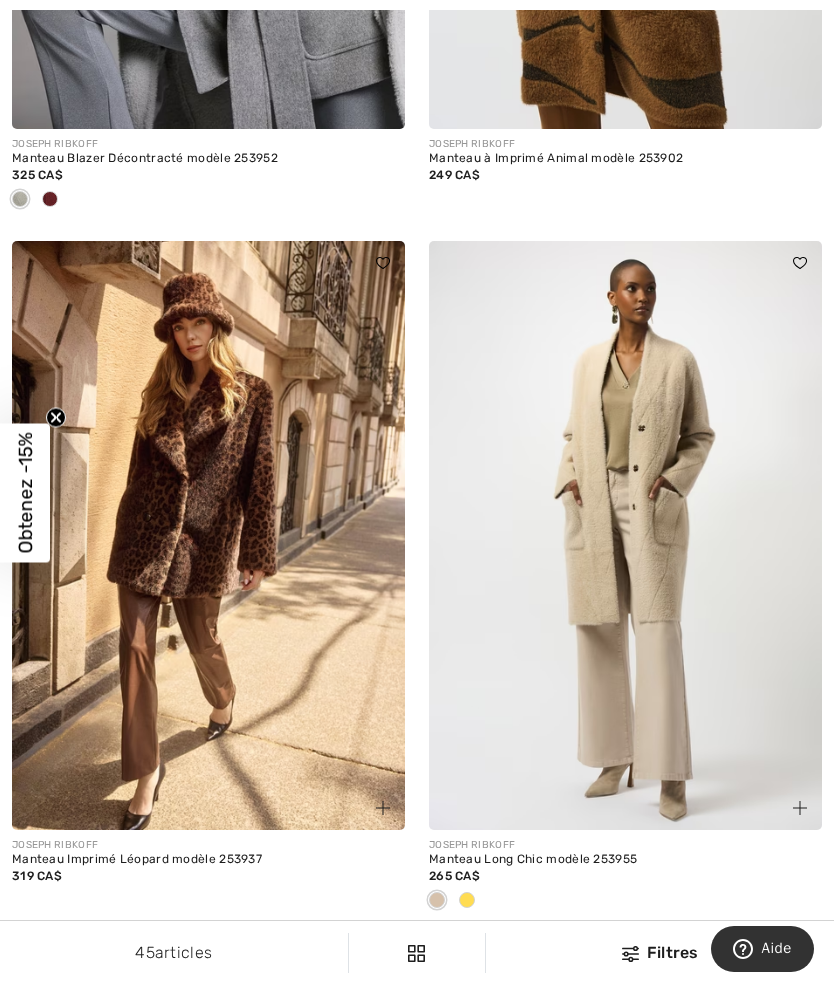 click at bounding box center (625, 536) 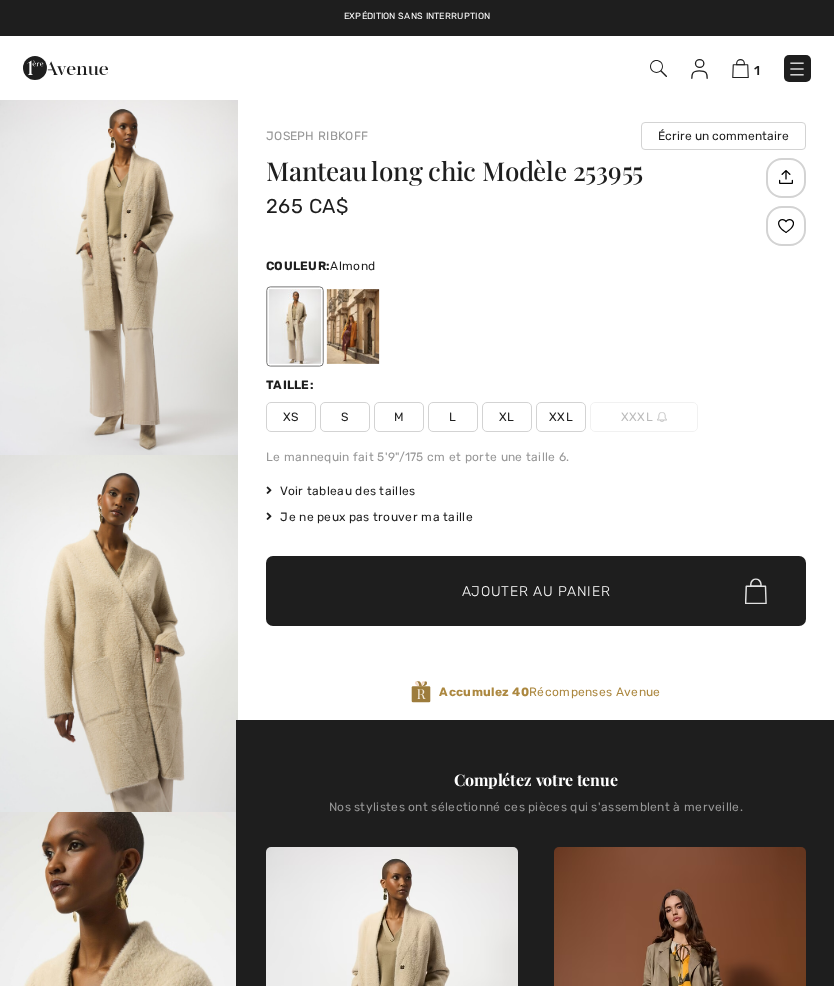 scroll, scrollTop: 0, scrollLeft: 0, axis: both 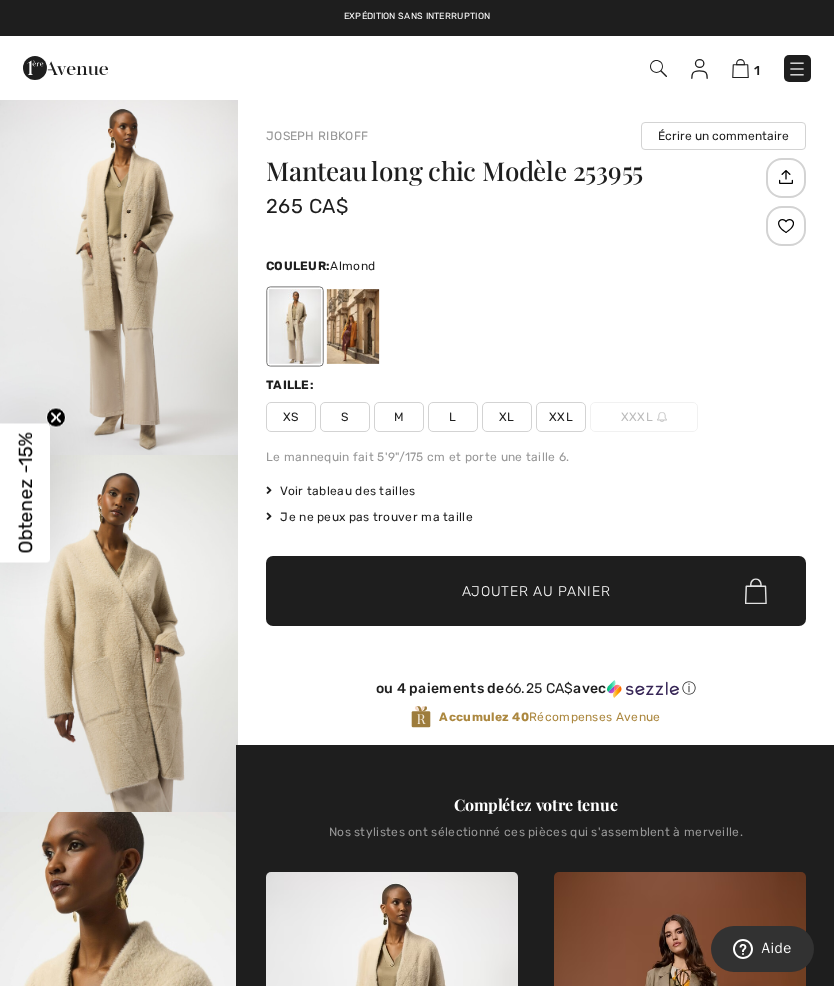 click at bounding box center (295, 326) 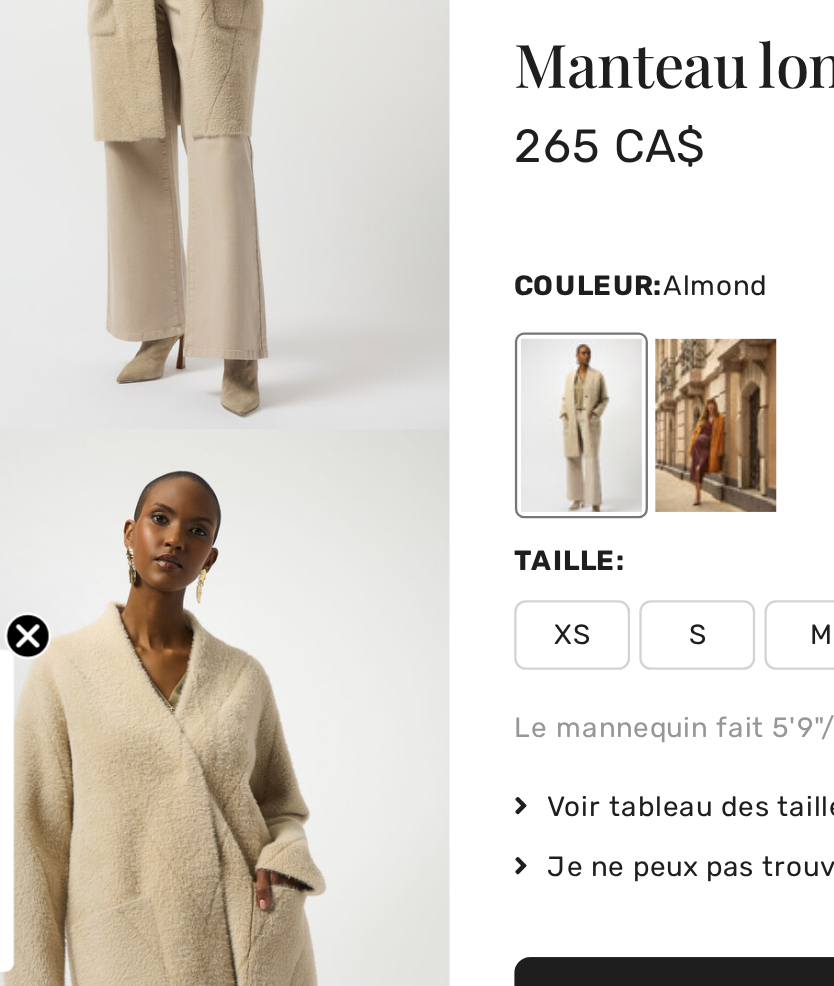 scroll, scrollTop: 177, scrollLeft: 0, axis: vertical 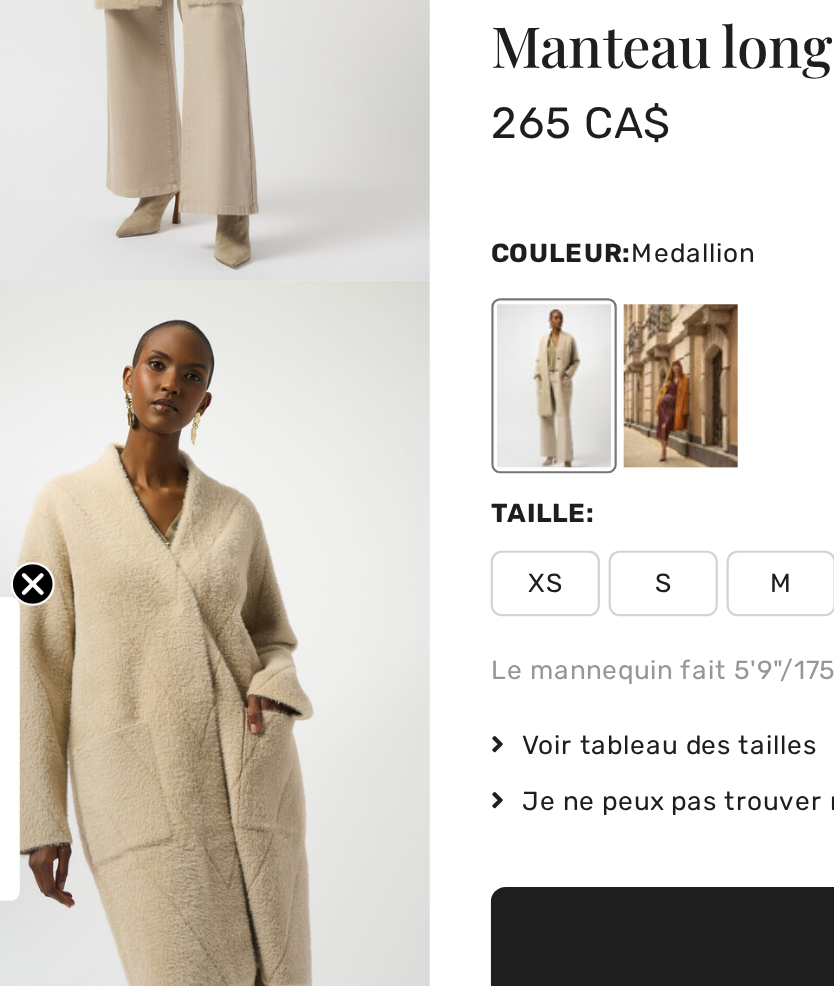click at bounding box center [353, 326] 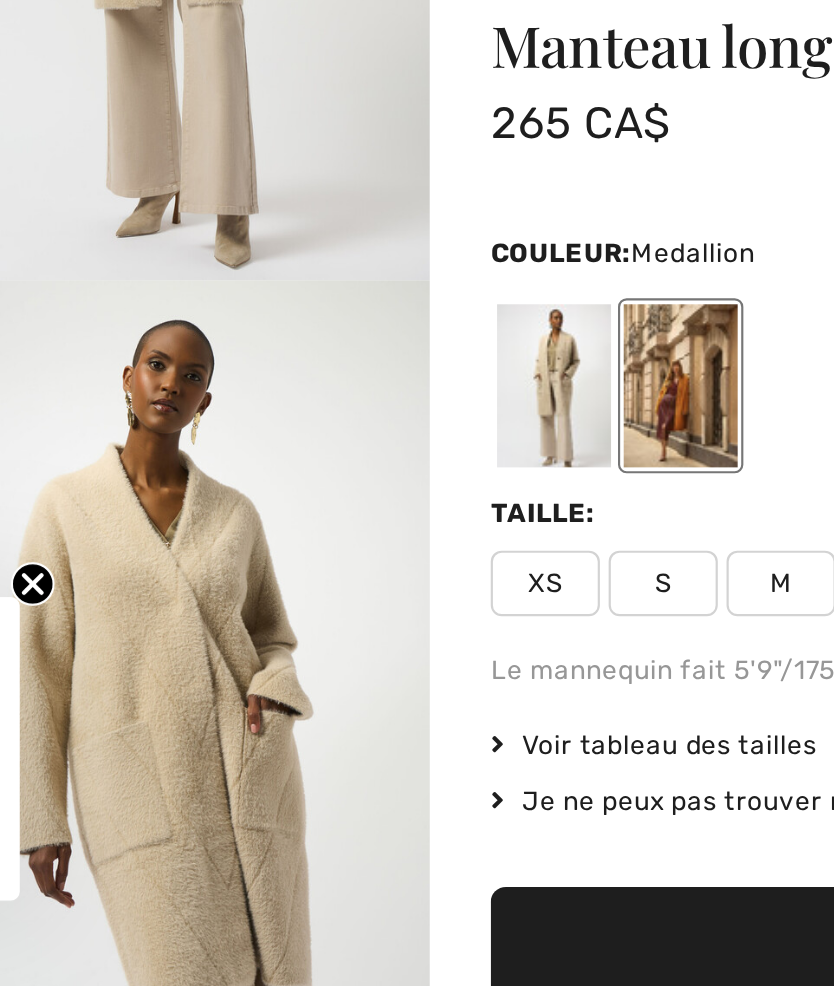 click at bounding box center (353, 326) 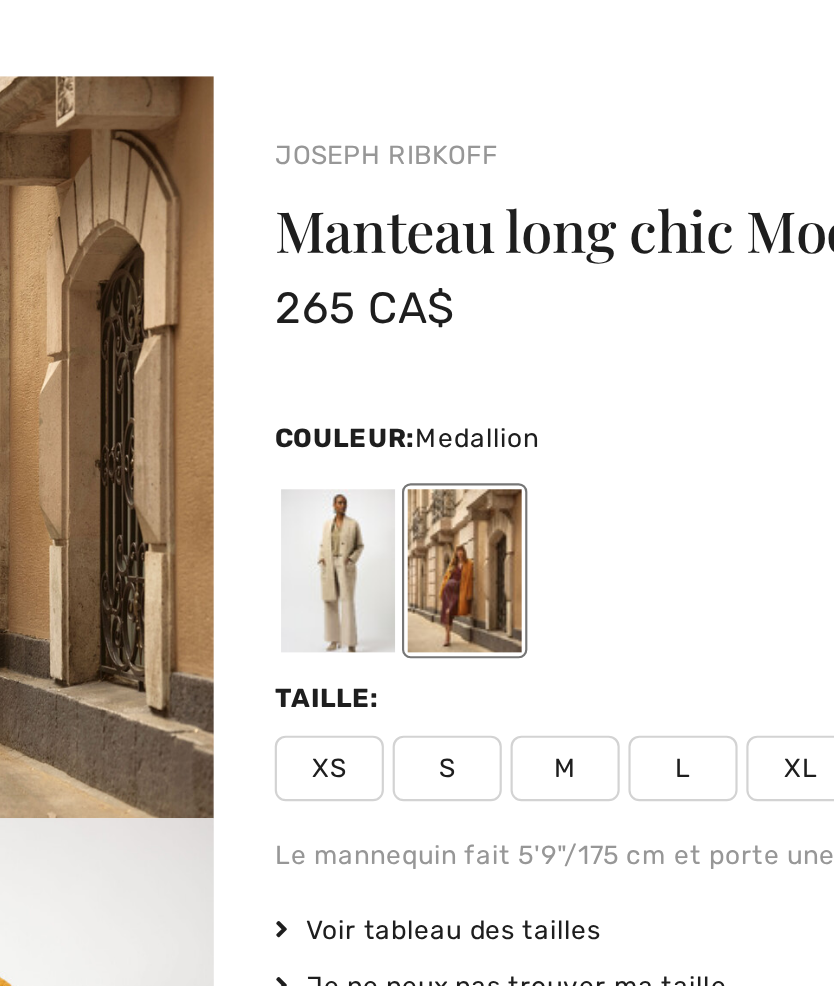 scroll, scrollTop: 20, scrollLeft: 0, axis: vertical 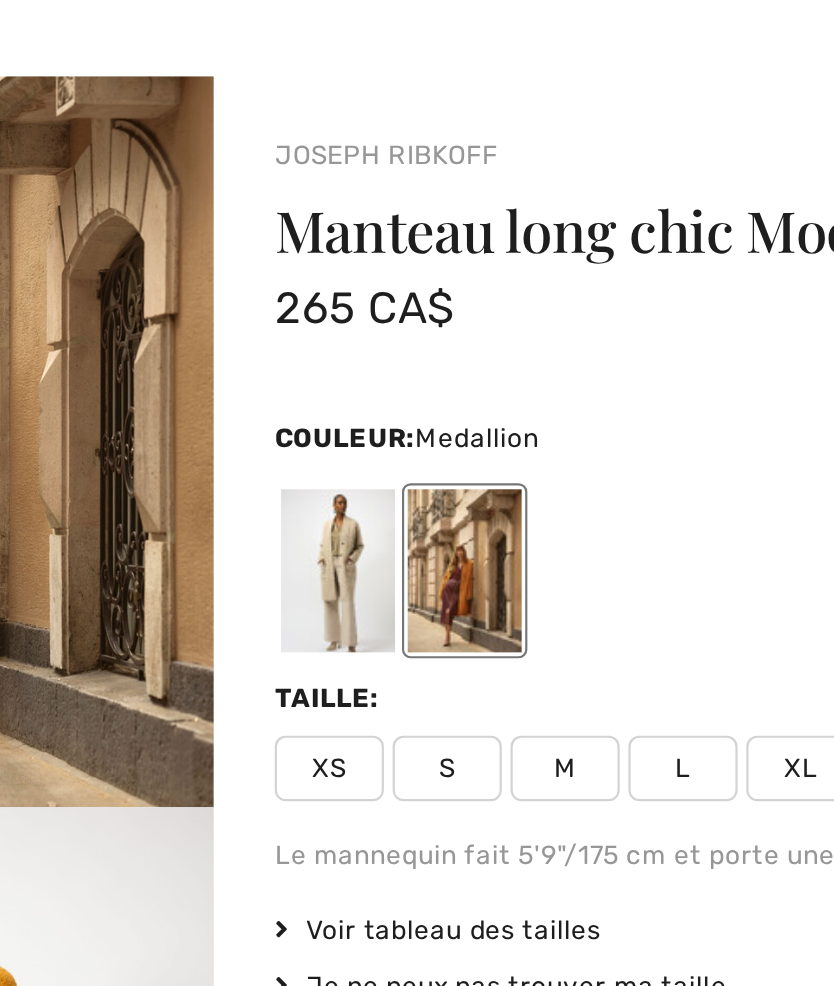click at bounding box center (353, 326) 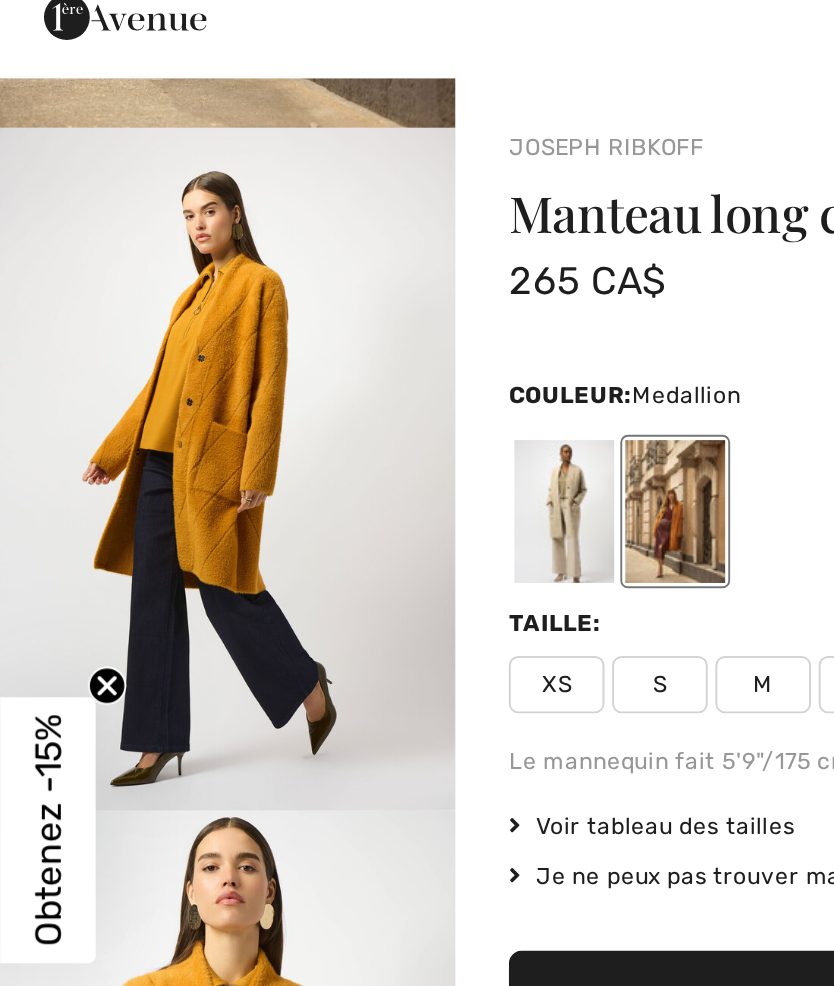 scroll, scrollTop: 327, scrollLeft: 0, axis: vertical 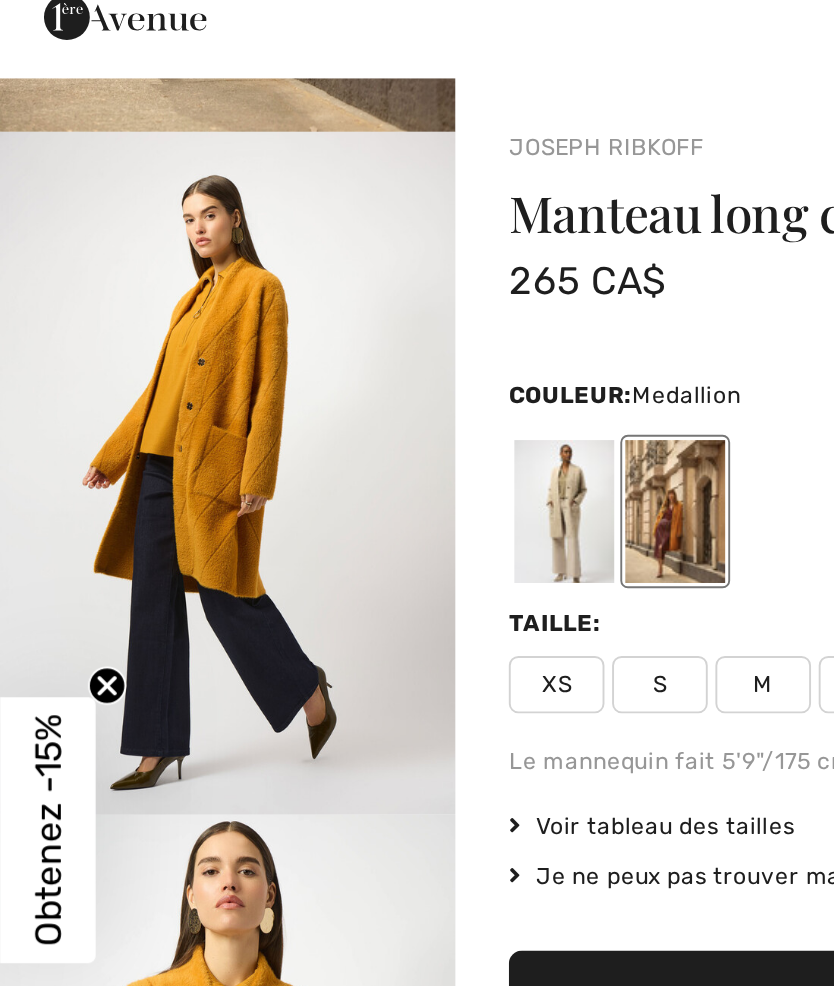 click at bounding box center [119, 306] 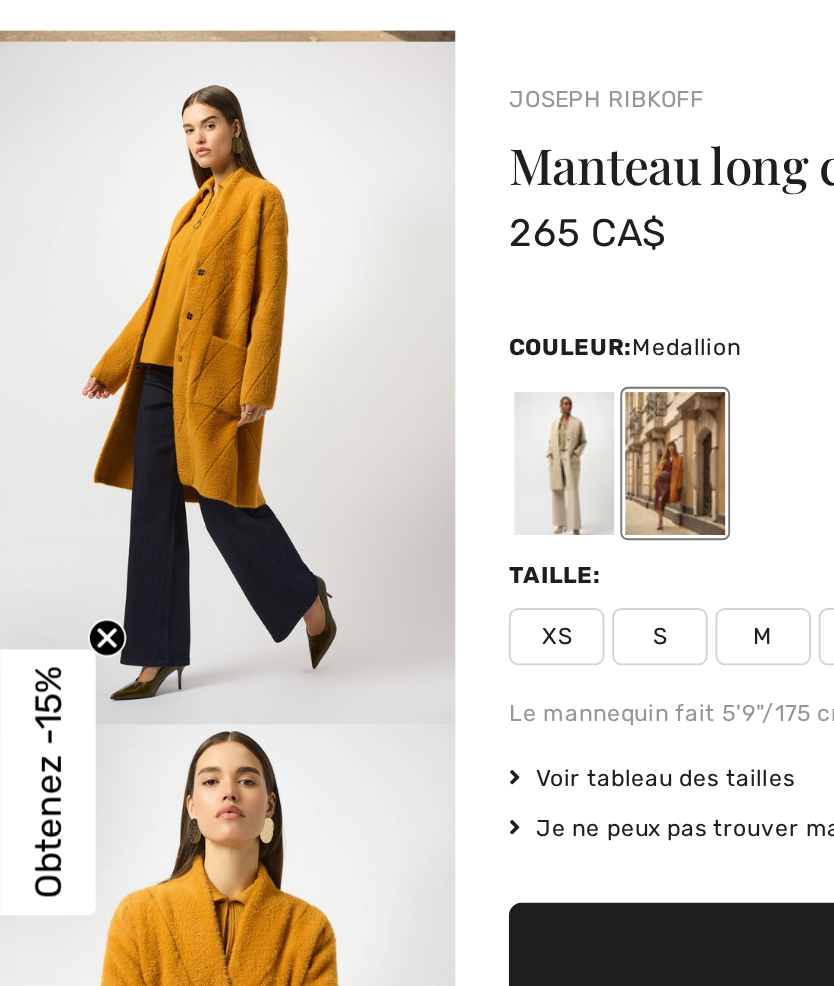 scroll, scrollTop: 354, scrollLeft: 0, axis: vertical 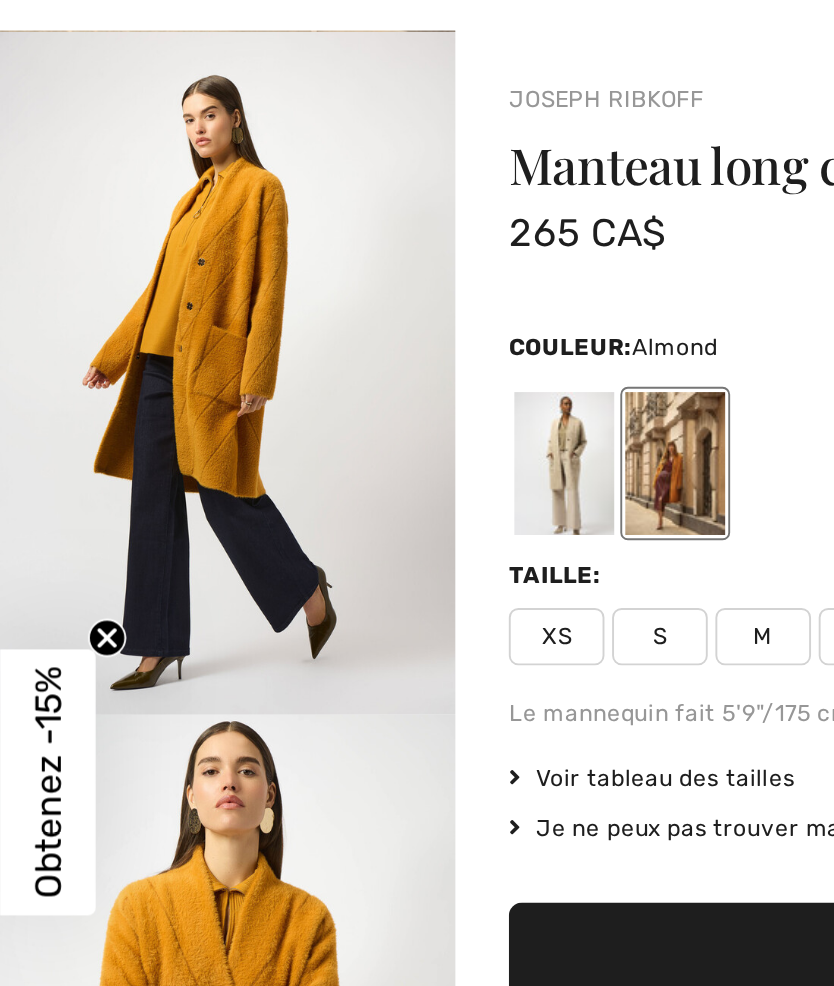 click at bounding box center [295, 326] 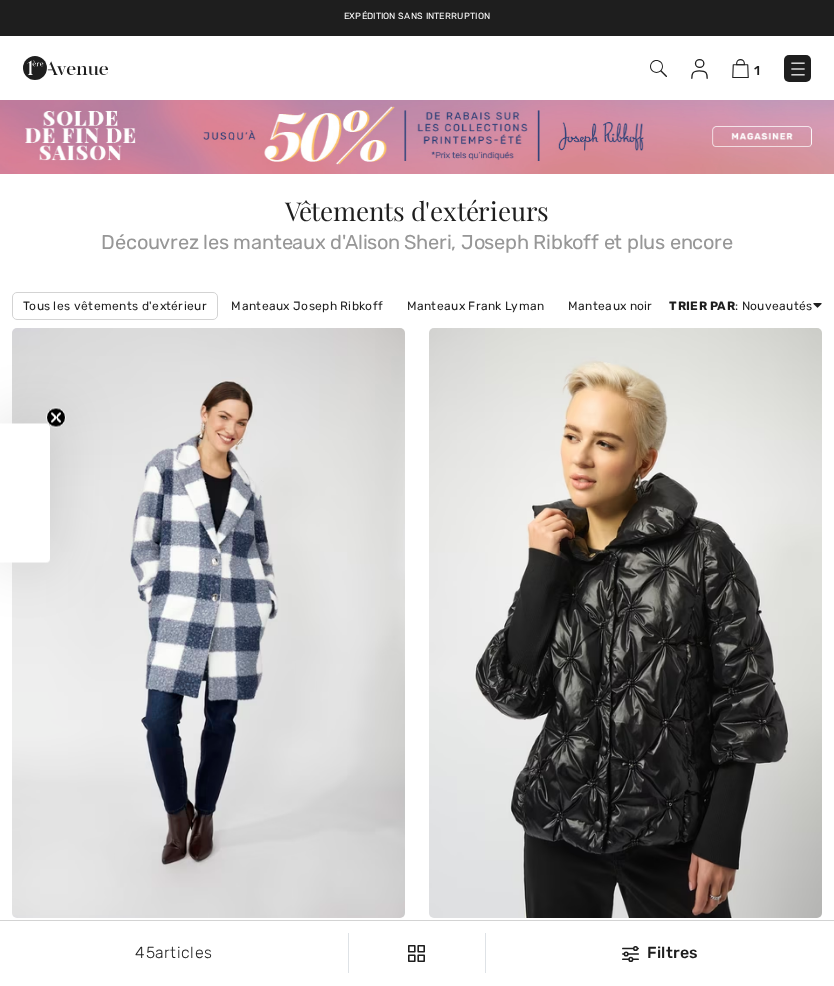checkbox on "true" 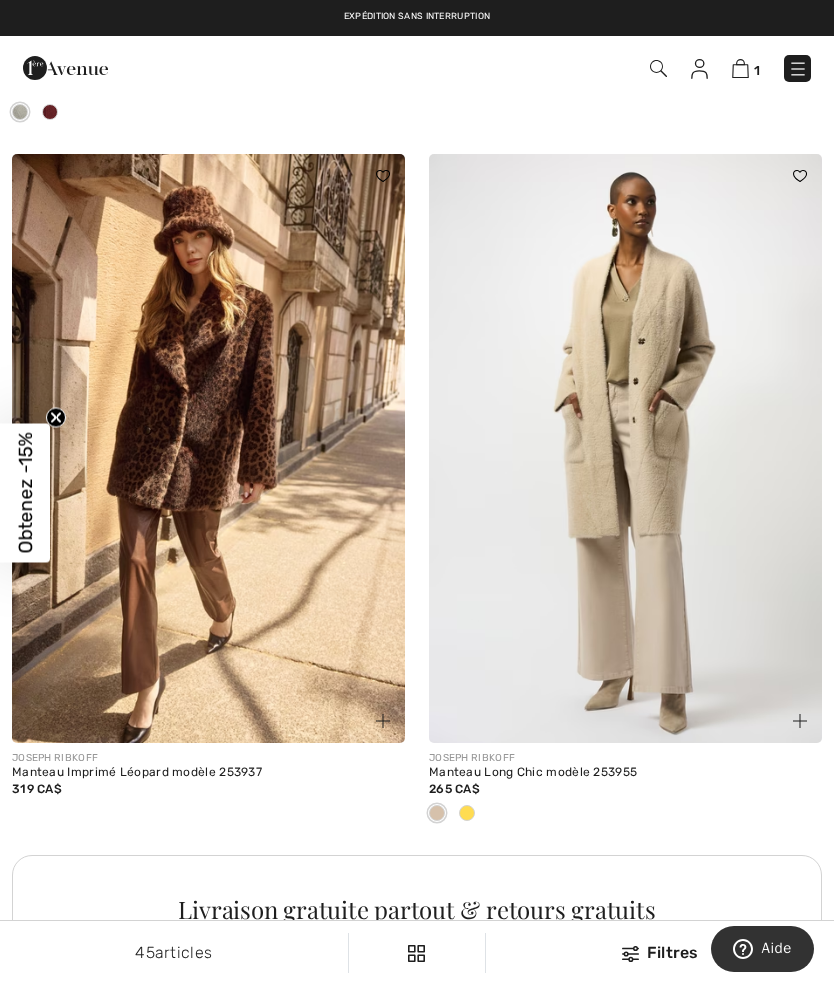scroll, scrollTop: 3615, scrollLeft: 0, axis: vertical 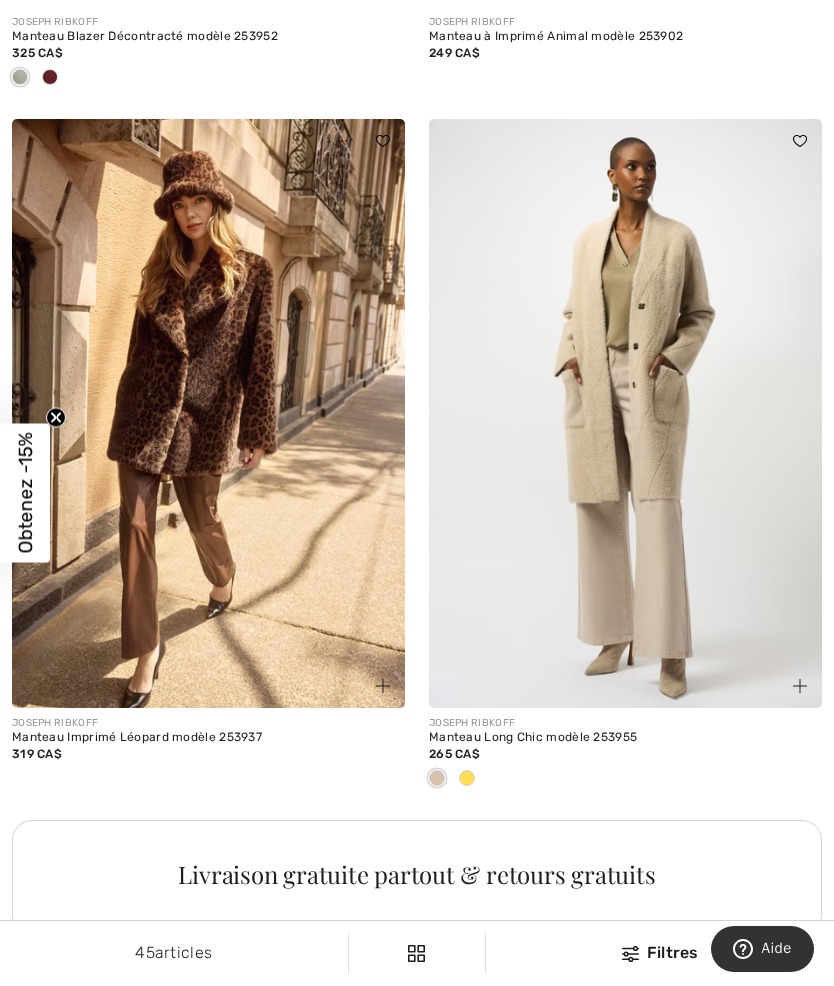 click at bounding box center [625, 414] 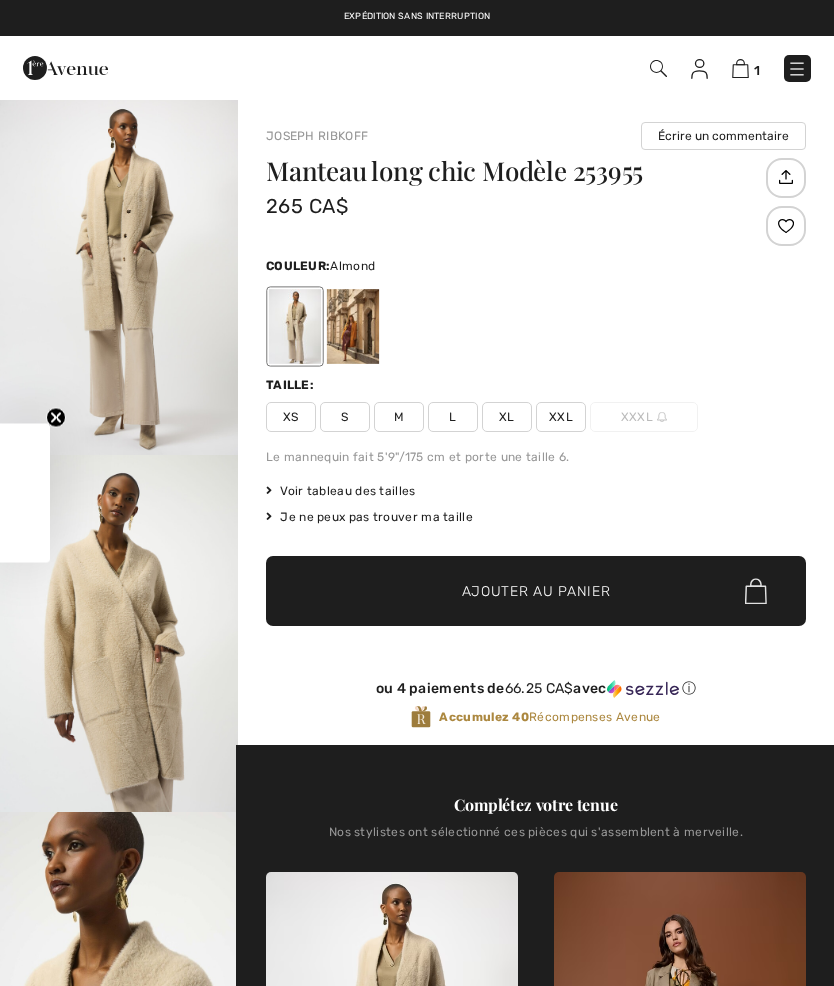scroll, scrollTop: 0, scrollLeft: 0, axis: both 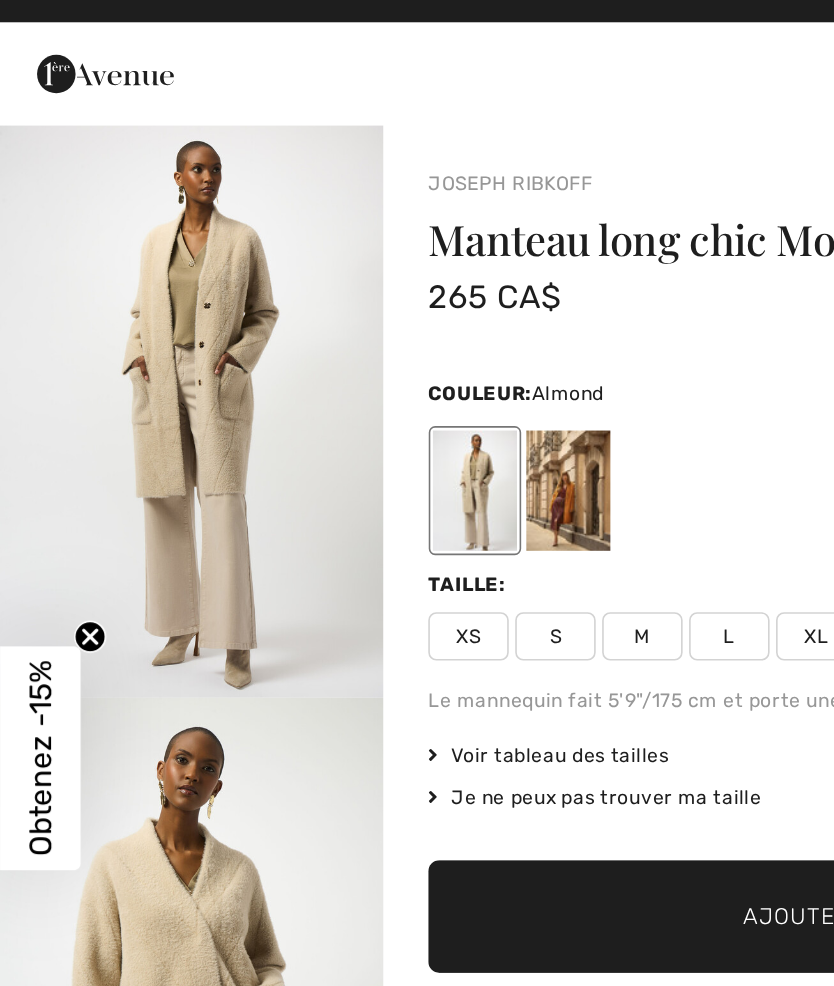 click at bounding box center [353, 326] 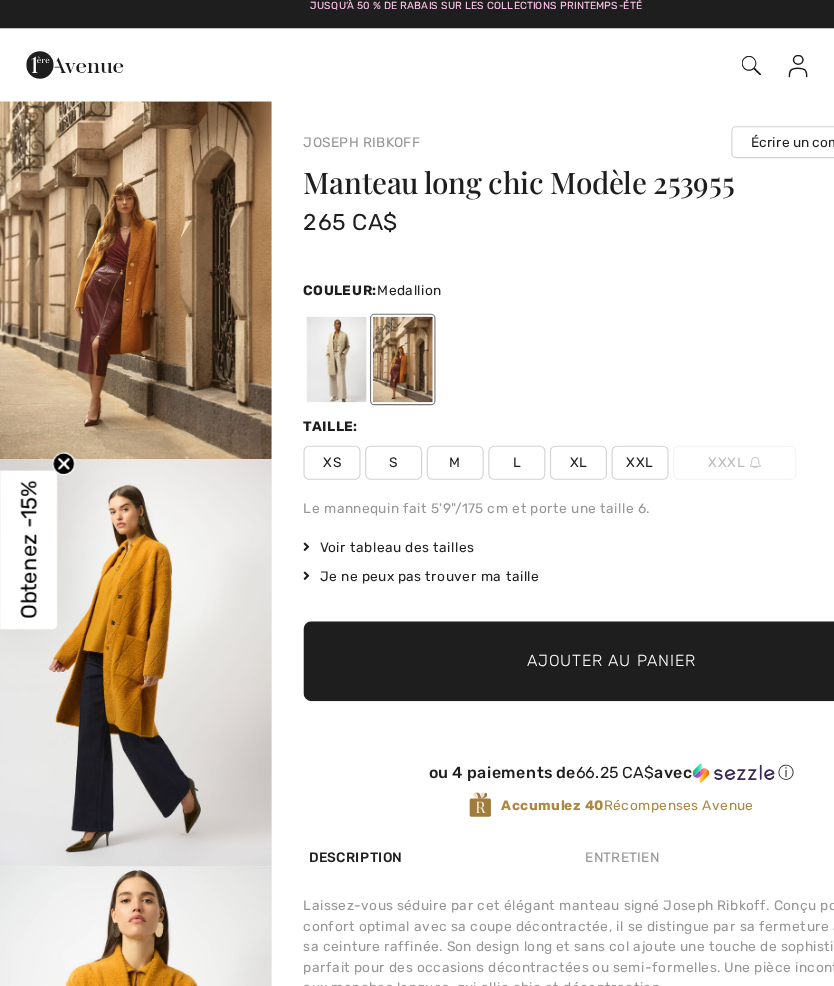 scroll, scrollTop: 0, scrollLeft: 0, axis: both 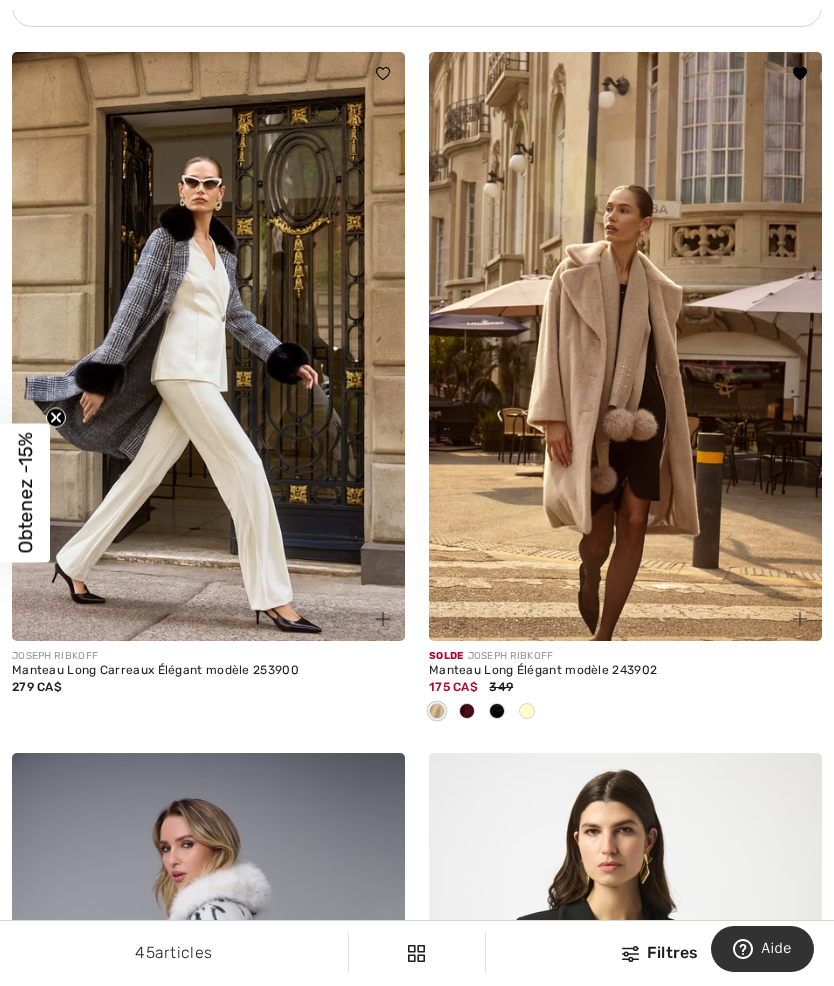 click at bounding box center (625, 347) 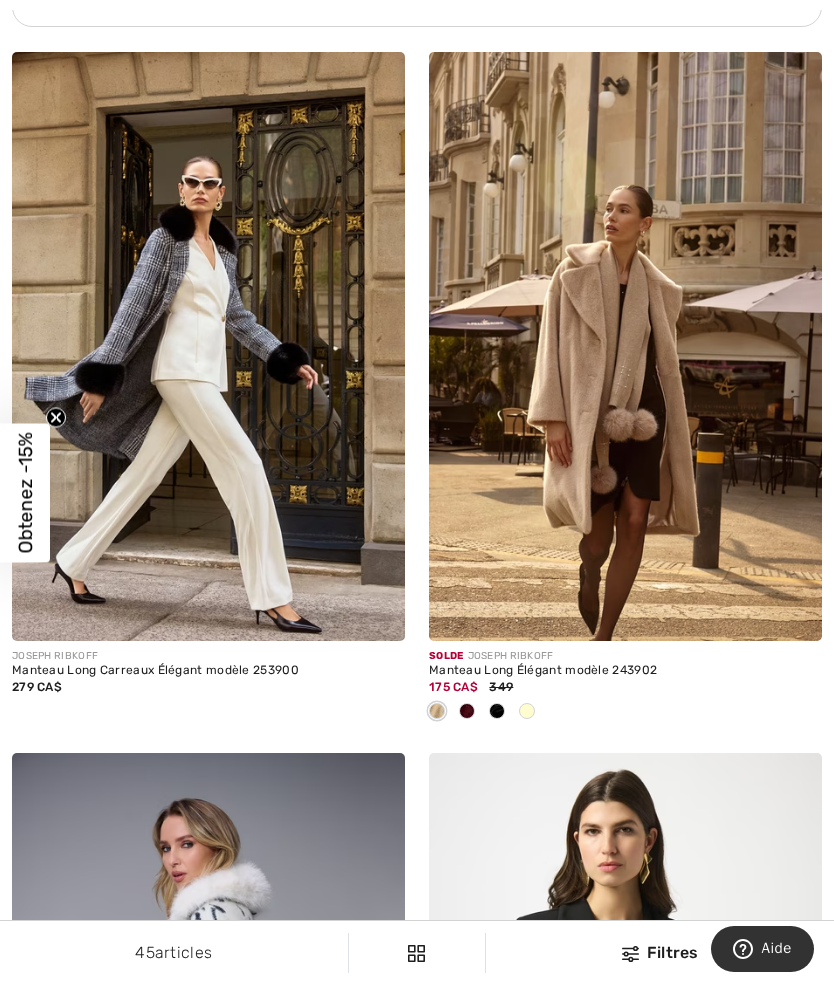 click on "Manteau Long Élégant modèle 243902" at bounding box center [625, 671] 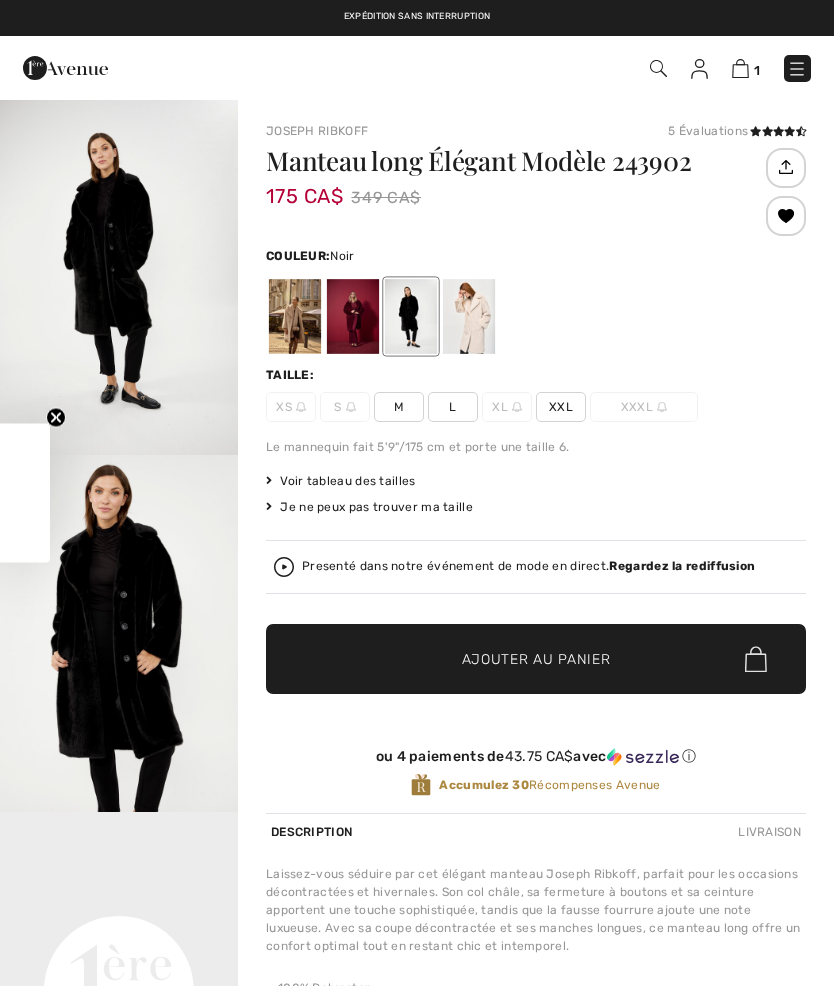 scroll, scrollTop: 0, scrollLeft: 0, axis: both 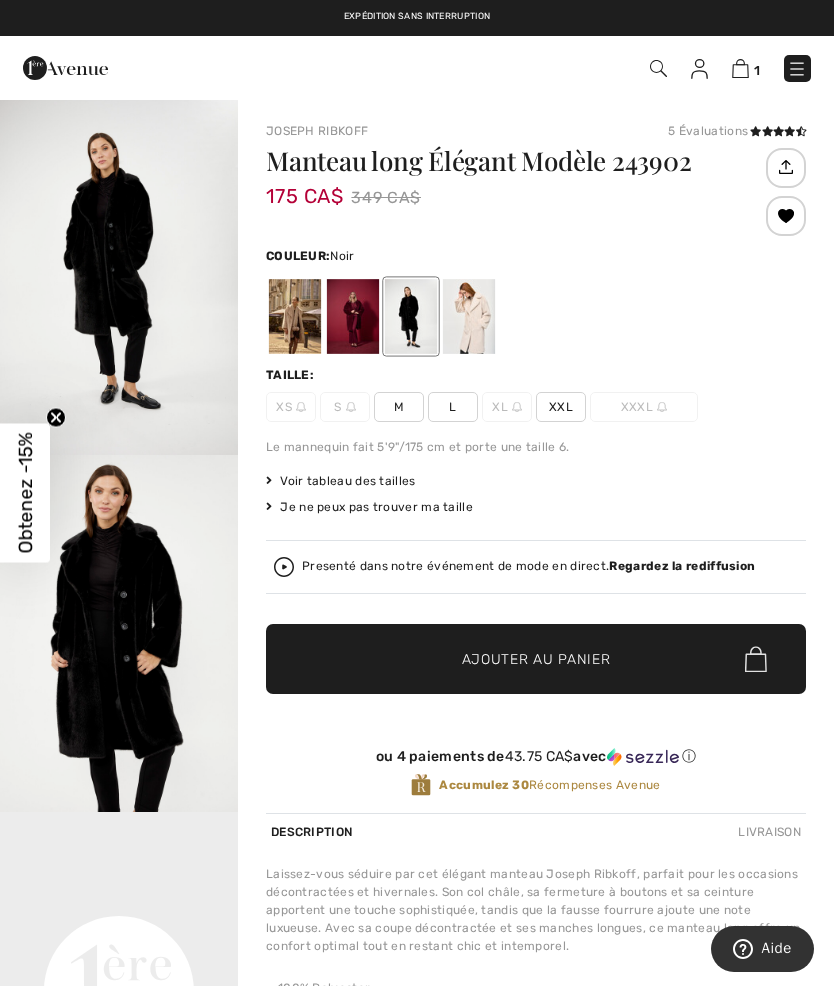 click at bounding box center (411, 316) 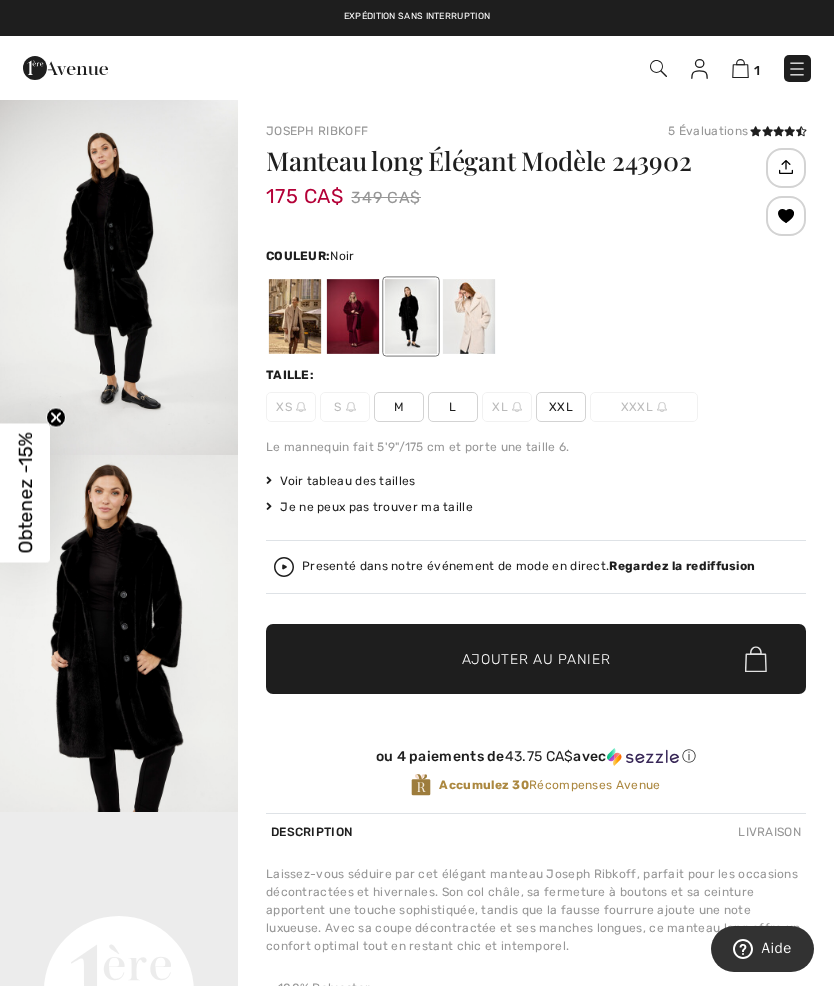 click at bounding box center (411, 316) 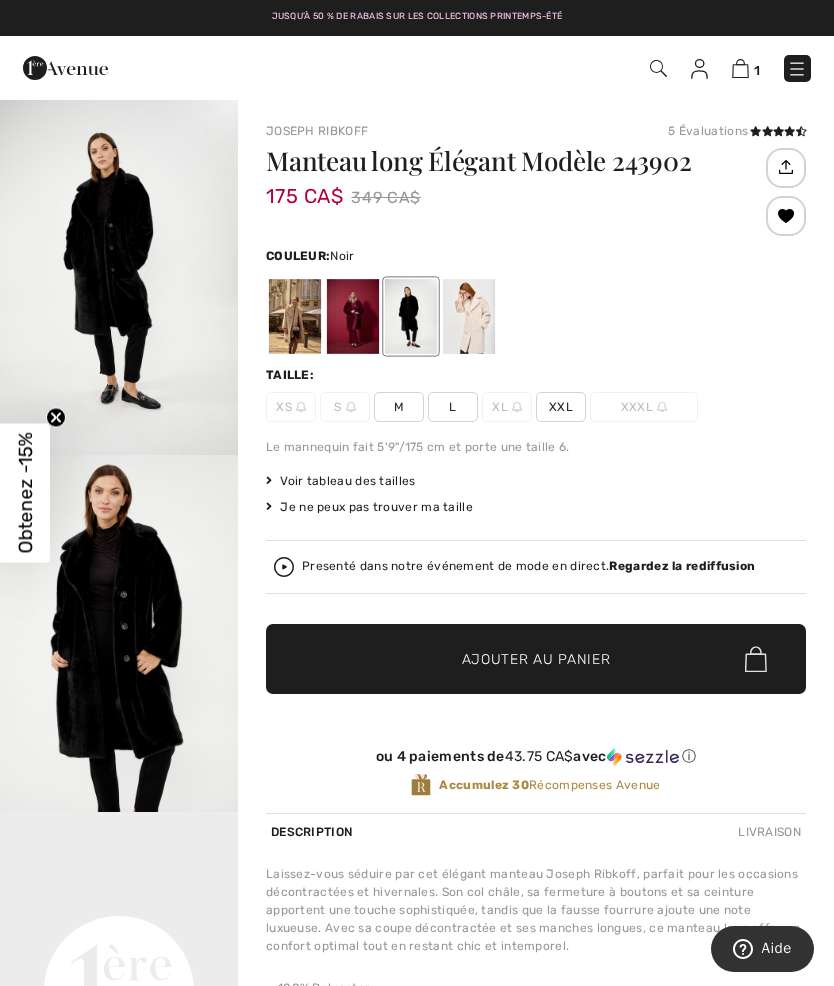 click on "L" at bounding box center [453, 407] 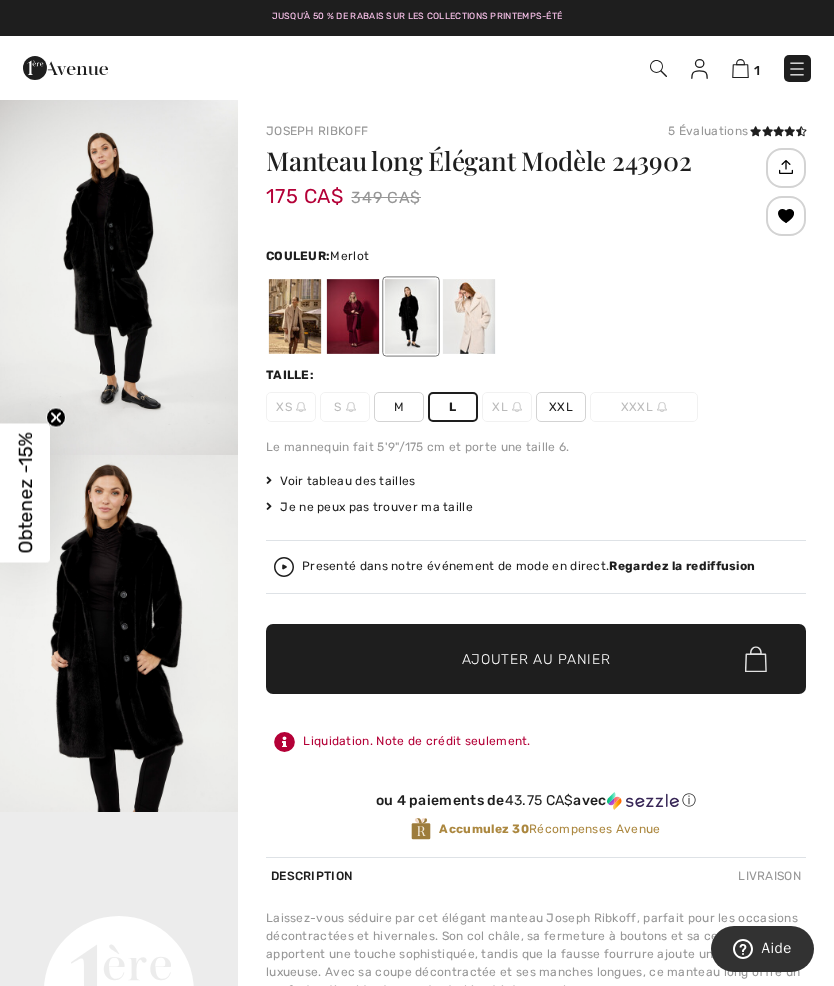 click at bounding box center [353, 316] 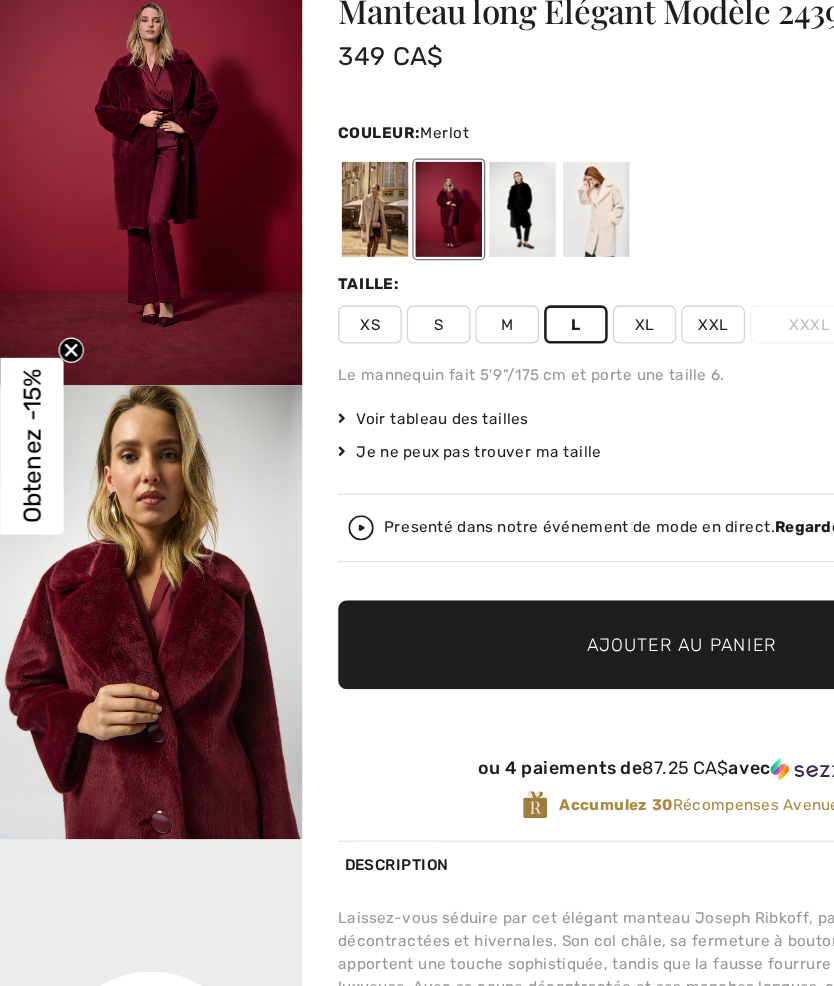 scroll, scrollTop: 12, scrollLeft: 0, axis: vertical 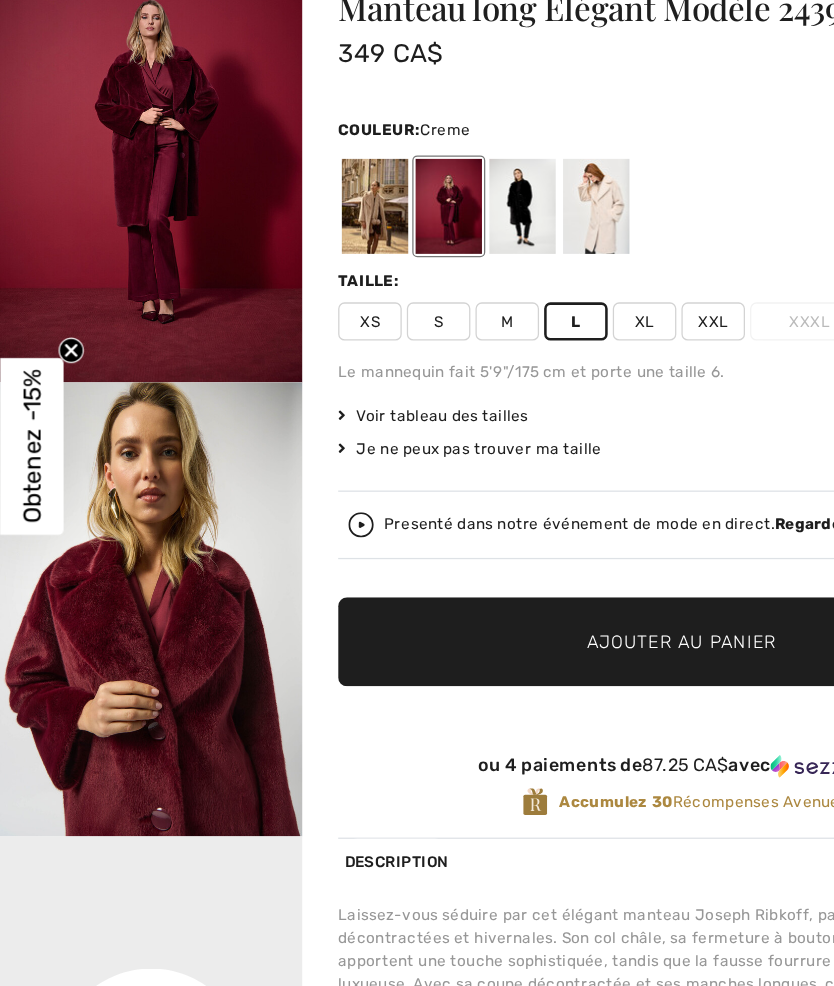 click at bounding box center [469, 304] 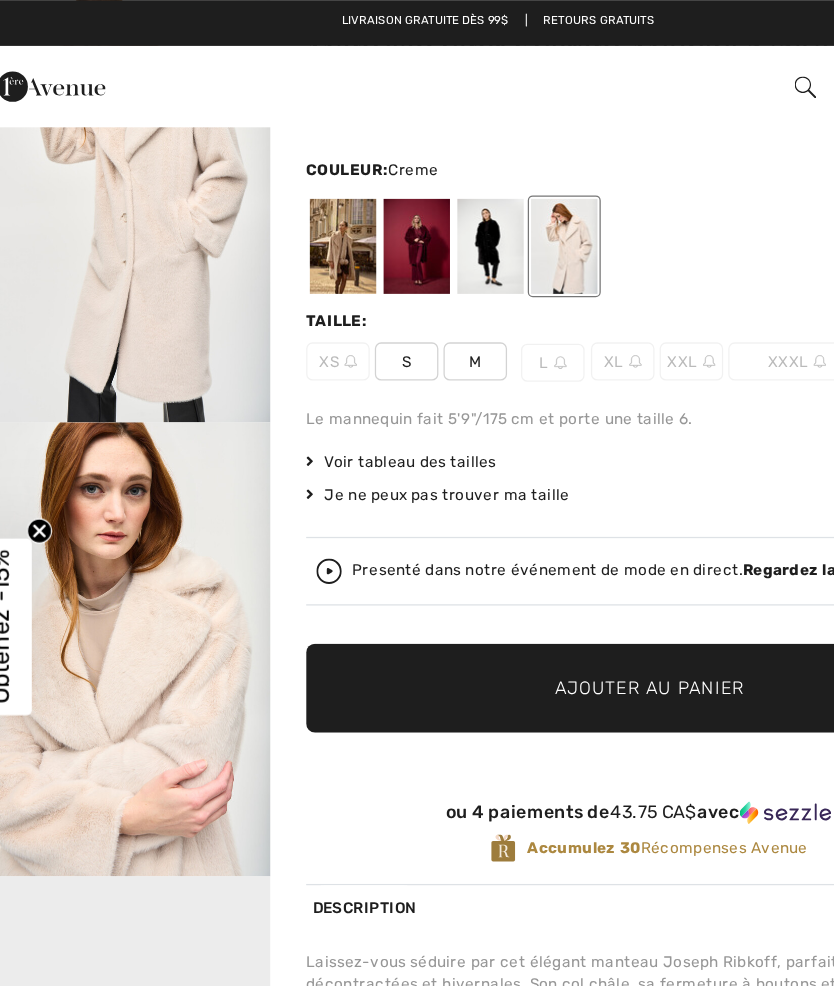 scroll, scrollTop: 123, scrollLeft: 0, axis: vertical 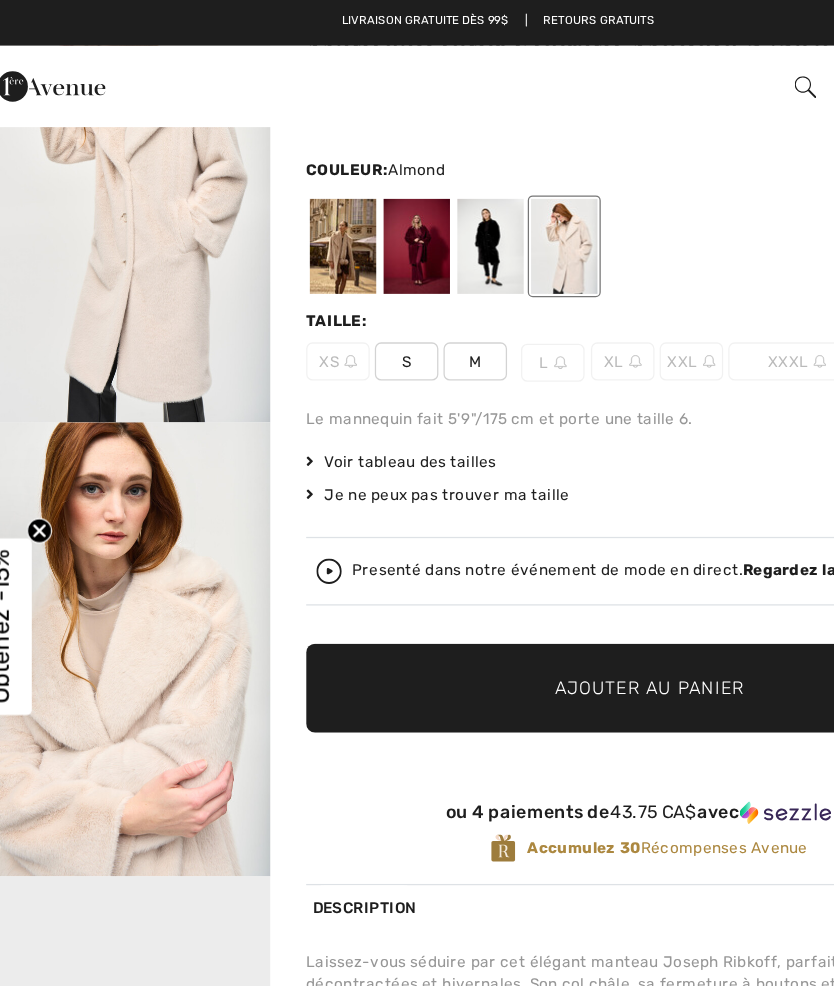 click at bounding box center (295, 193) 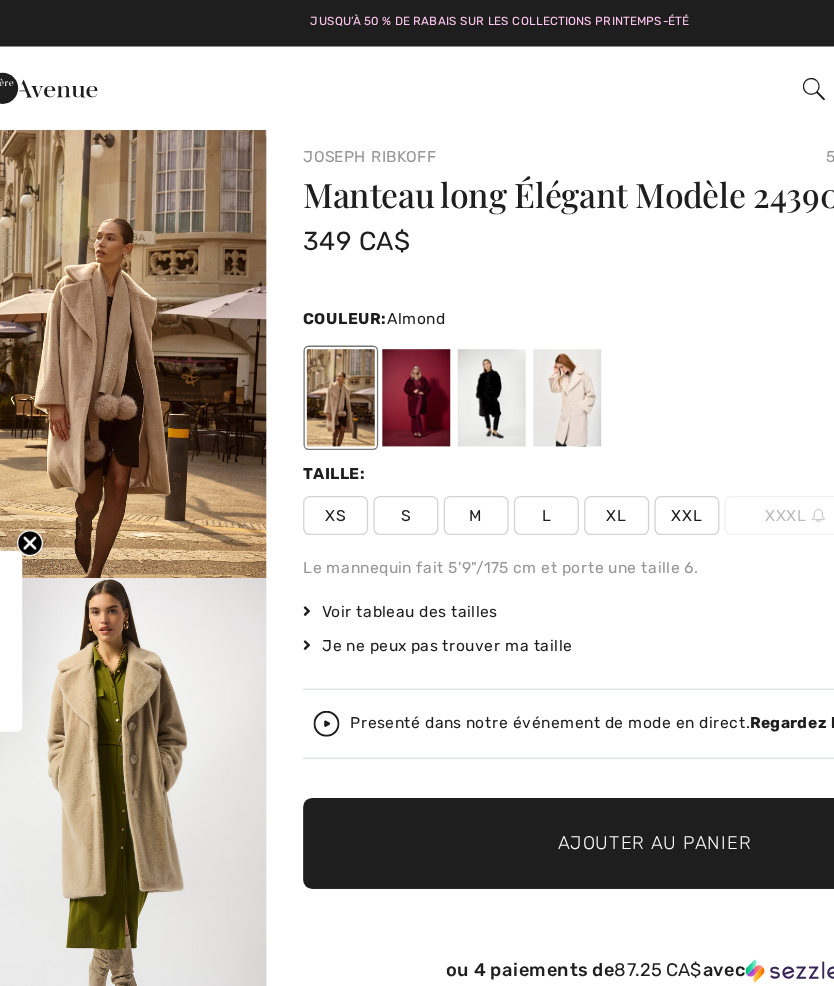scroll, scrollTop: 0, scrollLeft: 0, axis: both 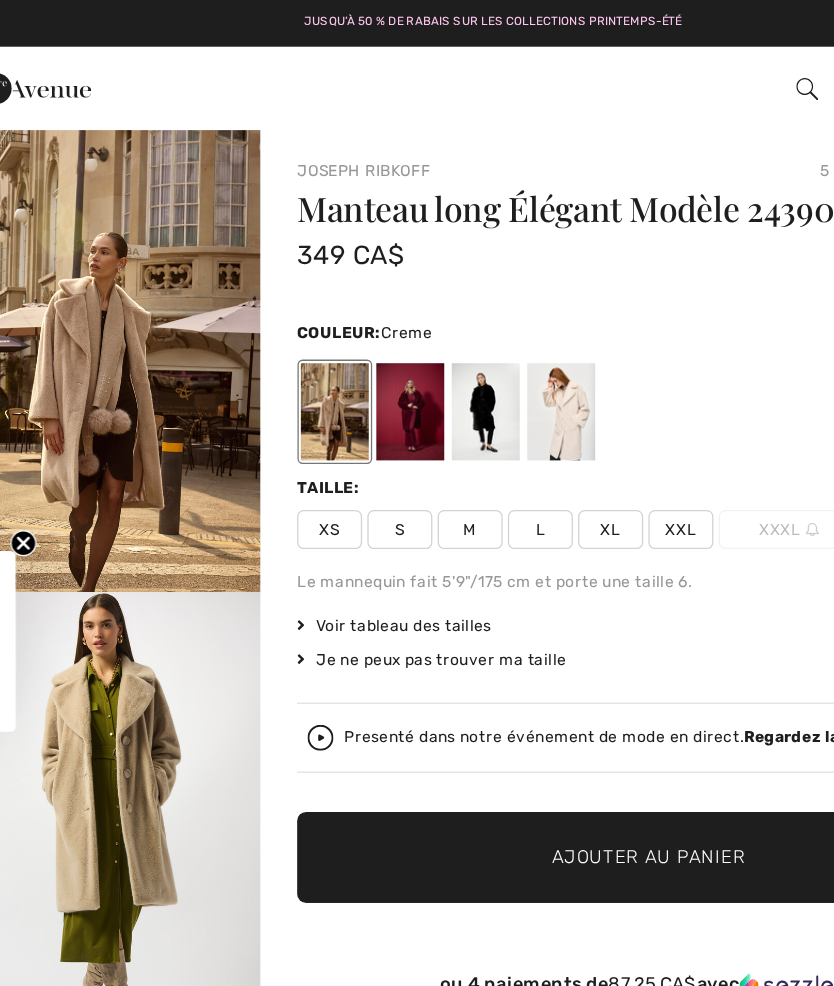 click at bounding box center (469, 316) 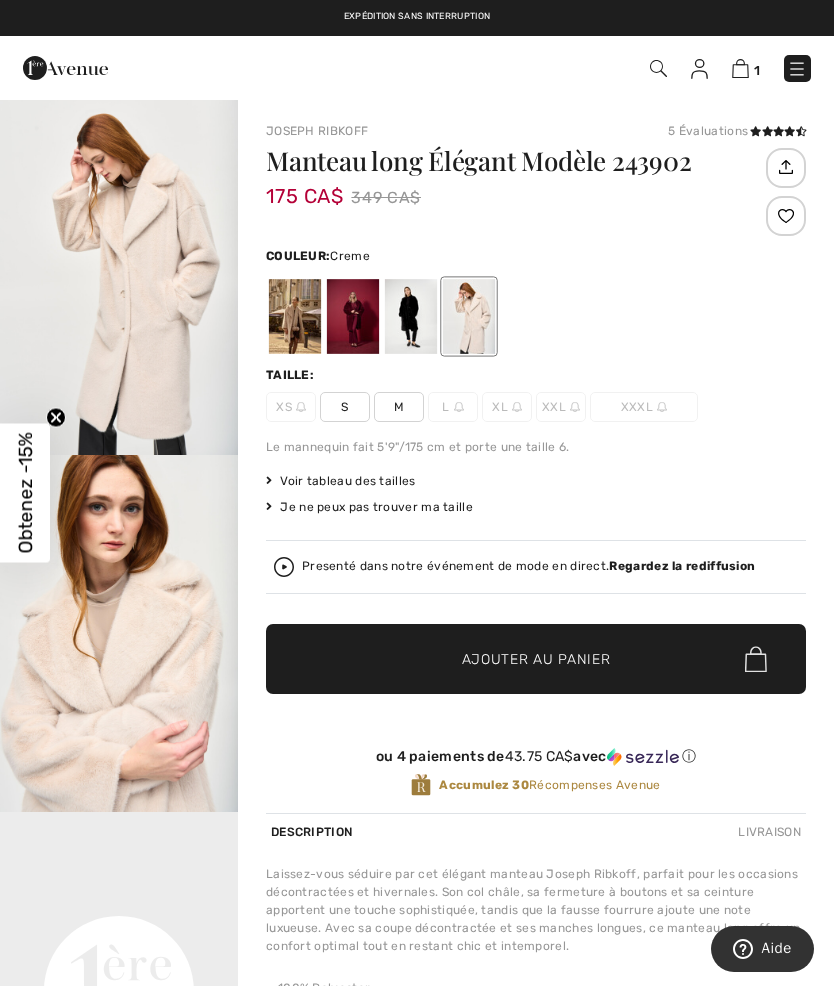 click at bounding box center (295, 316) 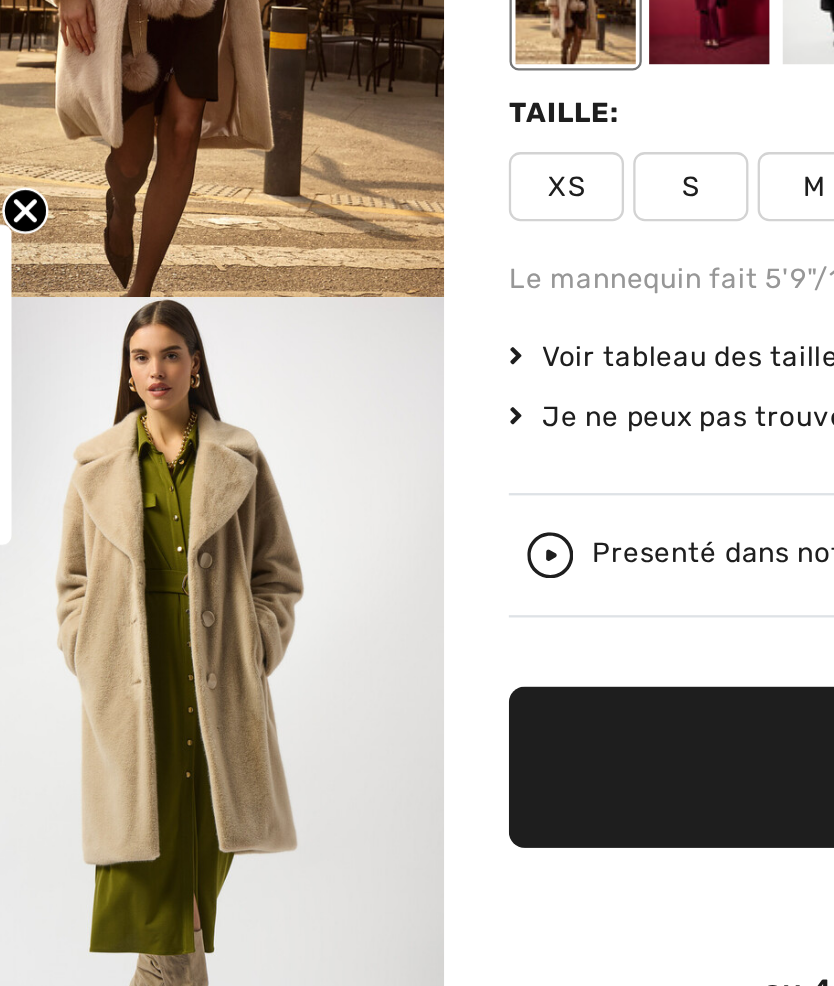 scroll, scrollTop: 36, scrollLeft: 0, axis: vertical 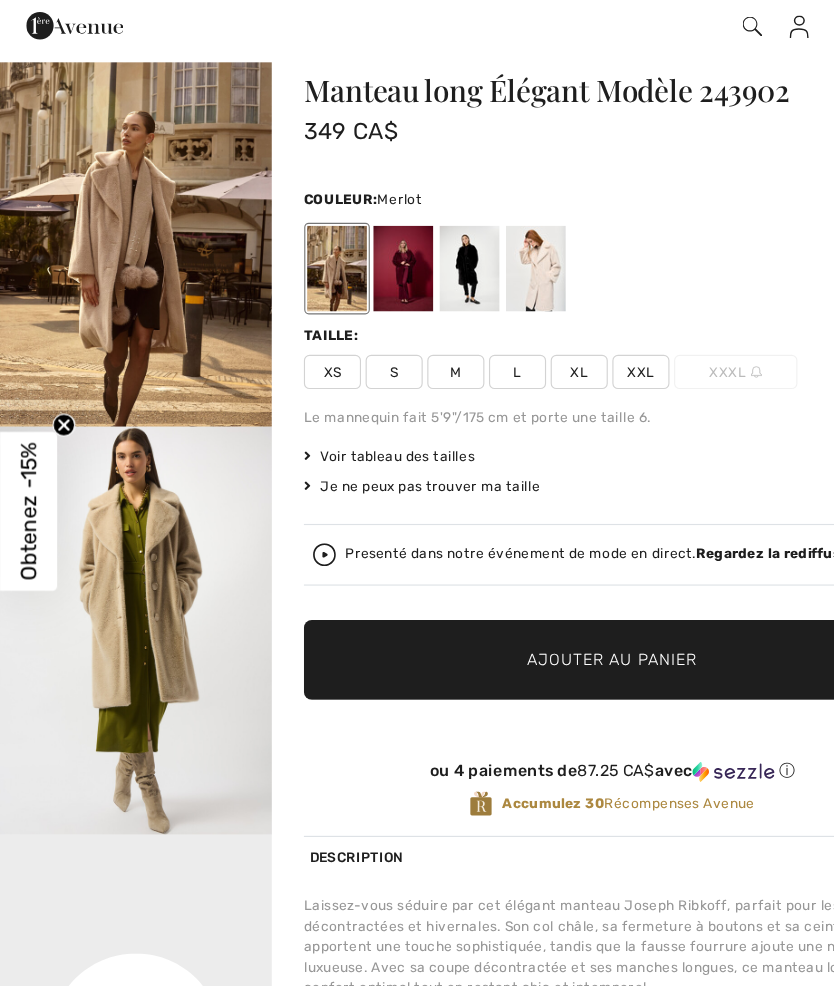 click at bounding box center (353, 280) 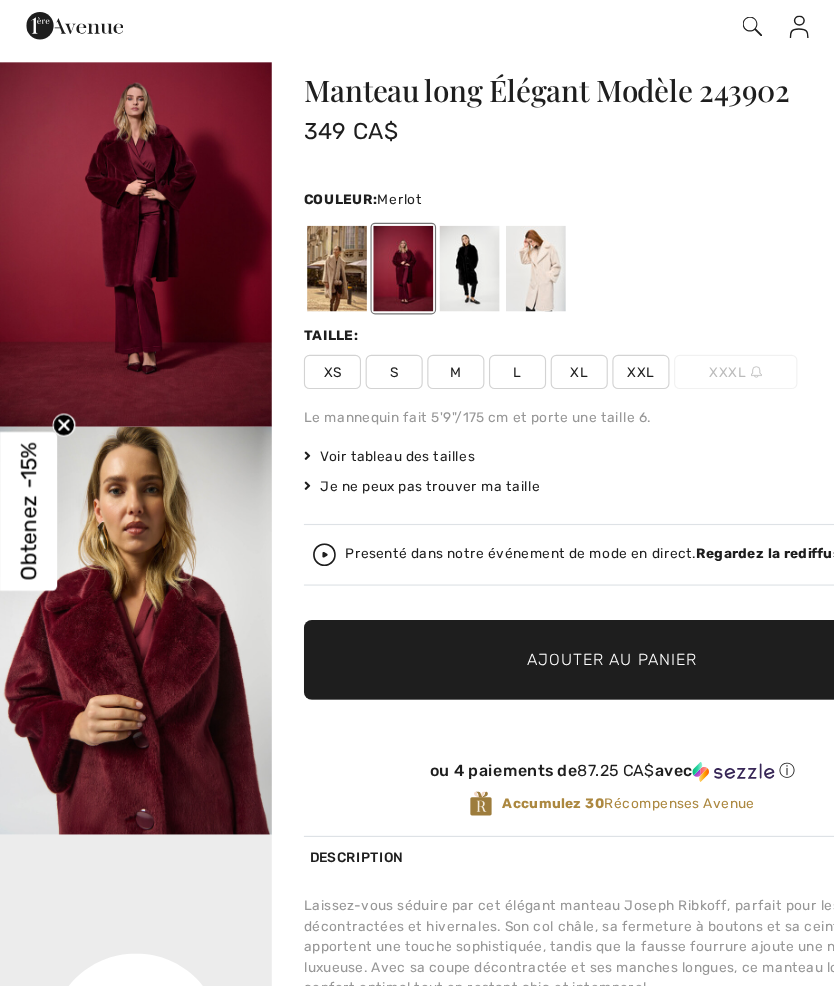 click at bounding box center (119, 597) 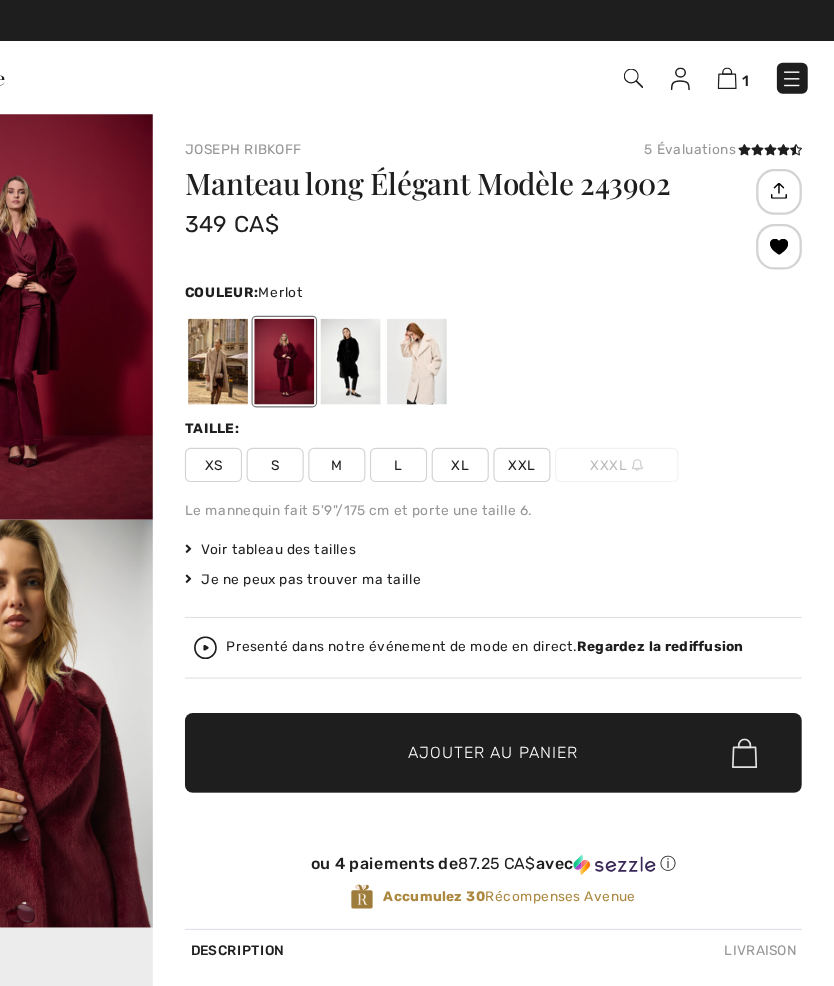 scroll, scrollTop: 0, scrollLeft: 0, axis: both 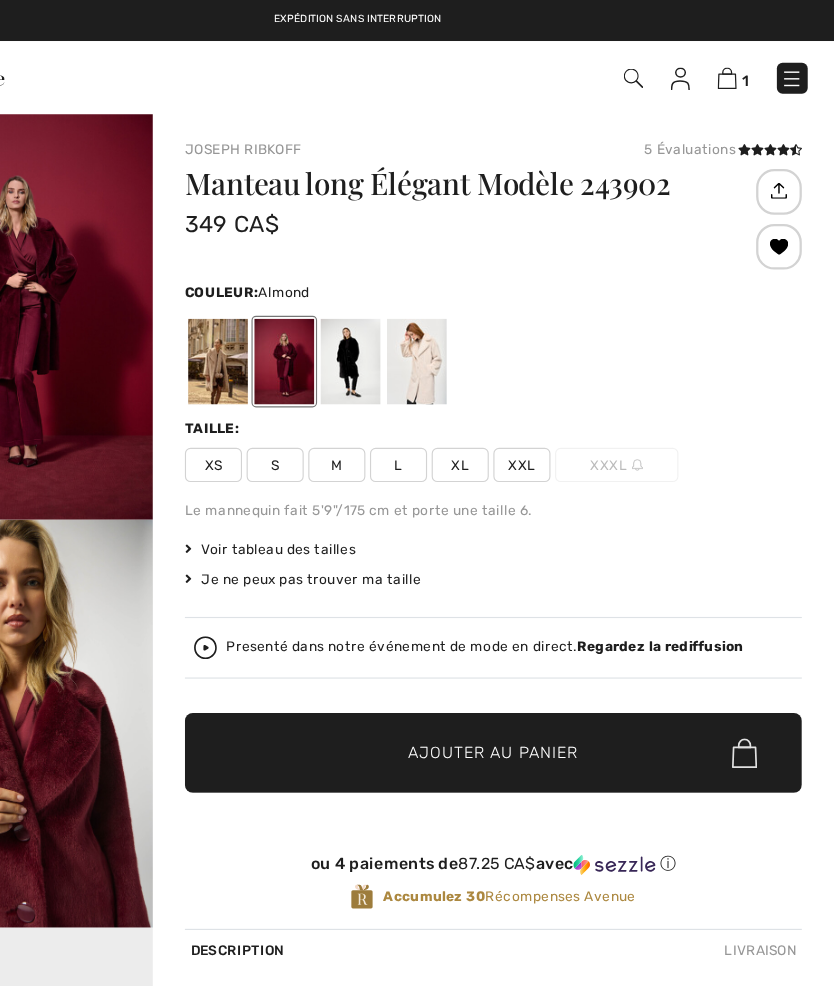 click at bounding box center [295, 316] 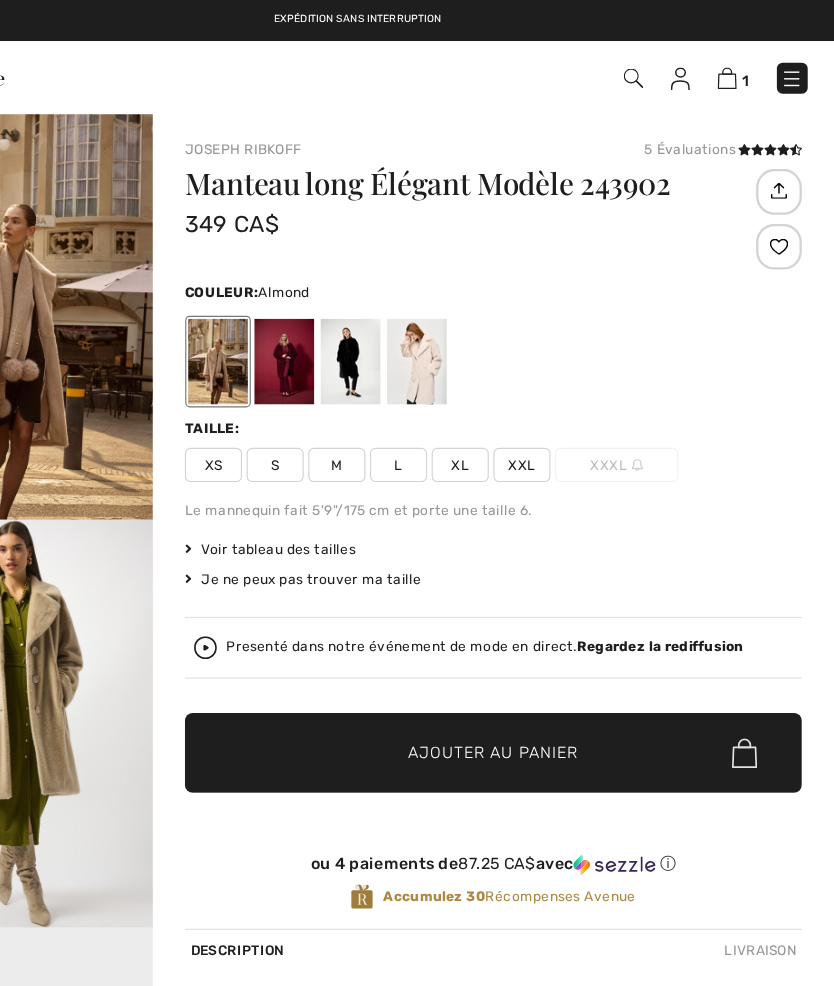 click at bounding box center [786, 216] 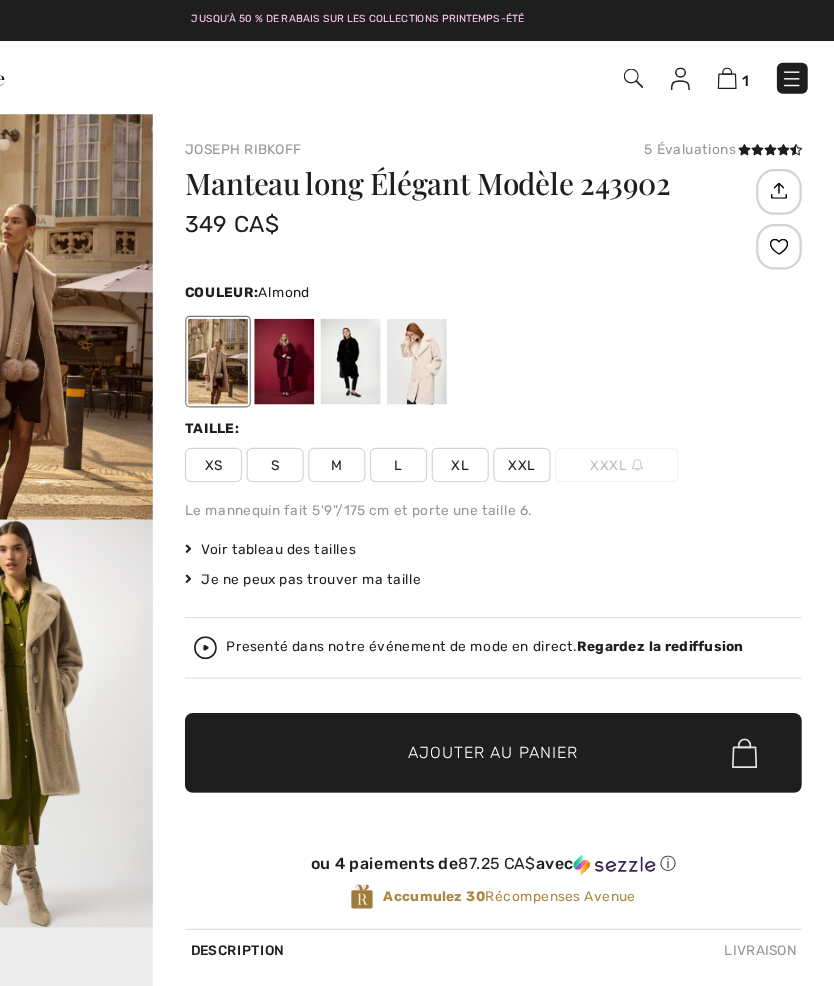click at bounding box center [786, 216] 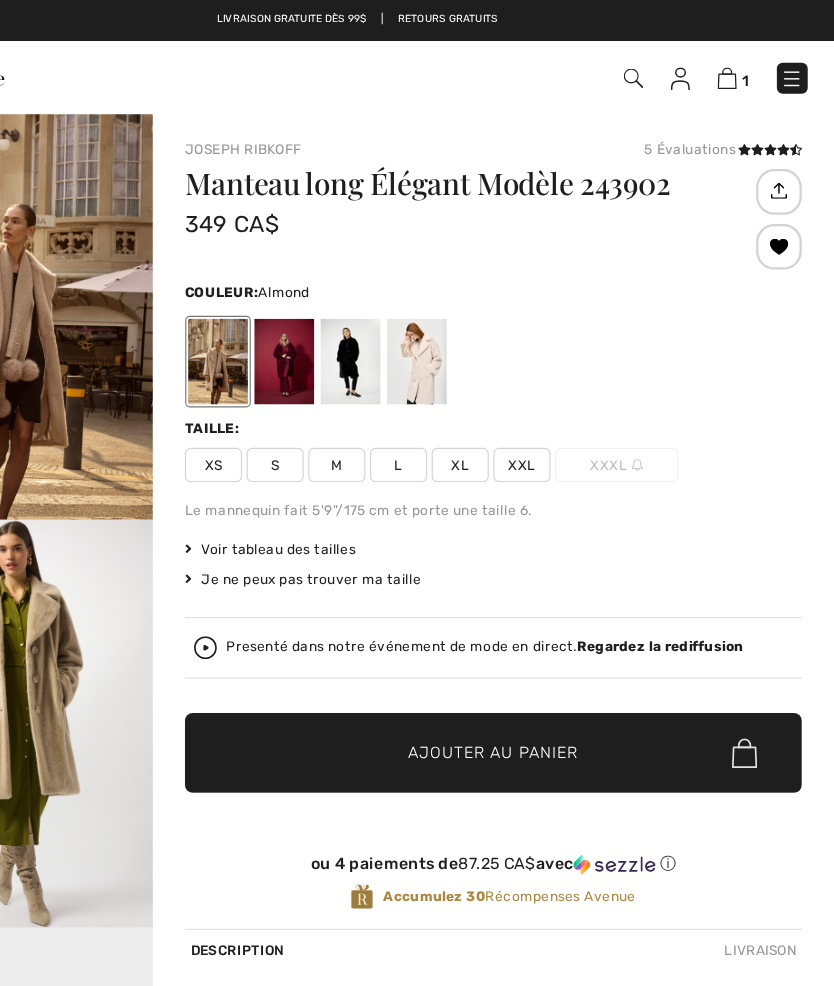 scroll, scrollTop: 0, scrollLeft: 0, axis: both 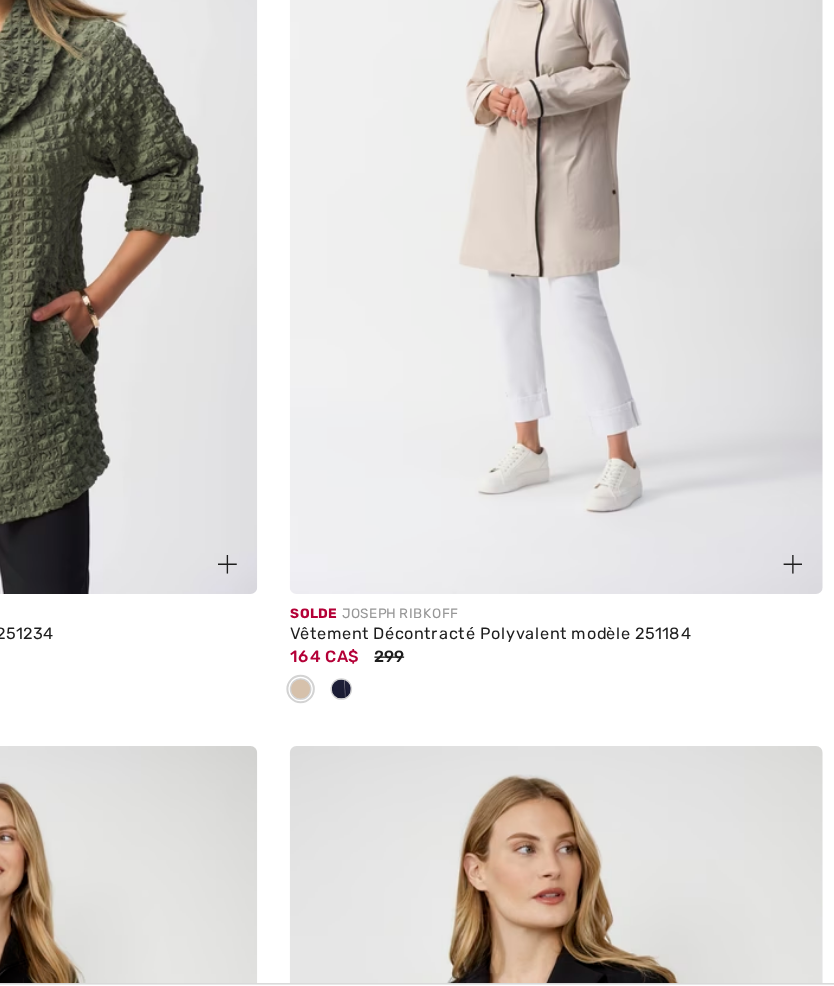 click at bounding box center (625, 704) 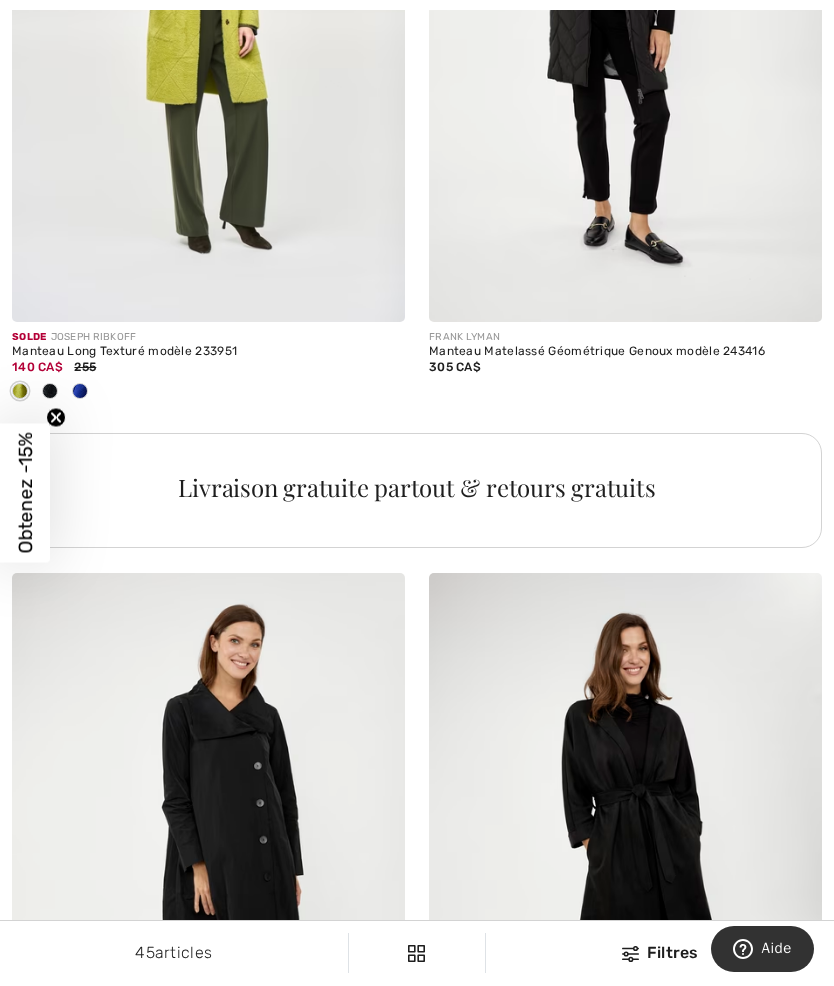 scroll, scrollTop: 8336, scrollLeft: 0, axis: vertical 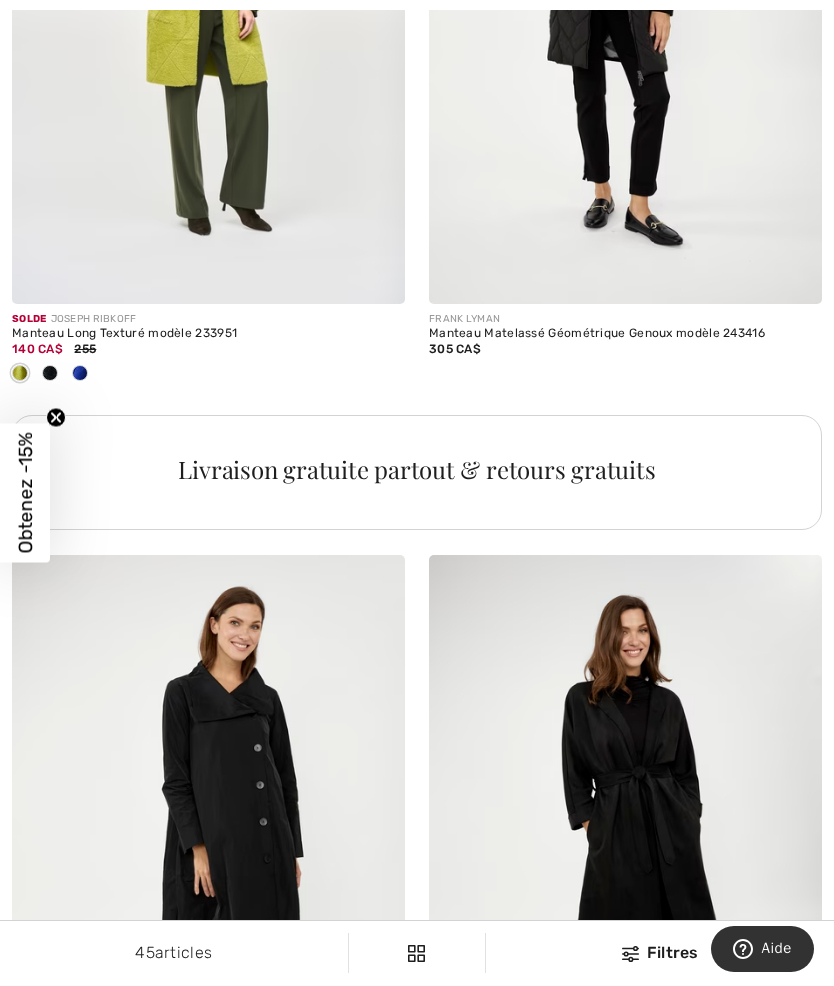 click at bounding box center [208, 9] 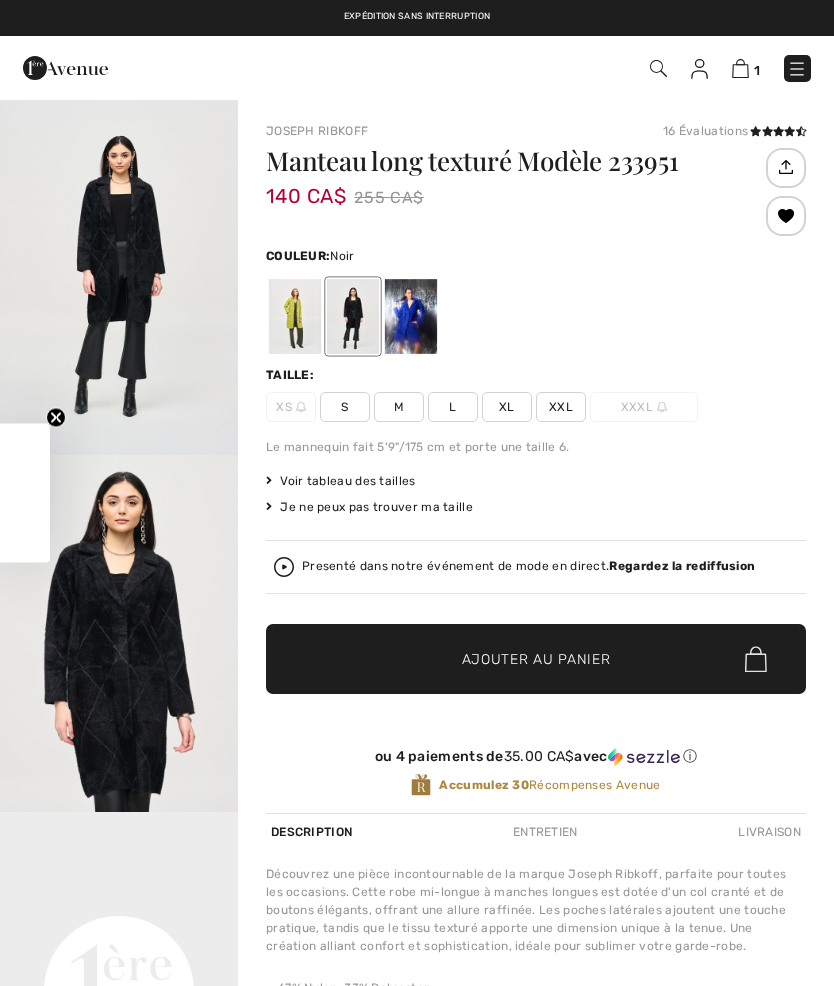 checkbox on "true" 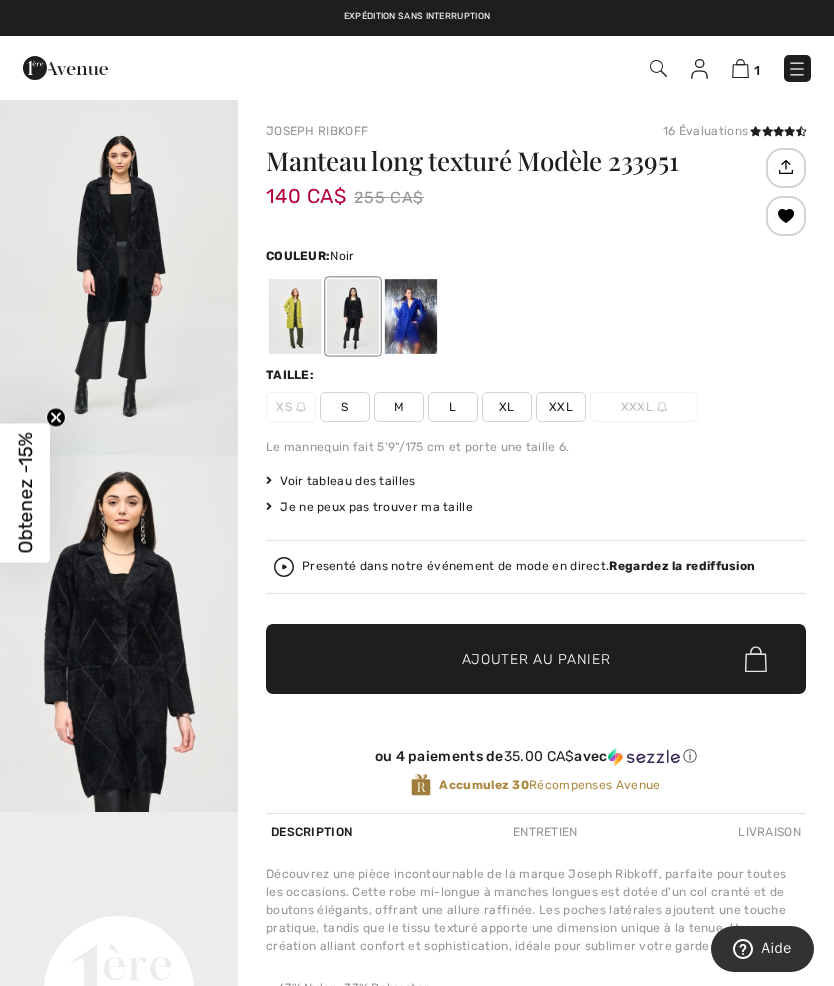 scroll, scrollTop: 0, scrollLeft: 0, axis: both 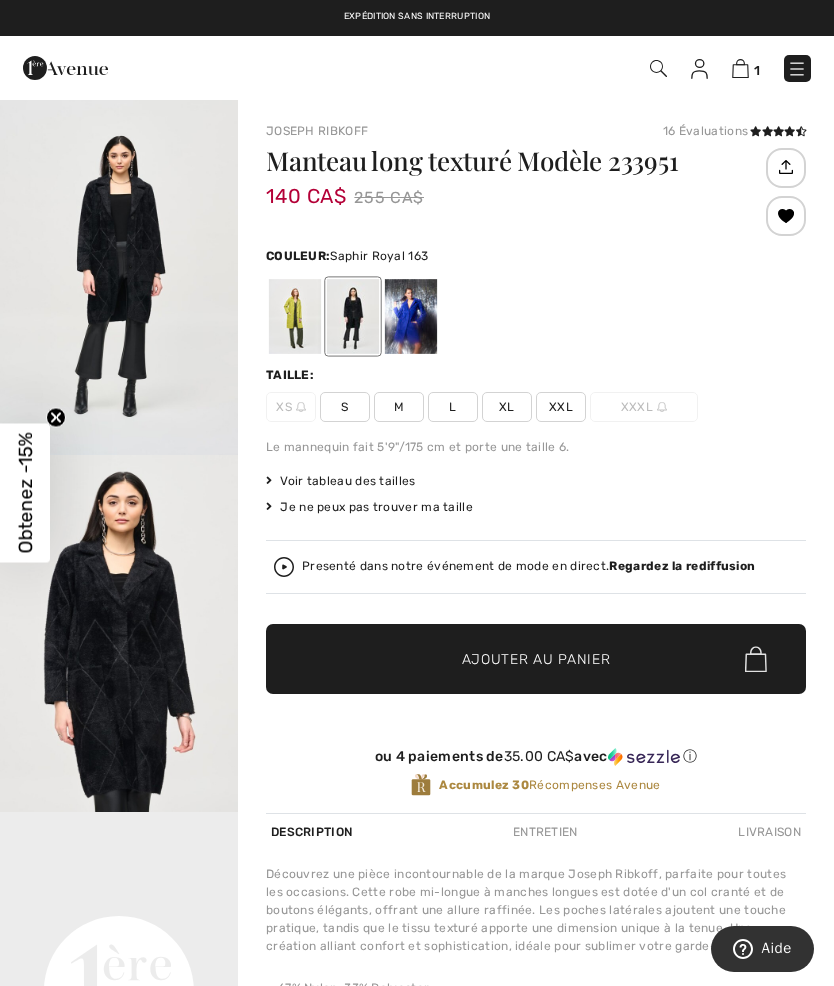 click at bounding box center (411, 316) 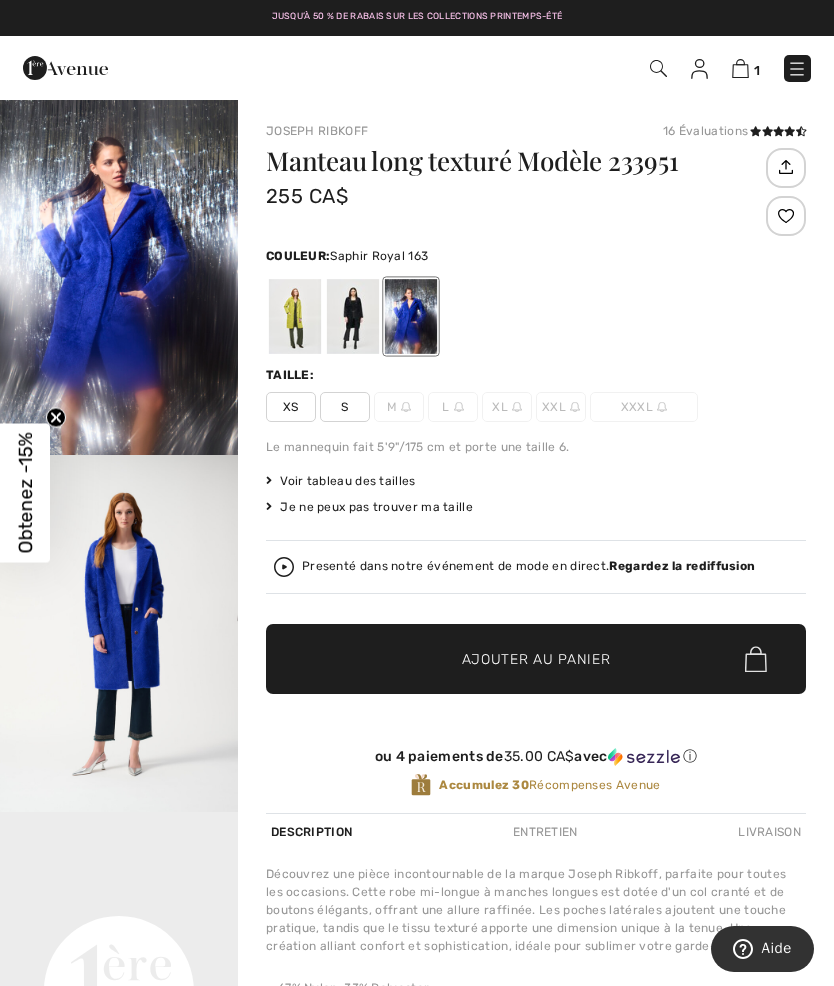 click at bounding box center (411, 316) 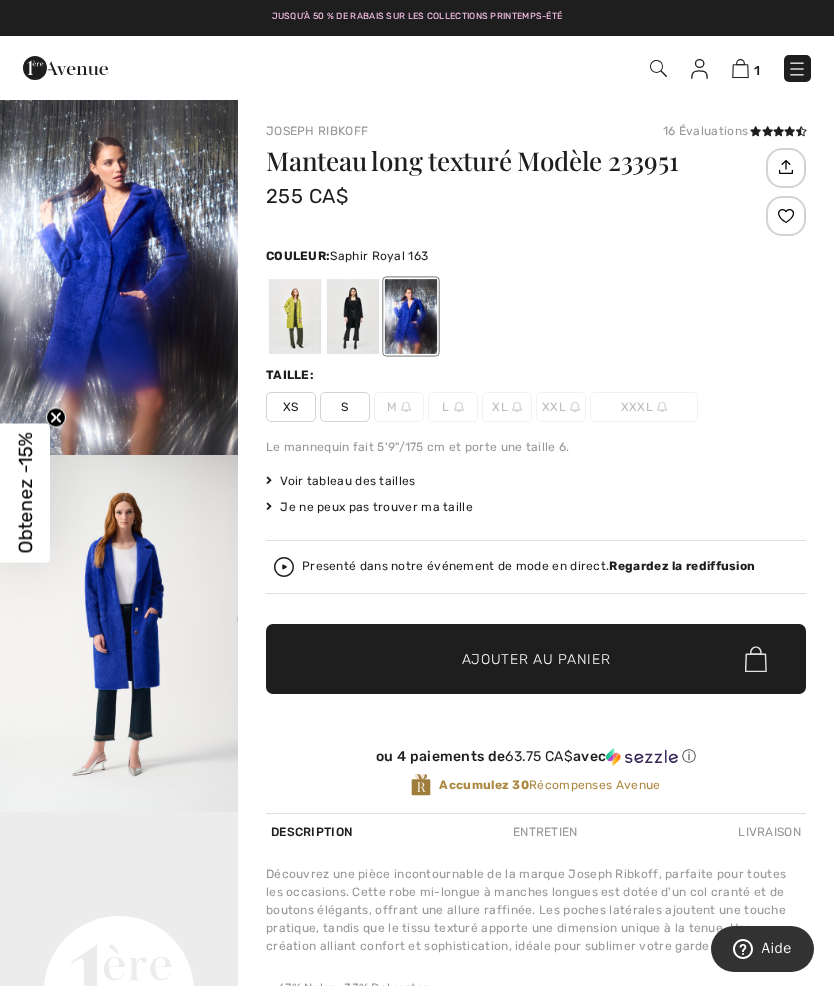 click at bounding box center [295, 316] 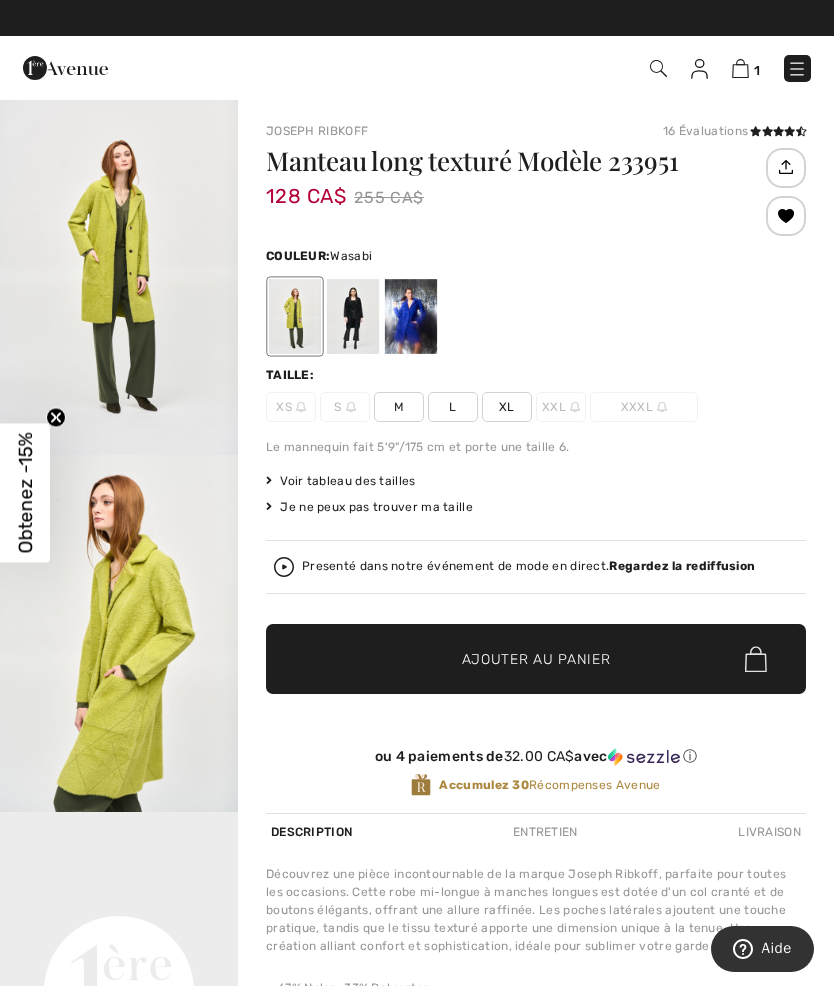 click at bounding box center (353, 316) 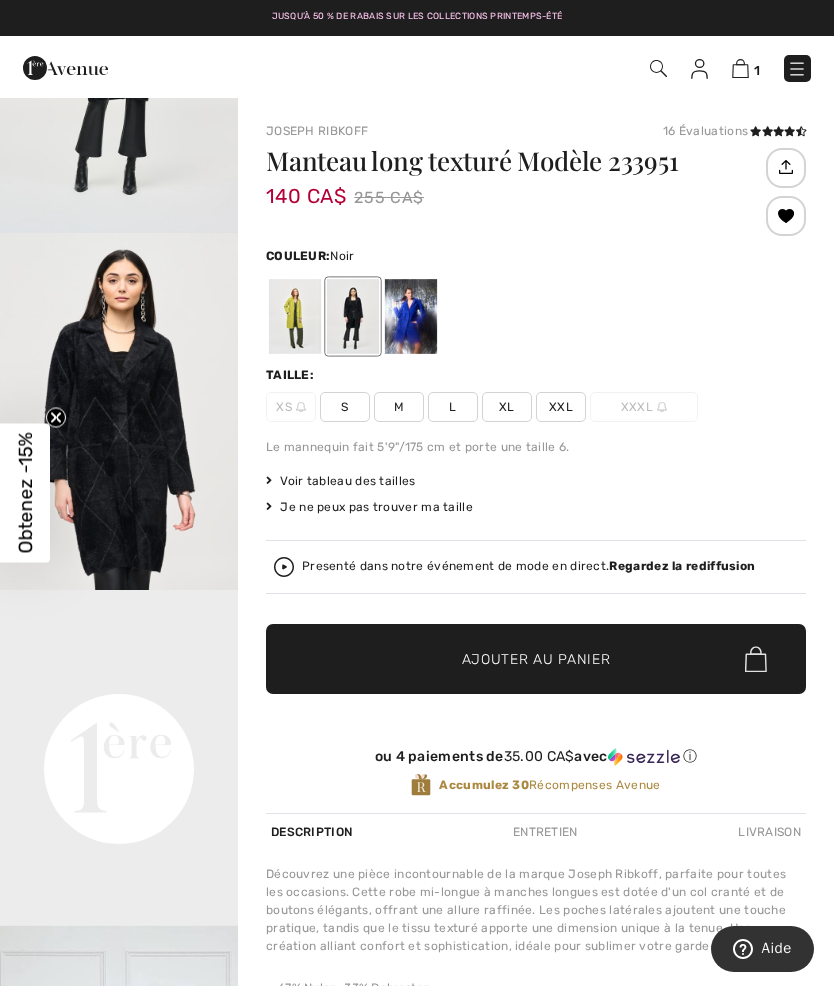 click at bounding box center [178, 68] 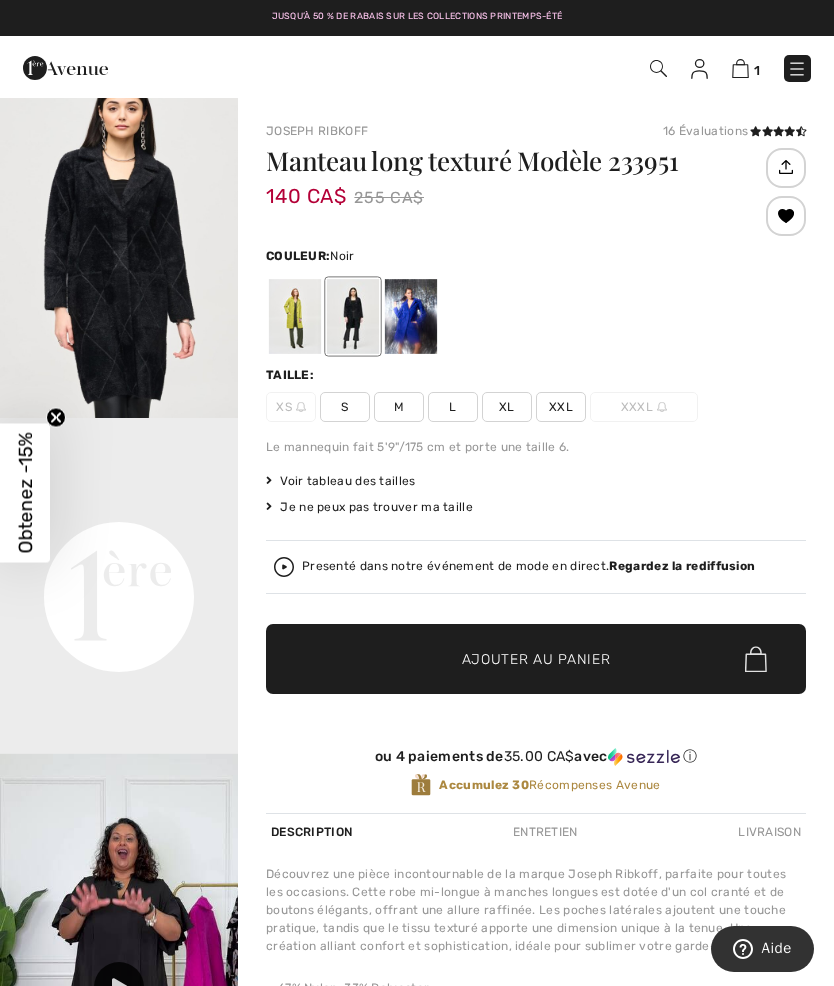 scroll, scrollTop: 396, scrollLeft: 0, axis: vertical 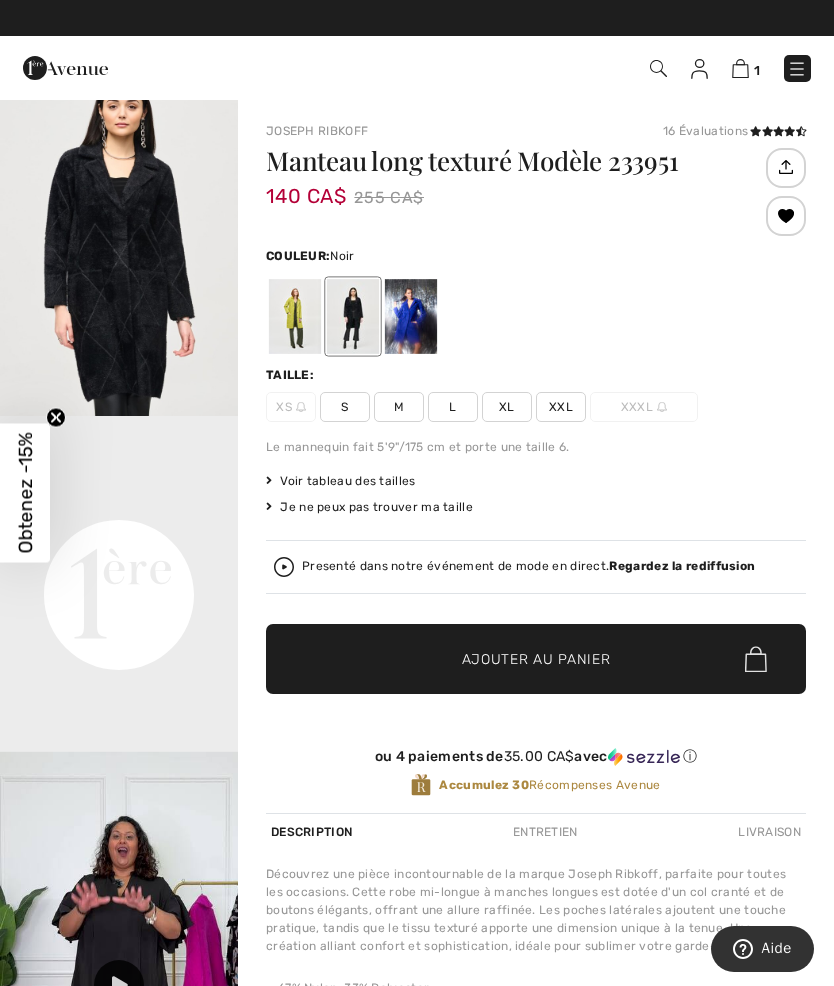 click at bounding box center (119, 237) 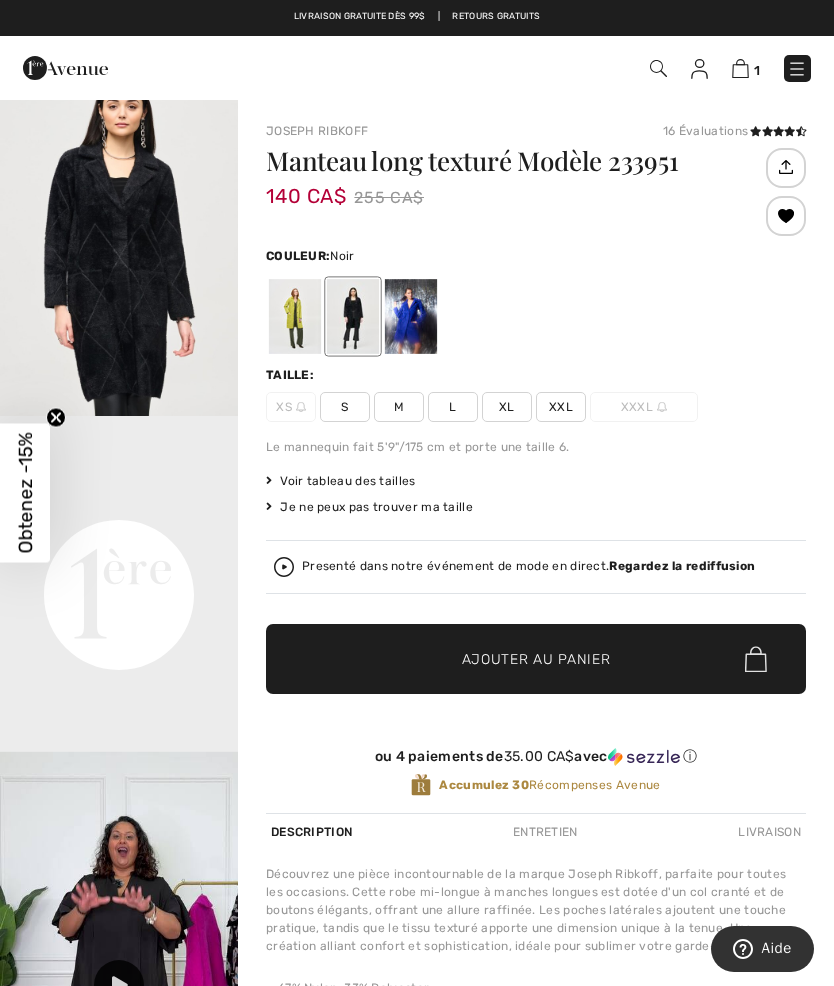 click at bounding box center (411, 316) 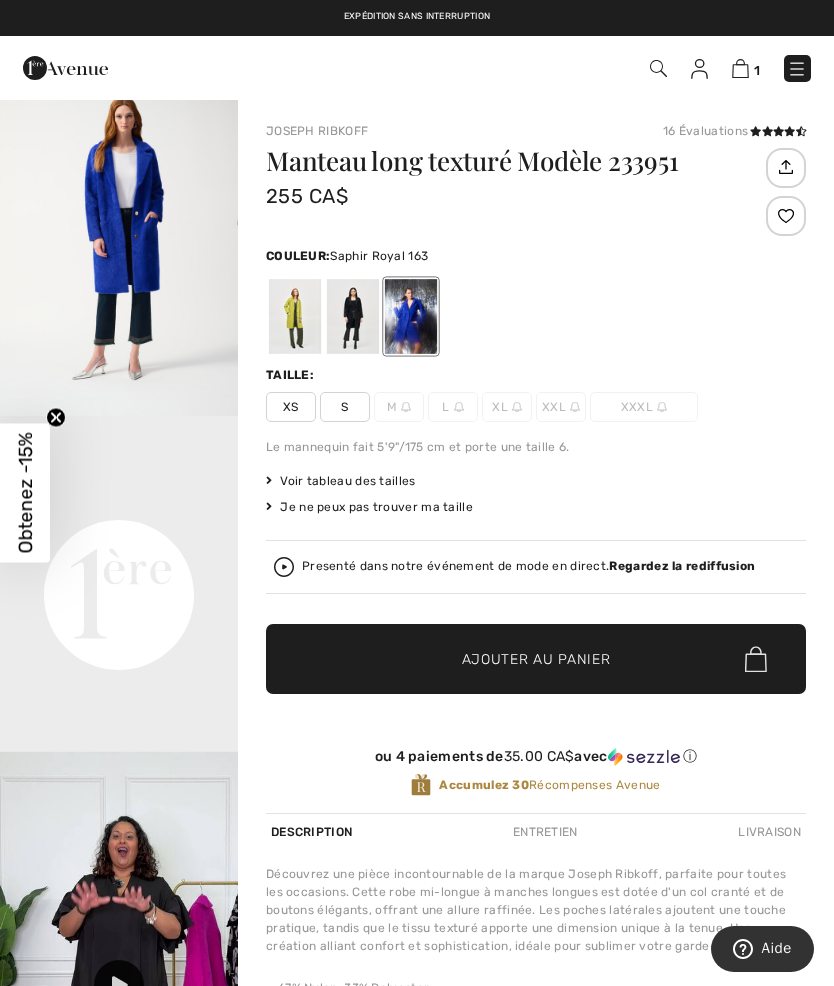 click at bounding box center (411, 316) 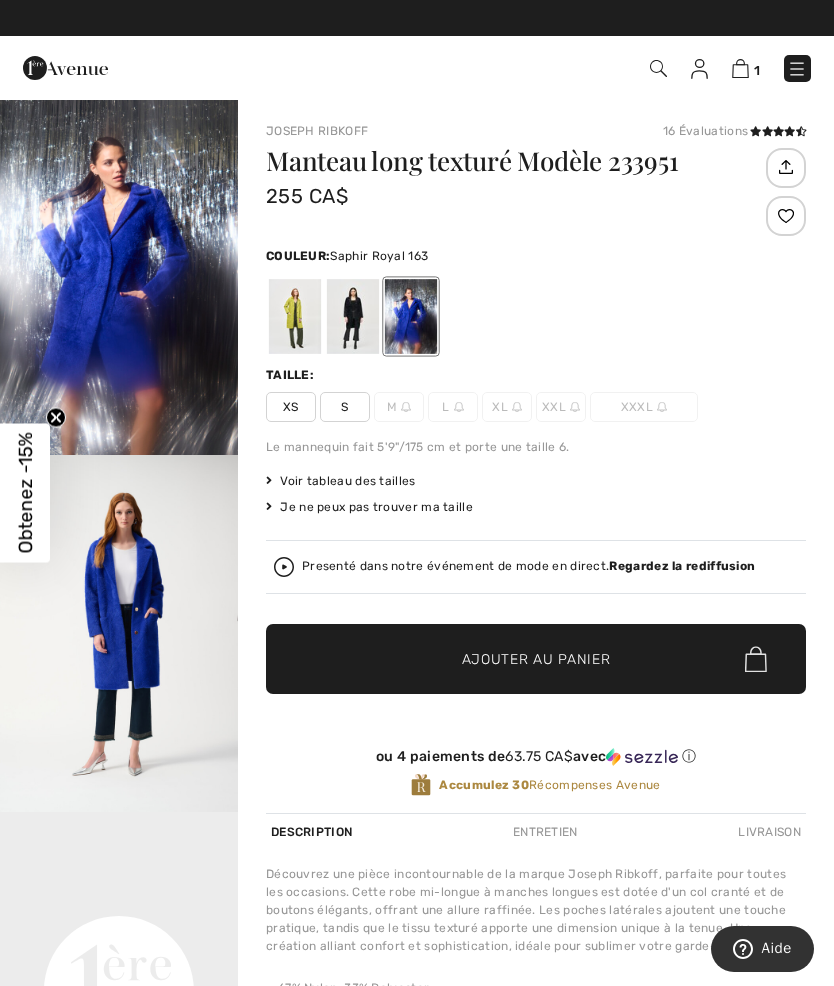 click at bounding box center [119, 633] 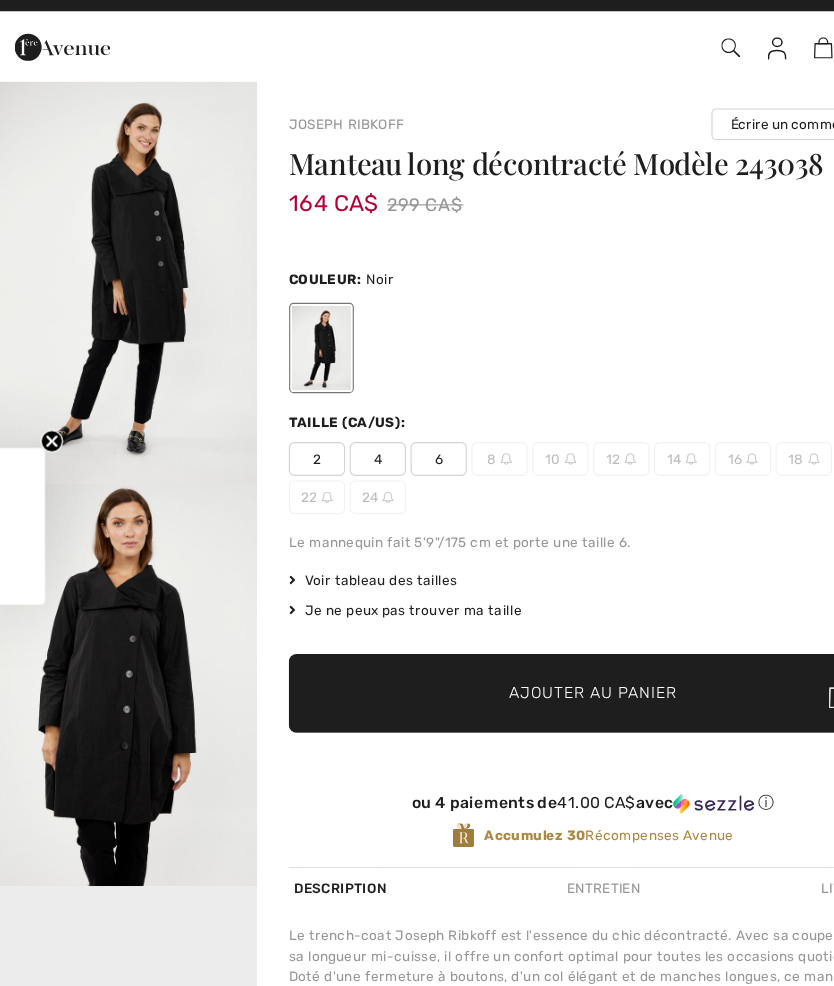 checkbox on "true" 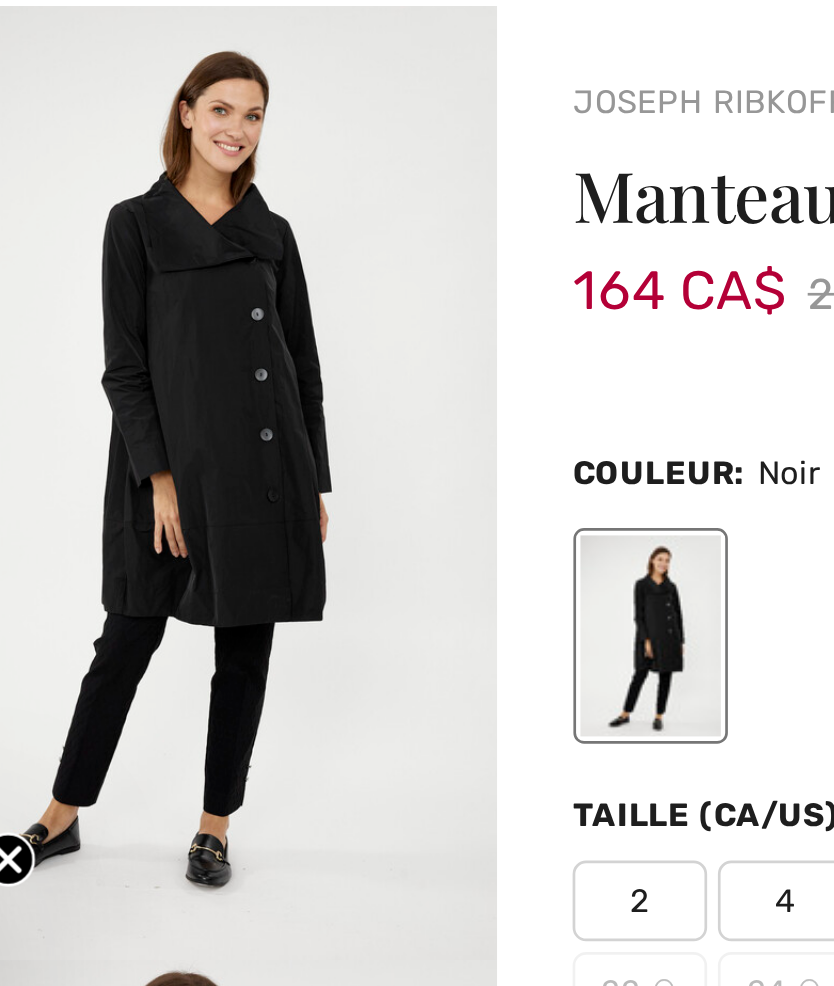 scroll, scrollTop: 0, scrollLeft: 0, axis: both 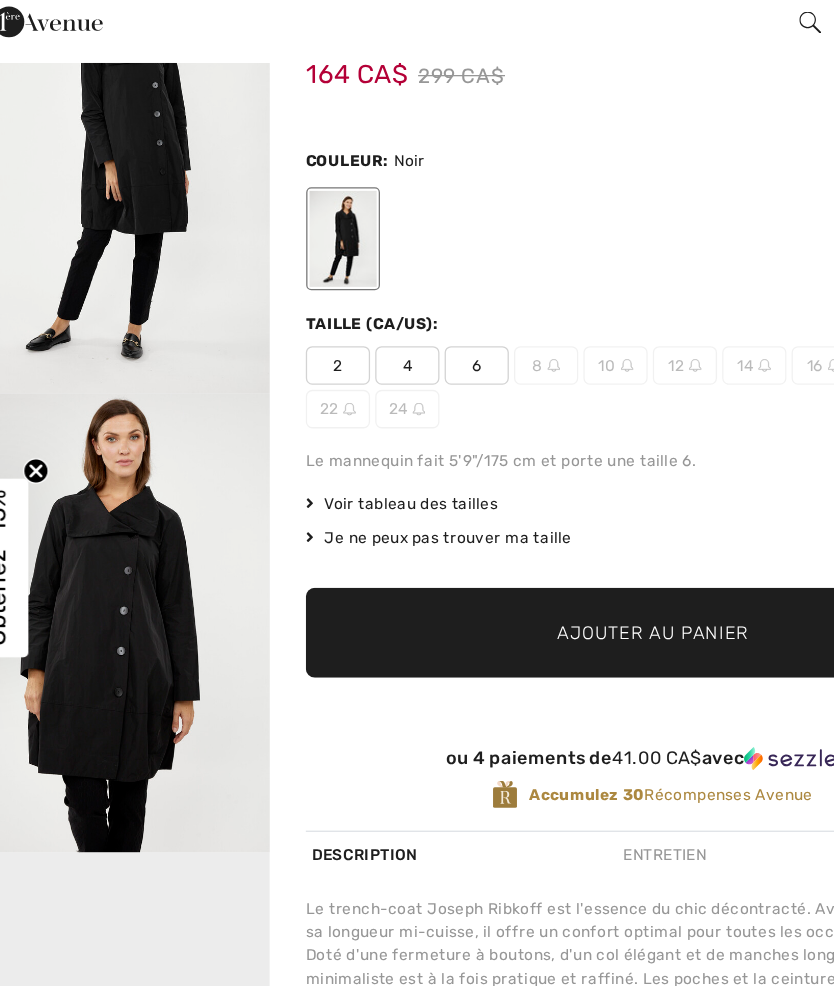click at bounding box center [119, 178] 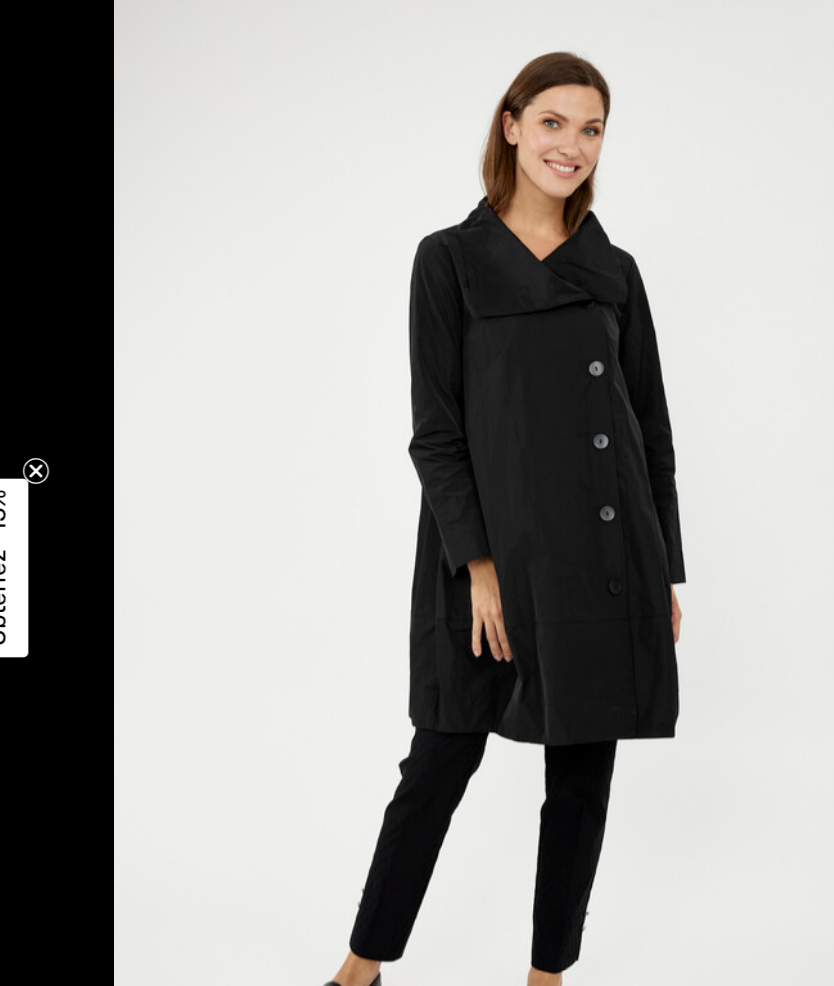 scroll, scrollTop: 98, scrollLeft: 0, axis: vertical 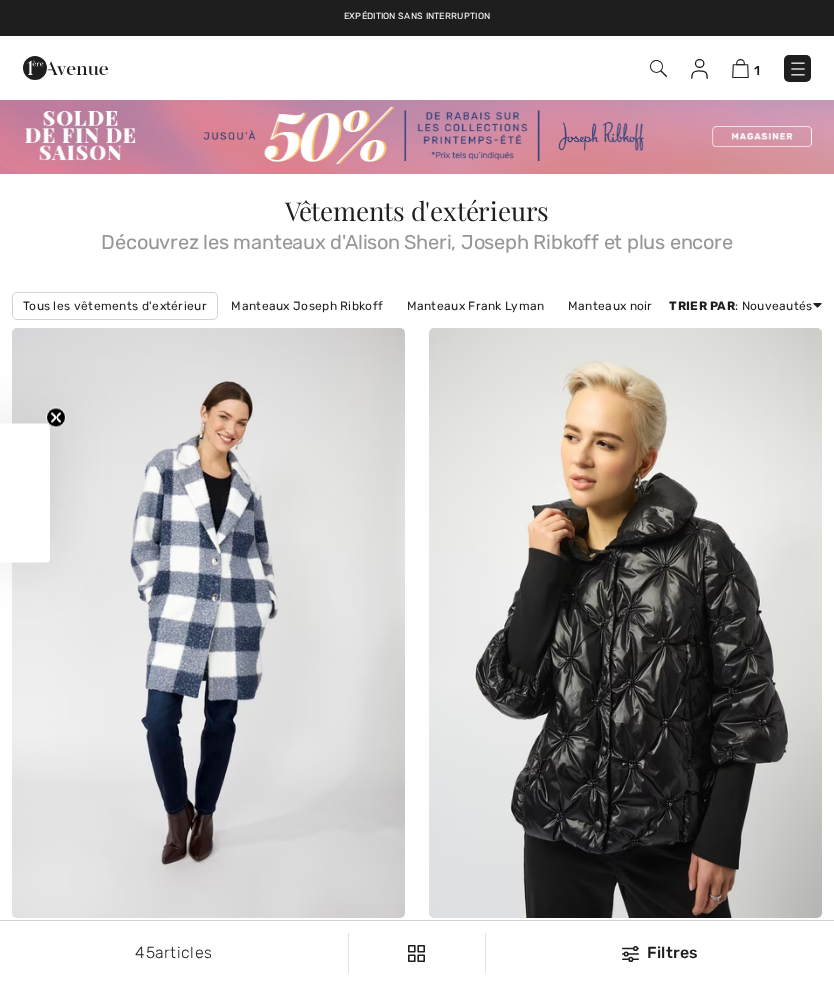 checkbox on "true" 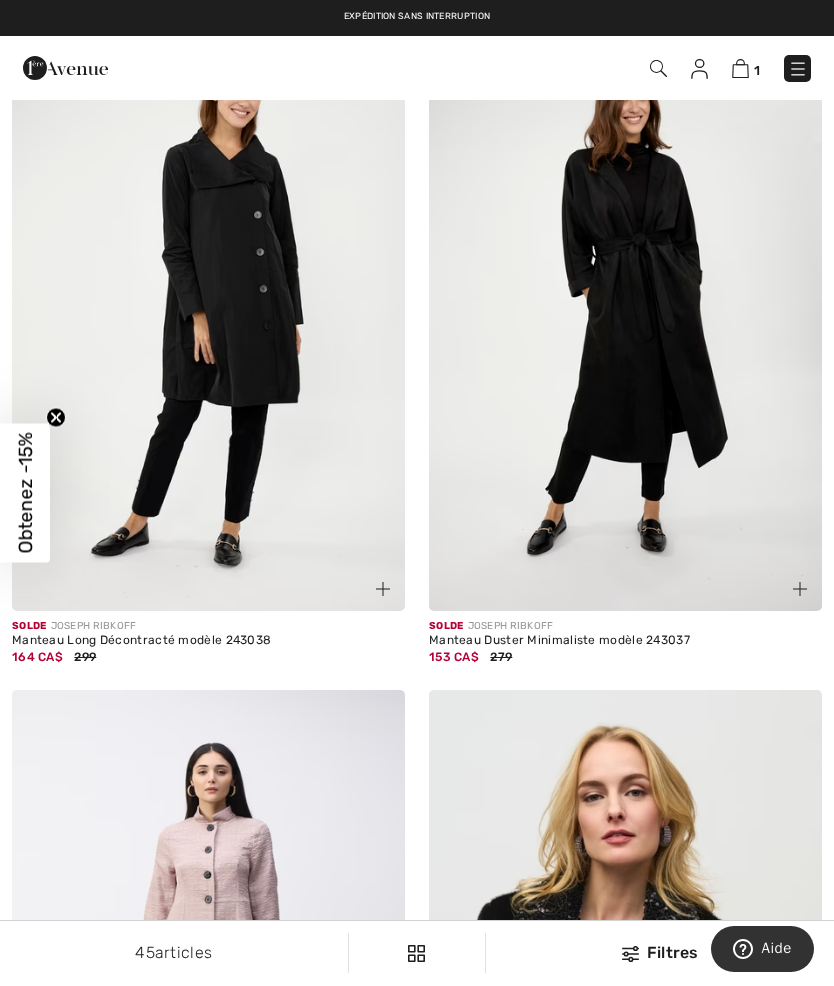 scroll, scrollTop: 0, scrollLeft: 0, axis: both 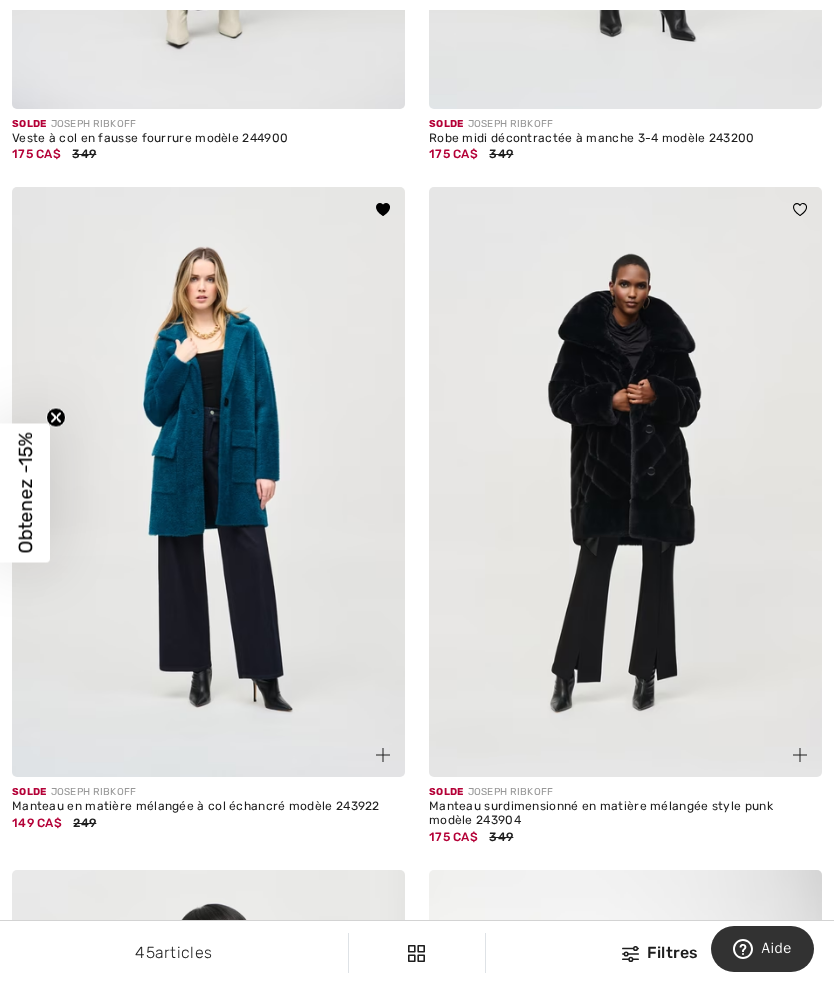 click at bounding box center [208, 482] 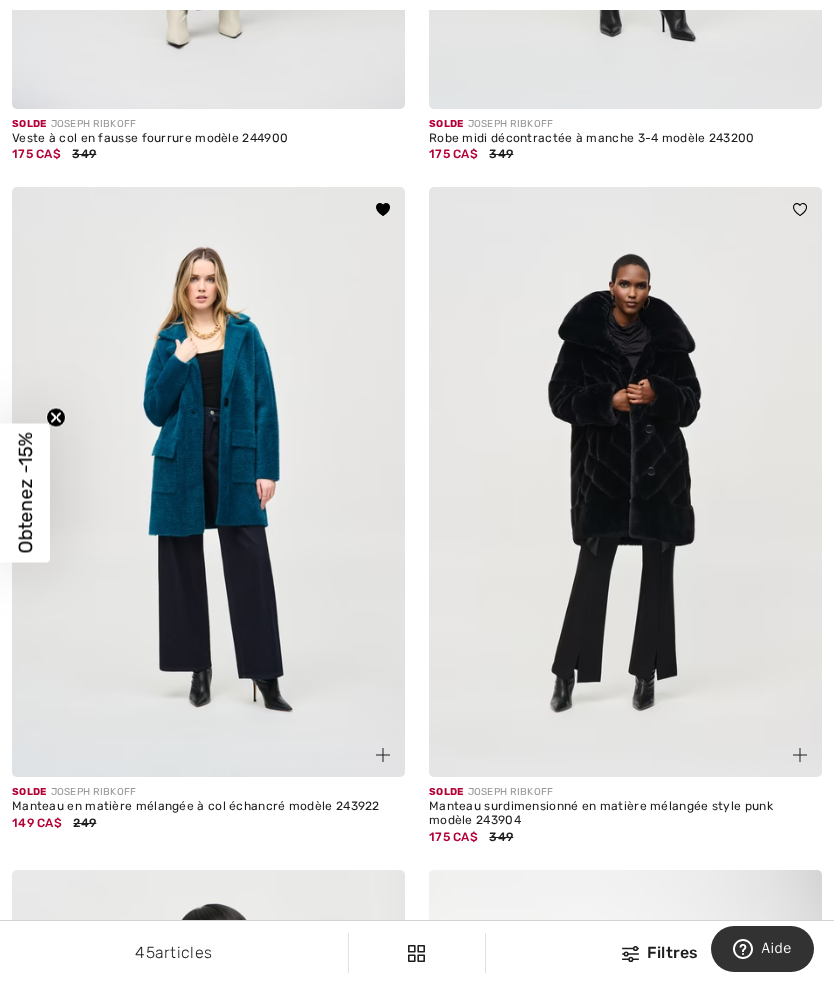 click at bounding box center (208, 482) 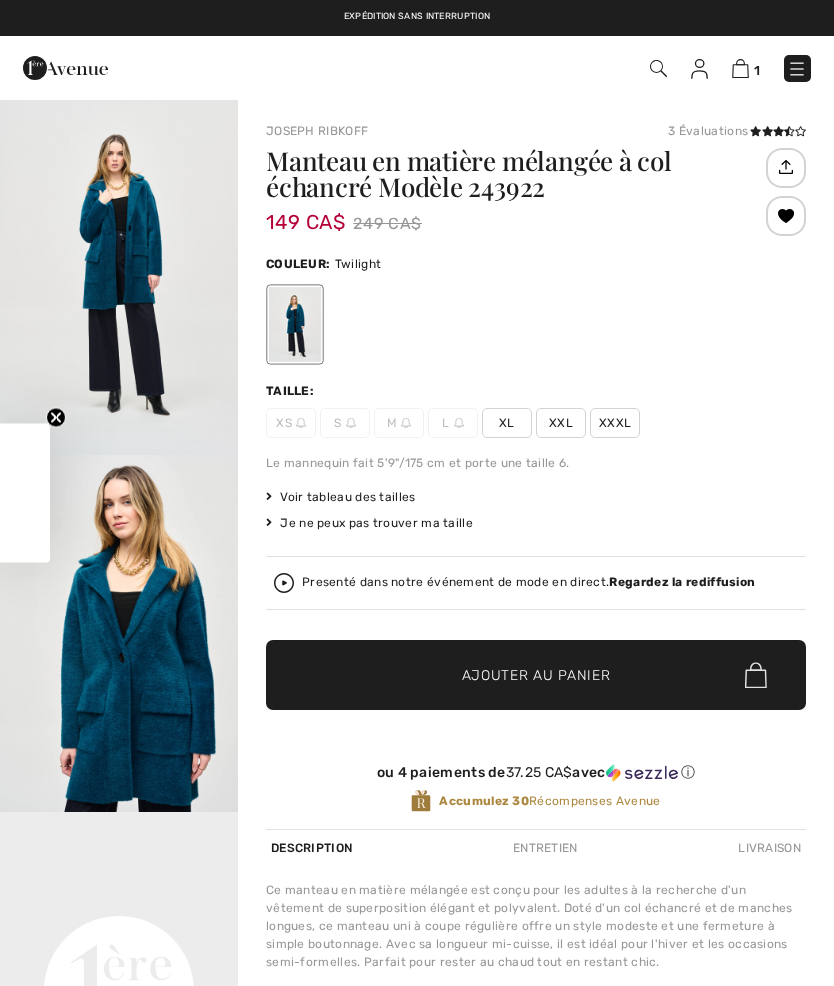 checkbox on "true" 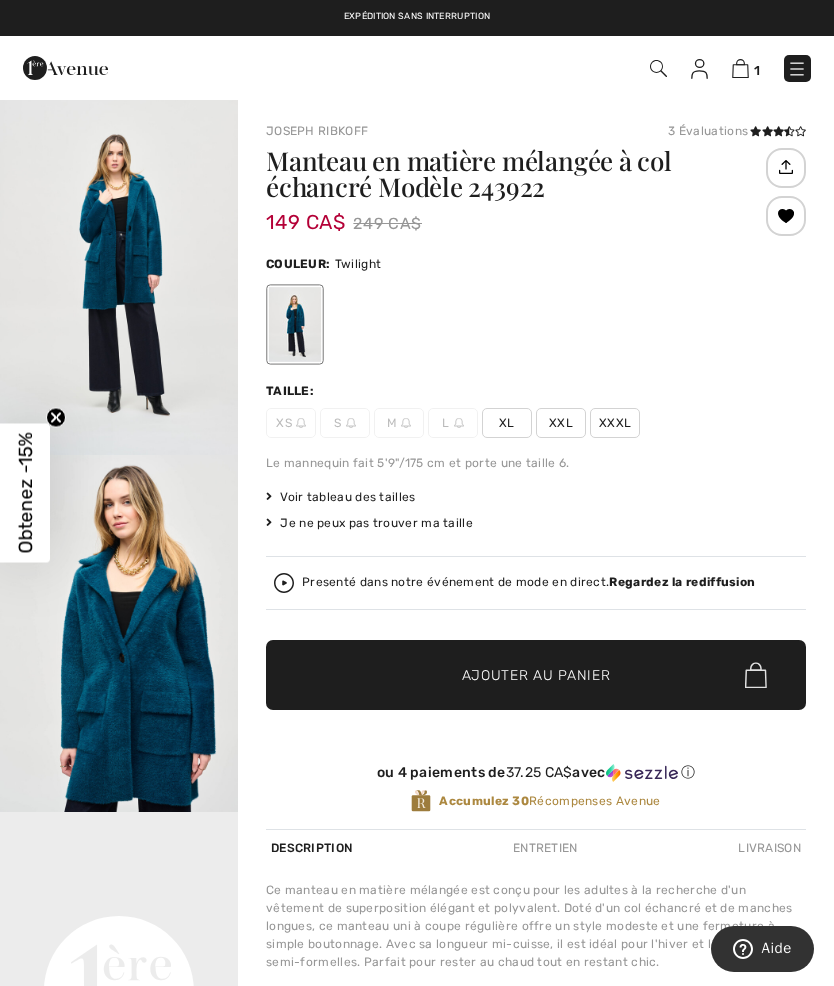 scroll, scrollTop: 0, scrollLeft: 0, axis: both 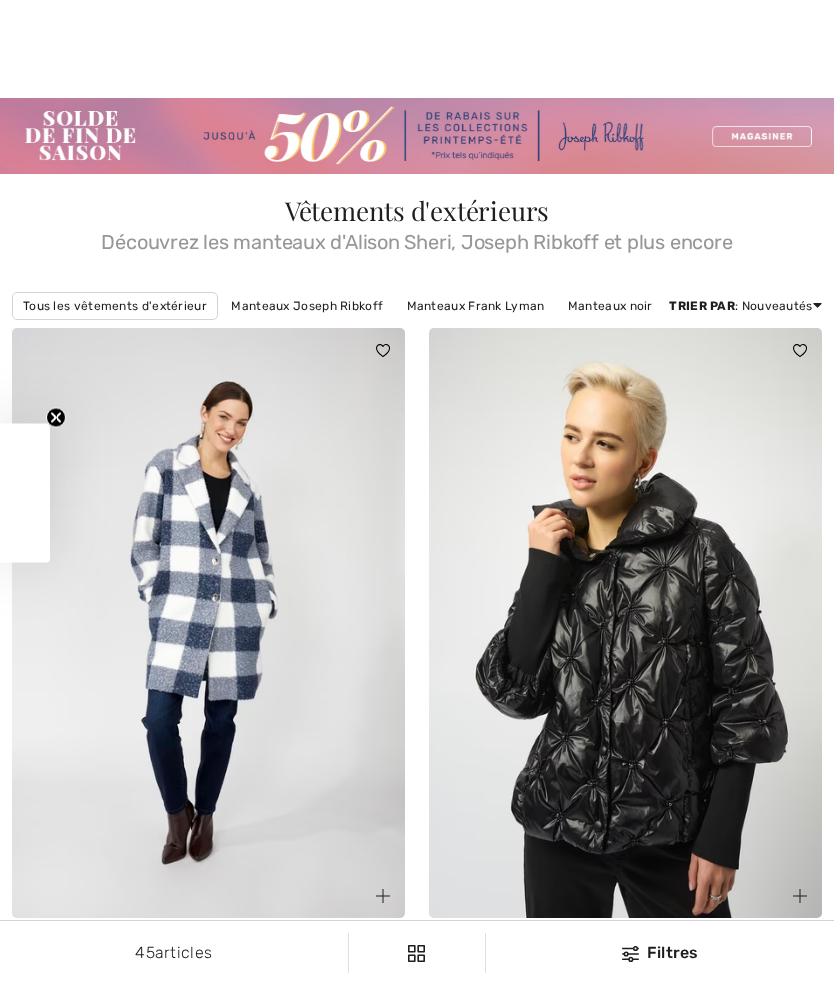 checkbox on "true" 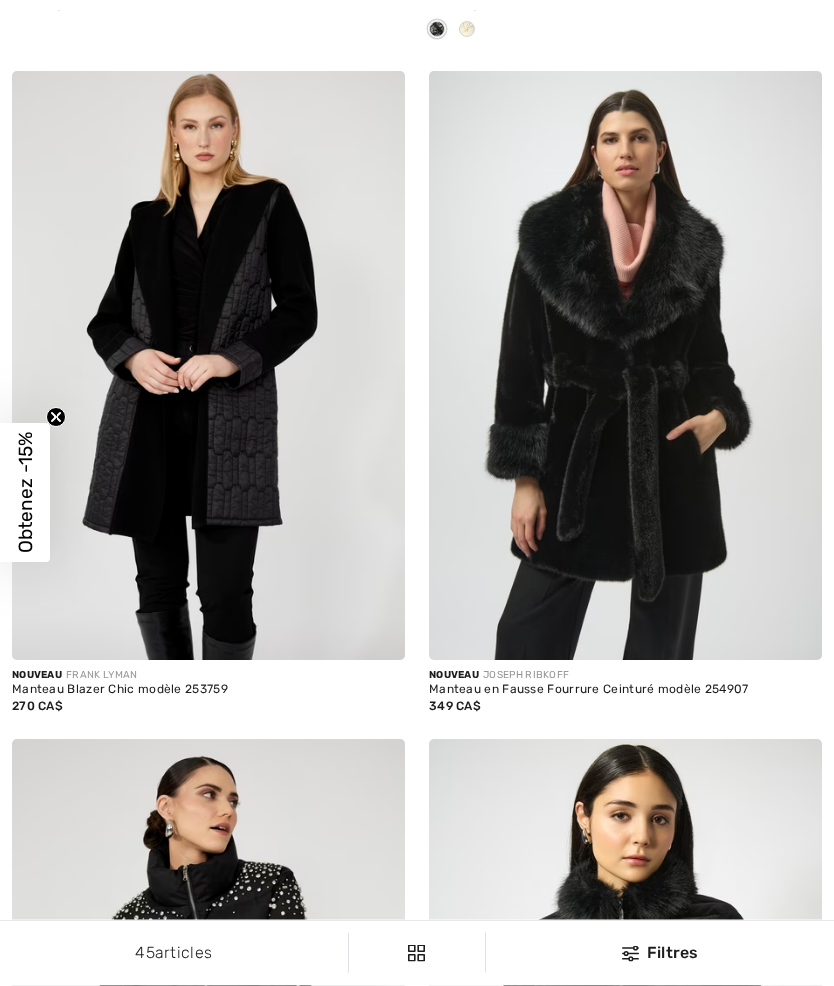 scroll, scrollTop: 0, scrollLeft: 0, axis: both 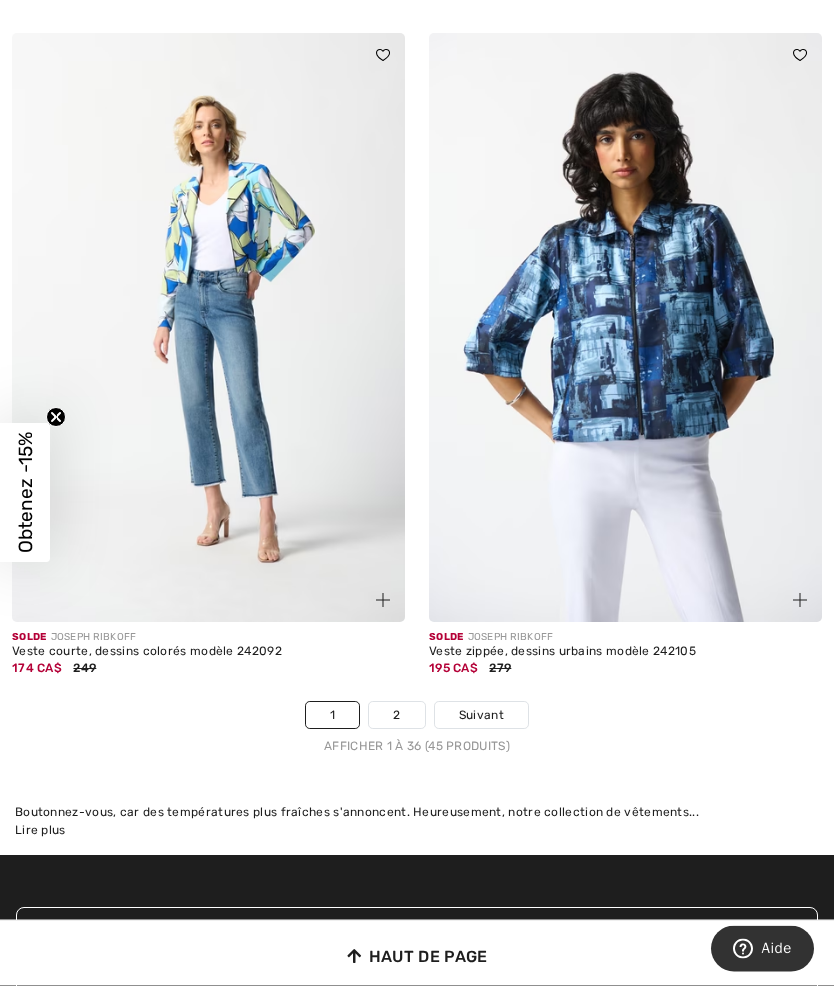 click on "2" at bounding box center [396, 716] 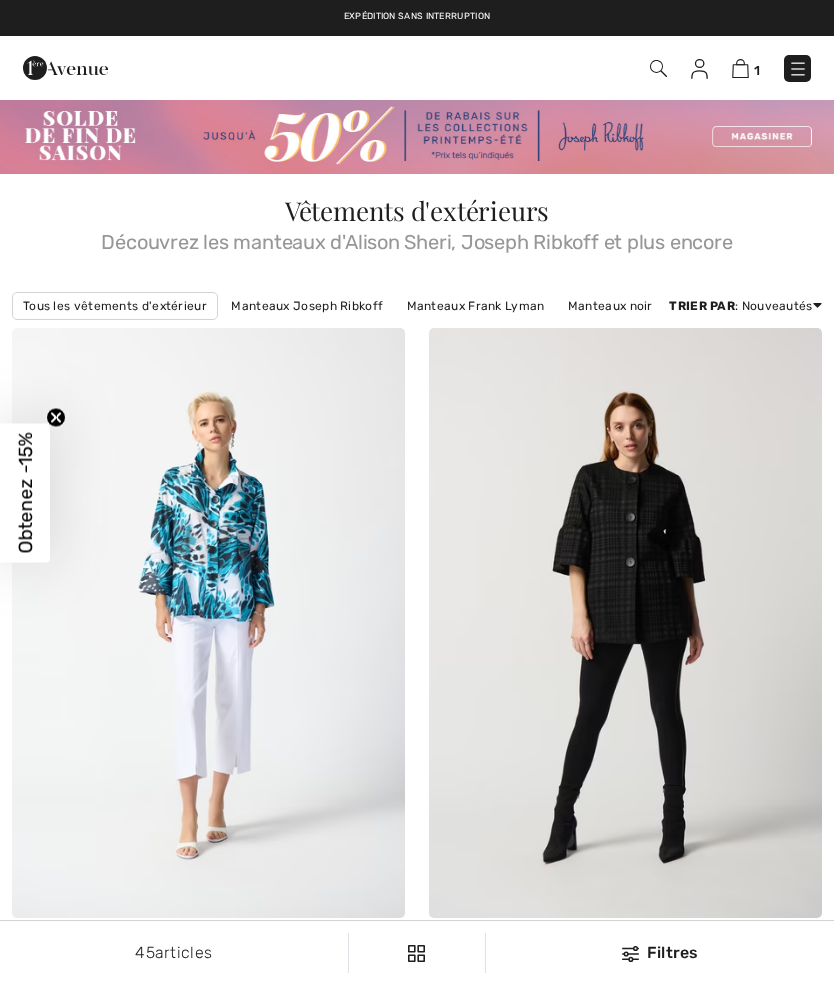 scroll, scrollTop: 94, scrollLeft: 0, axis: vertical 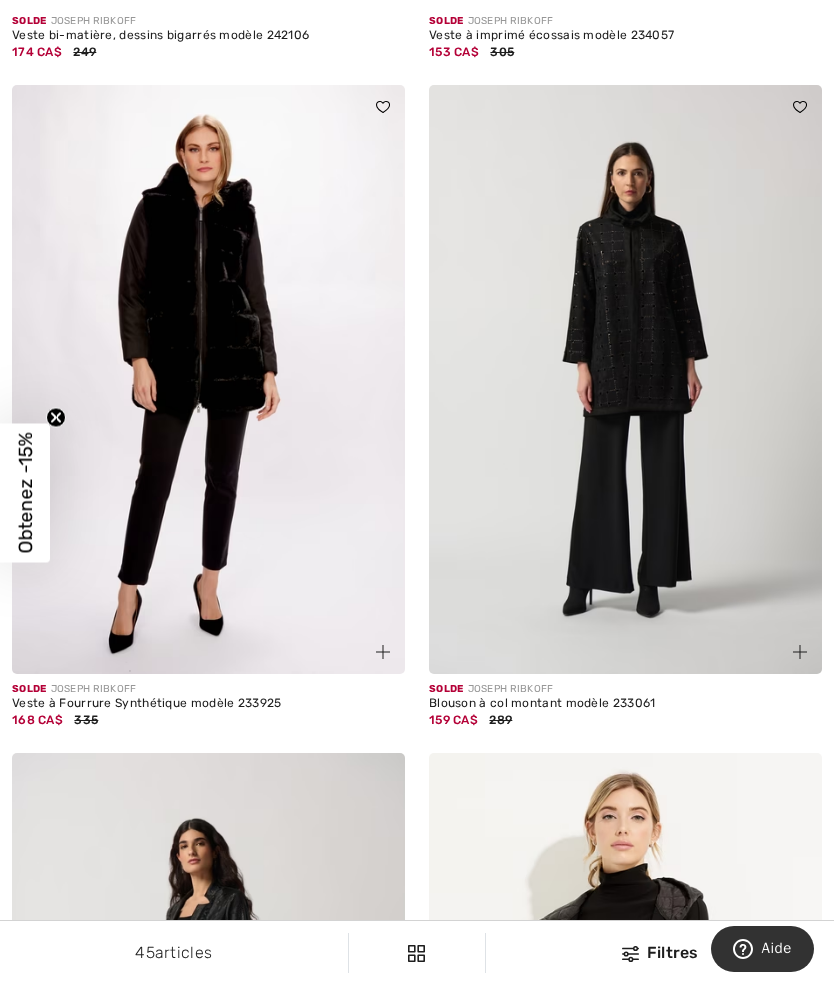 click at bounding box center (625, 380) 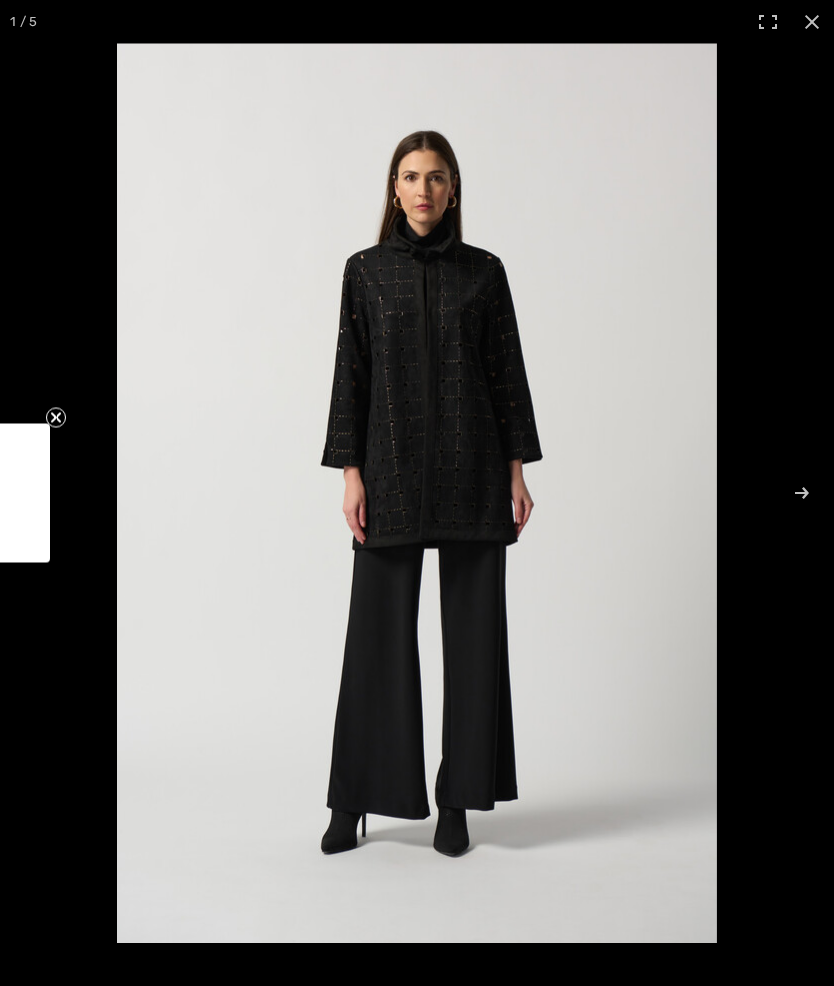 checkbox on "true" 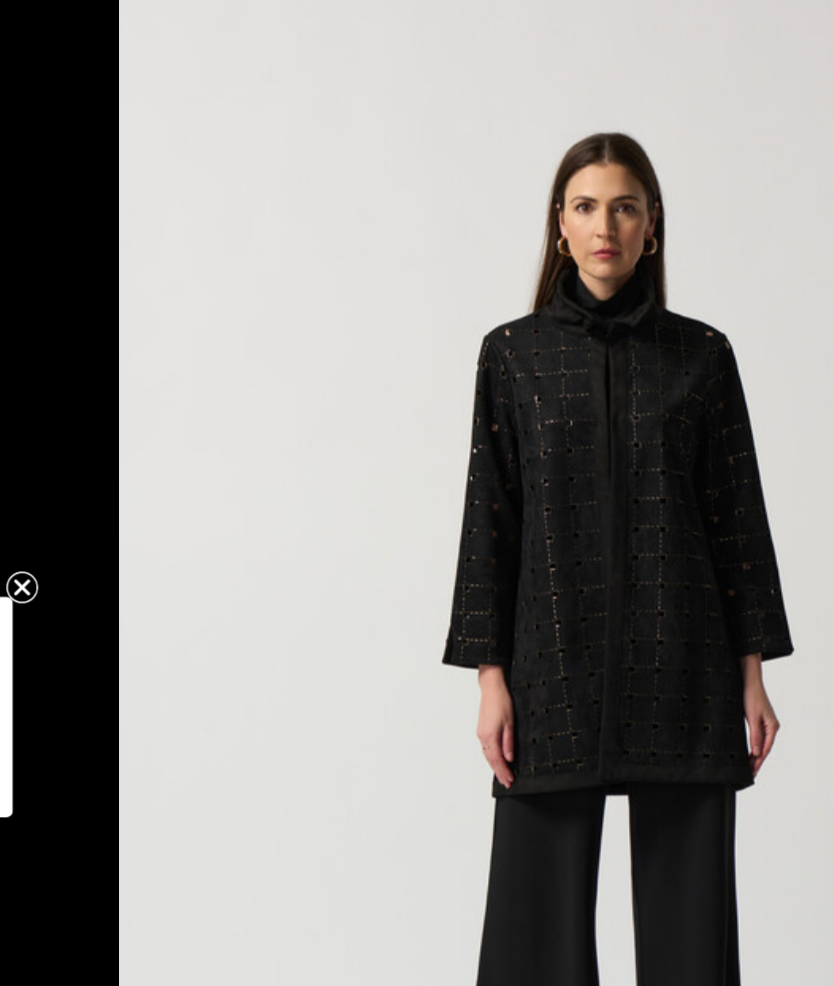 scroll, scrollTop: 0, scrollLeft: 0, axis: both 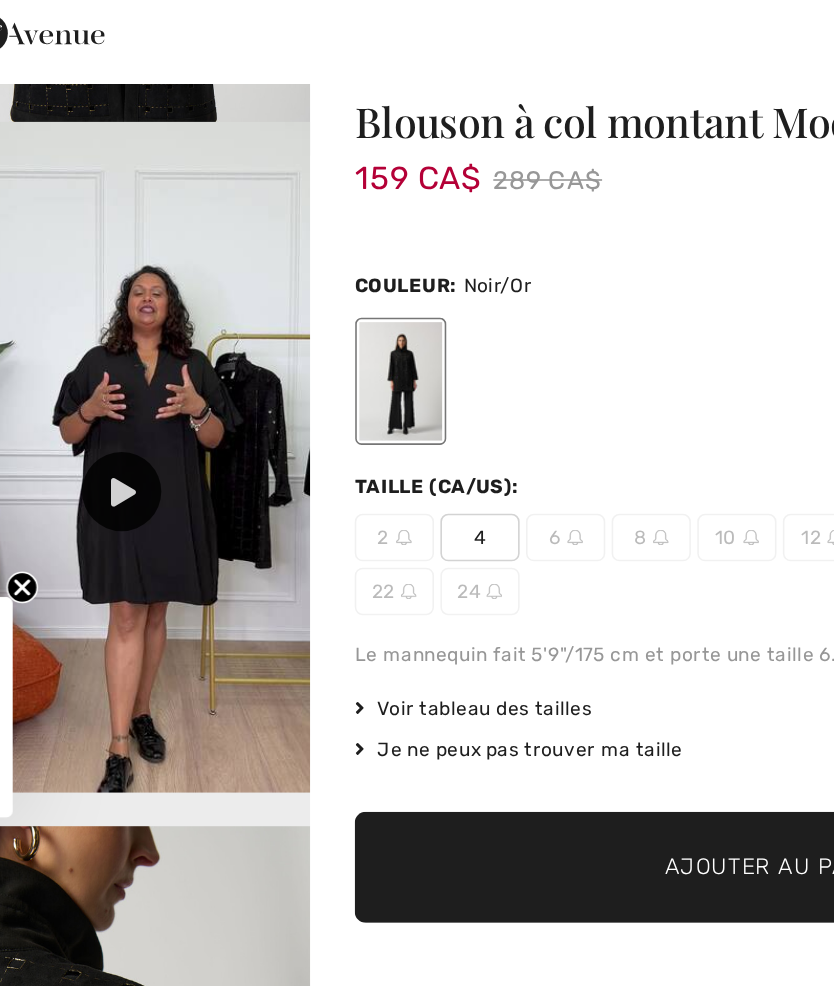 click at bounding box center [120, 357] 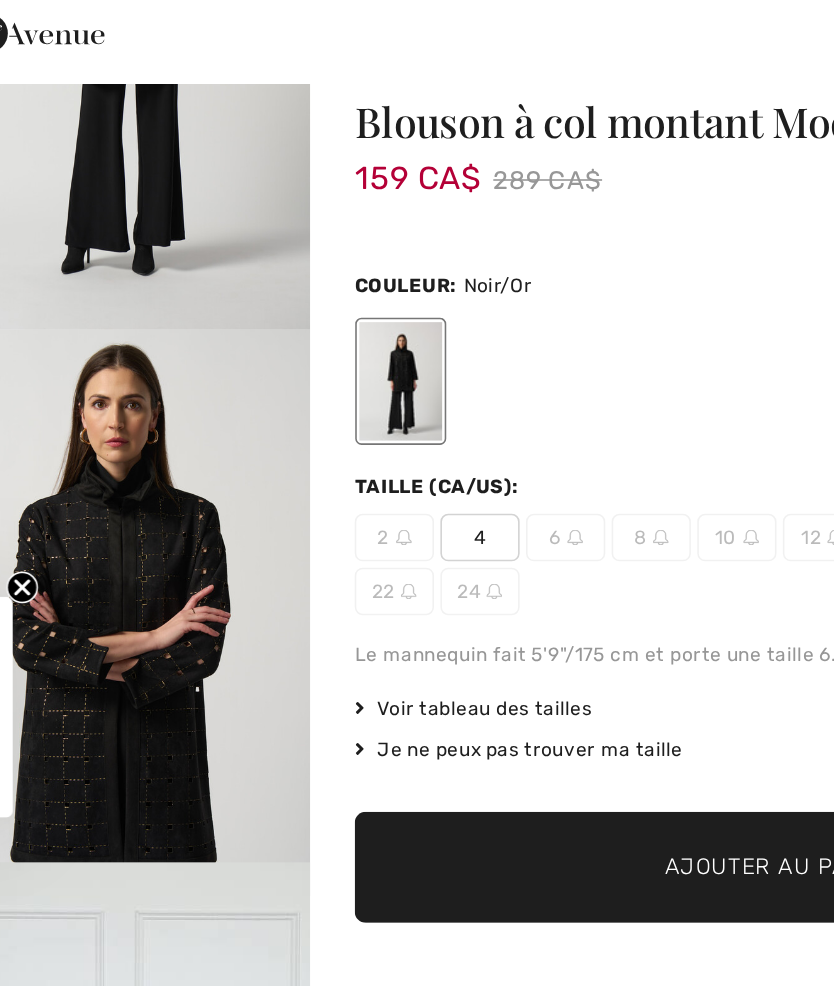 scroll, scrollTop: 137, scrollLeft: 0, axis: vertical 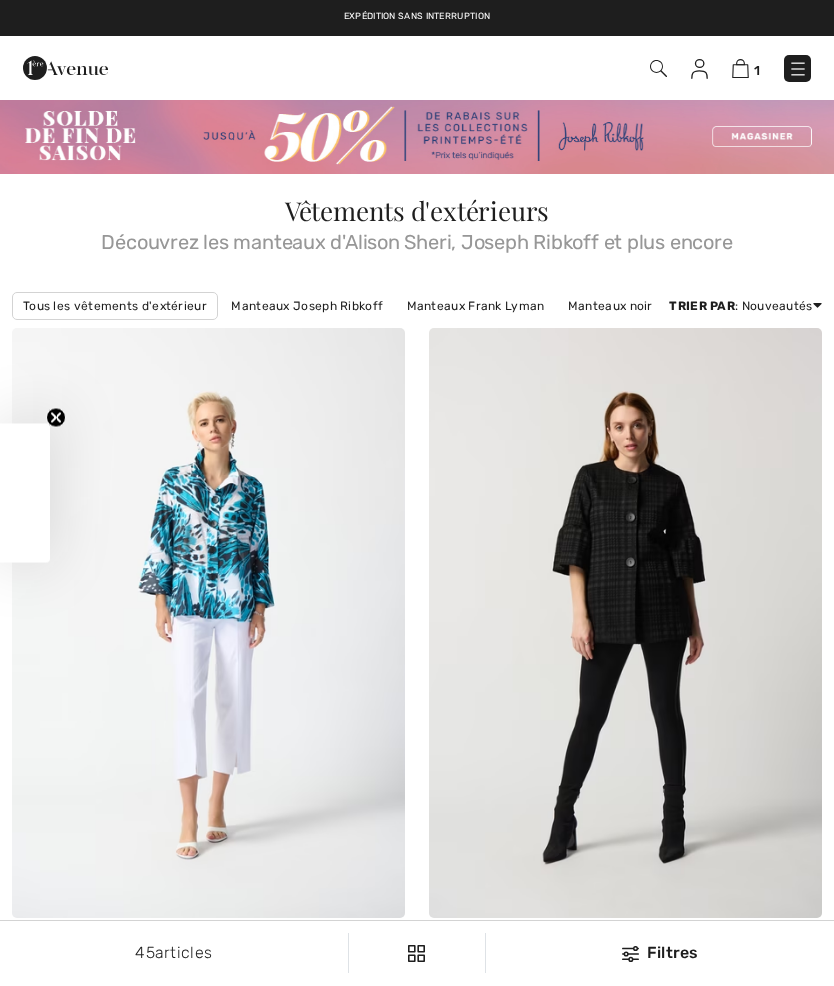 checkbox on "true" 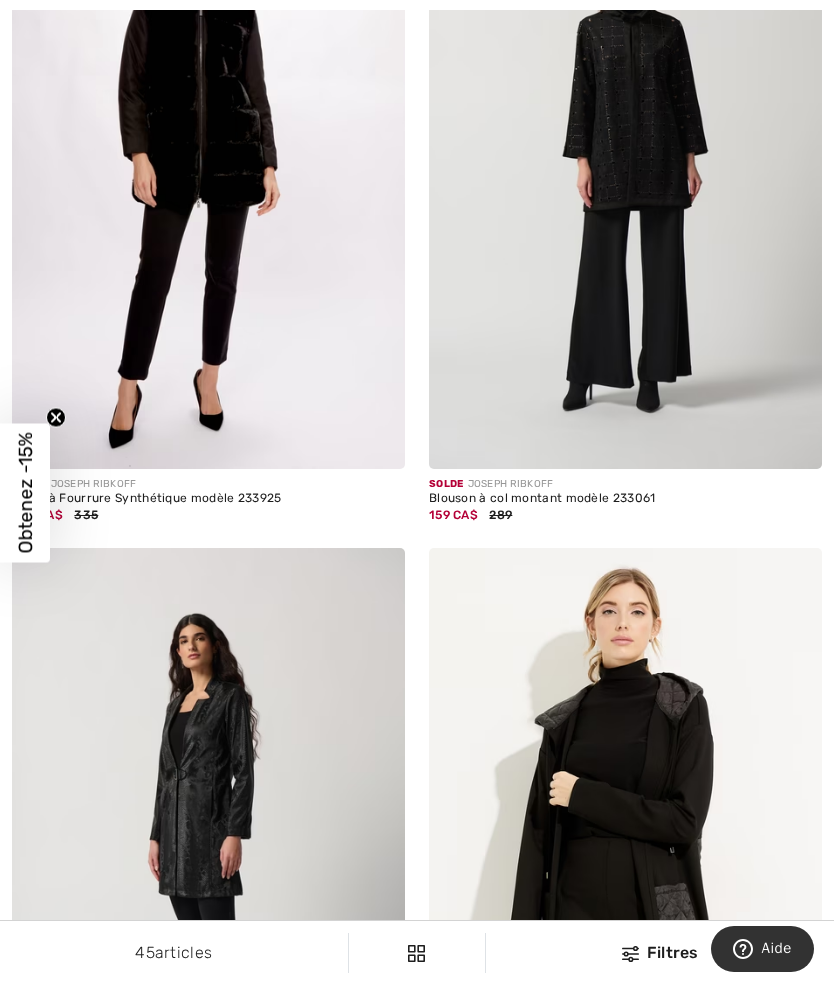 scroll, scrollTop: 0, scrollLeft: 0, axis: both 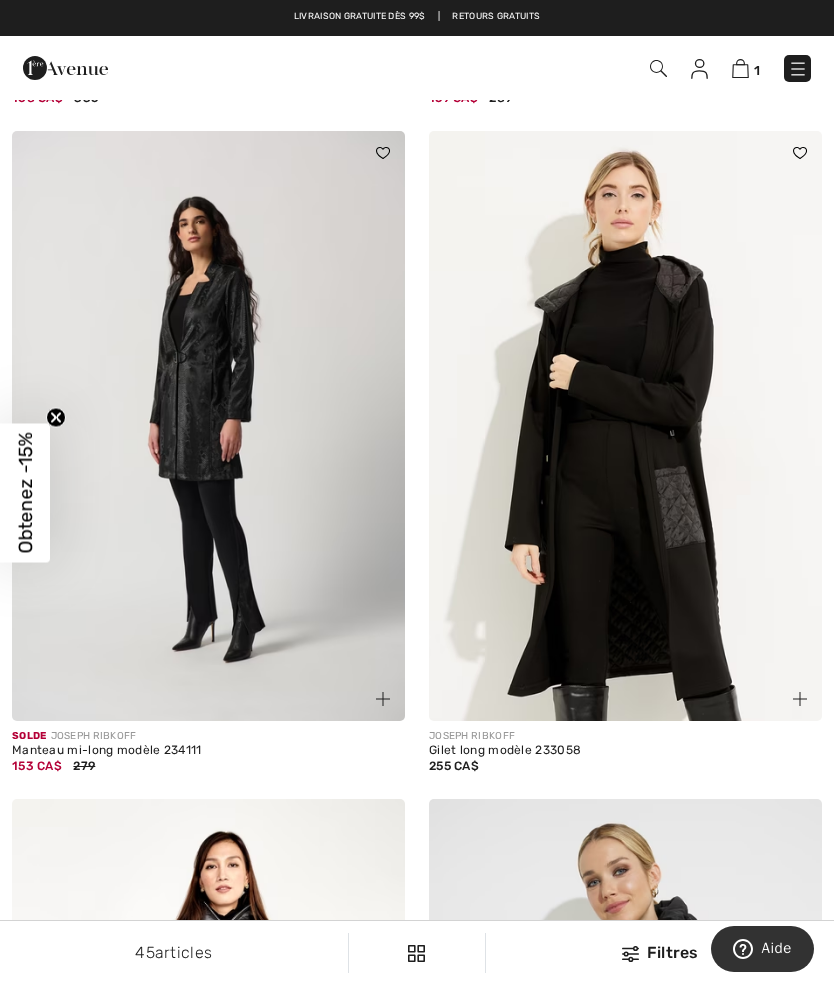 click at bounding box center [625, 426] 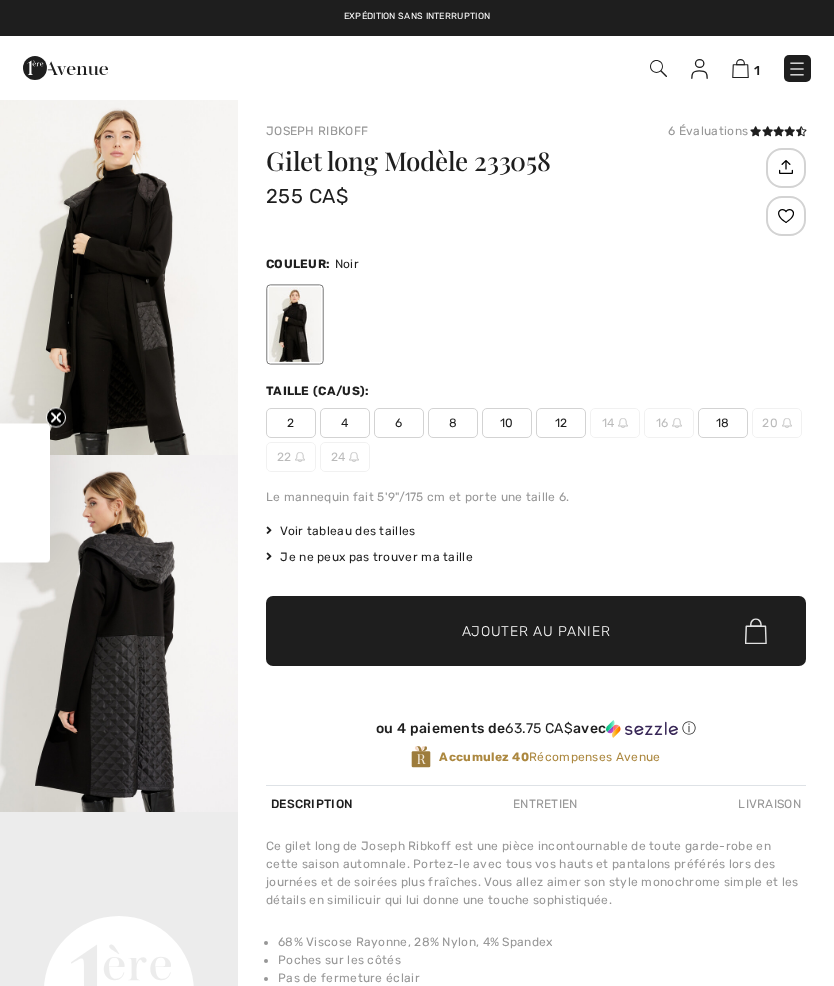 checkbox on "true" 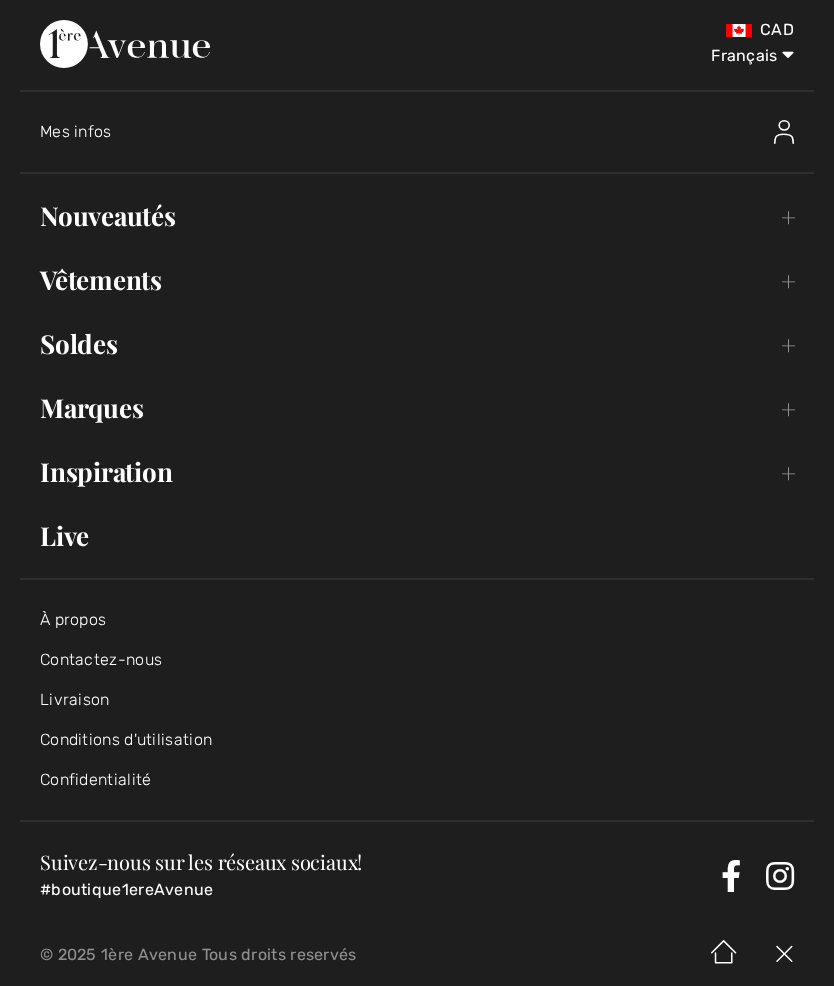 scroll, scrollTop: 0, scrollLeft: 0, axis: both 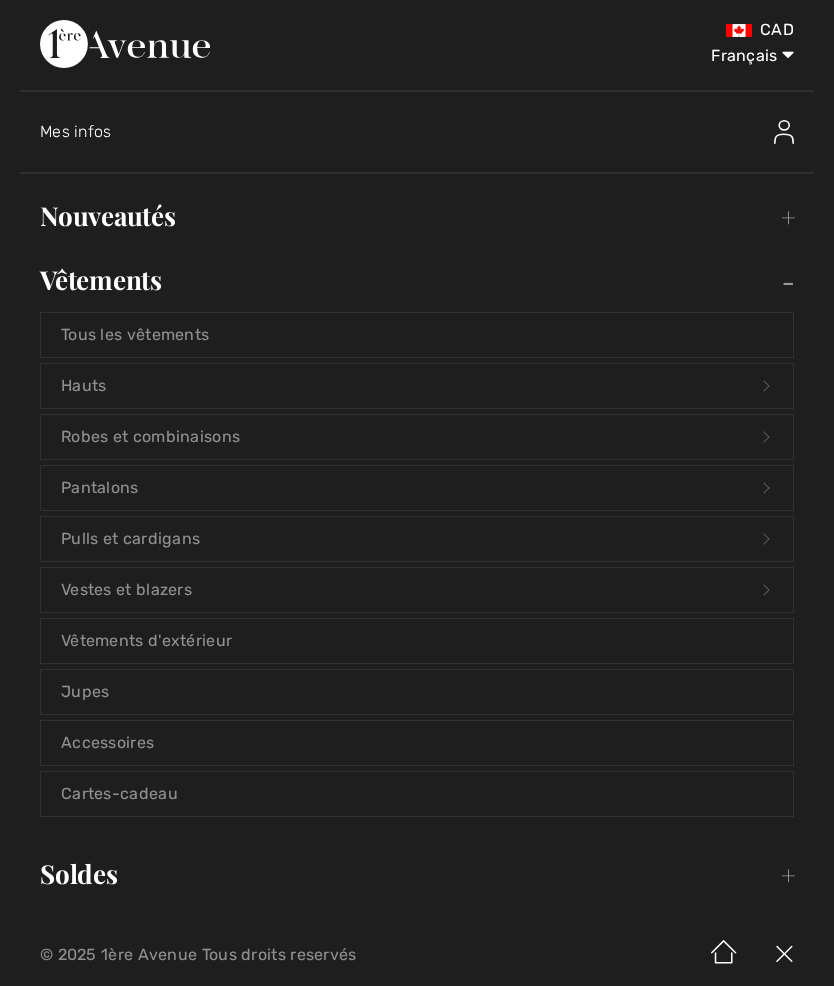 click on "Pantalons Open submenu" at bounding box center (417, 488) 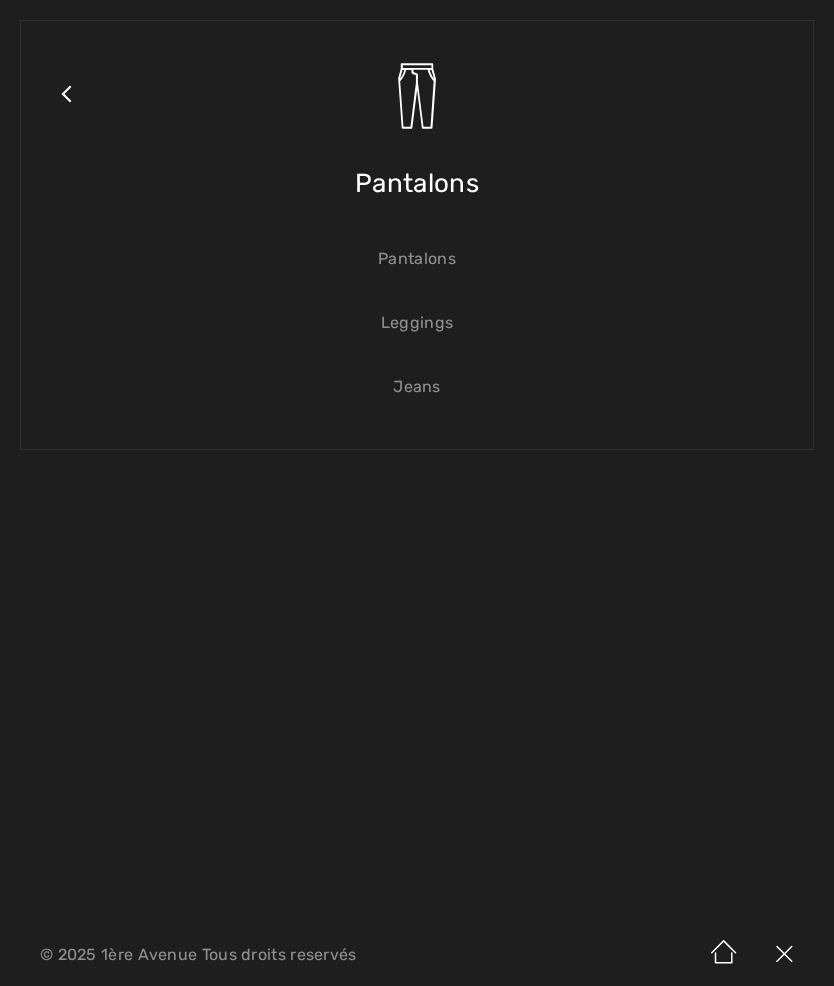 click on "Jeans" at bounding box center [417, 387] 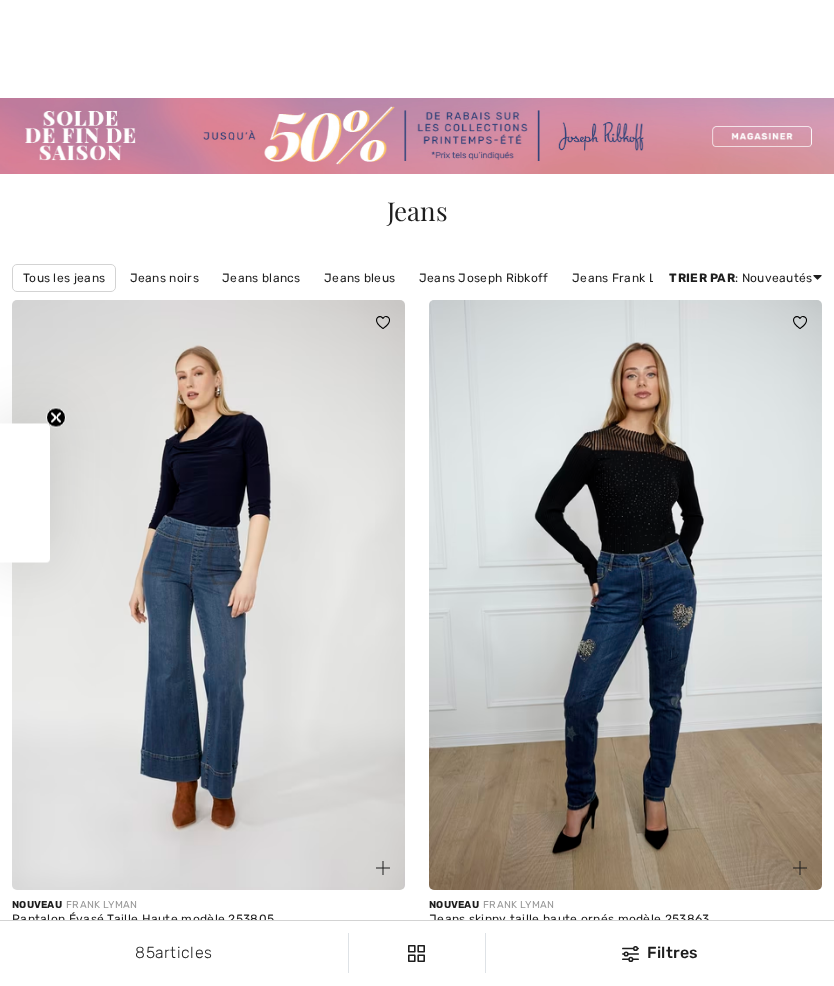 scroll, scrollTop: 215, scrollLeft: 0, axis: vertical 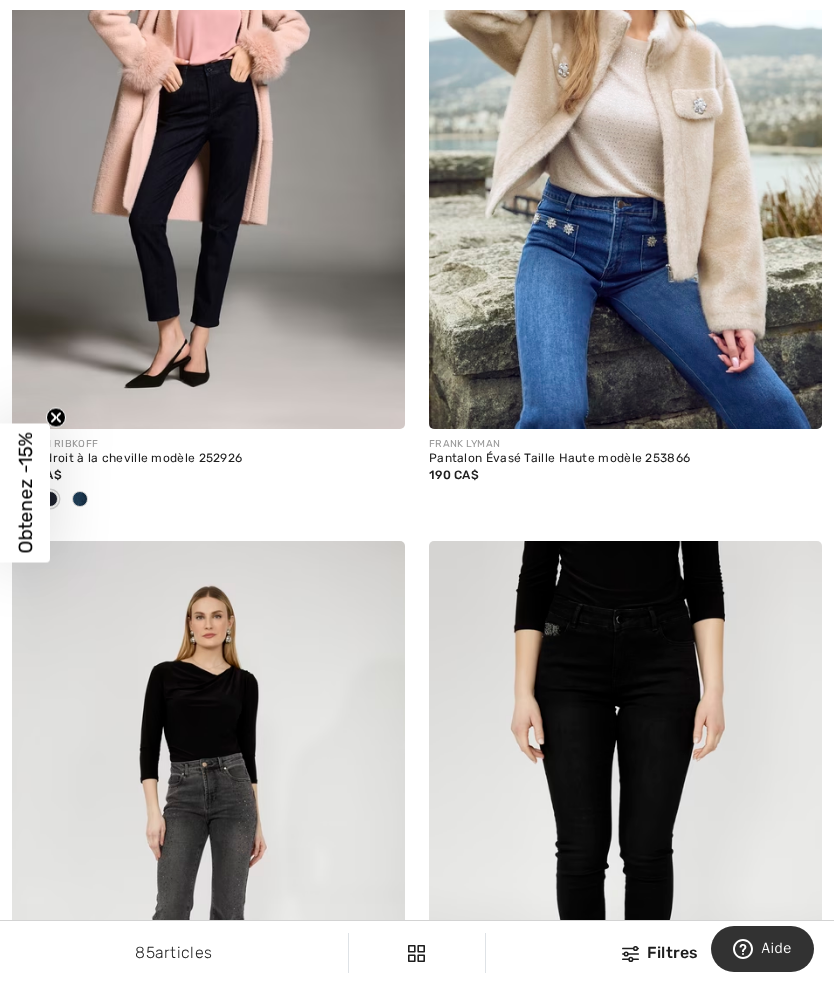 click at bounding box center [625, 135] 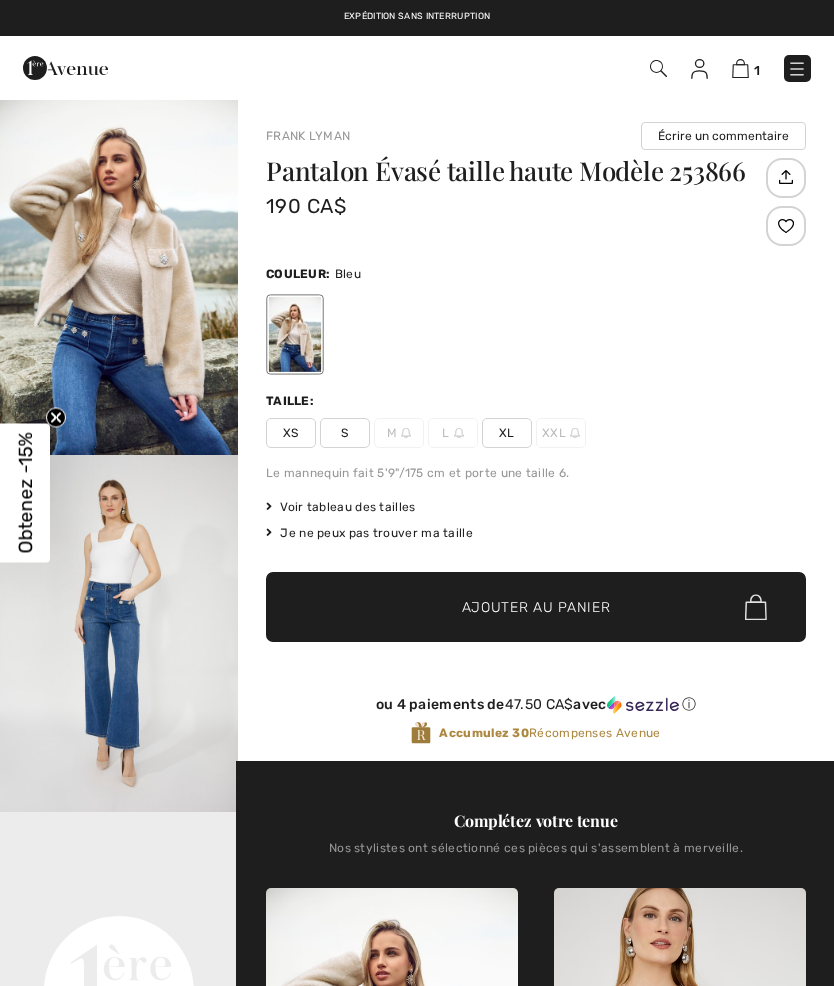 scroll, scrollTop: 0, scrollLeft: 0, axis: both 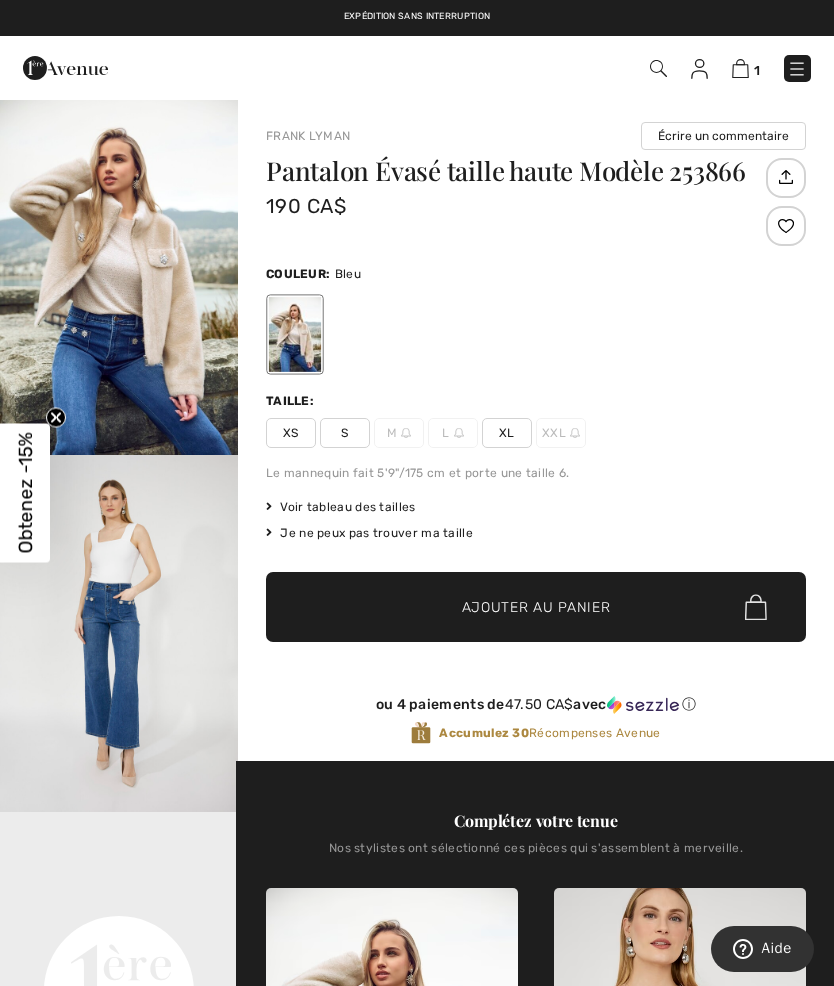 click at bounding box center [119, 276] 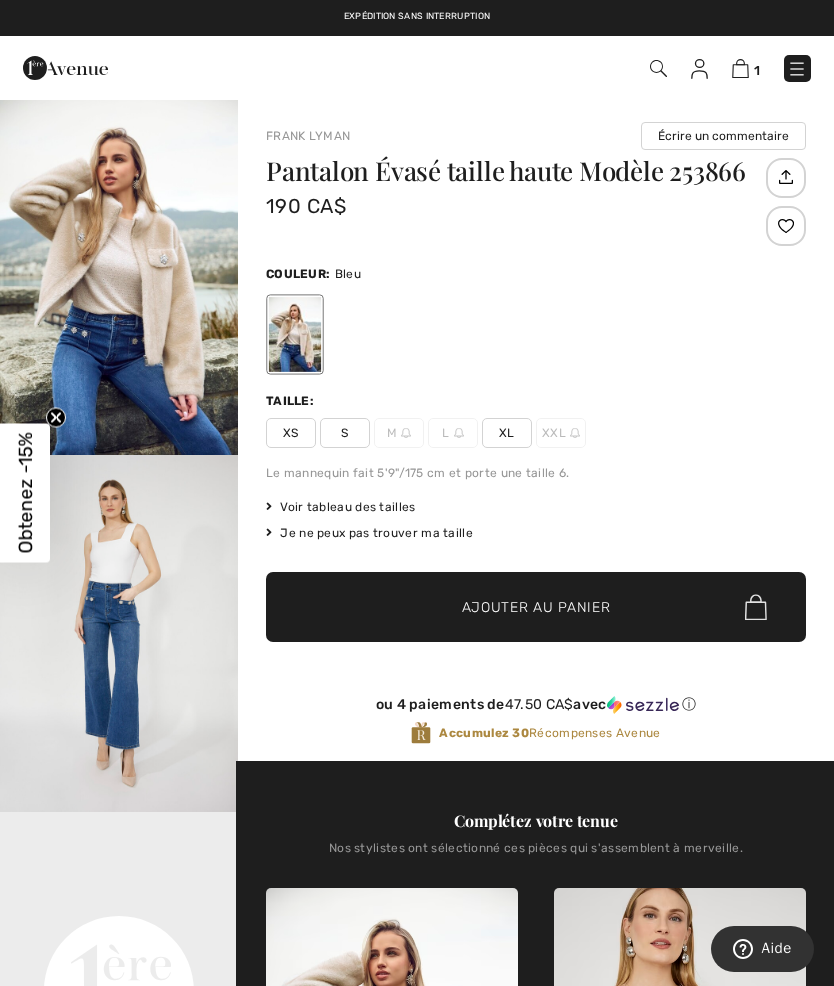 click at bounding box center (119, 633) 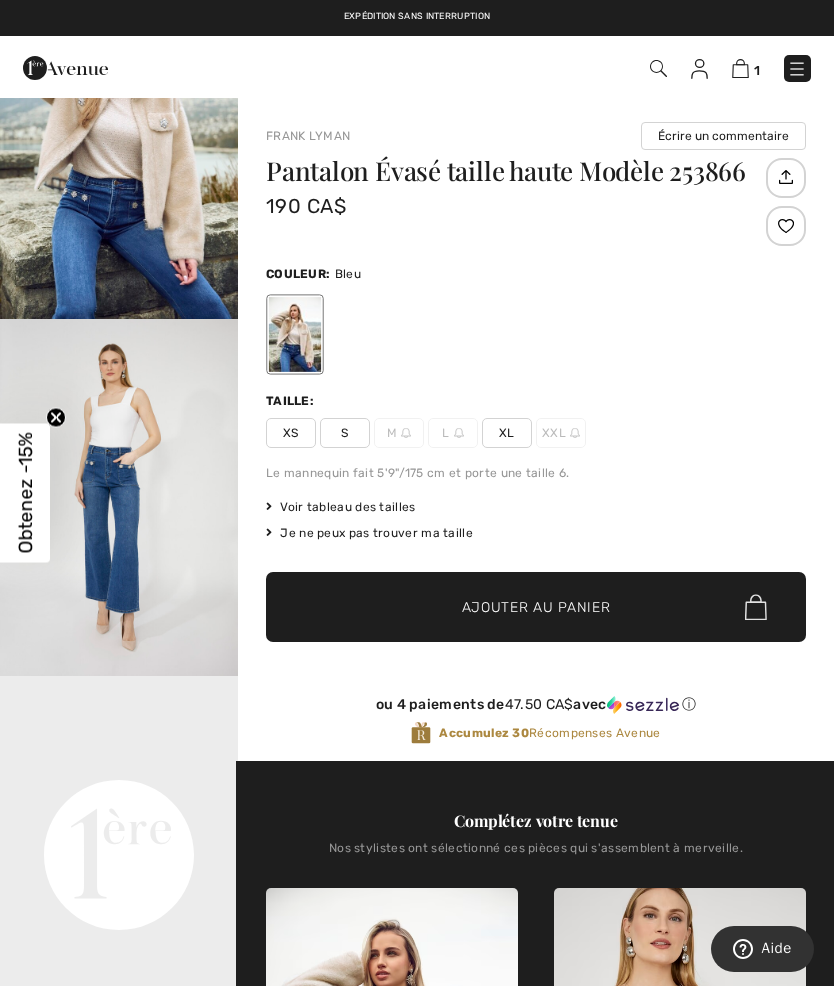 scroll, scrollTop: 146, scrollLeft: 0, axis: vertical 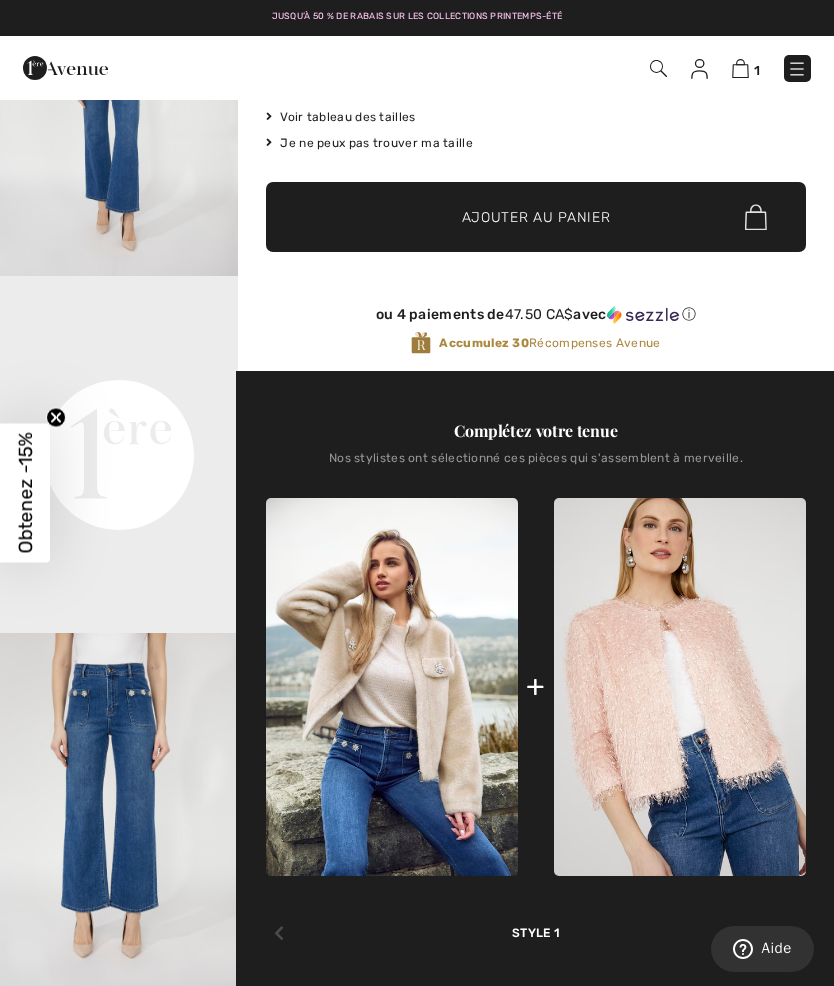 click on "Your browser does not support the video tag." at bounding box center [119, 335] 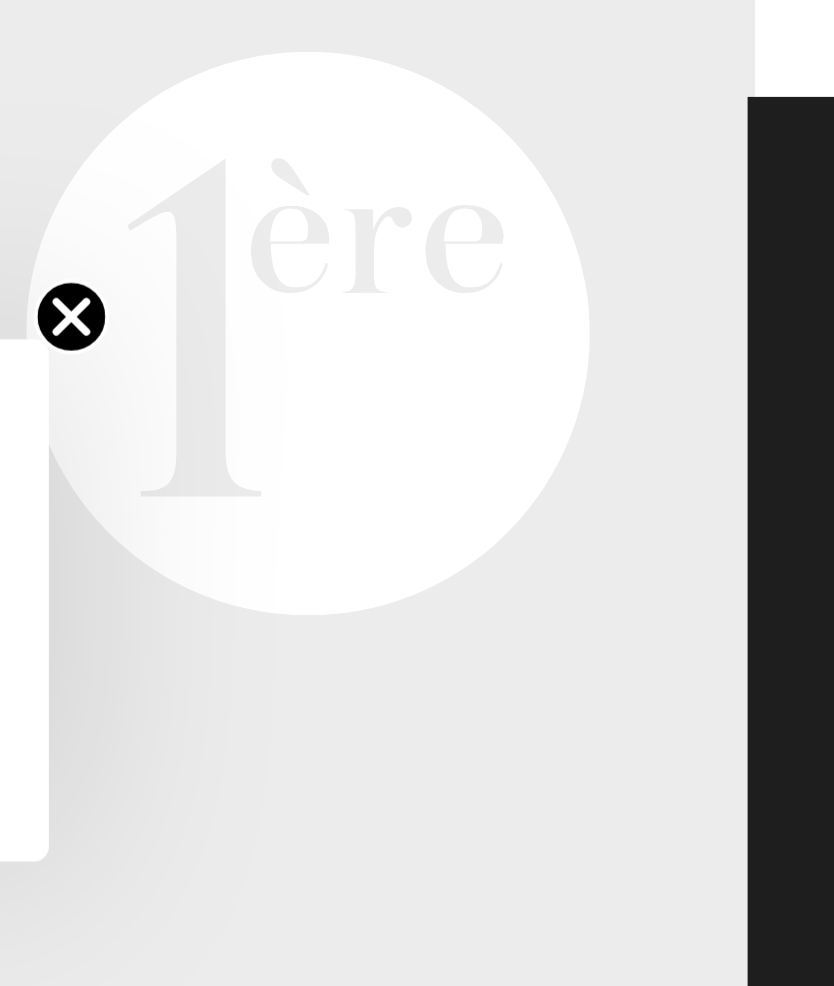 scroll, scrollTop: 172, scrollLeft: 0, axis: vertical 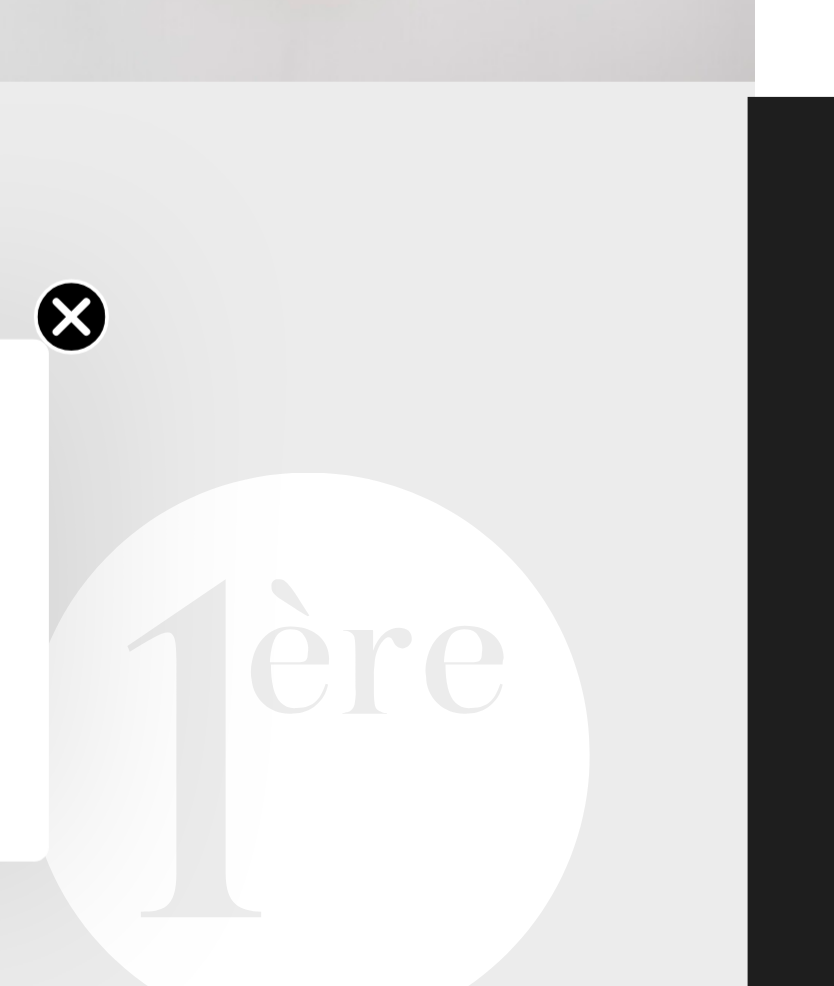 click 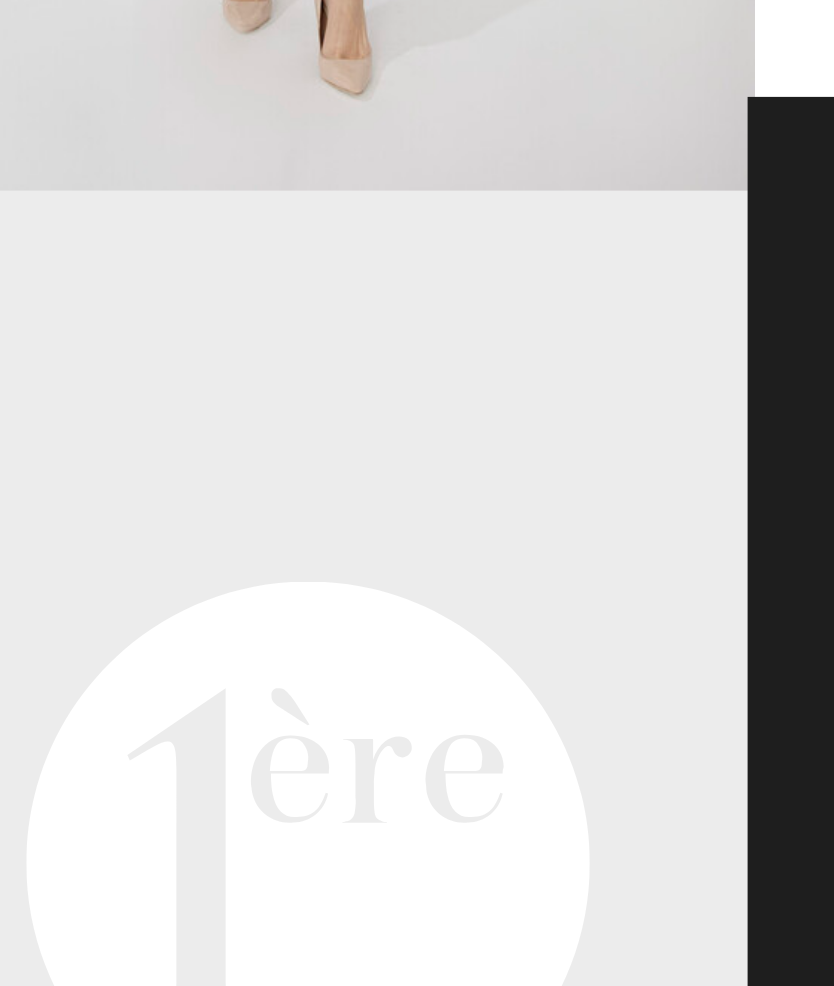 scroll, scrollTop: 0, scrollLeft: 0, axis: both 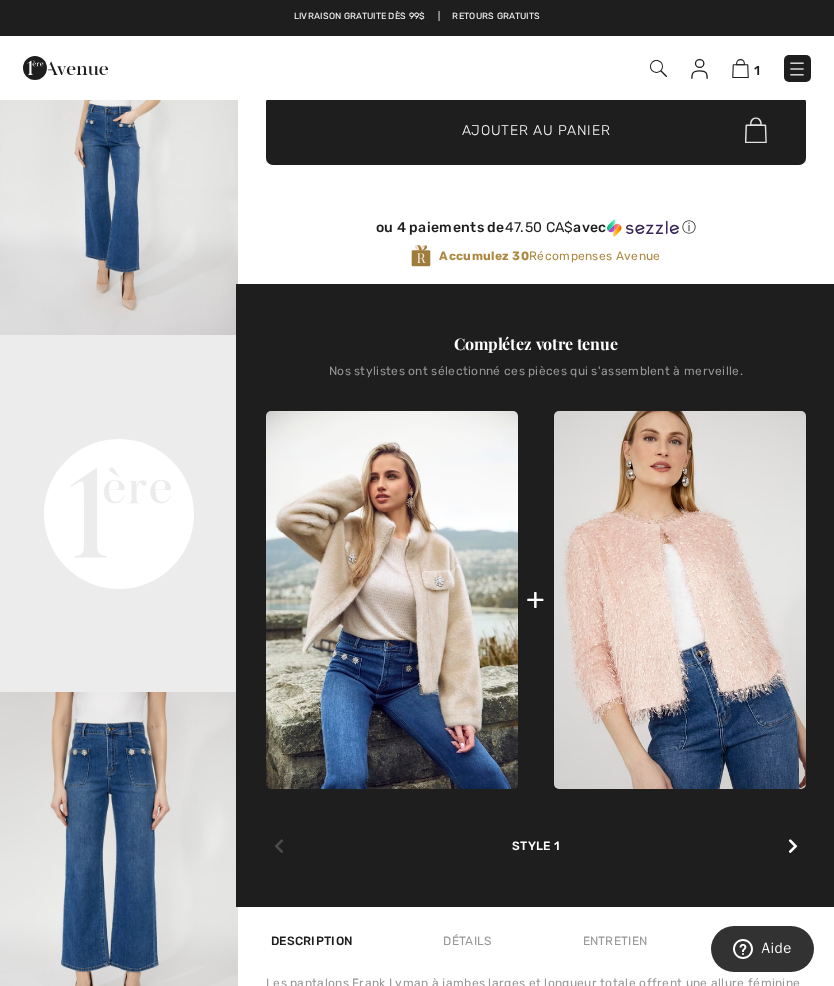 click at bounding box center [119, 156] 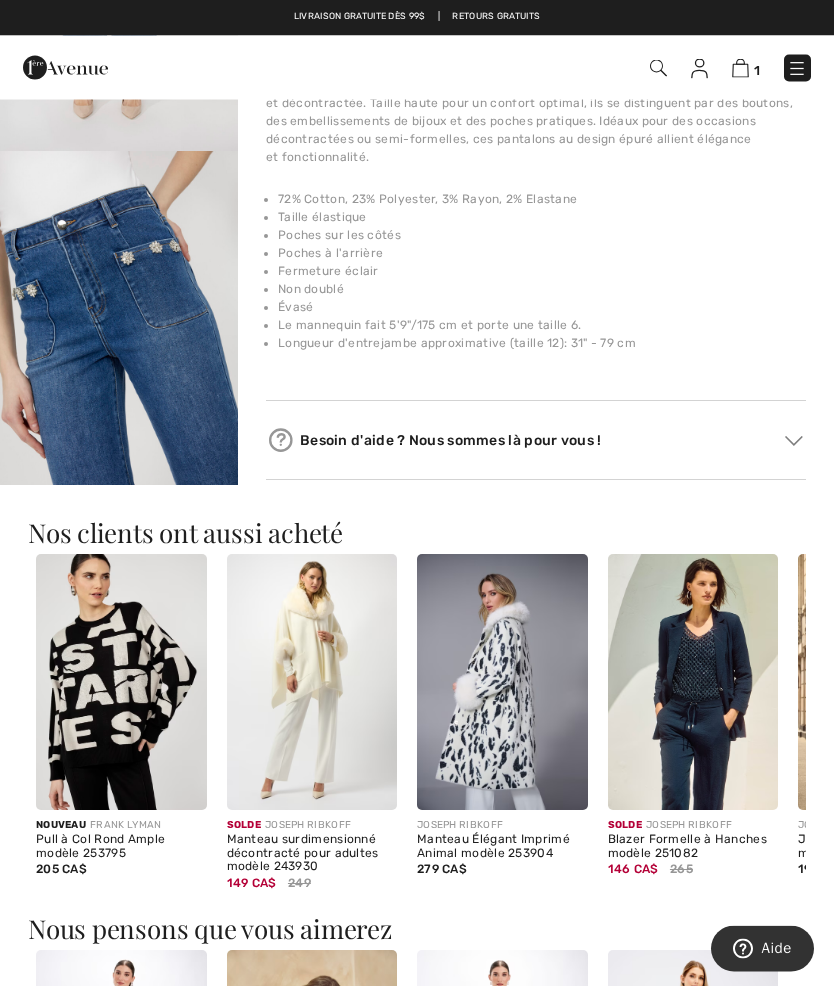 scroll, scrollTop: 1375, scrollLeft: 0, axis: vertical 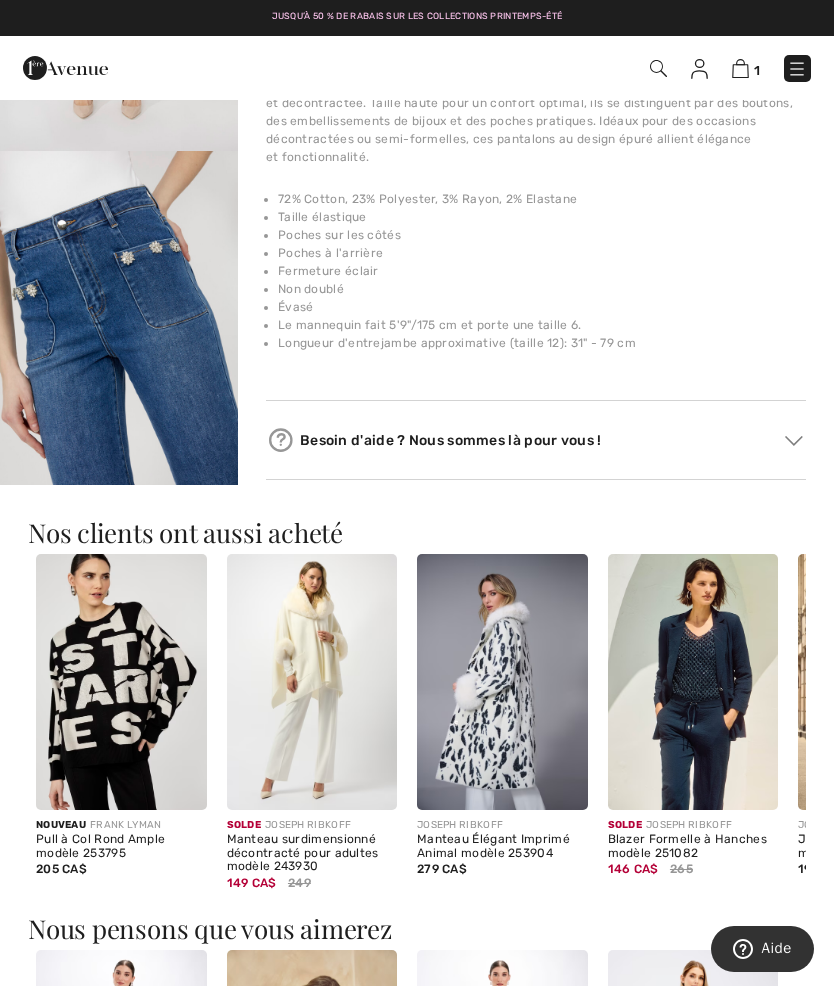 click at bounding box center (119, 329) 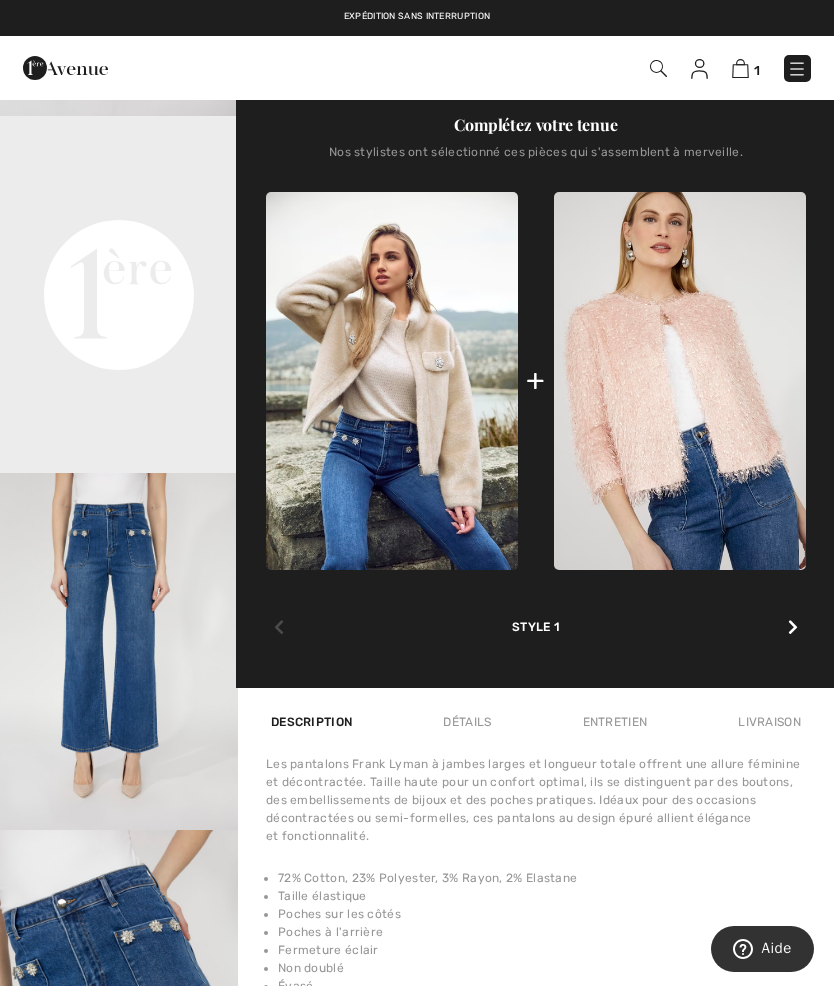 scroll, scrollTop: 695, scrollLeft: 0, axis: vertical 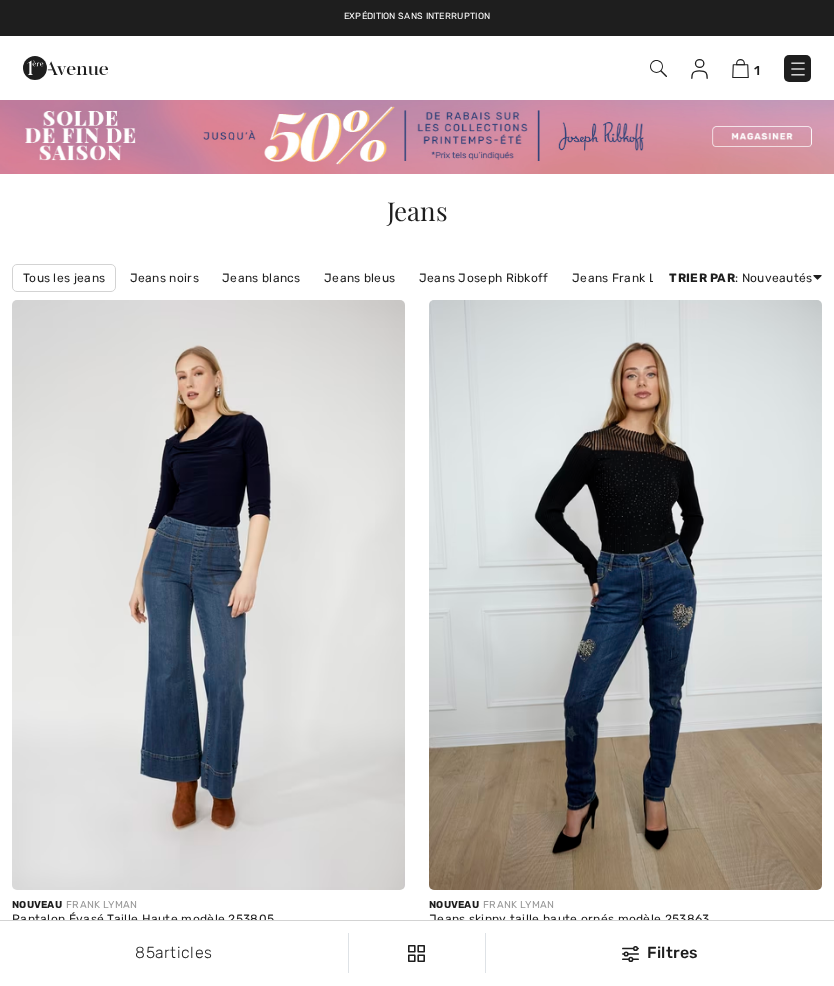 checkbox on "true" 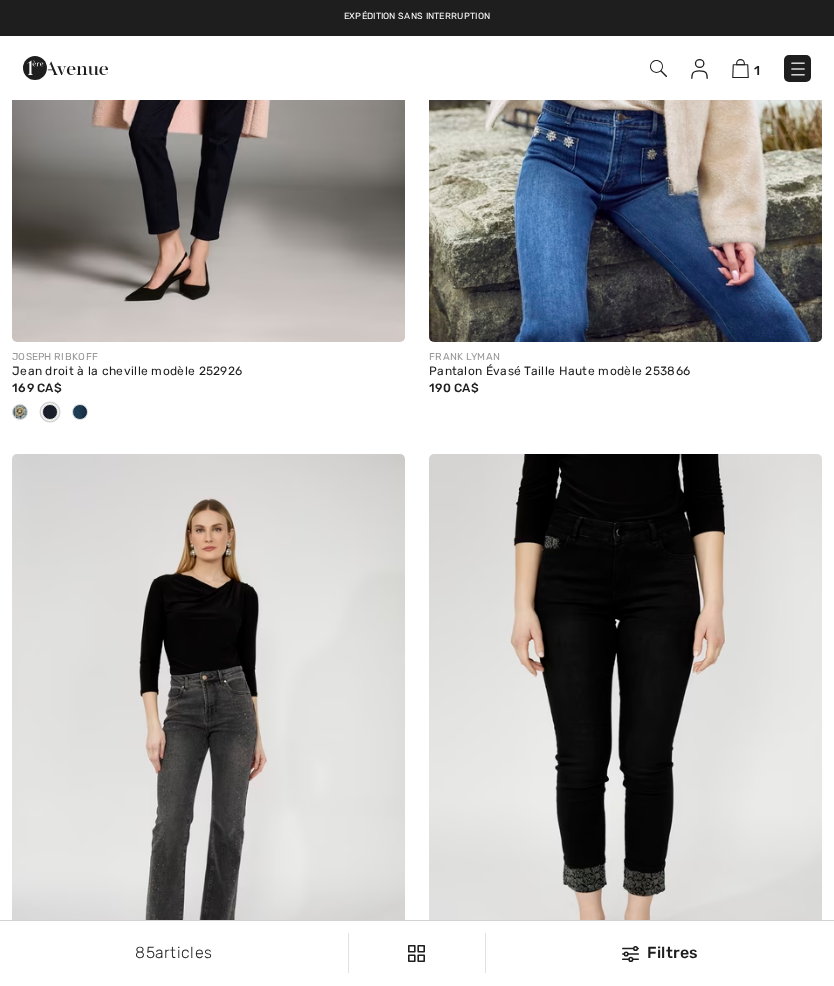scroll, scrollTop: 0, scrollLeft: 0, axis: both 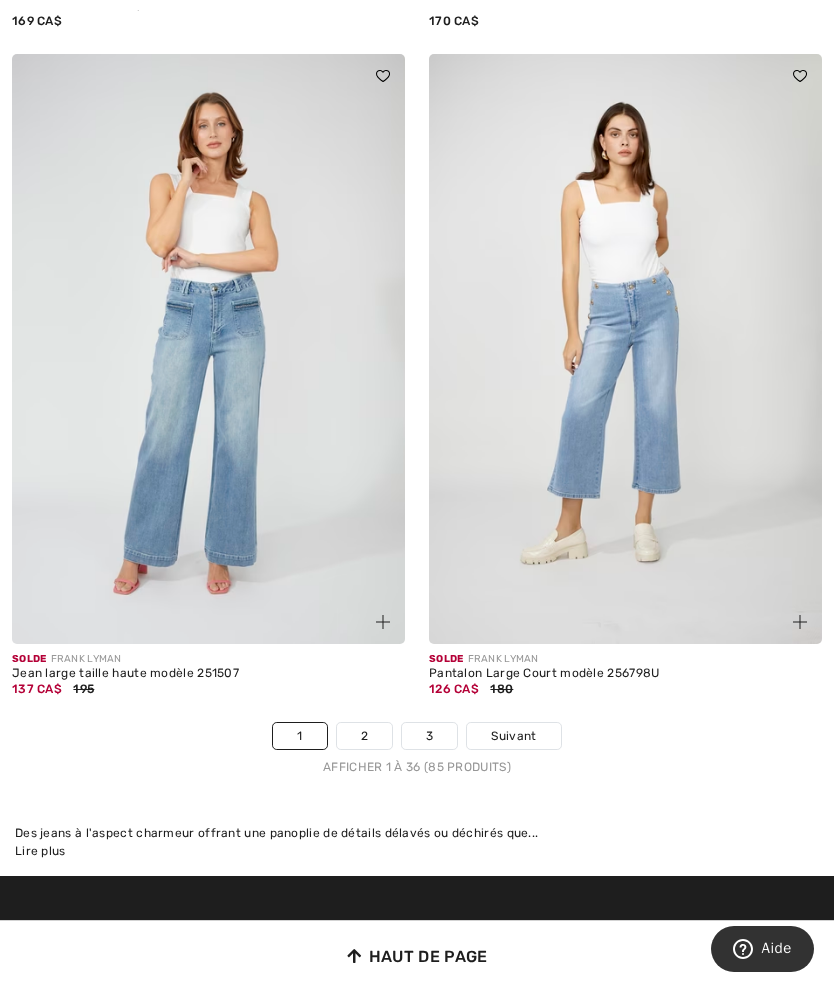 click on "Solde FRANK LYMAN
Jean large taille haute modèle 251507
137 CA$
195" at bounding box center (208, 683) 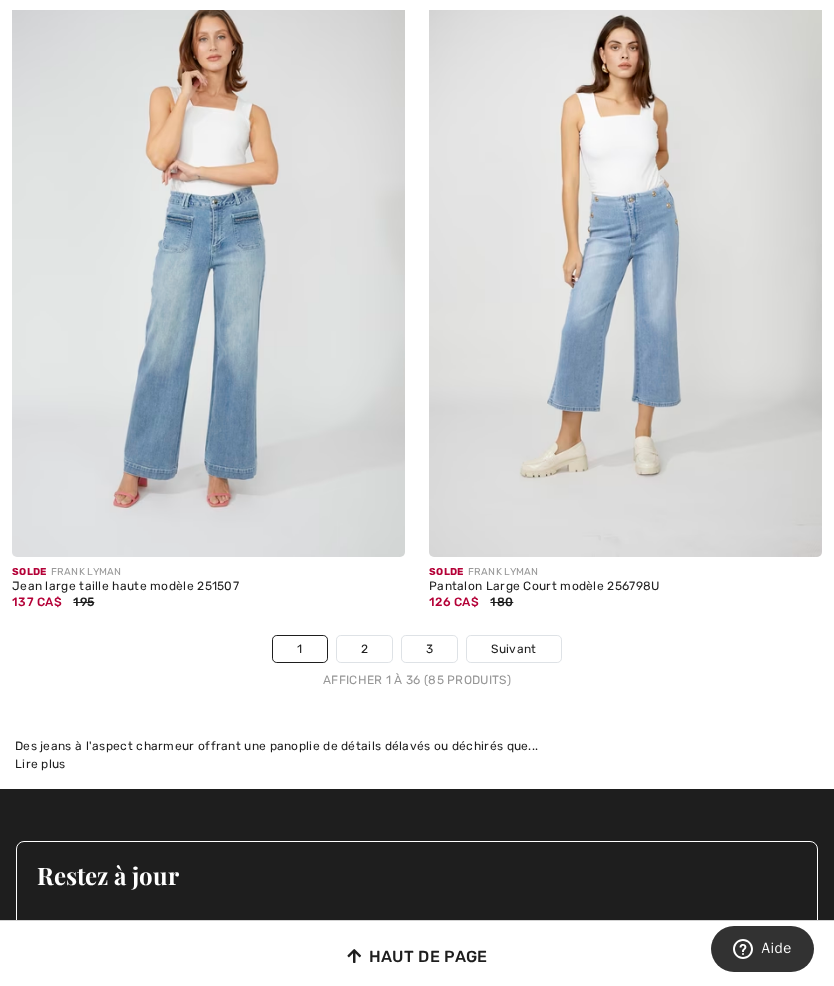 click on "2" at bounding box center [364, 649] 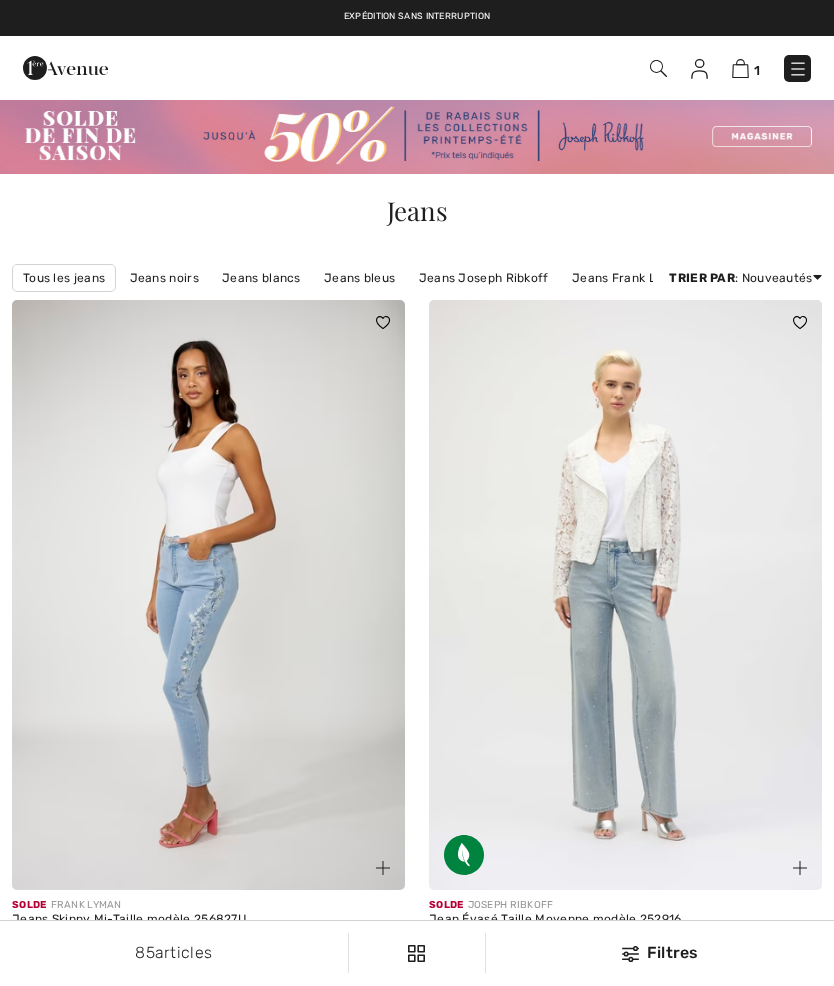 scroll, scrollTop: 0, scrollLeft: 0, axis: both 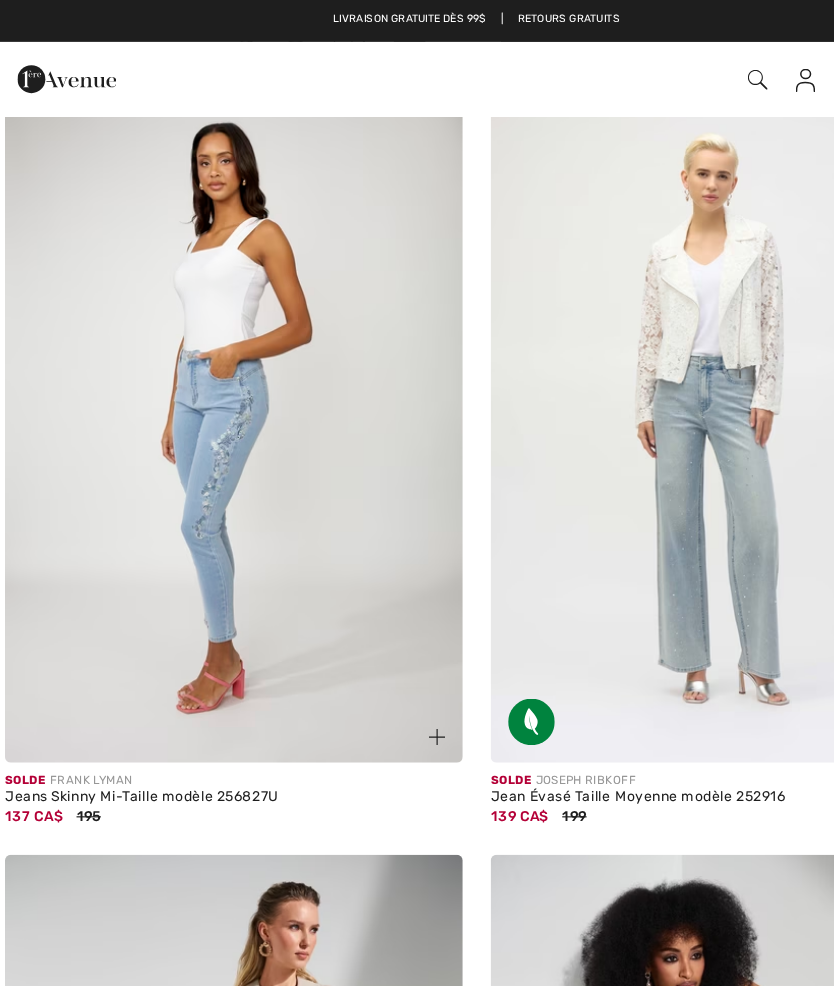 click at bounding box center (625, 360) 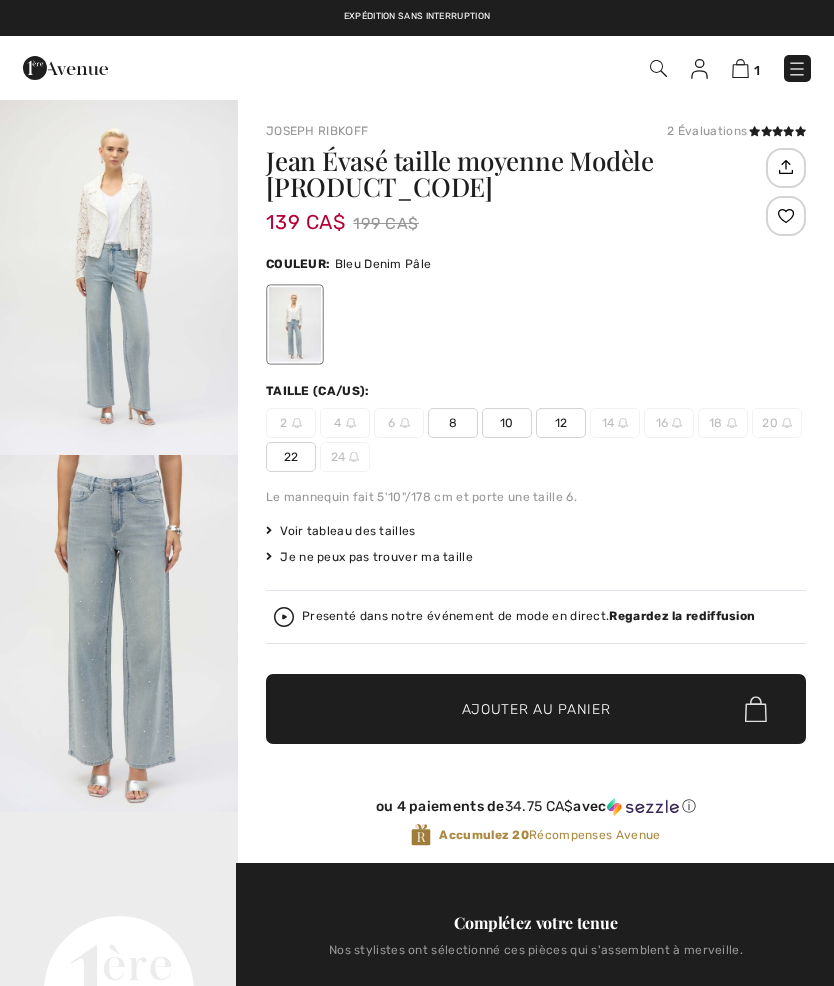 checkbox on "true" 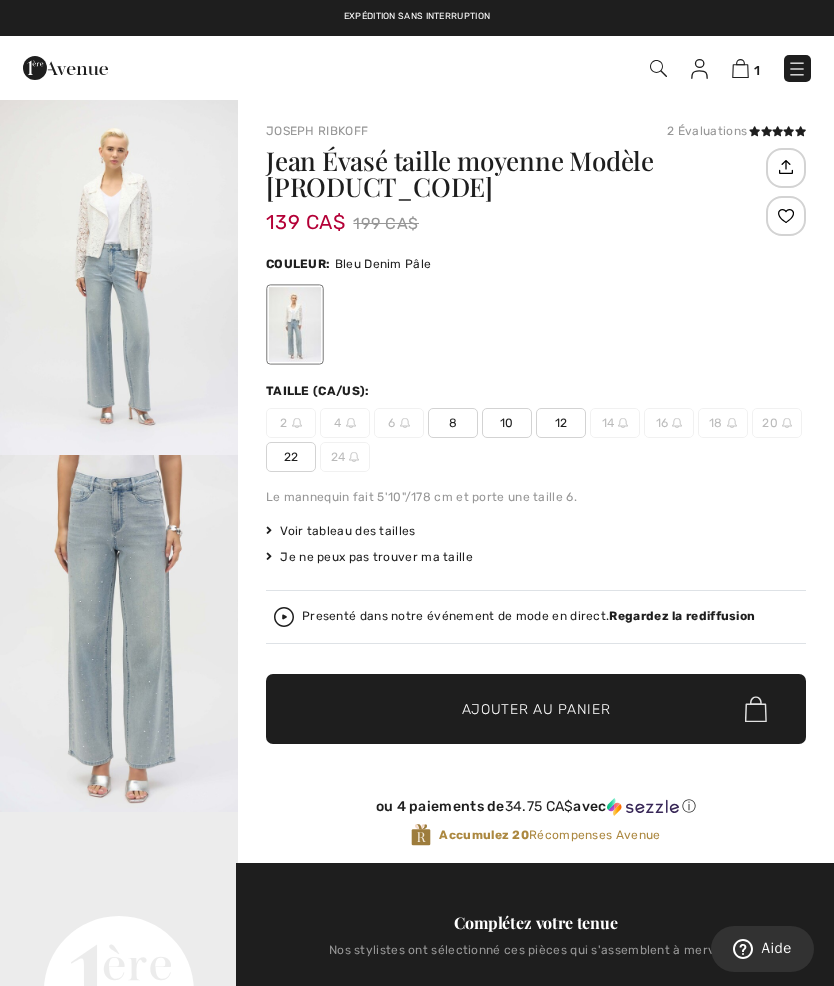 scroll, scrollTop: 0, scrollLeft: 0, axis: both 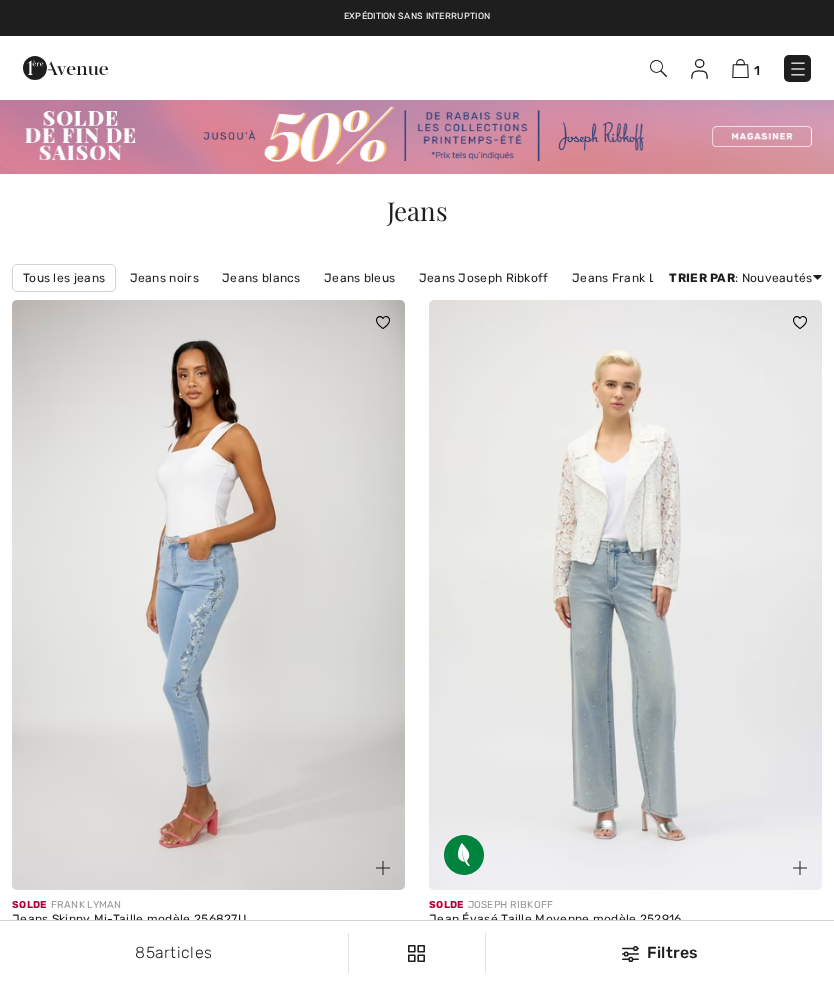 checkbox on "true" 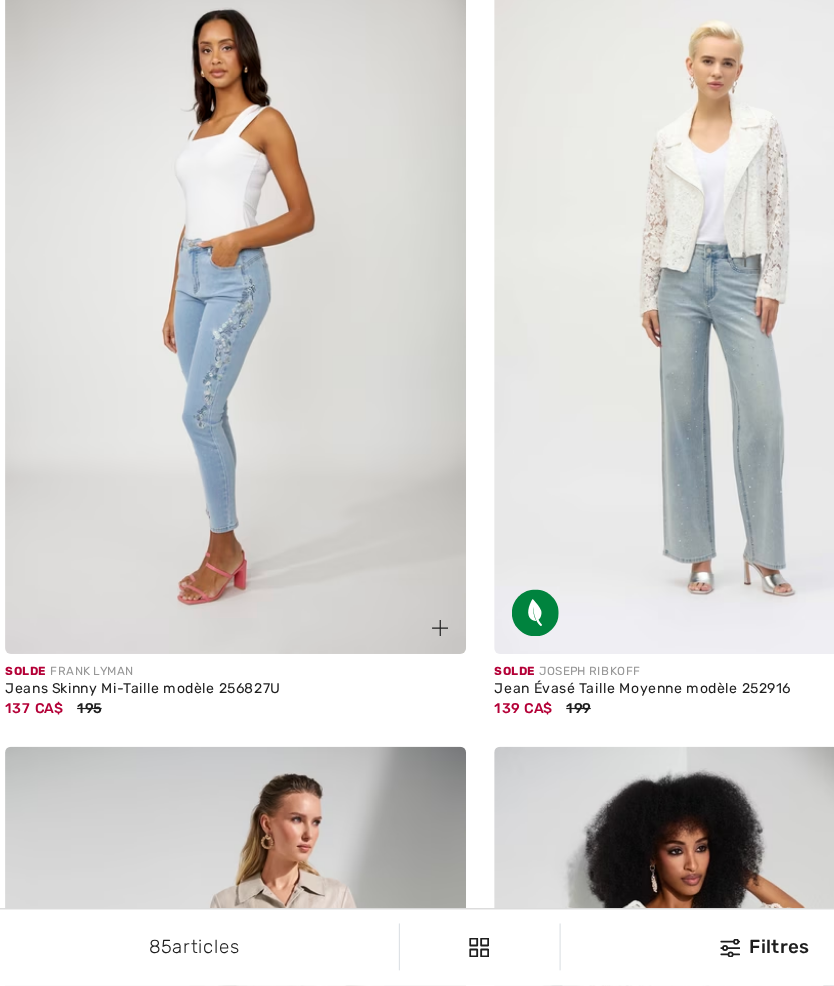scroll, scrollTop: 0, scrollLeft: 0, axis: both 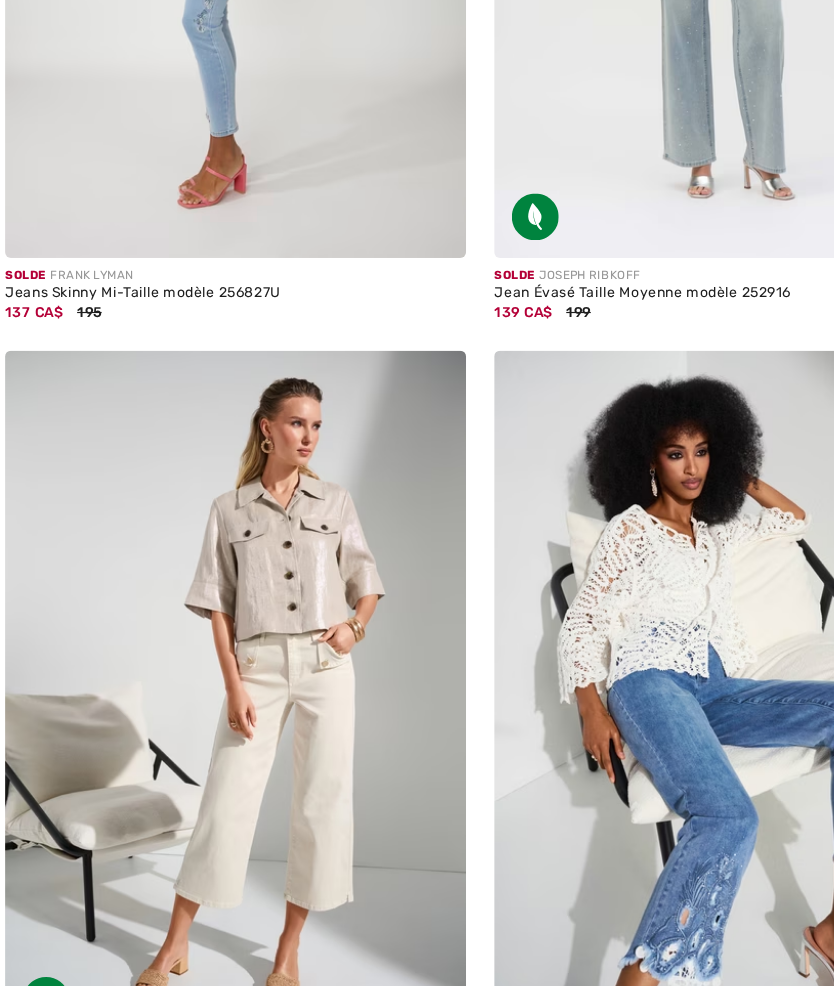 click at bounding box center (208, -4) 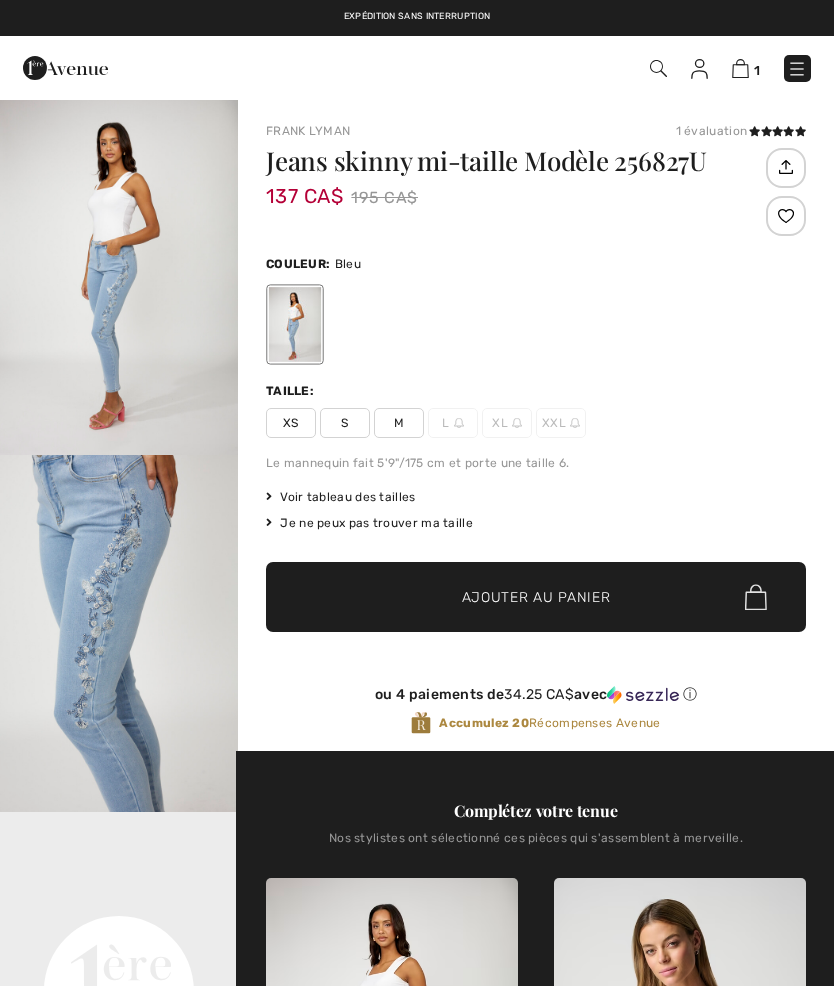 scroll, scrollTop: 40, scrollLeft: 0, axis: vertical 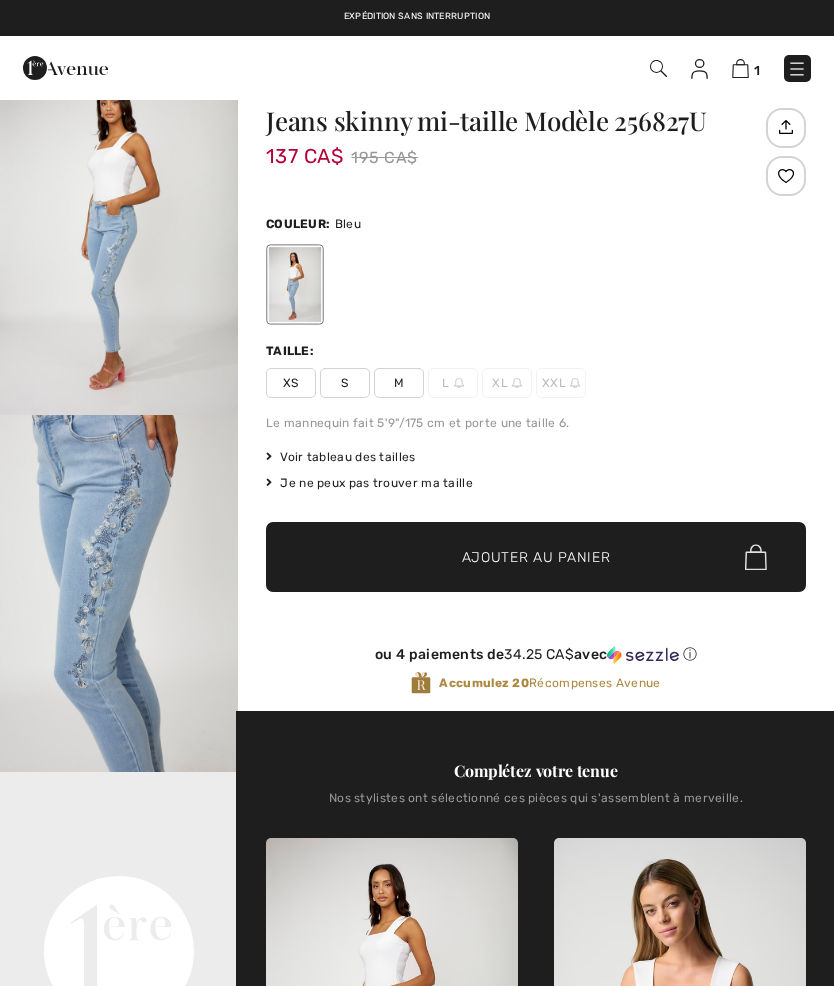 checkbox on "true" 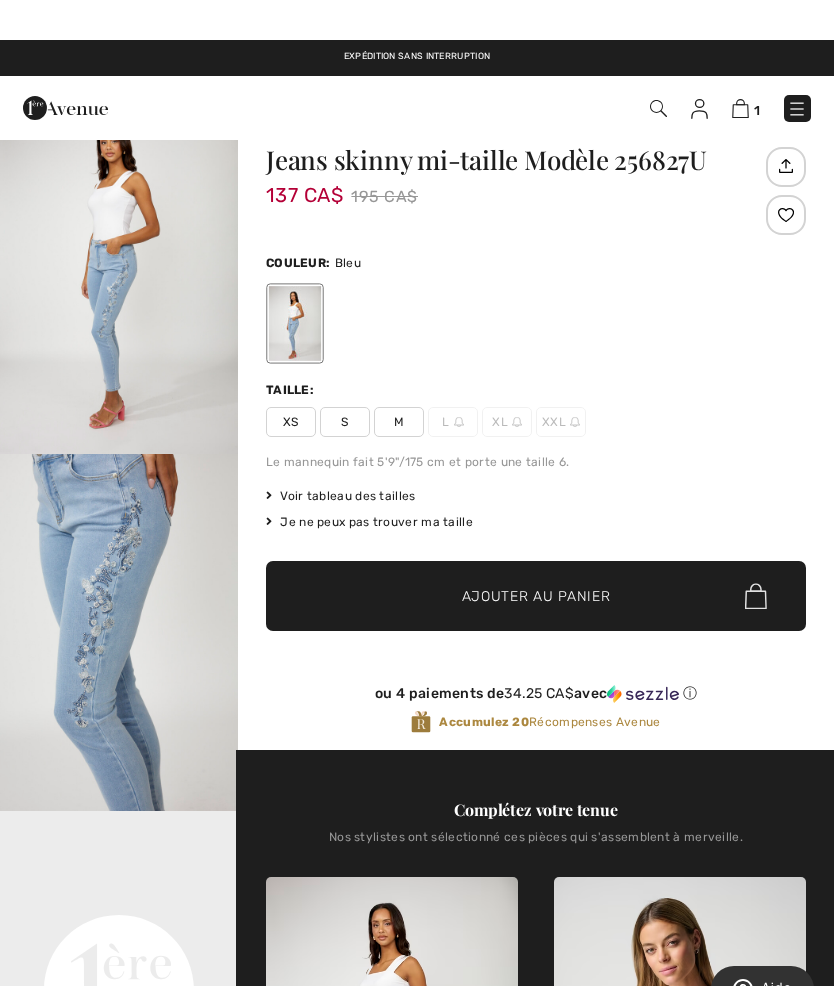 scroll, scrollTop: 0, scrollLeft: 0, axis: both 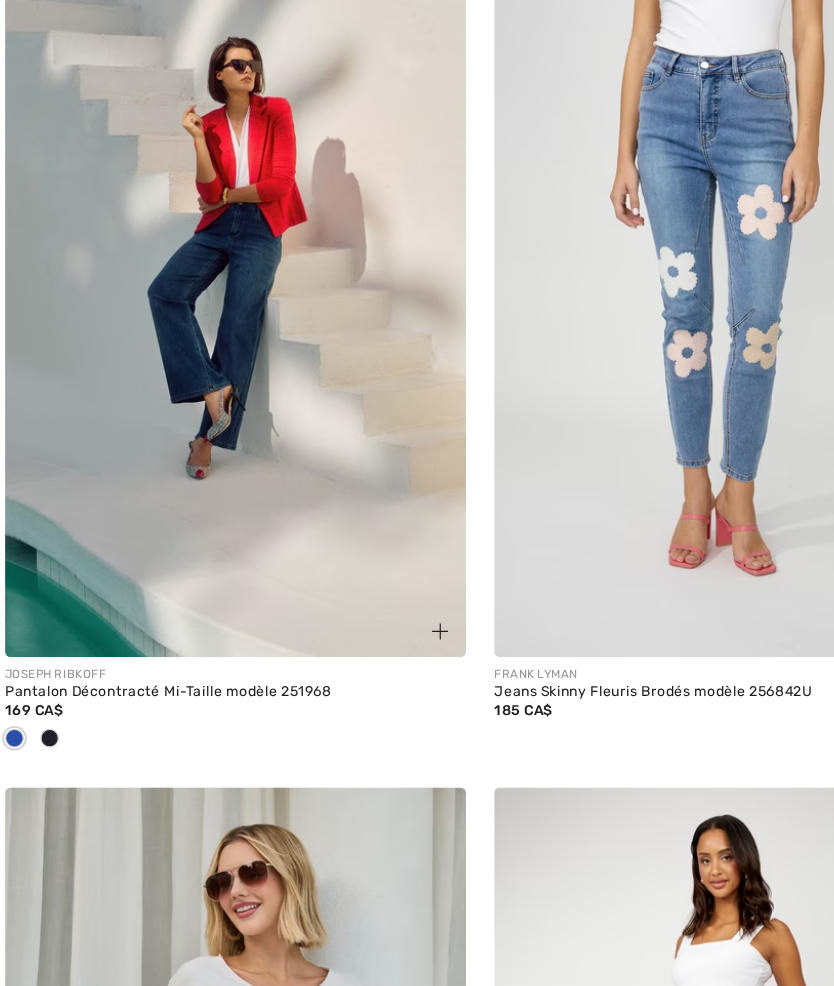 click at bounding box center [625, 336] 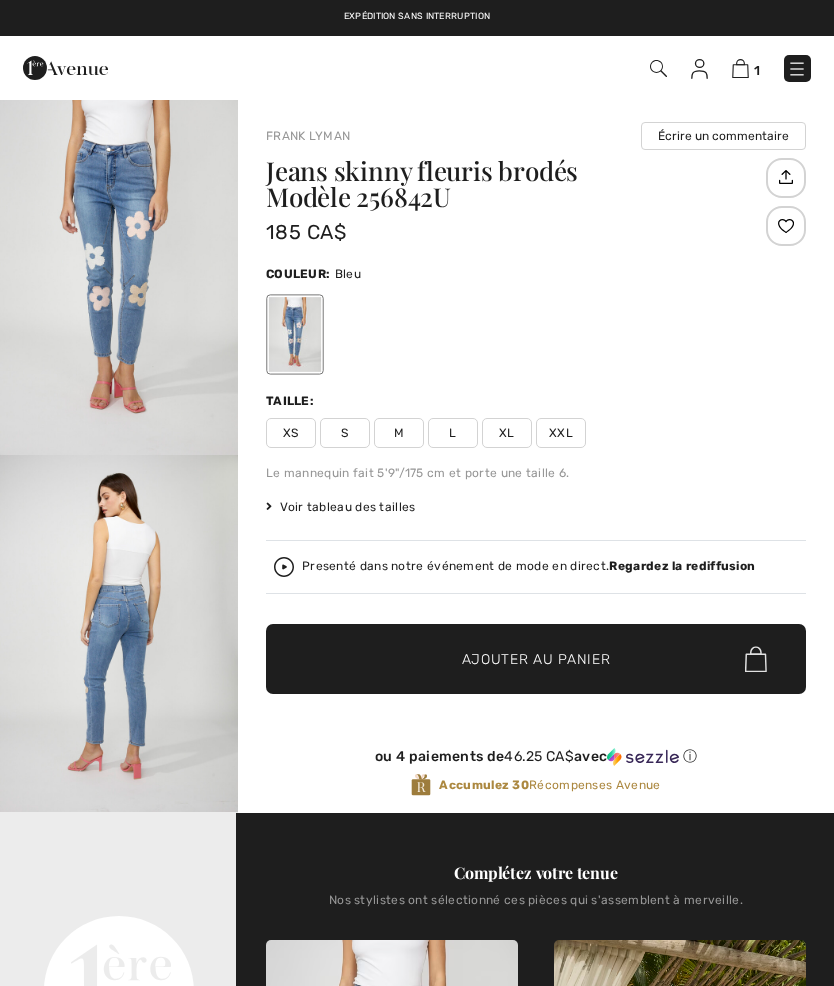 scroll, scrollTop: 0, scrollLeft: 0, axis: both 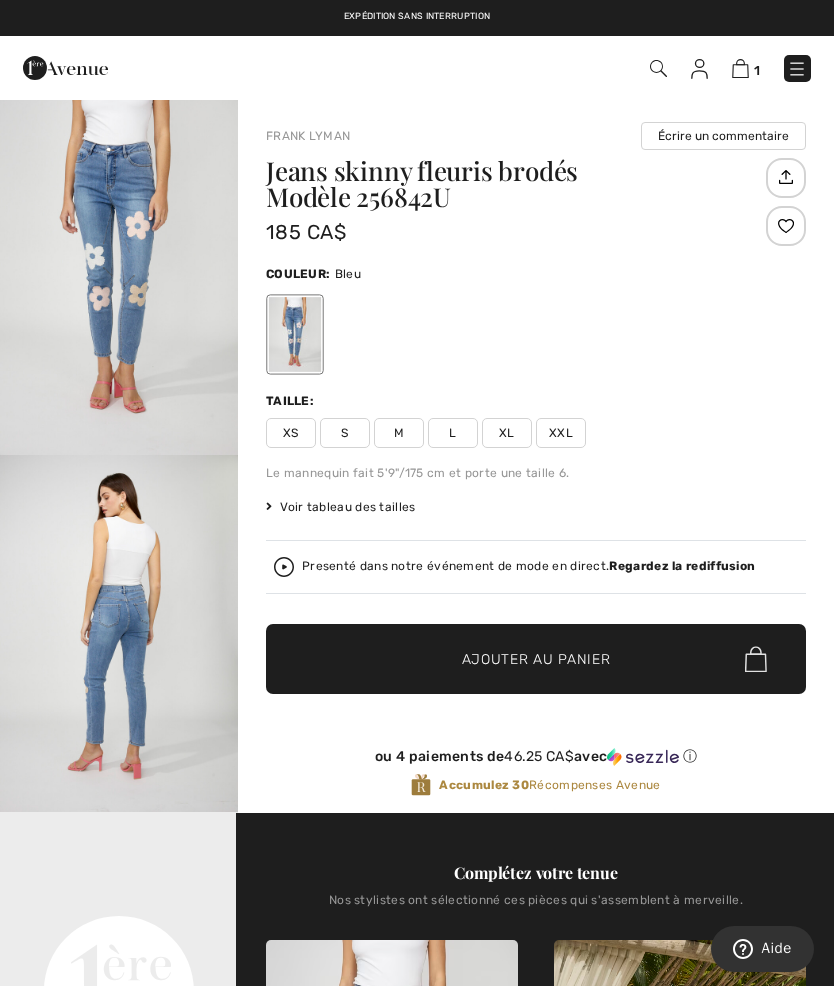 click on "XL" at bounding box center [507, 433] 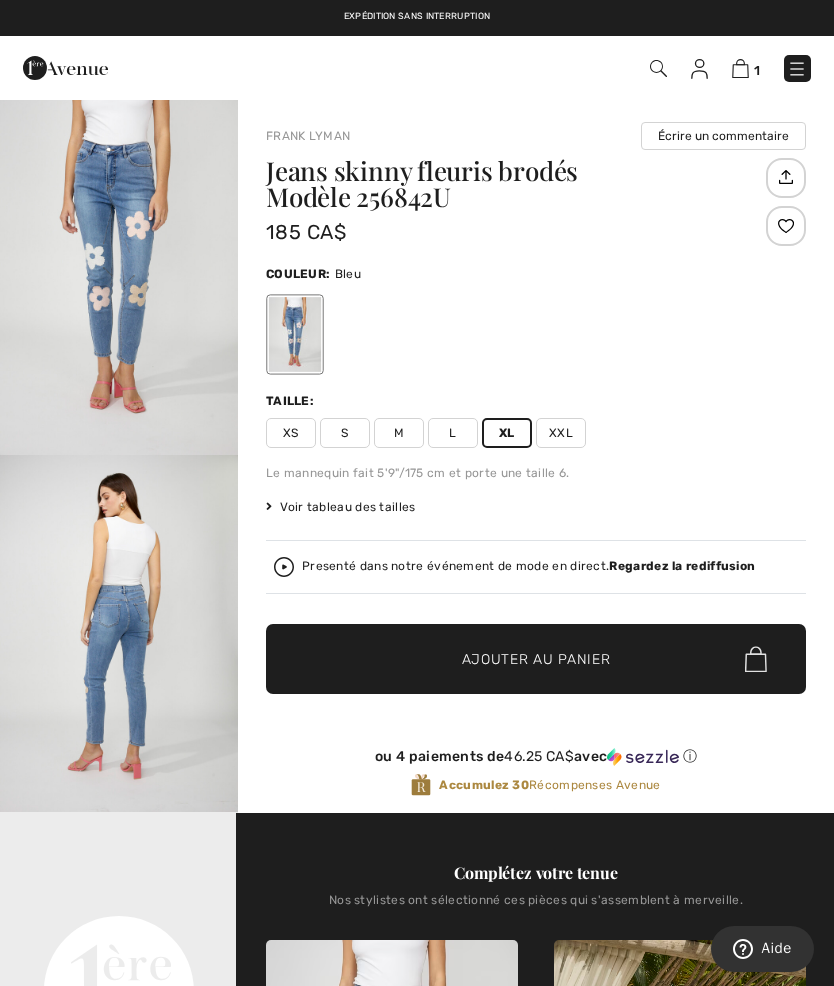 click at bounding box center [786, 226] 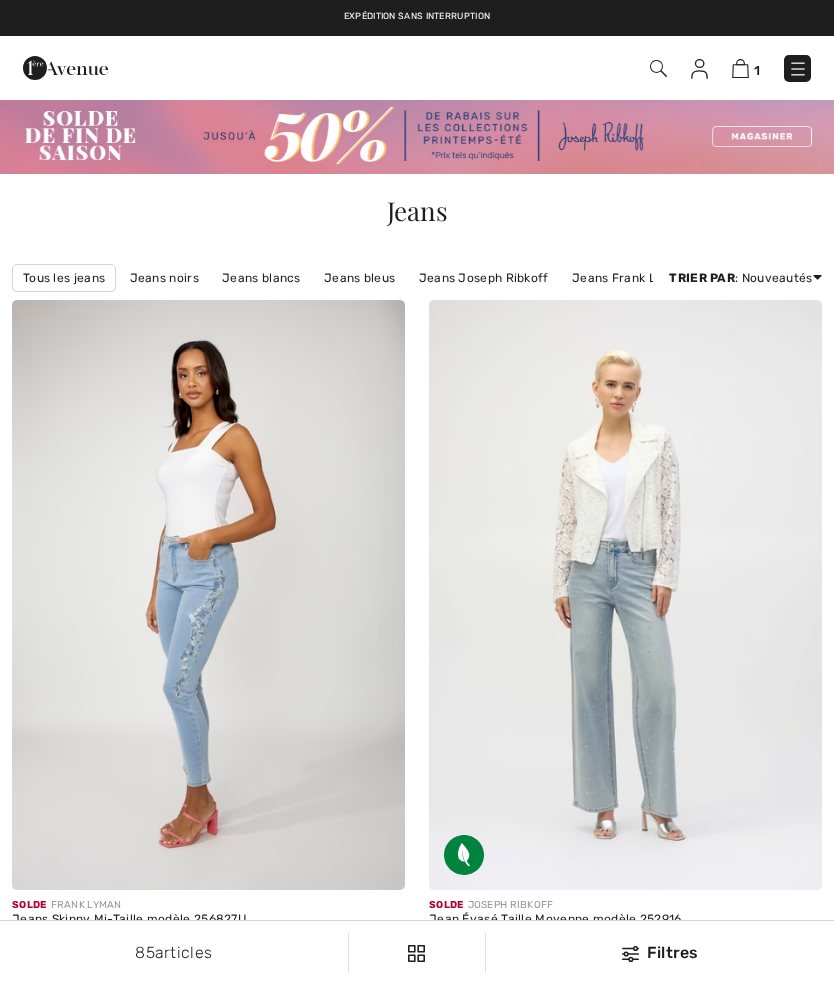 checkbox on "true" 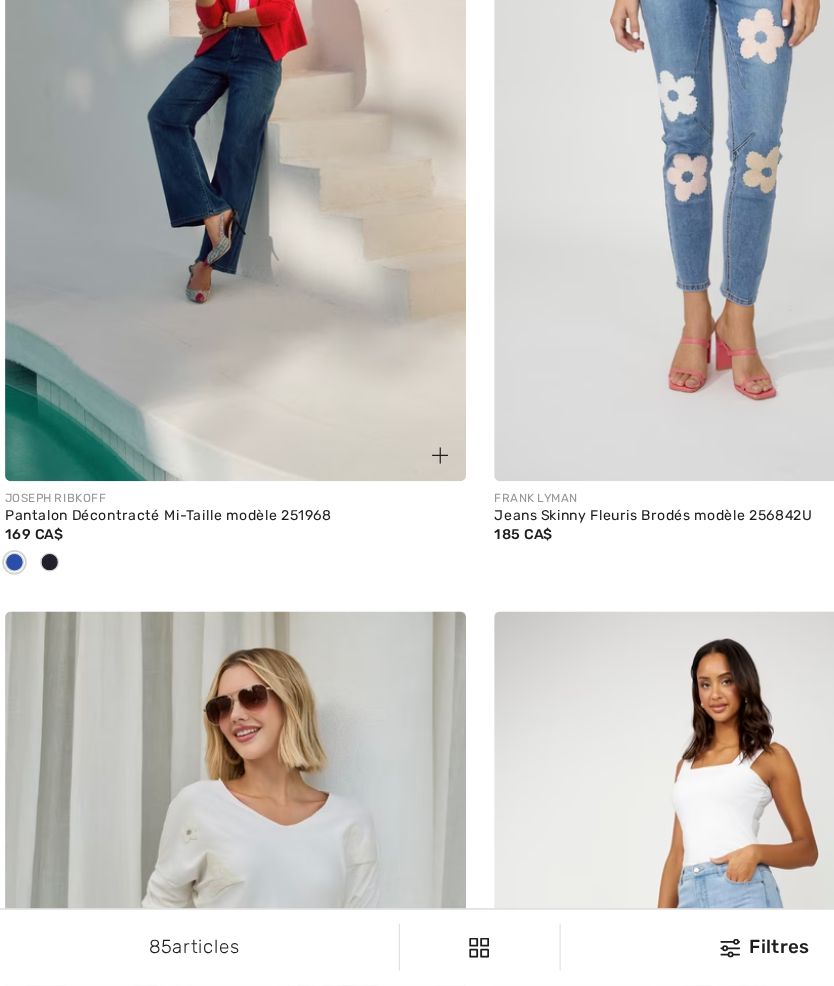 scroll, scrollTop: 0, scrollLeft: 0, axis: both 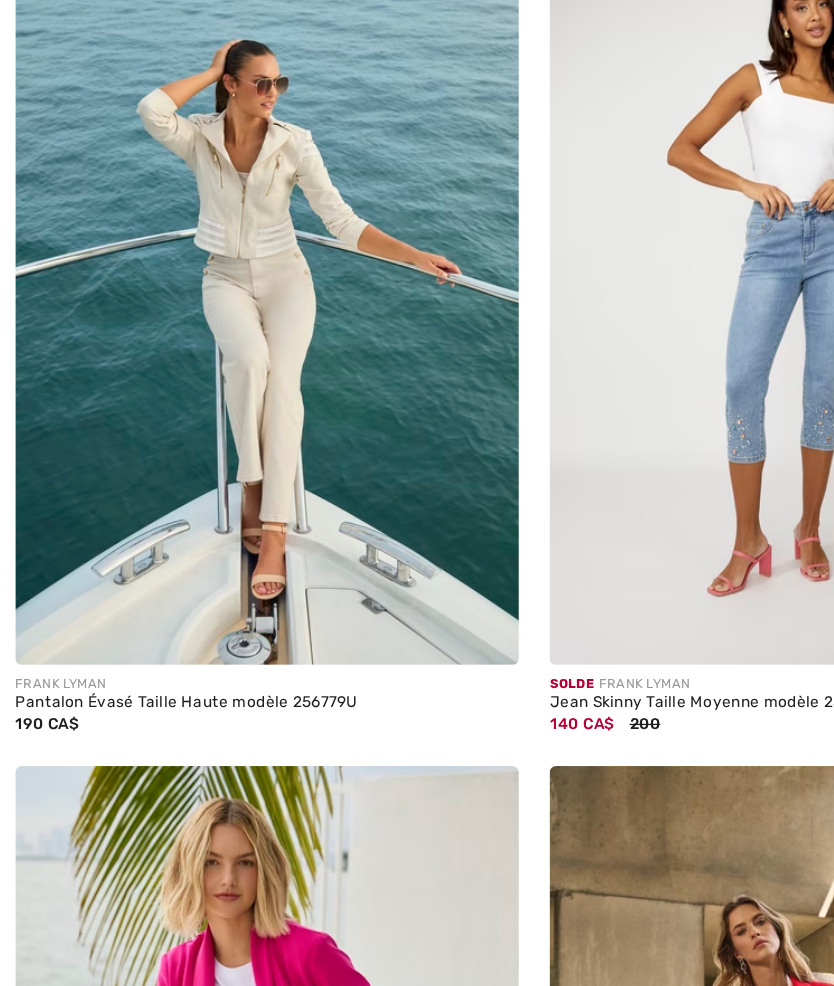 click at bounding box center (208, 282) 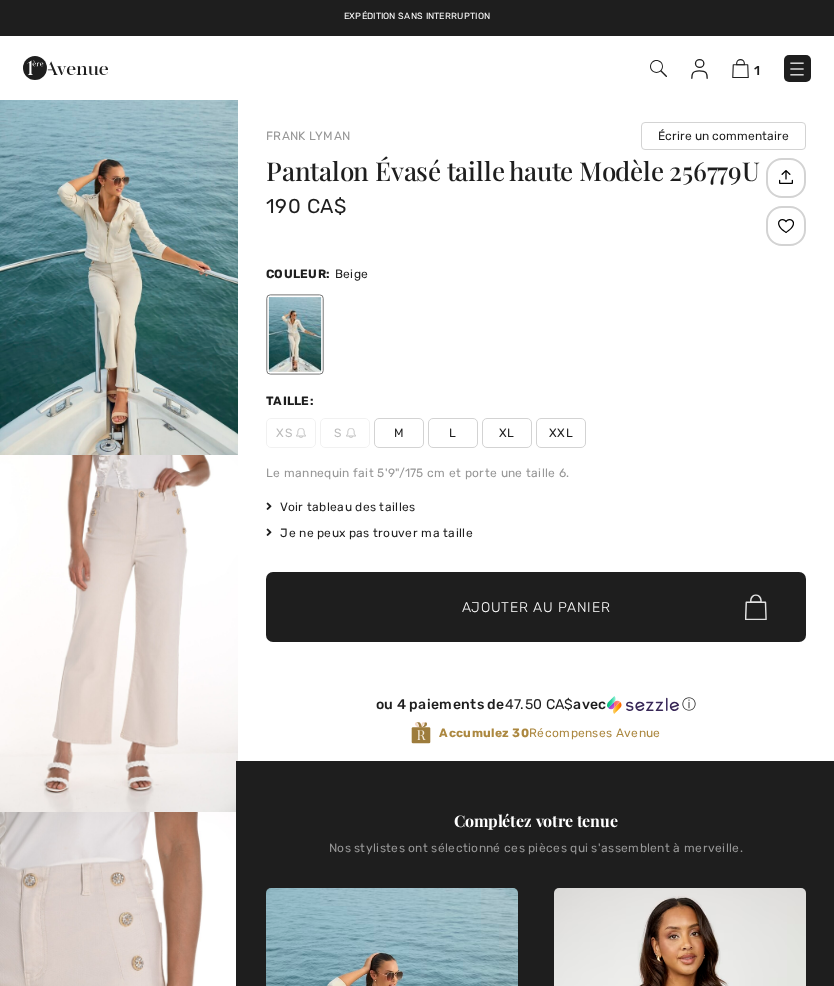 checkbox on "true" 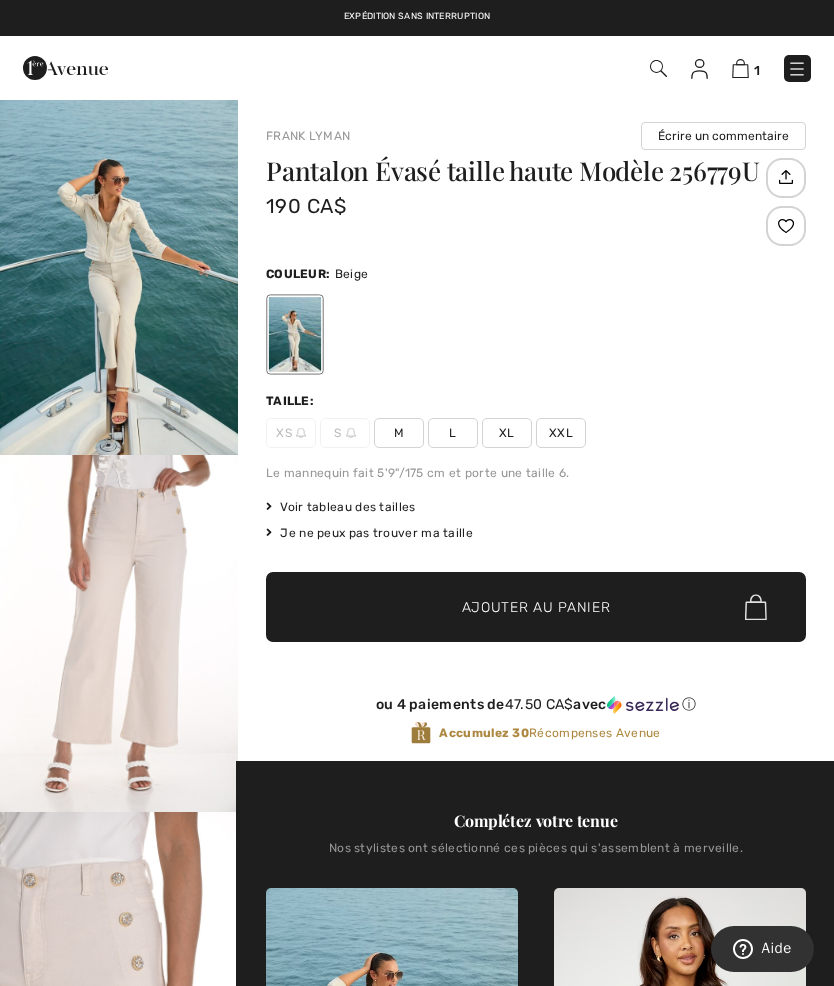 click at bounding box center [295, 334] 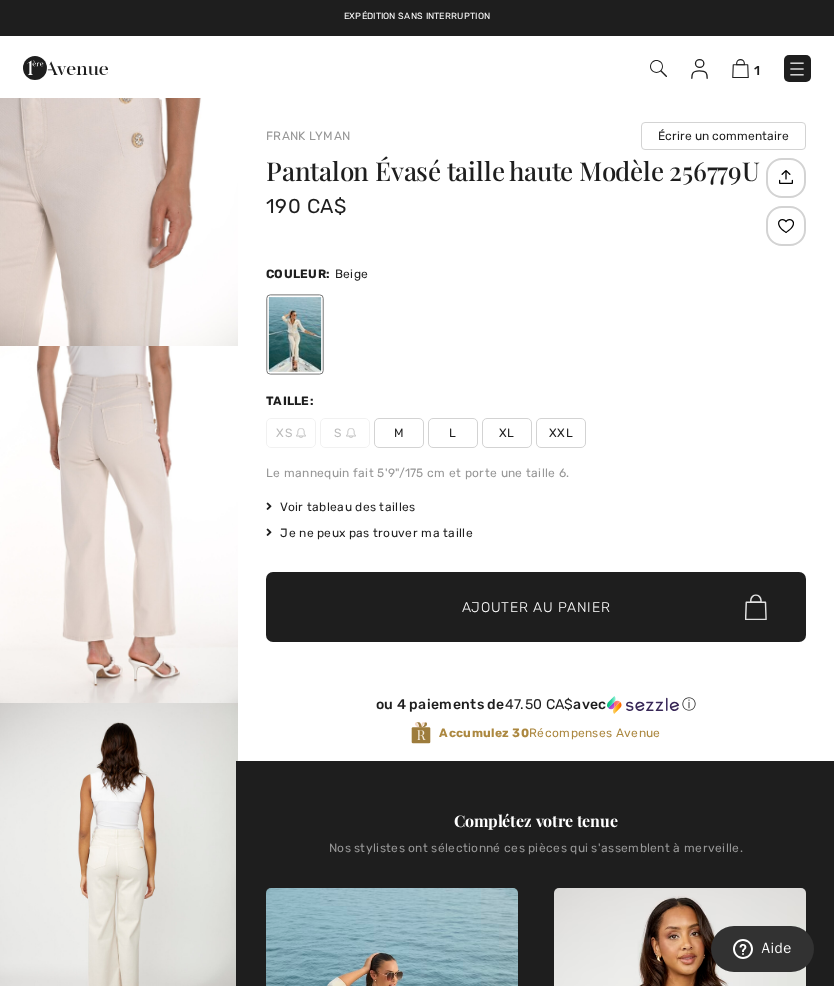 scroll, scrollTop: 963, scrollLeft: 0, axis: vertical 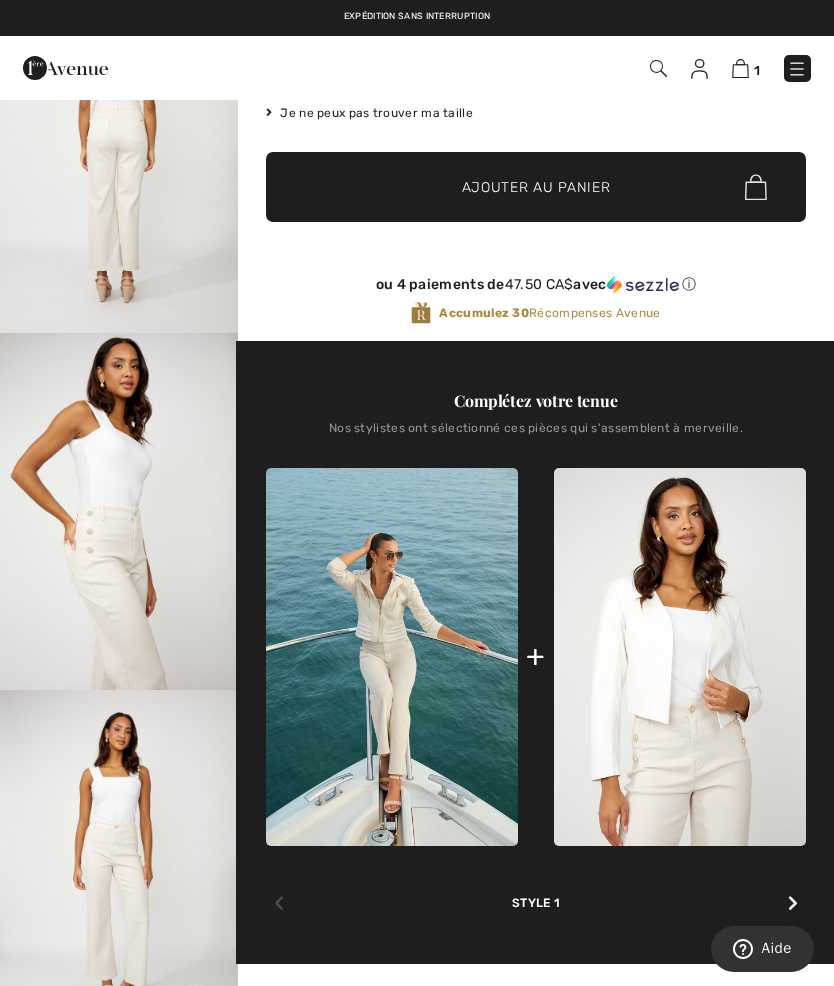 click at bounding box center [392, 657] 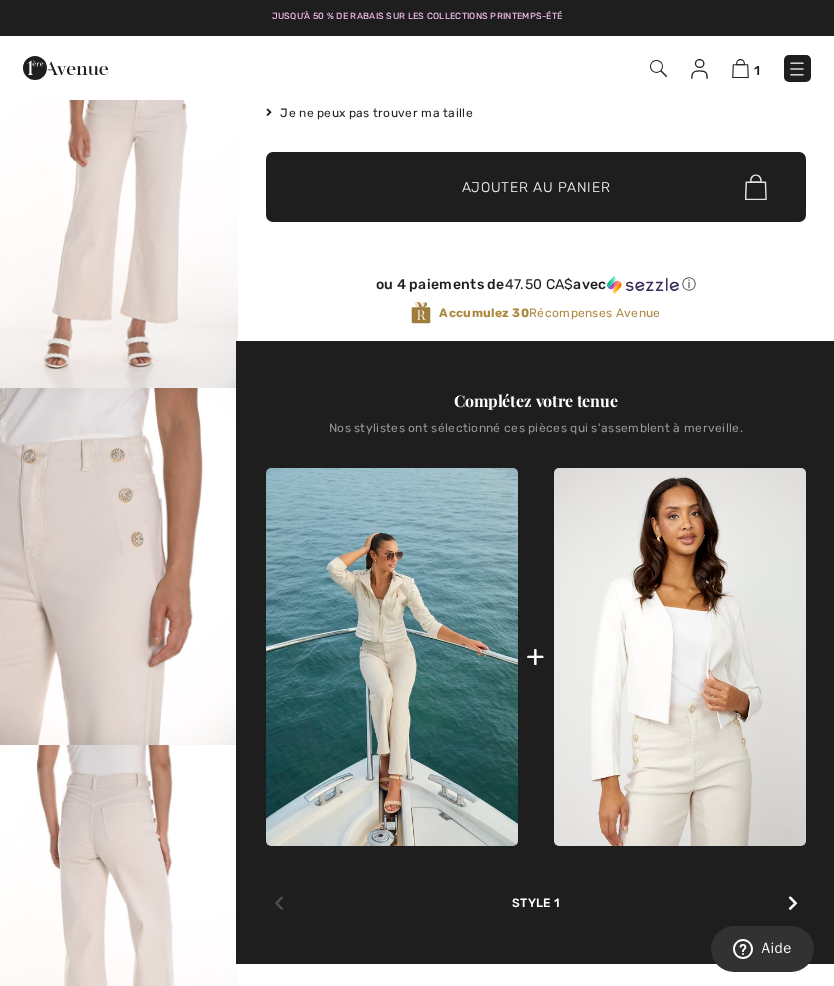 scroll, scrollTop: 0, scrollLeft: 0, axis: both 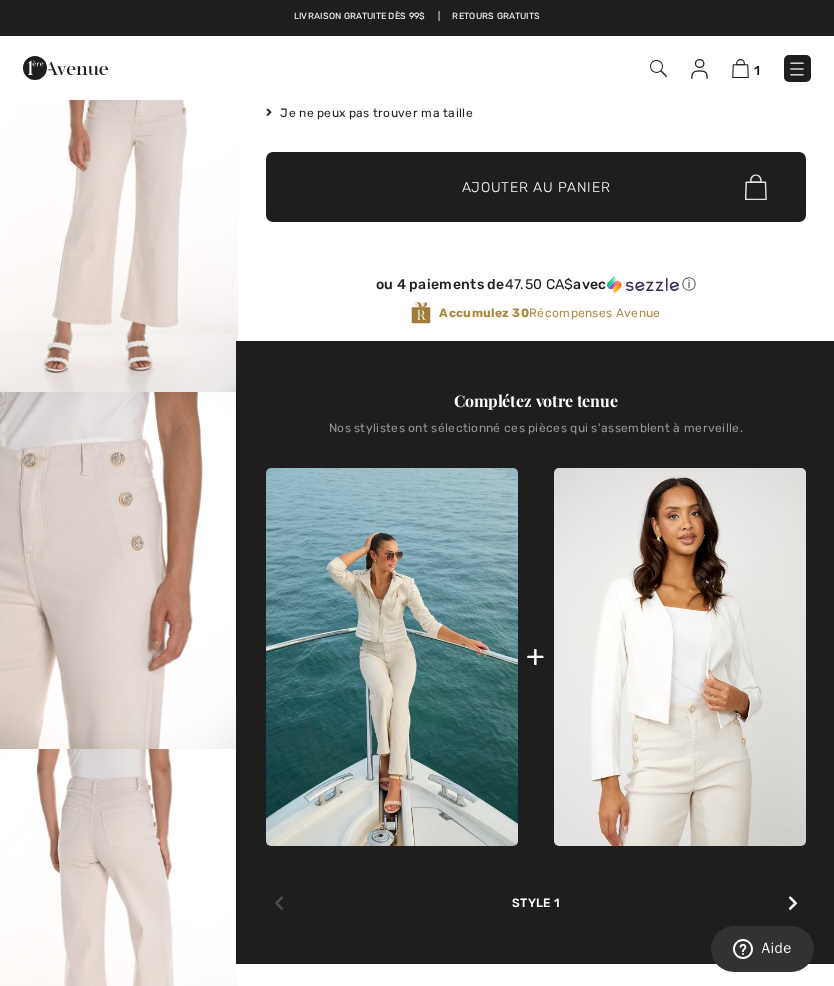 click at bounding box center (119, 213) 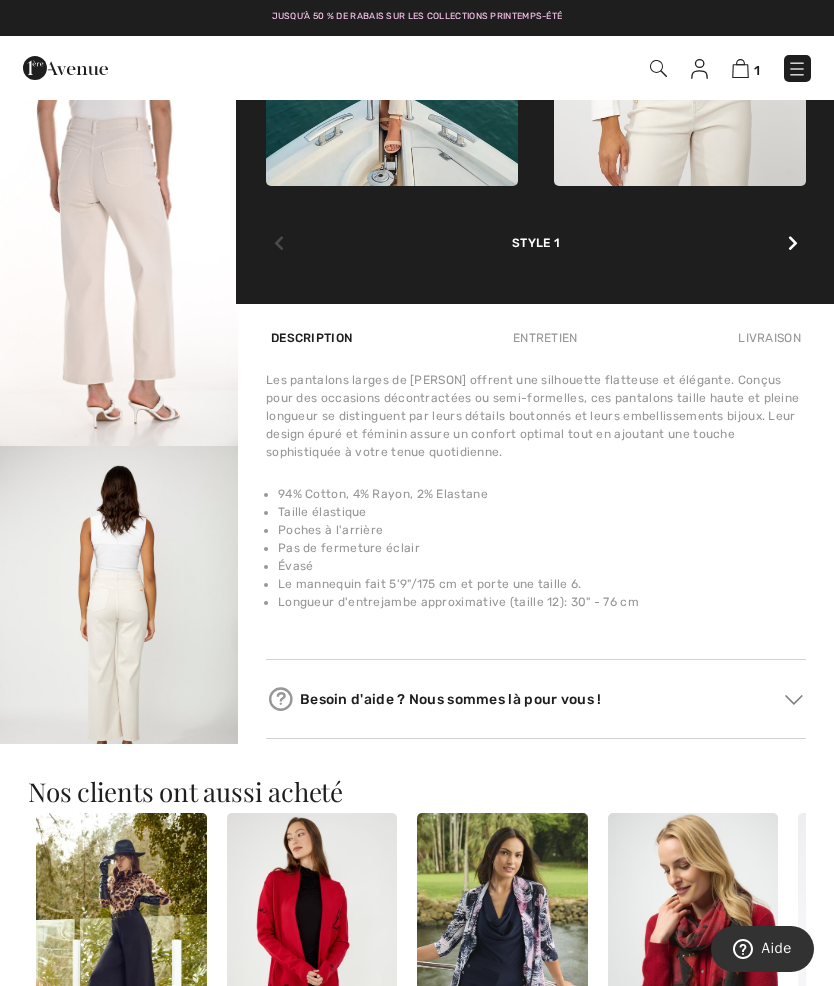 scroll, scrollTop: 1118, scrollLeft: 0, axis: vertical 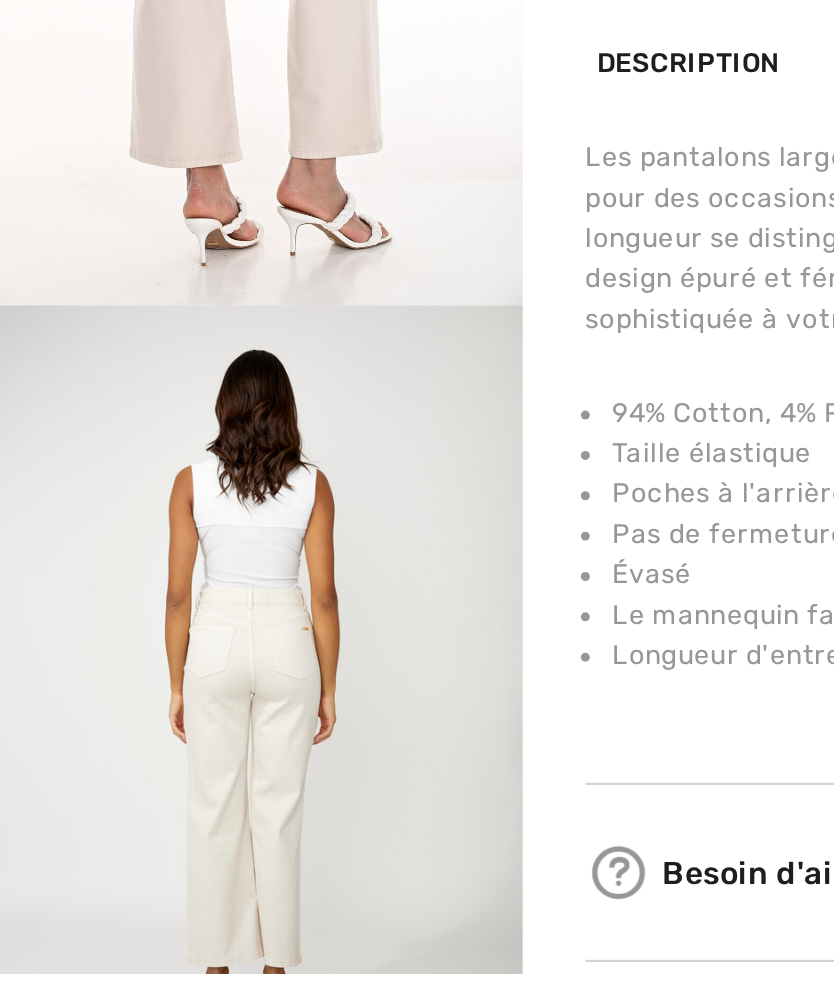 click at bounding box center (119, 229) 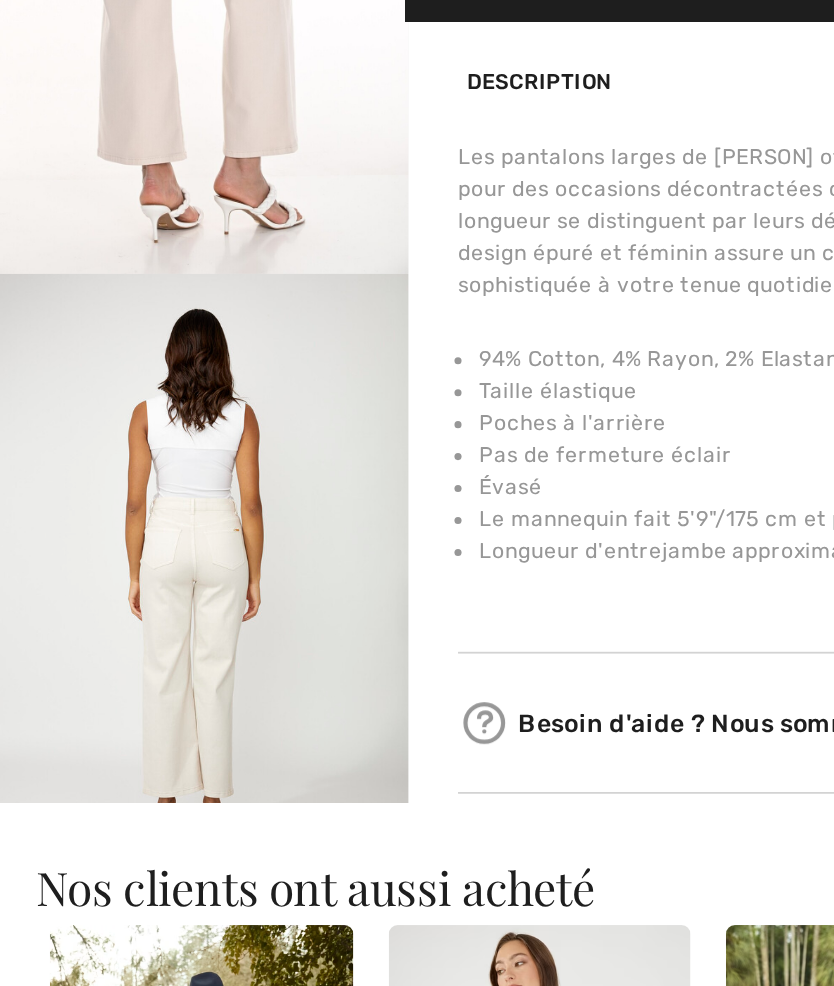 click at bounding box center (119, 229) 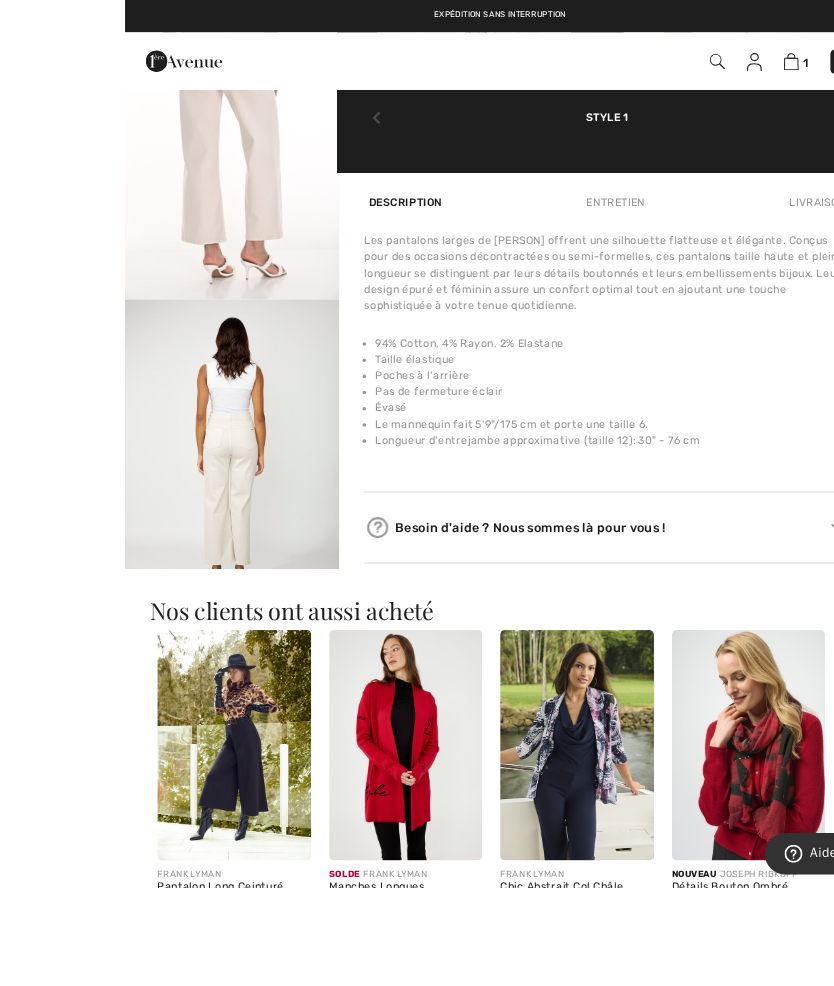 scroll, scrollTop: 1234, scrollLeft: 0, axis: vertical 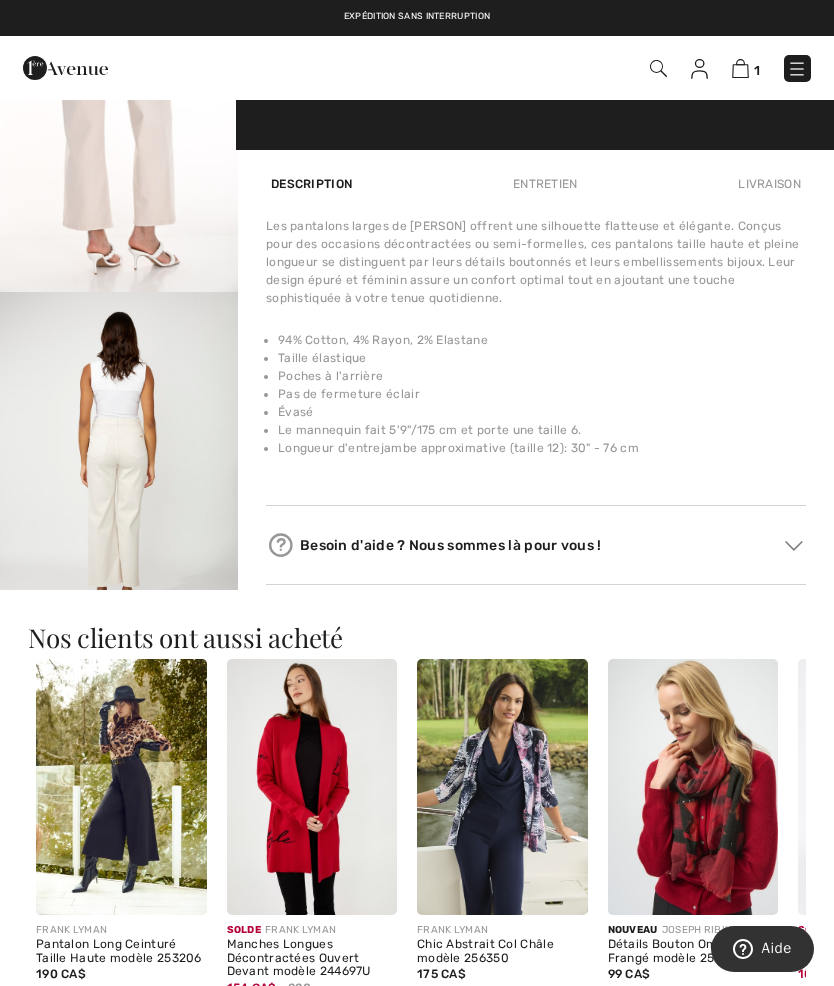 click at bounding box center (119, 113) 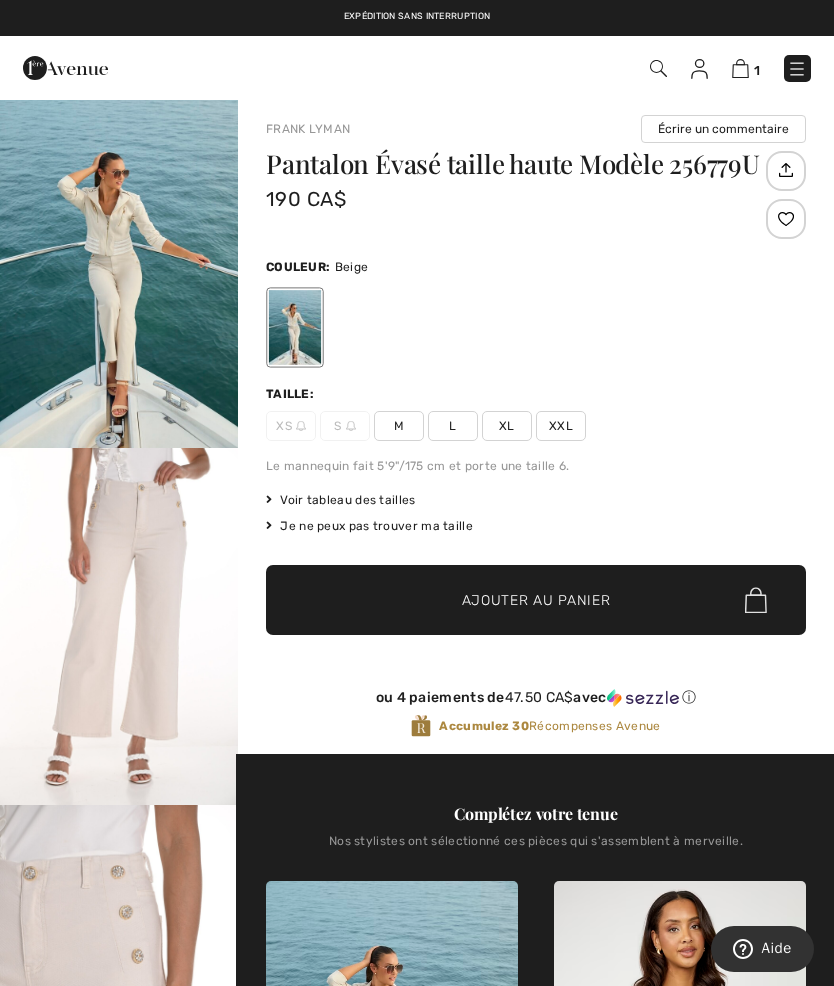 scroll, scrollTop: 0, scrollLeft: 0, axis: both 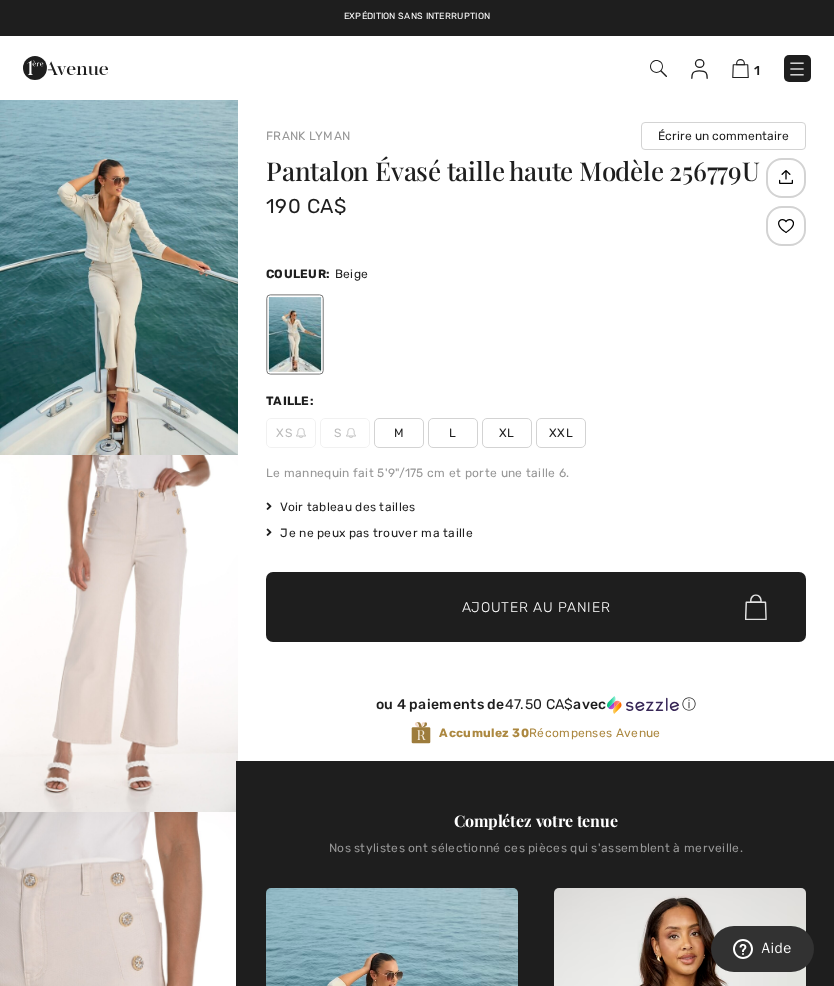 click at bounding box center [119, 633] 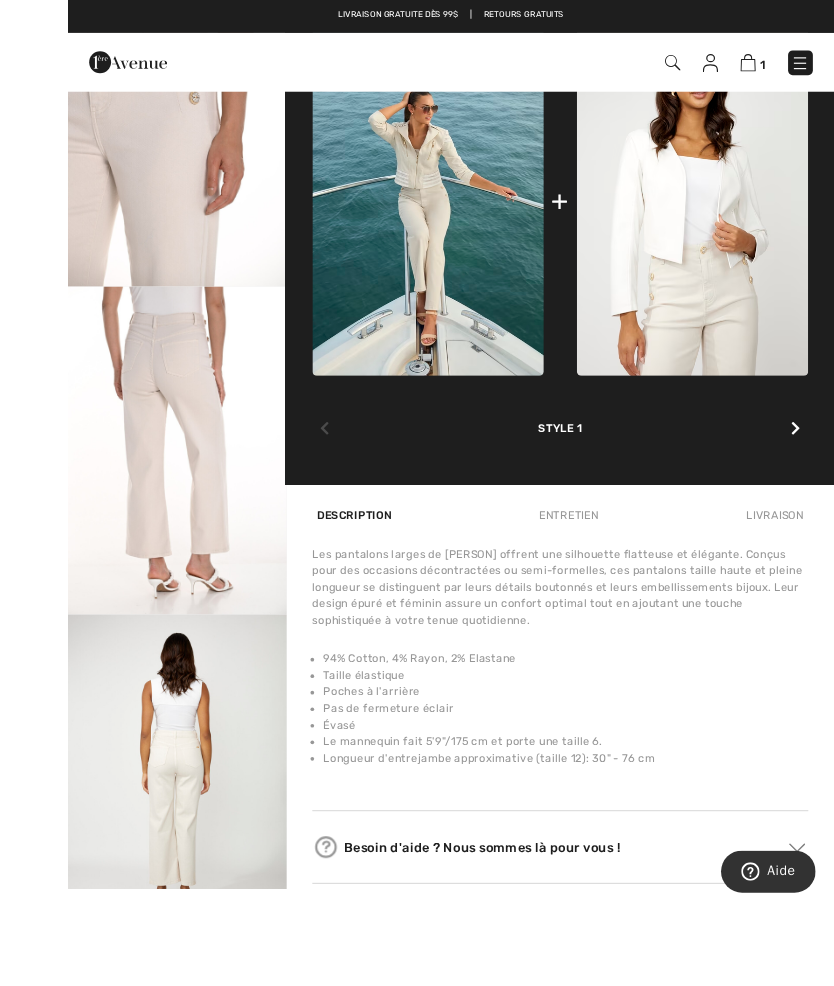 scroll, scrollTop: 893, scrollLeft: 0, axis: vertical 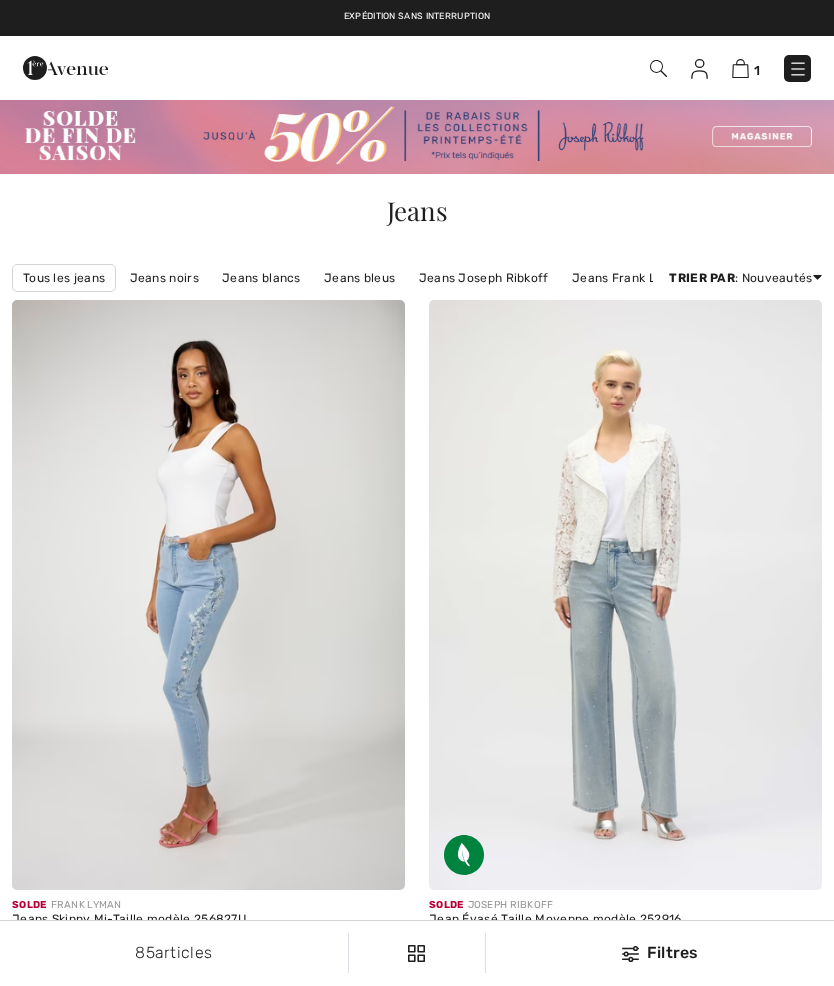 checkbox on "true" 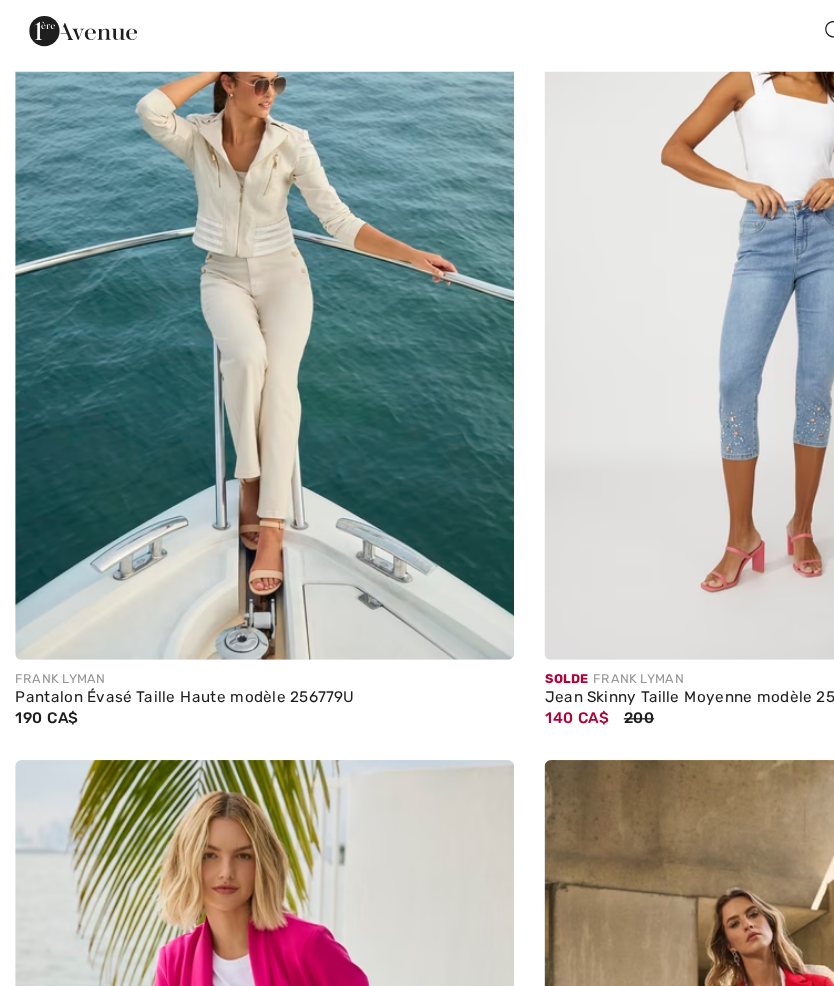 scroll, scrollTop: 0, scrollLeft: 0, axis: both 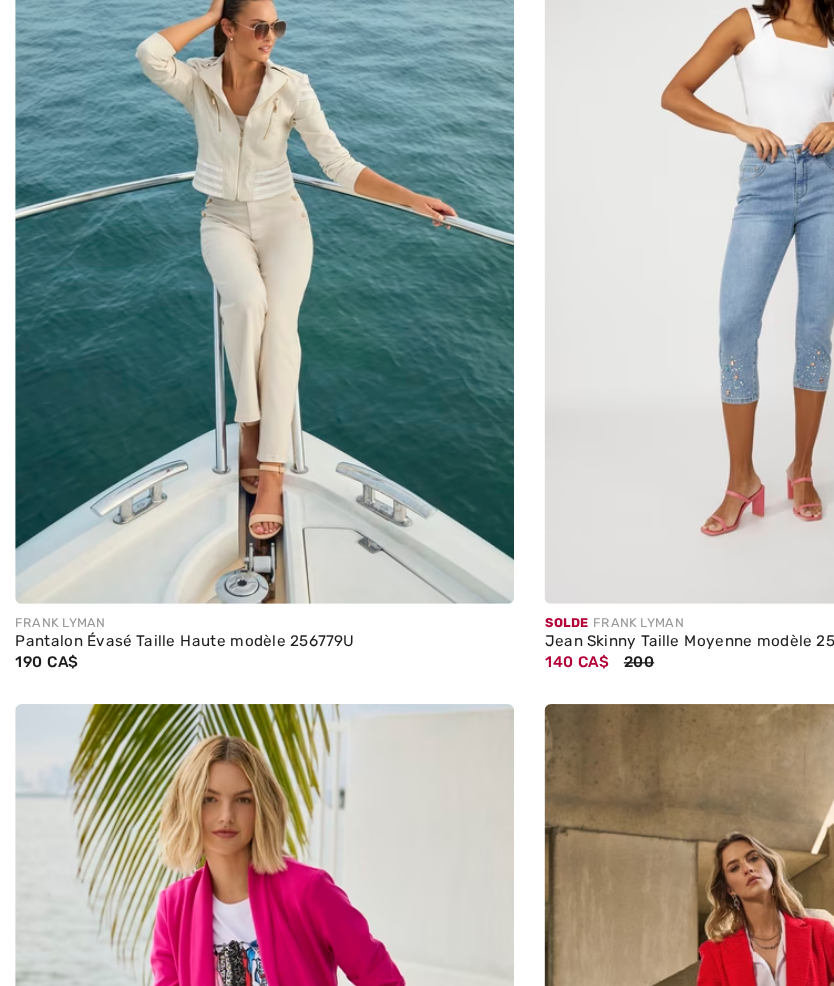 click at bounding box center [208, 225] 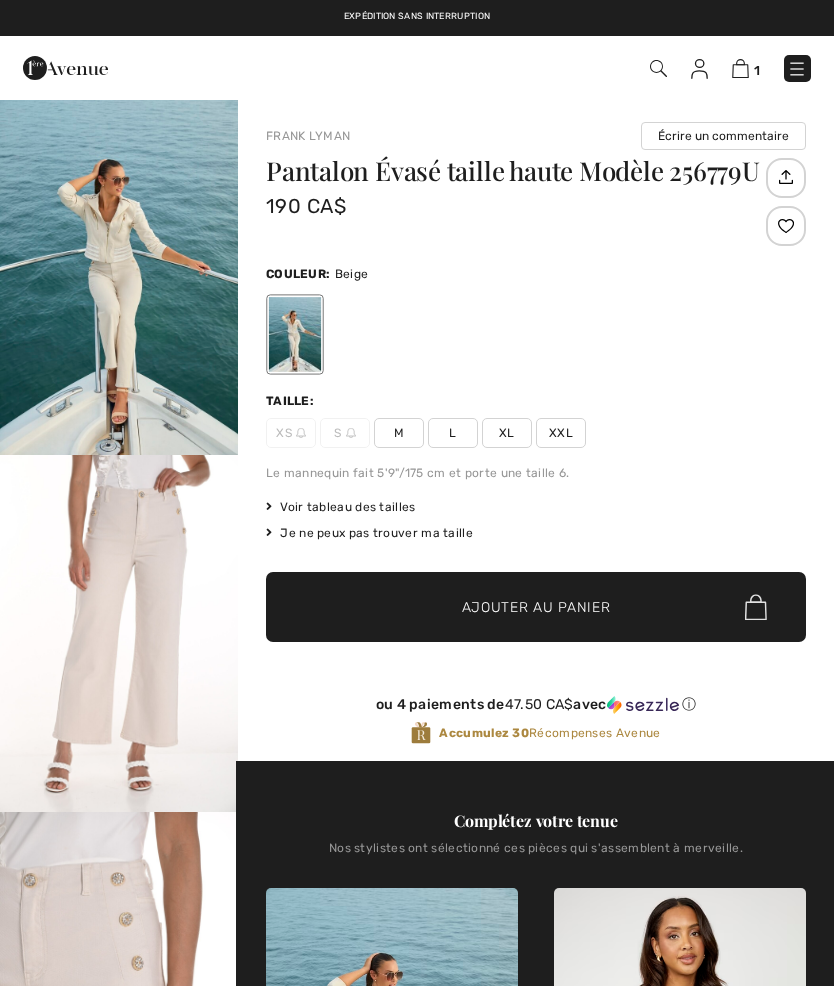 scroll, scrollTop: 0, scrollLeft: 0, axis: both 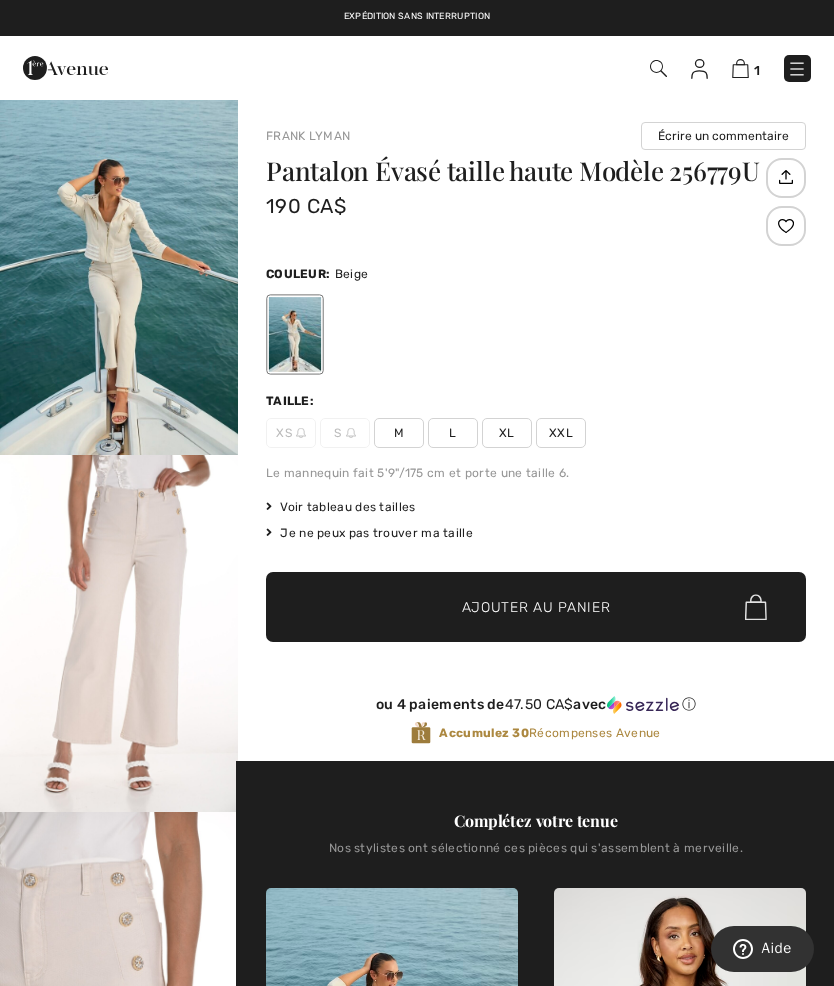 click on "L" at bounding box center [453, 433] 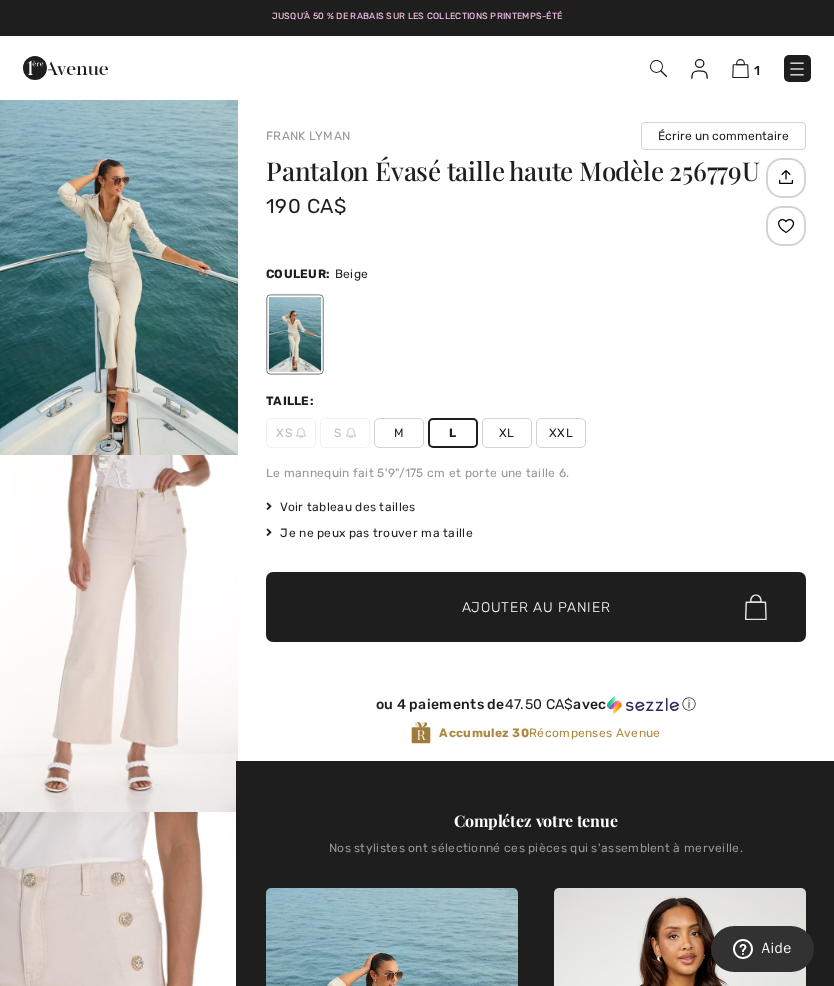 click at bounding box center [786, 226] 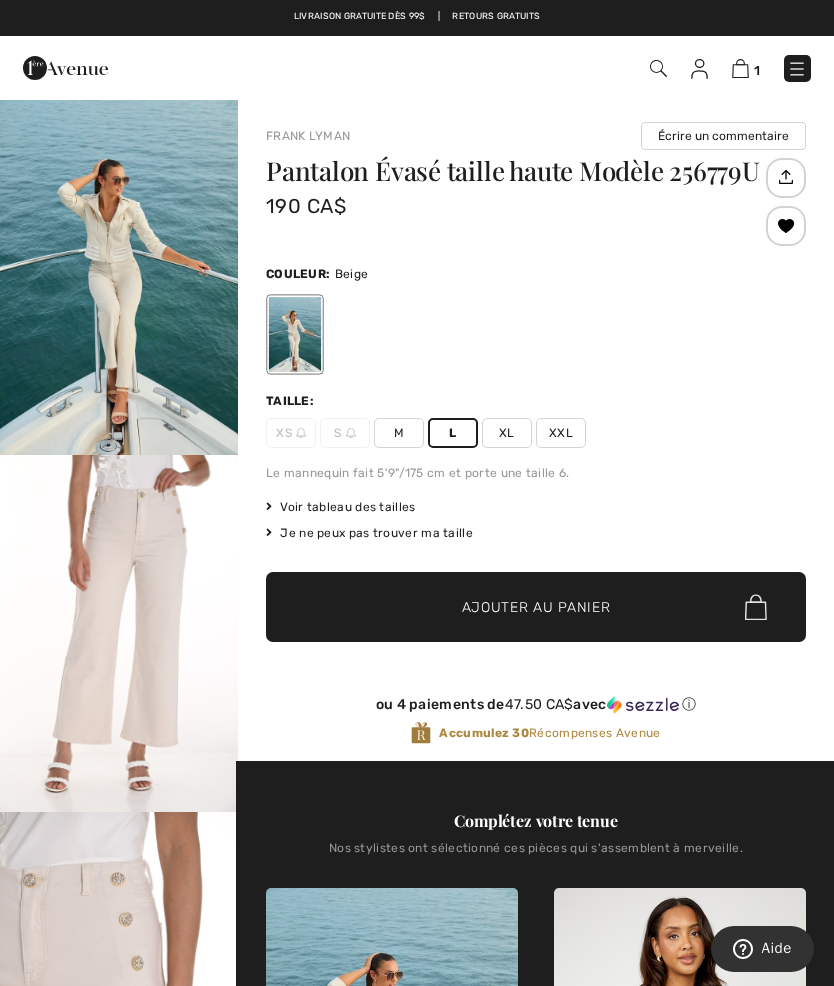 click on "XL" at bounding box center [507, 433] 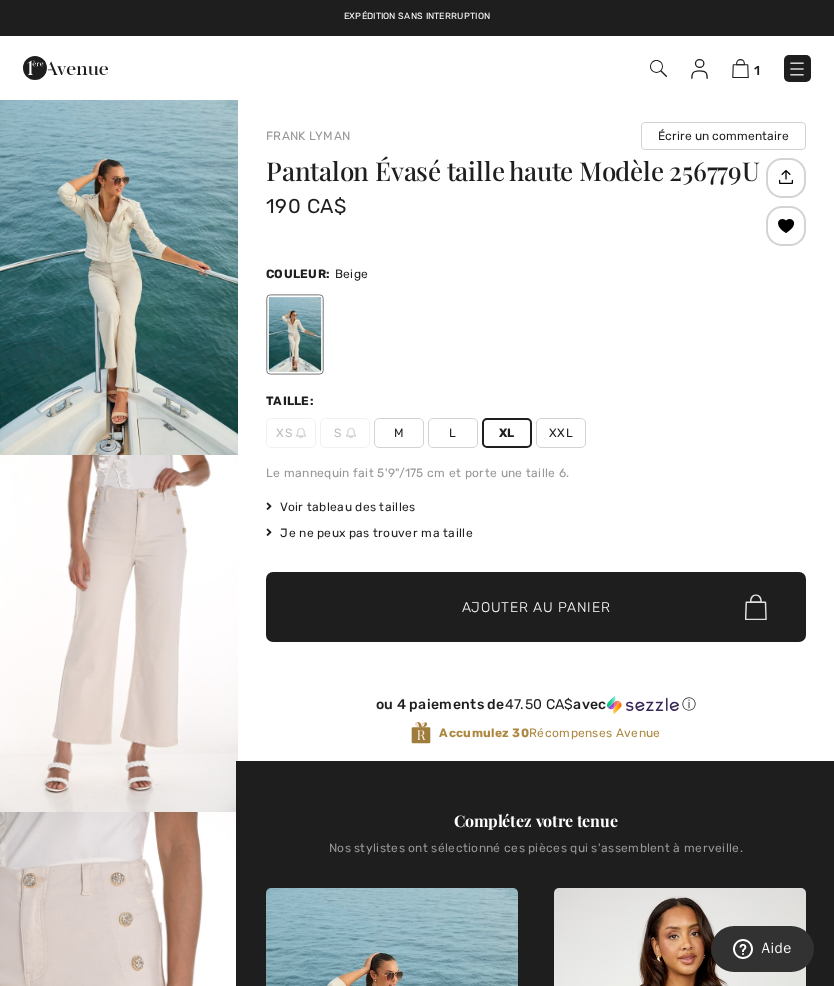 click at bounding box center [786, 226] 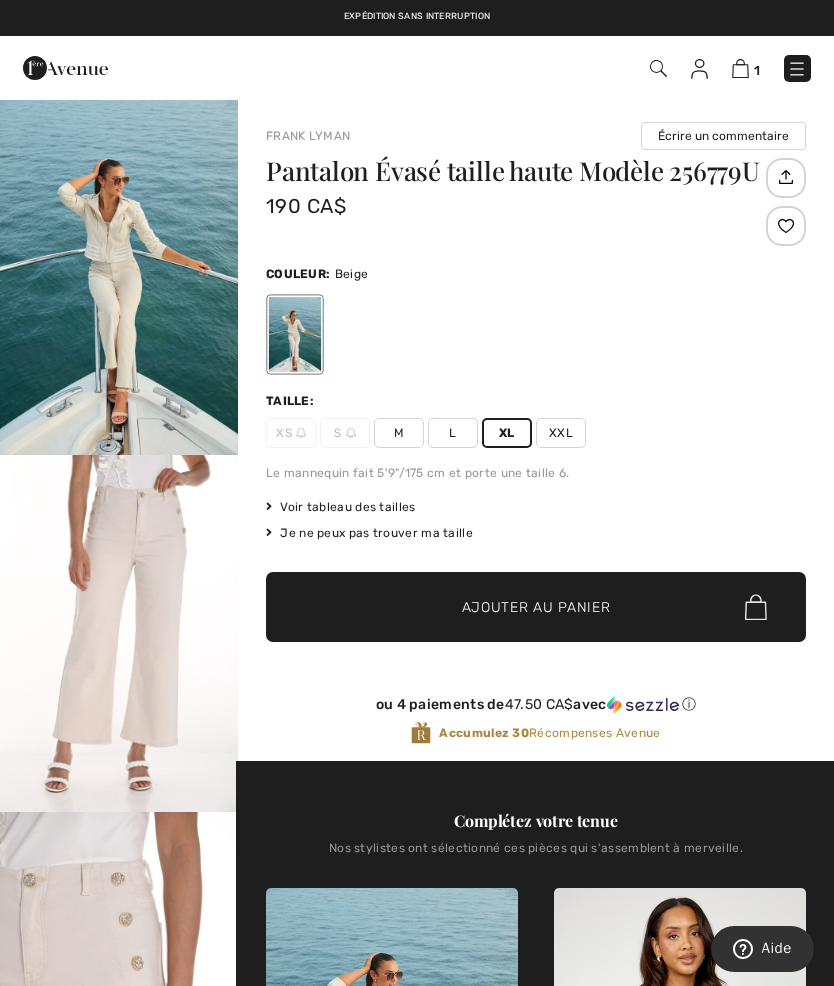 click at bounding box center [786, 226] 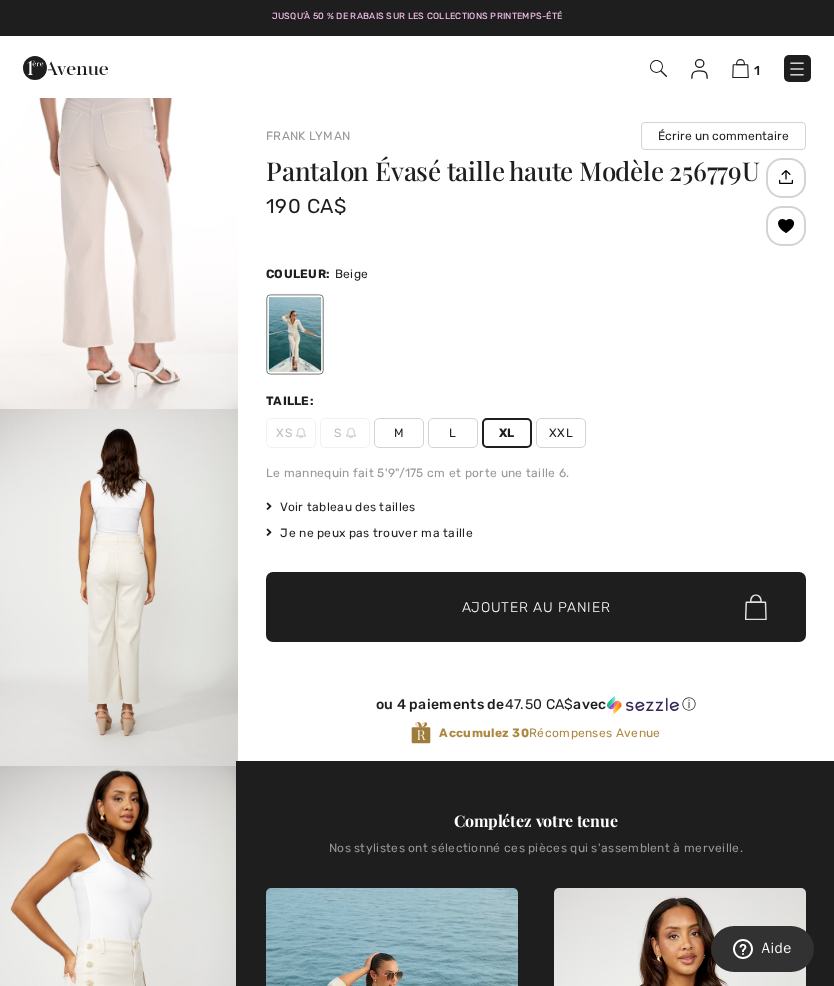 scroll, scrollTop: 1157, scrollLeft: 0, axis: vertical 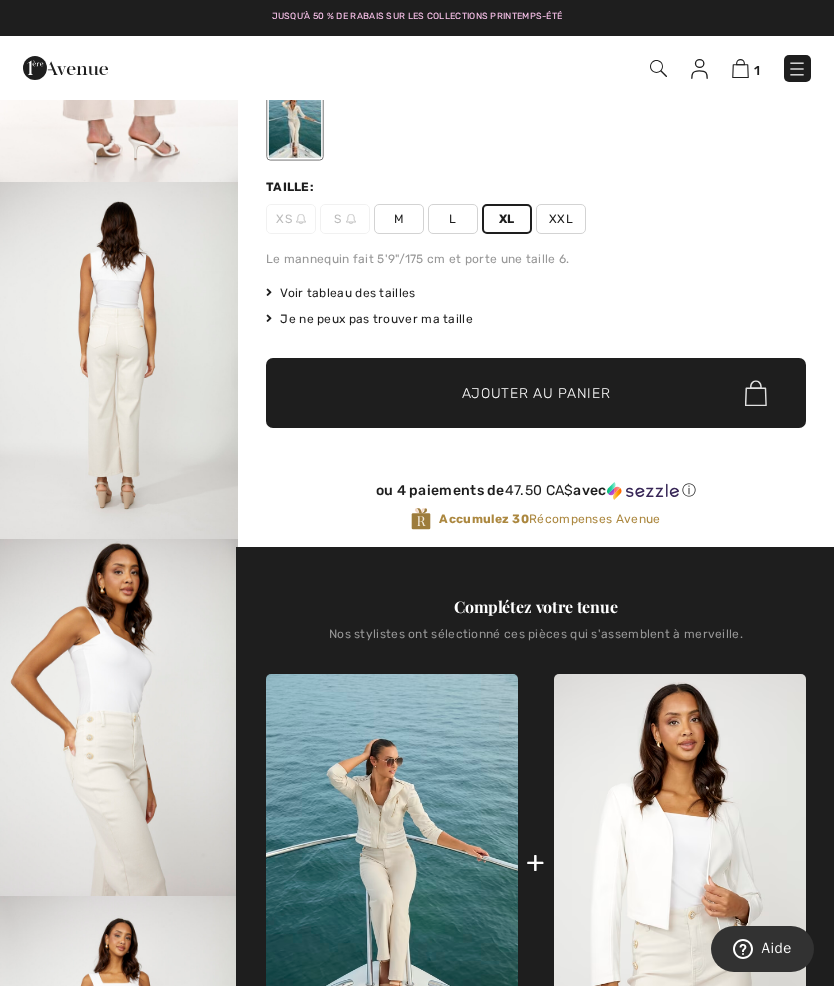 click at bounding box center [119, 717] 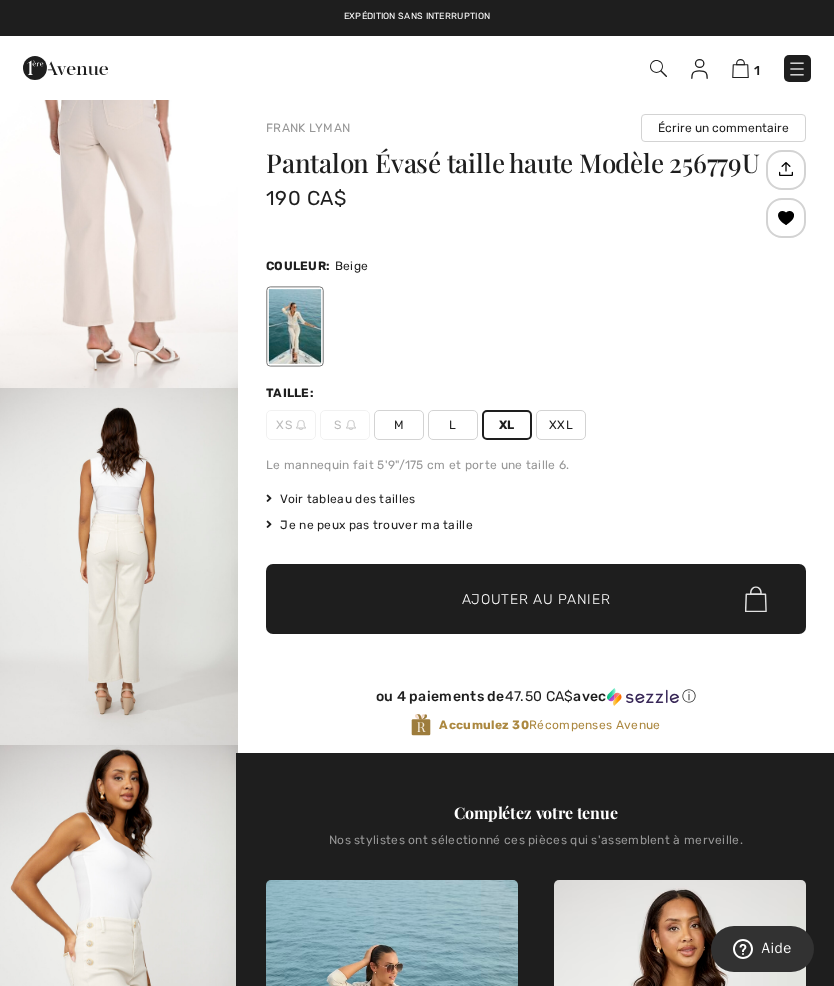 scroll, scrollTop: 0, scrollLeft: 0, axis: both 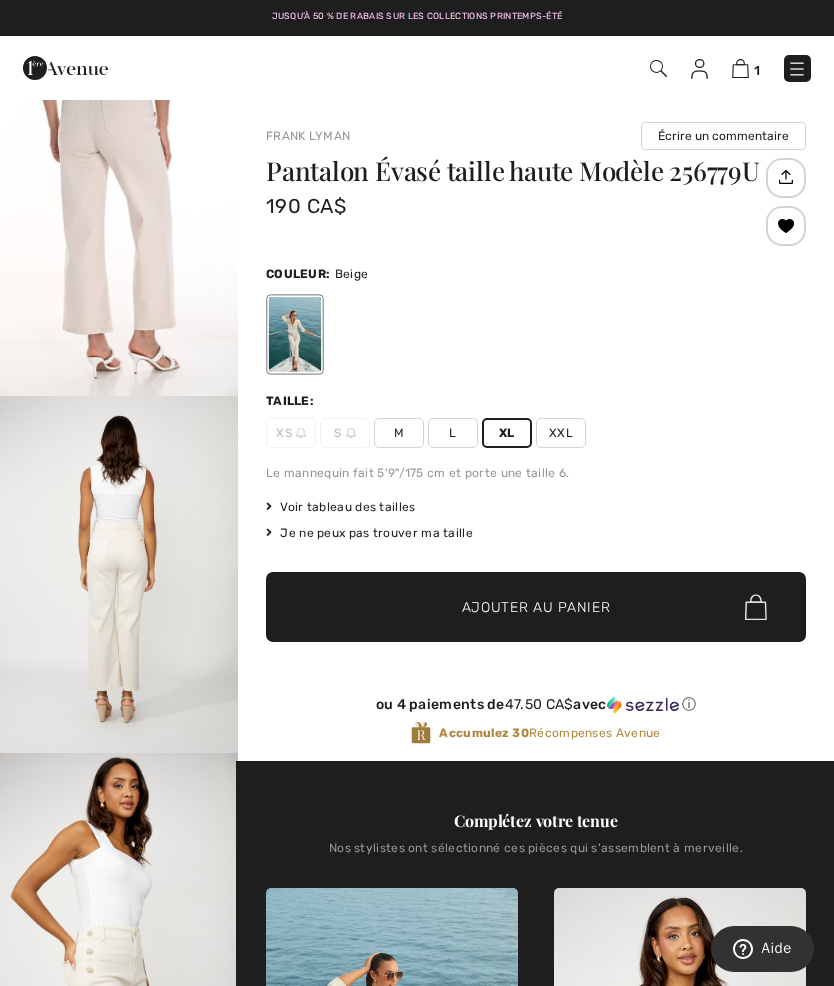 click at bounding box center [119, 574] 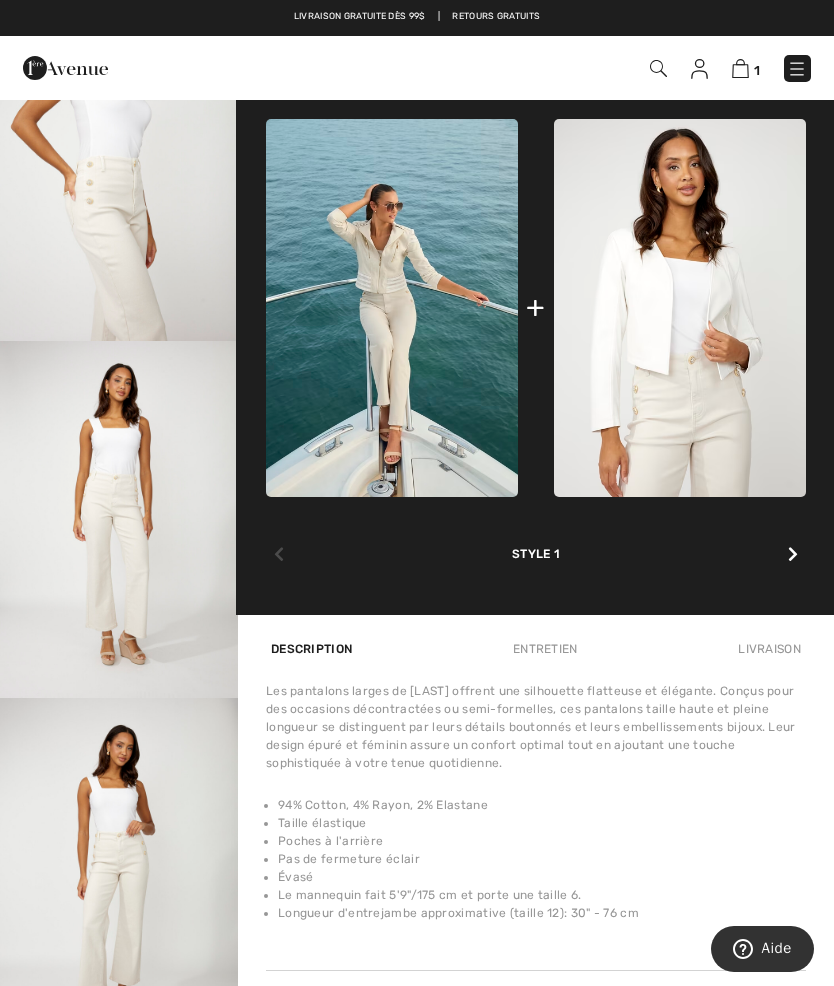 scroll, scrollTop: 775, scrollLeft: 0, axis: vertical 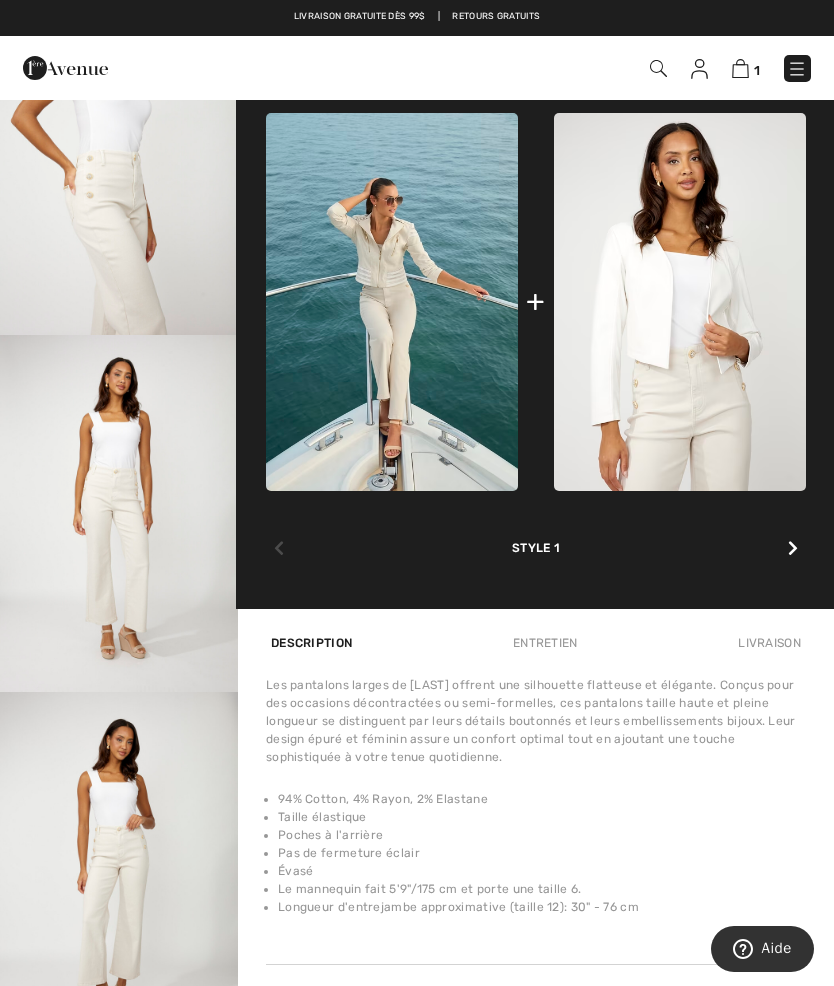 click at bounding box center [392, 302] 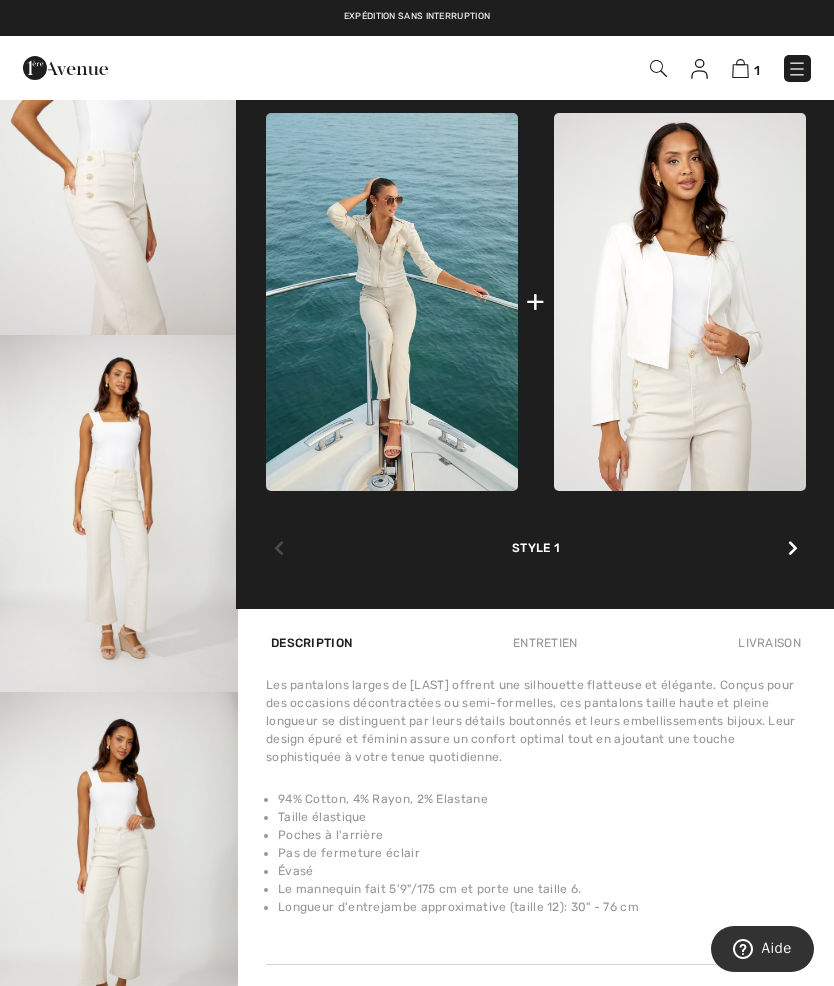click at bounding box center [392, 302] 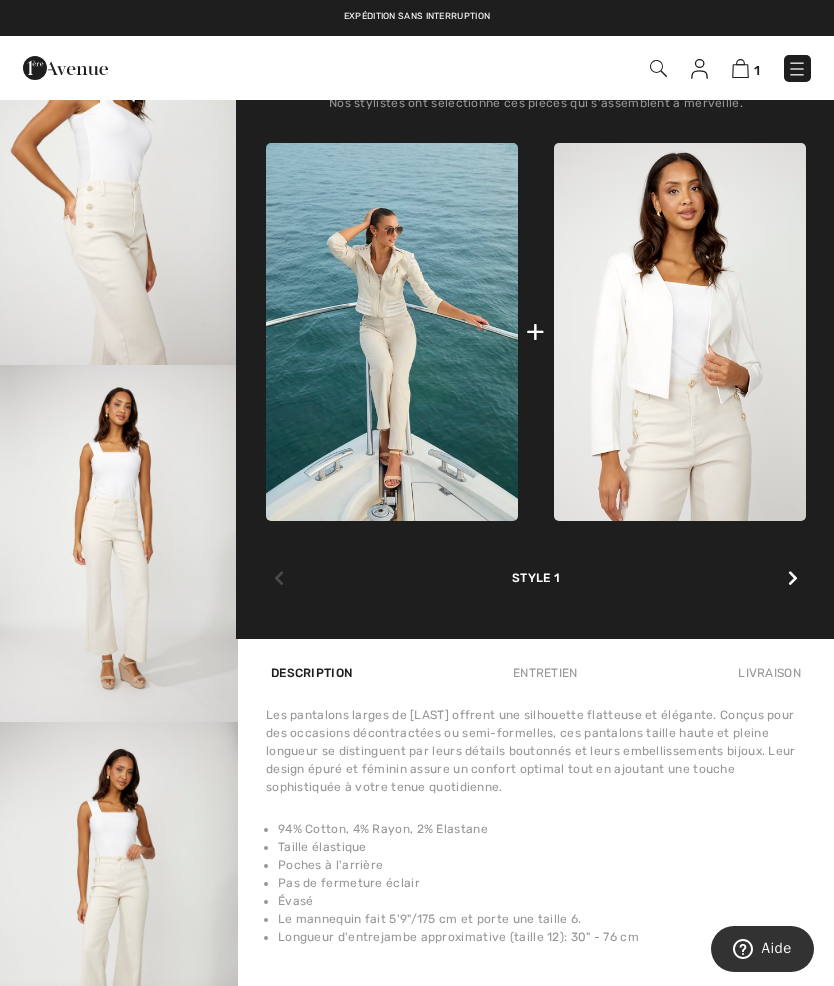scroll, scrollTop: 733, scrollLeft: 0, axis: vertical 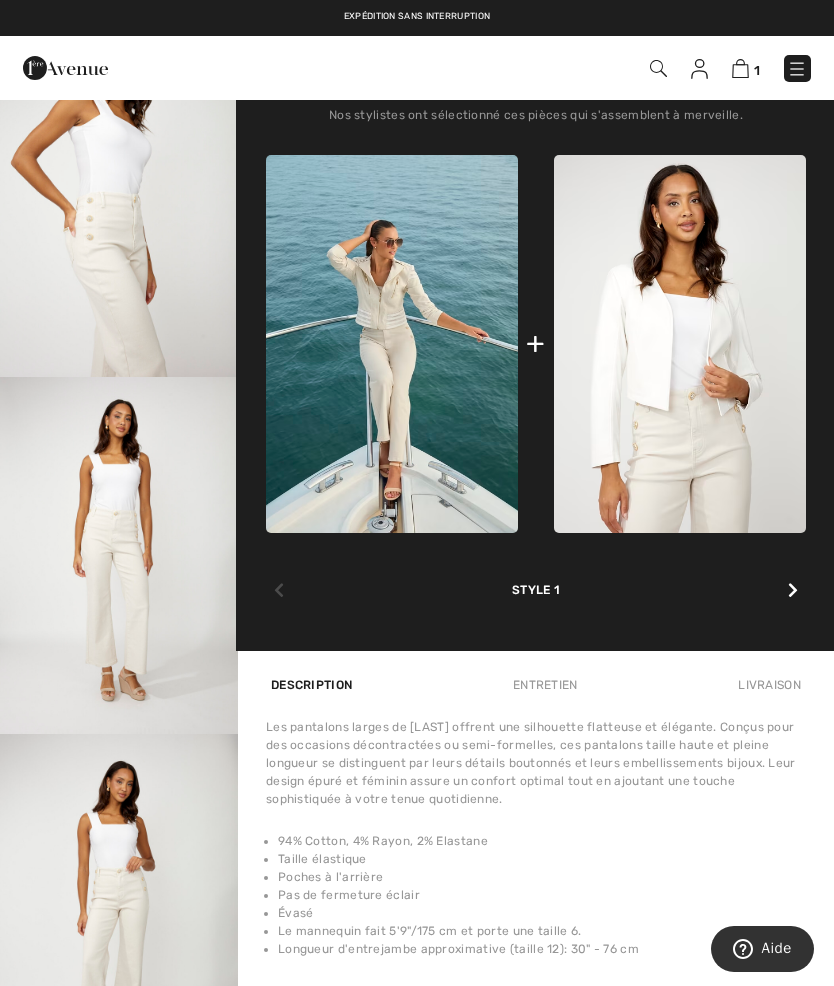 click at bounding box center [392, 344] 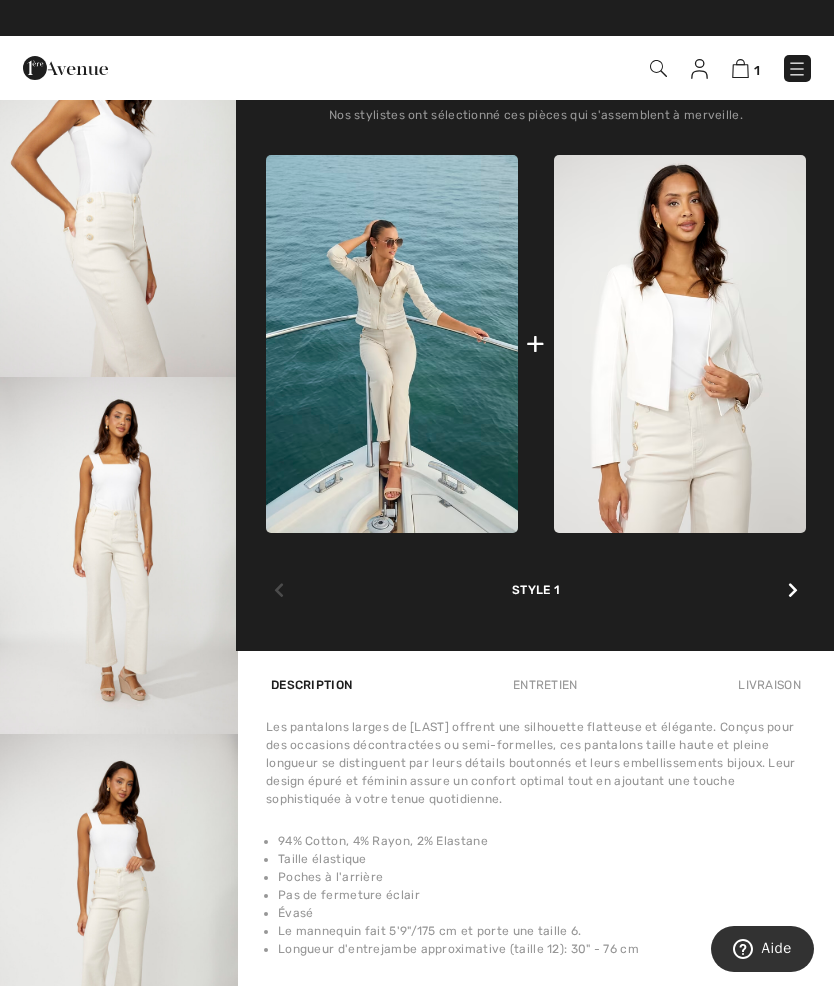 click at bounding box center [392, 344] 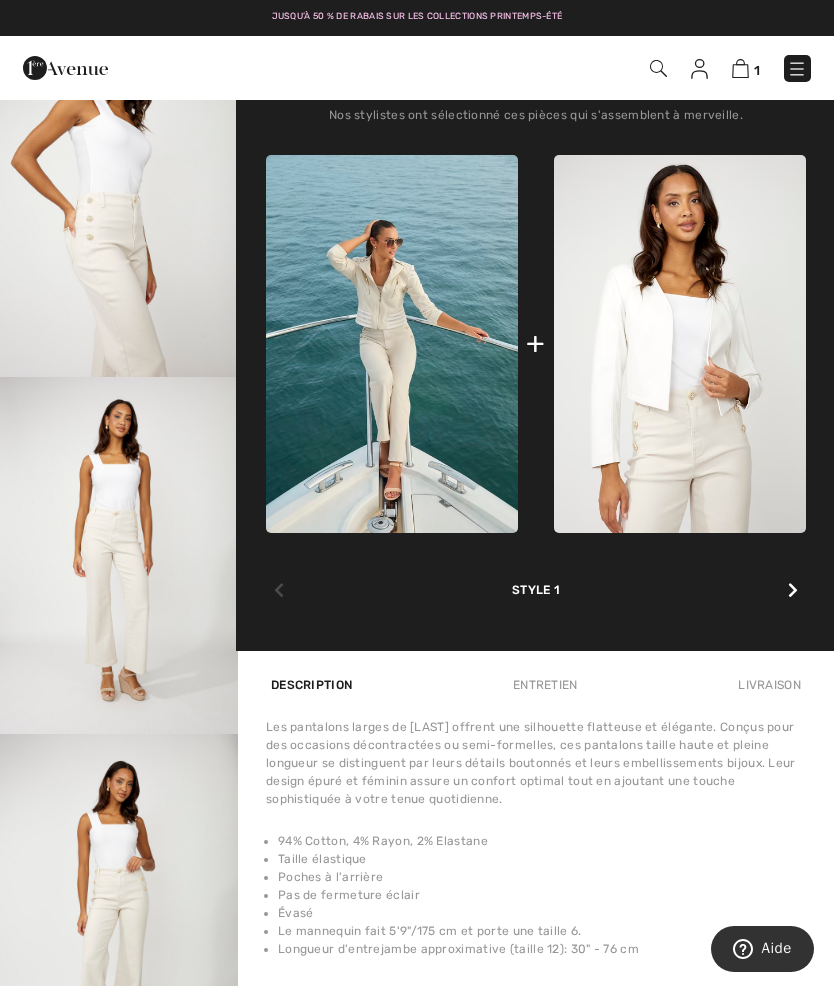 click at bounding box center (392, 344) 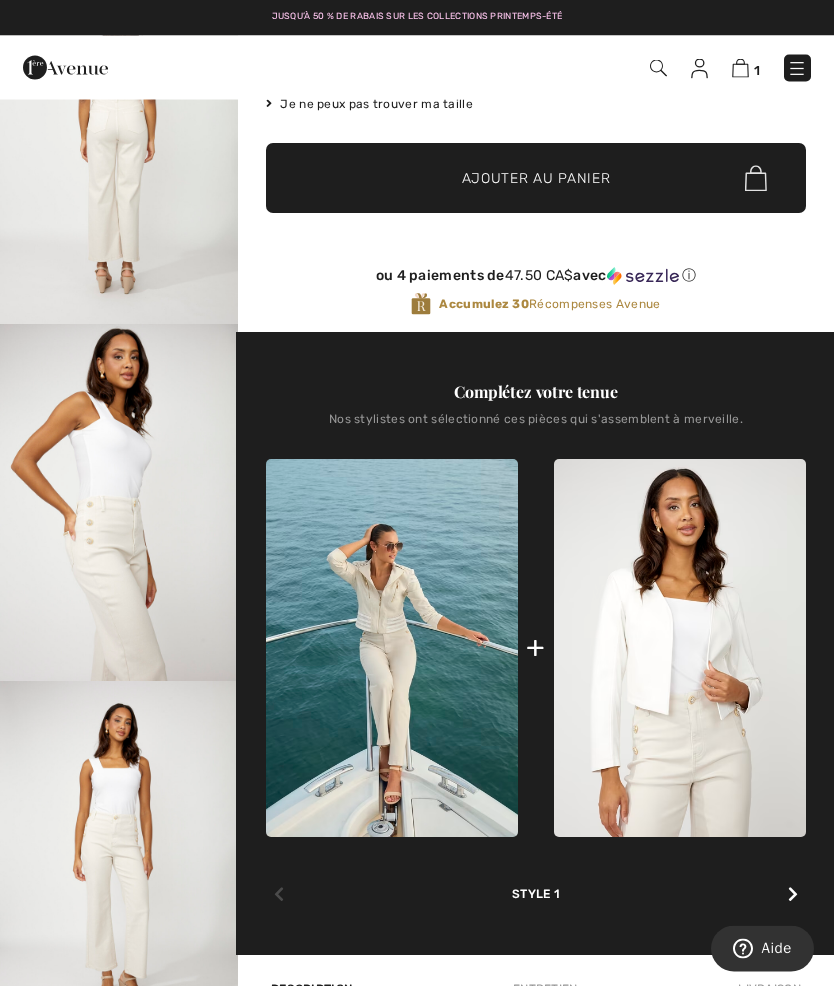scroll, scrollTop: 427, scrollLeft: 0, axis: vertical 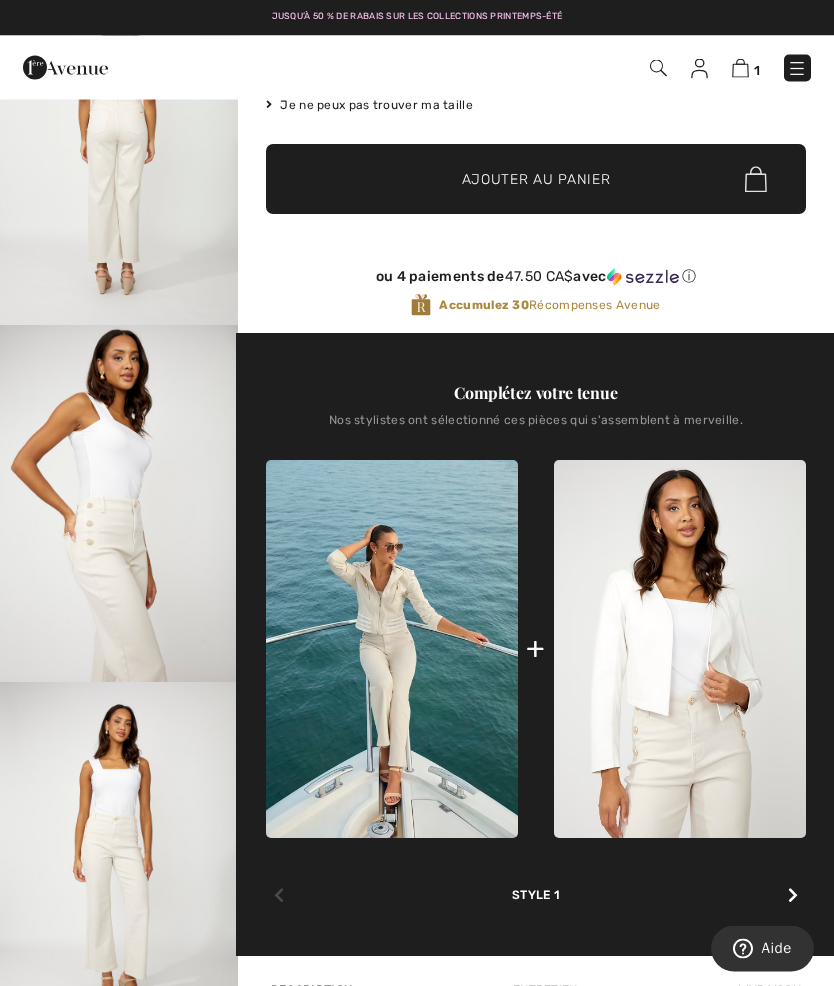 click at bounding box center (392, 650) 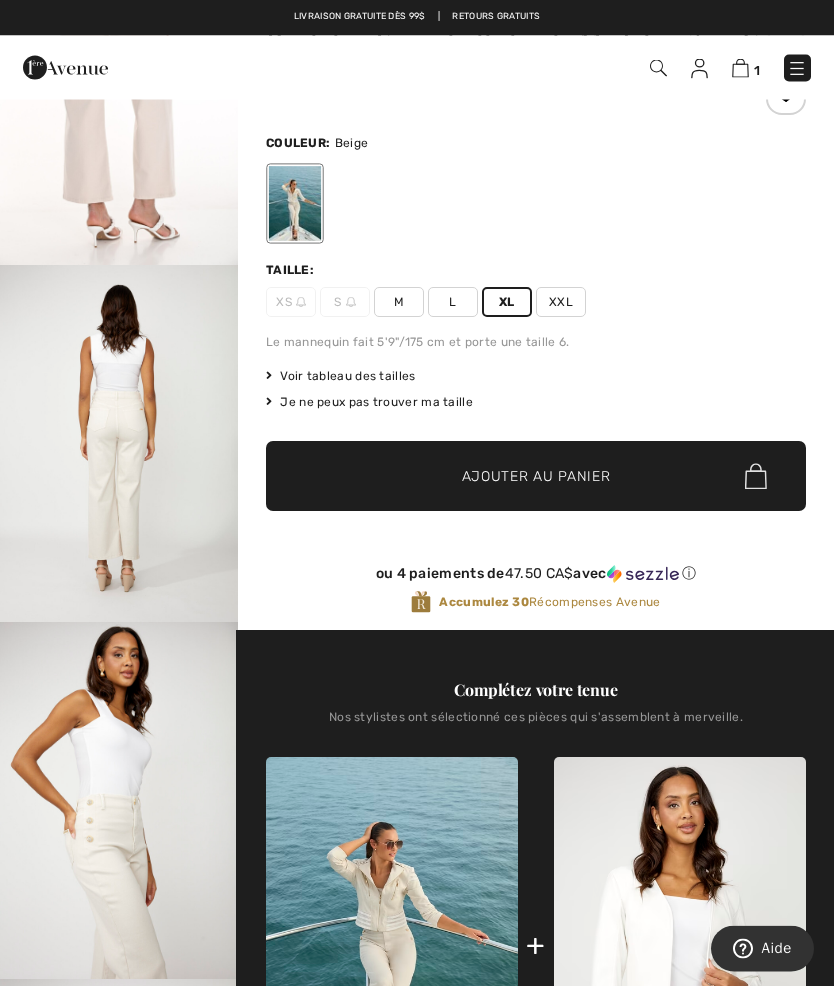 scroll, scrollTop: 202, scrollLeft: 0, axis: vertical 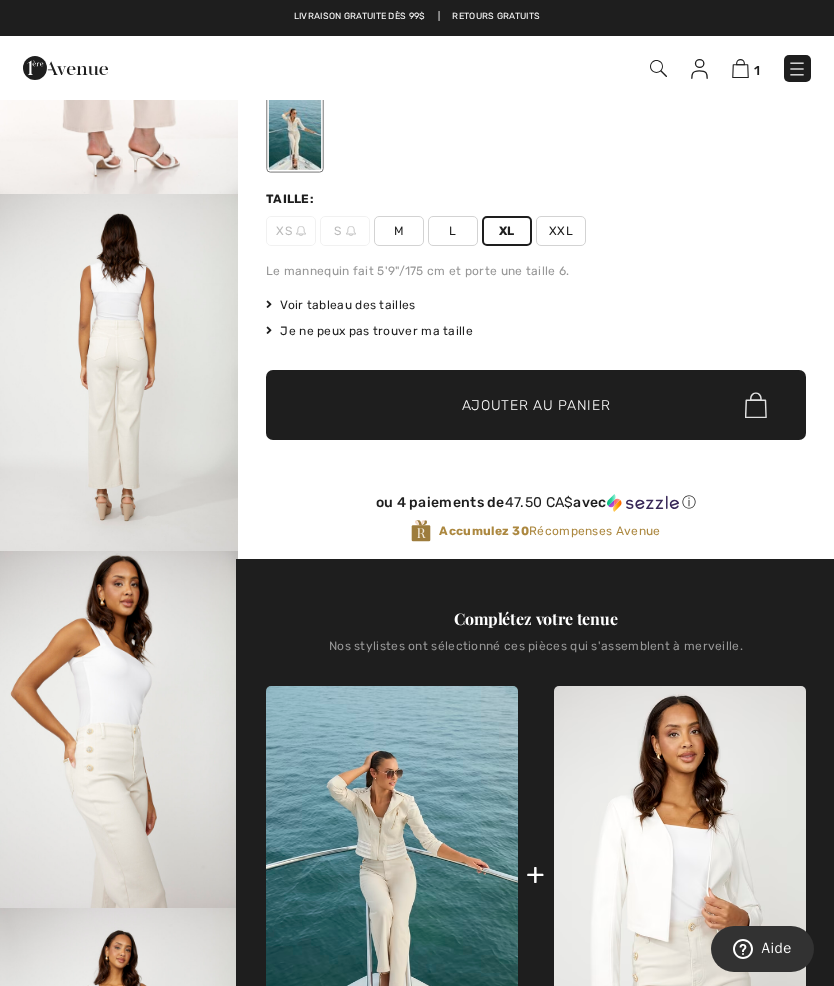 click at bounding box center [392, 875] 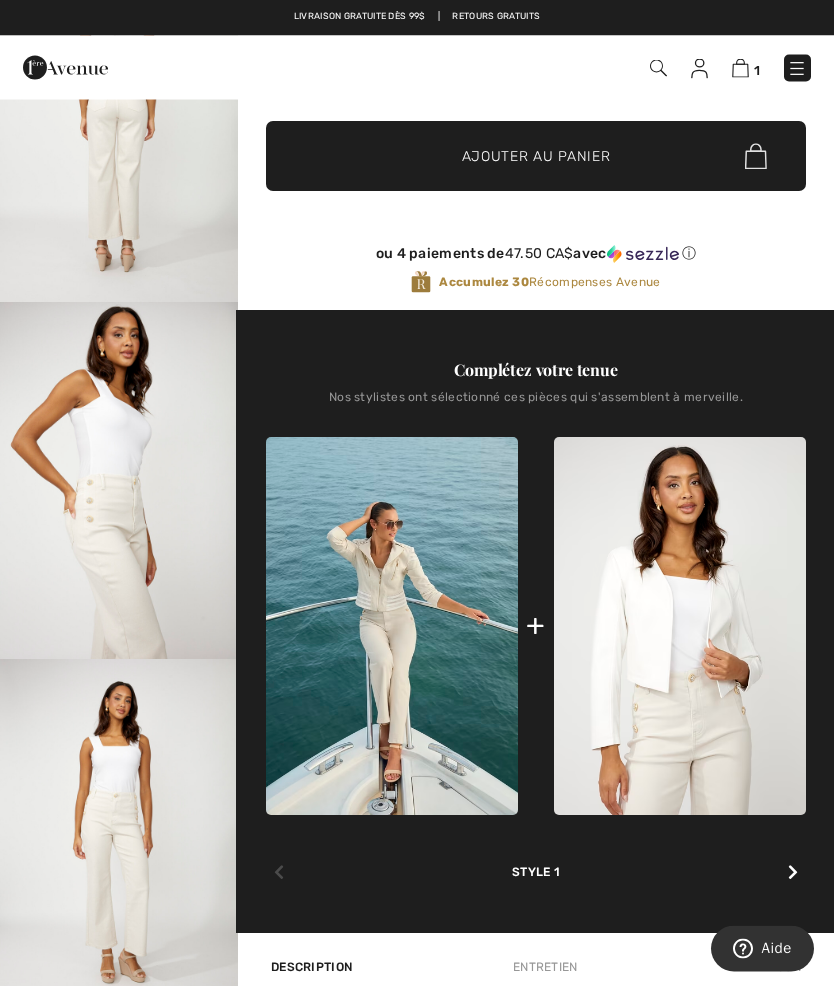 click at bounding box center [392, 627] 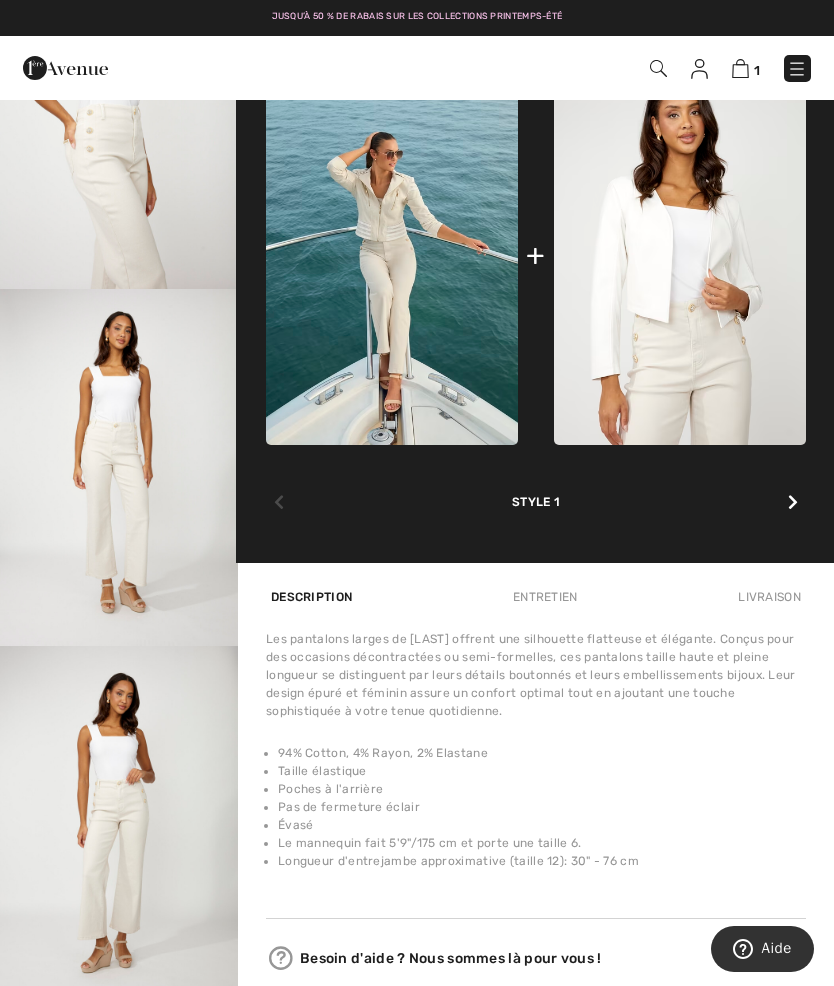 scroll, scrollTop: 768, scrollLeft: 0, axis: vertical 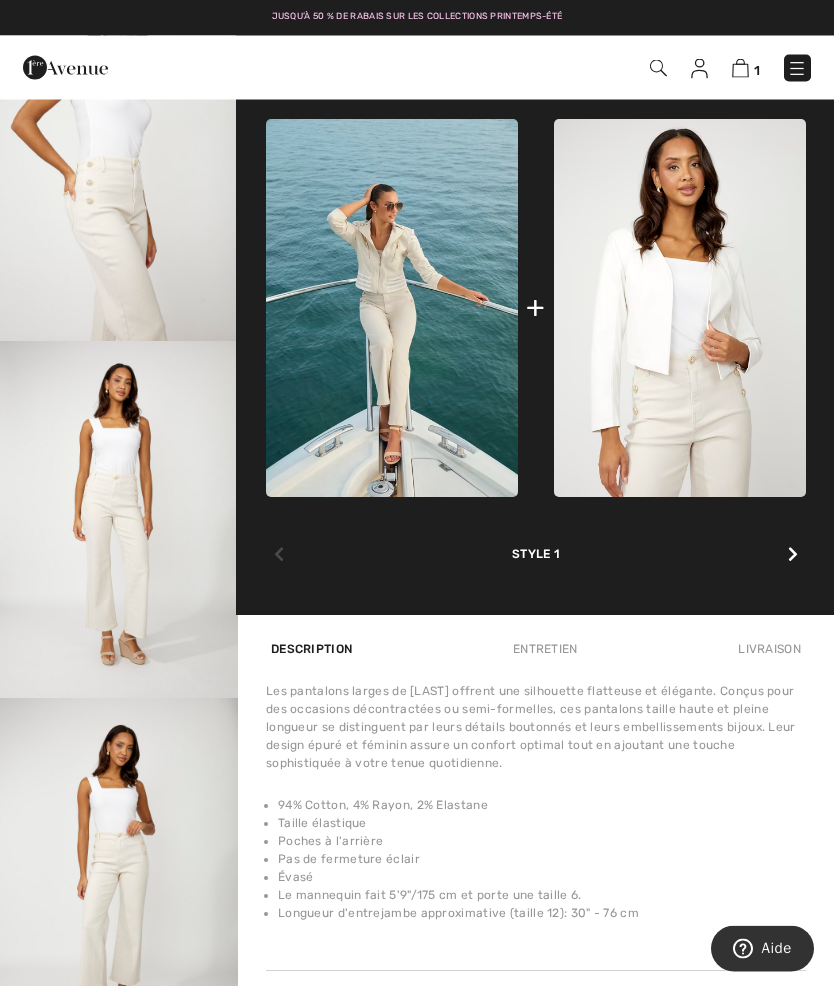 click at bounding box center (392, 309) 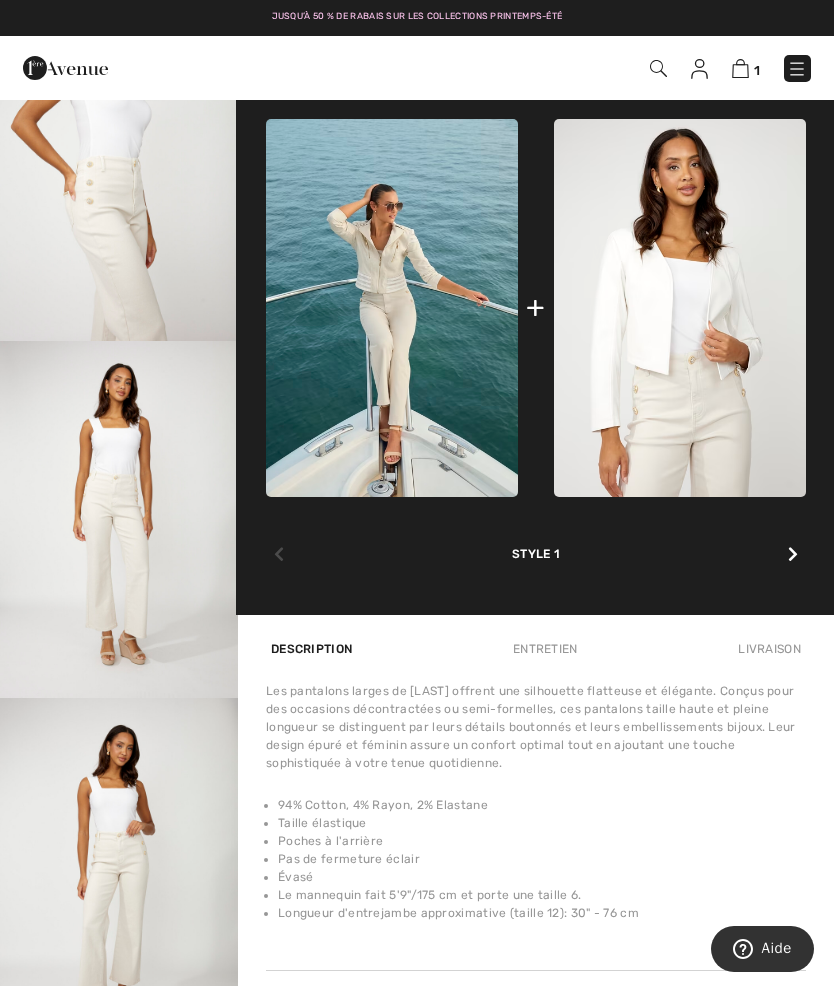 click at bounding box center (680, 308) 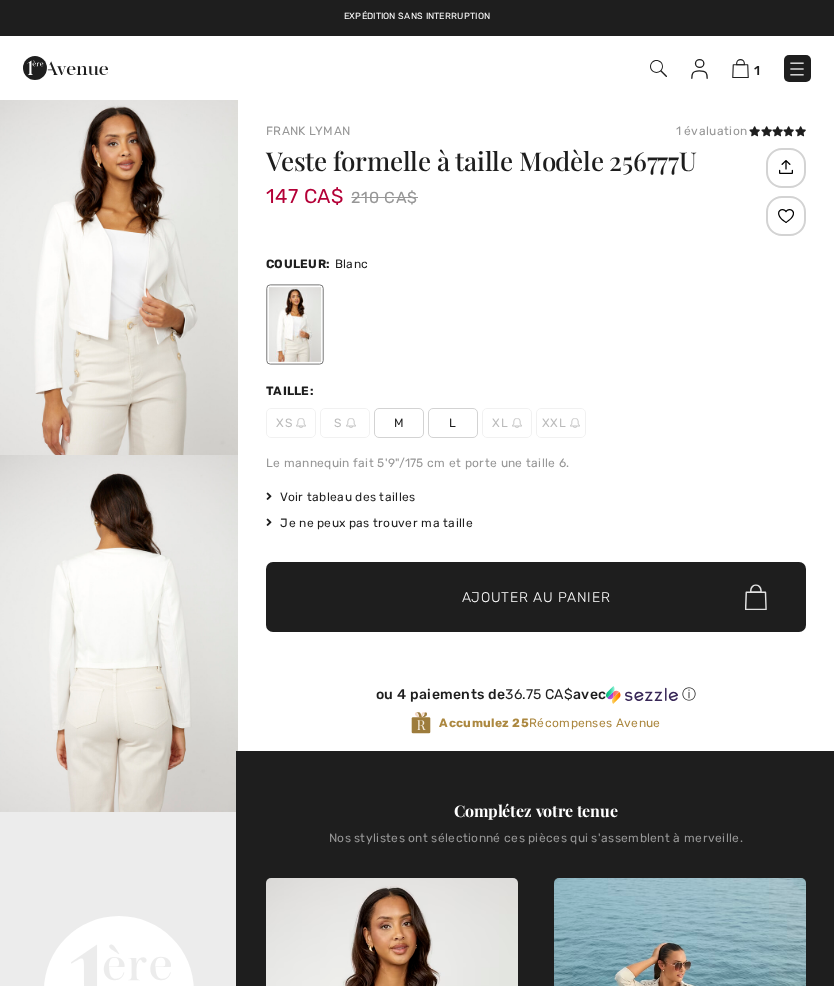 checkbox on "true" 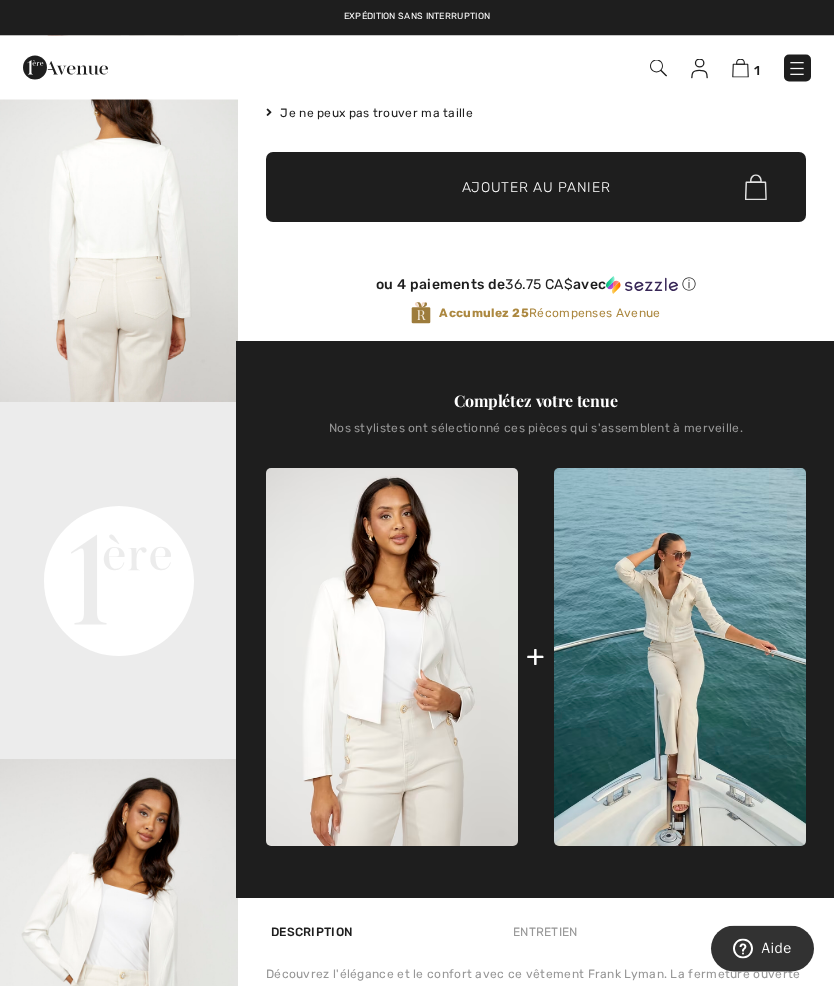 scroll, scrollTop: 410, scrollLeft: 0, axis: vertical 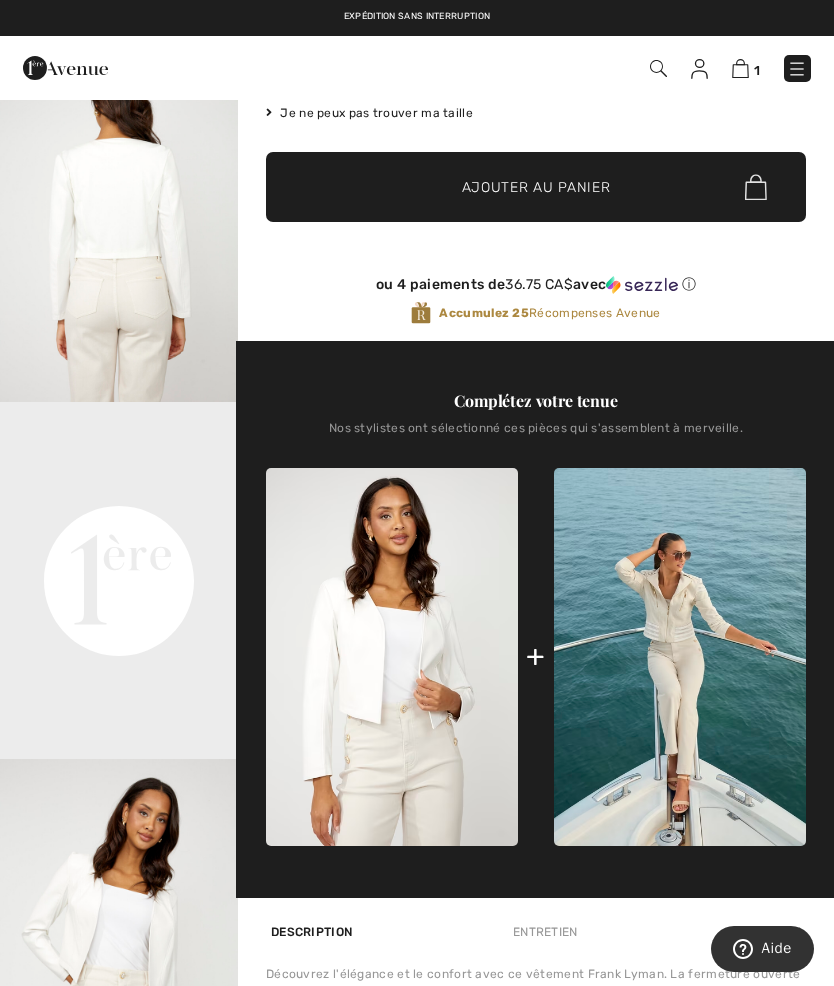click at bounding box center (680, 657) 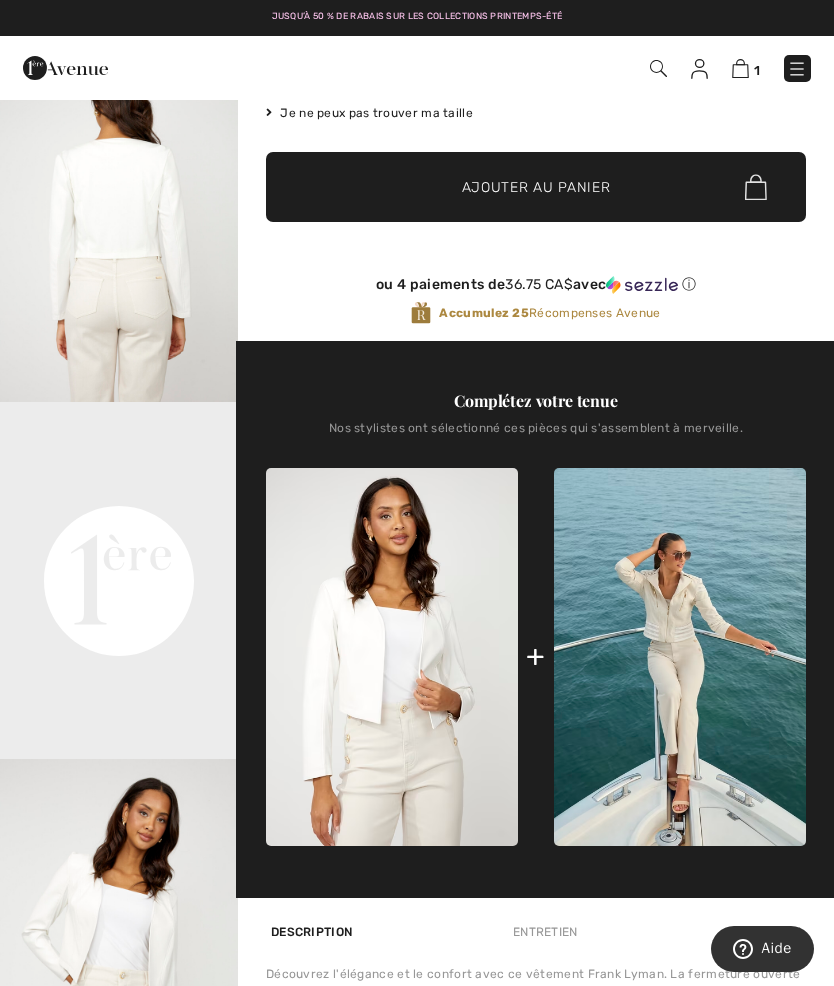click at bounding box center [680, 657] 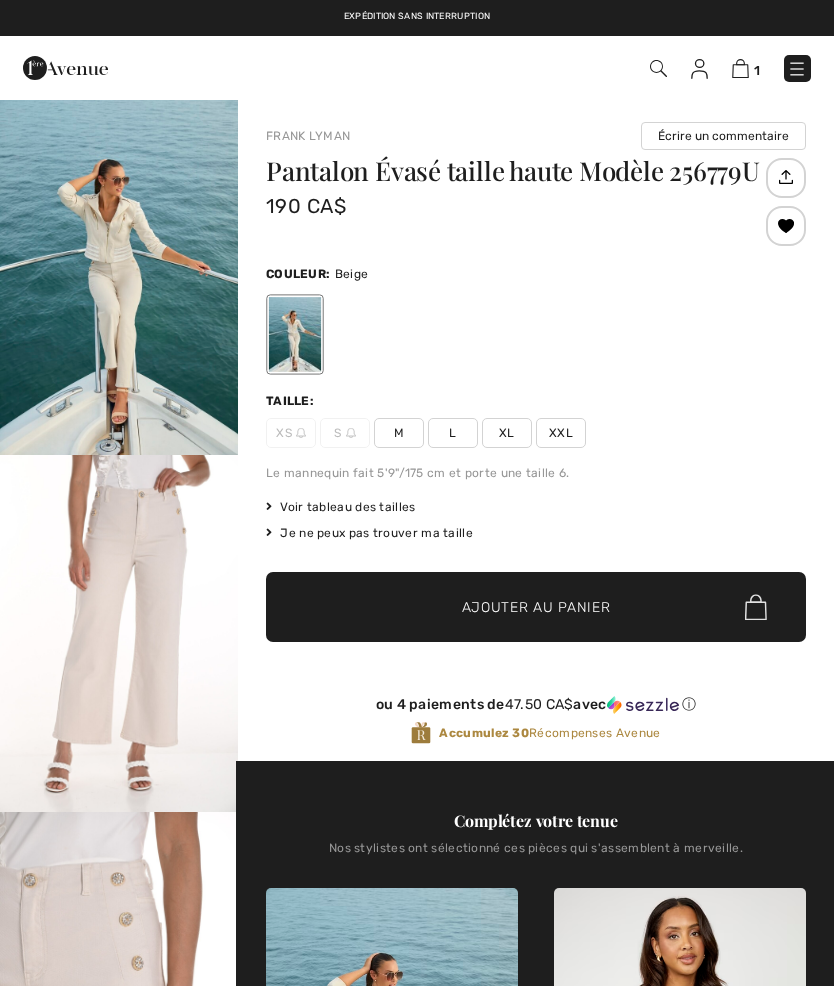 scroll, scrollTop: 0, scrollLeft: 0, axis: both 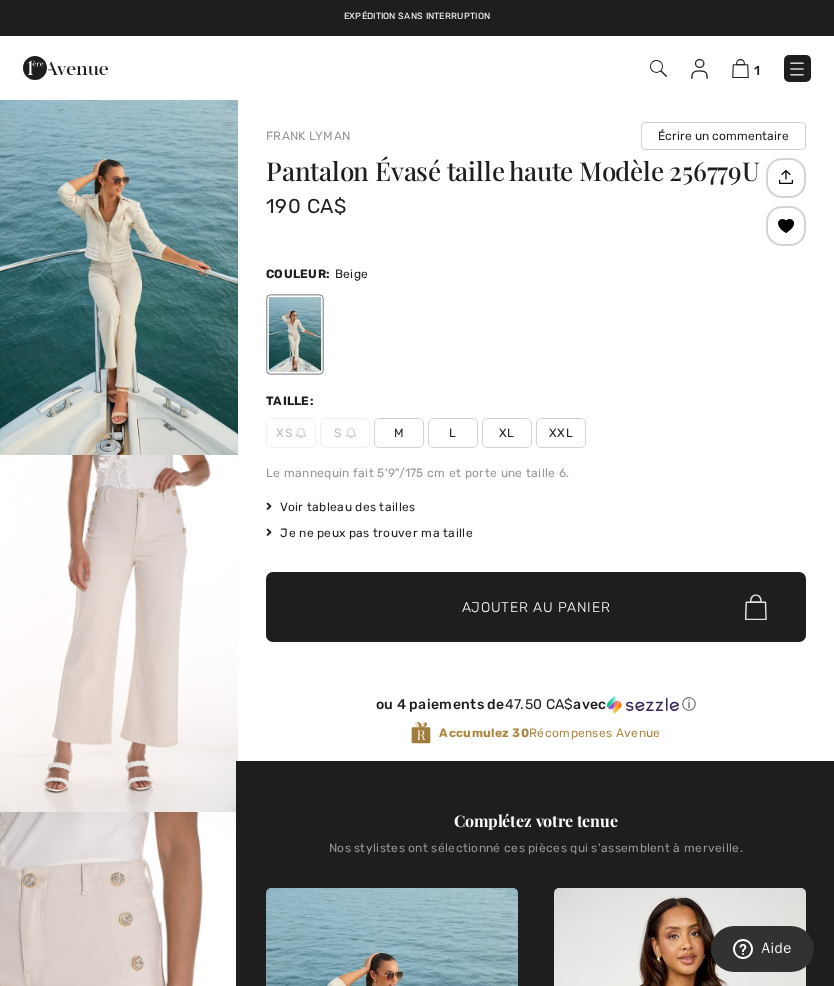 click at bounding box center (295, 334) 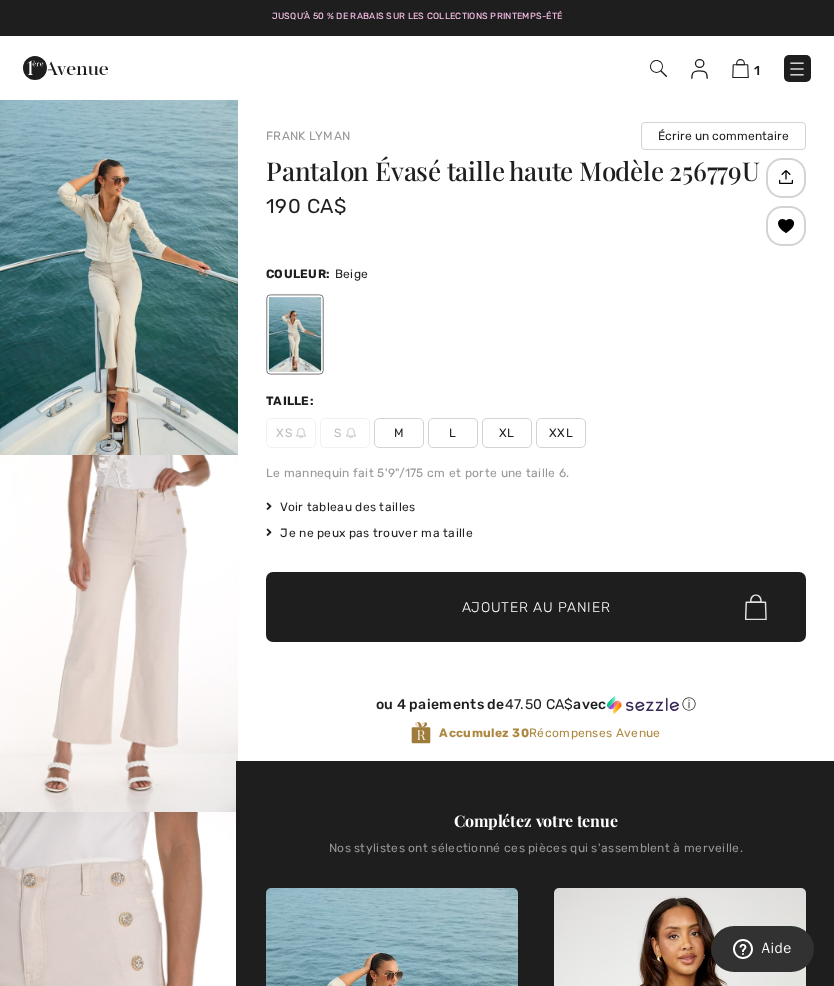 click at bounding box center (295, 334) 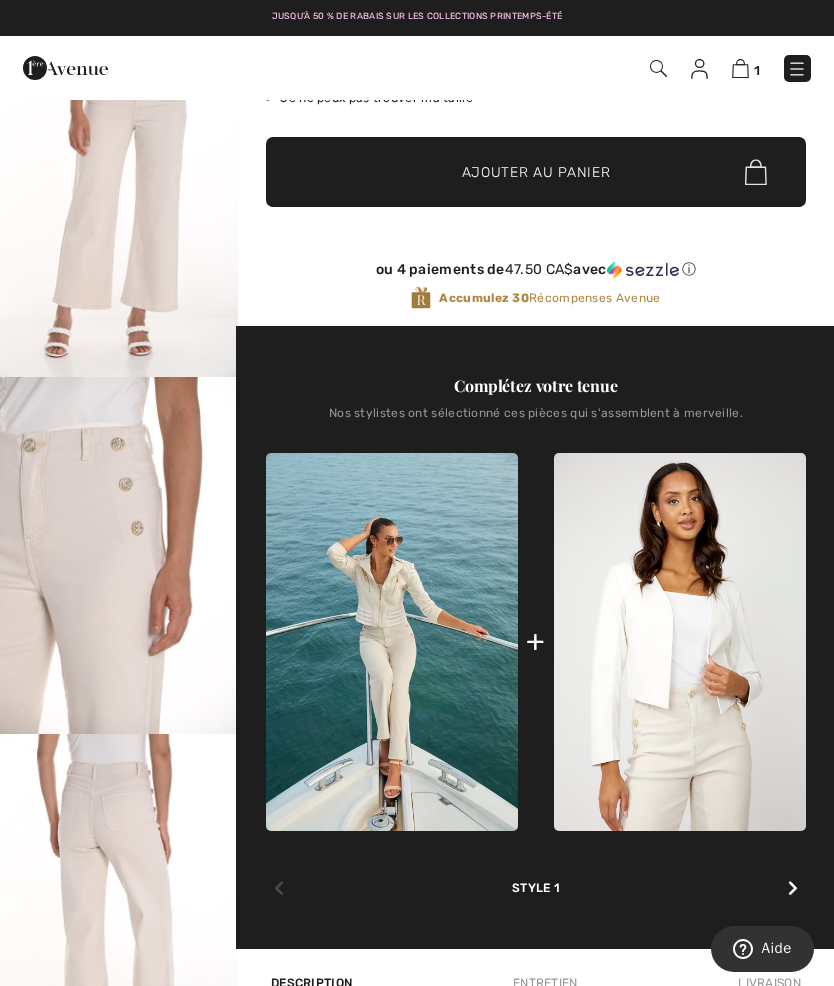 scroll, scrollTop: 478, scrollLeft: 0, axis: vertical 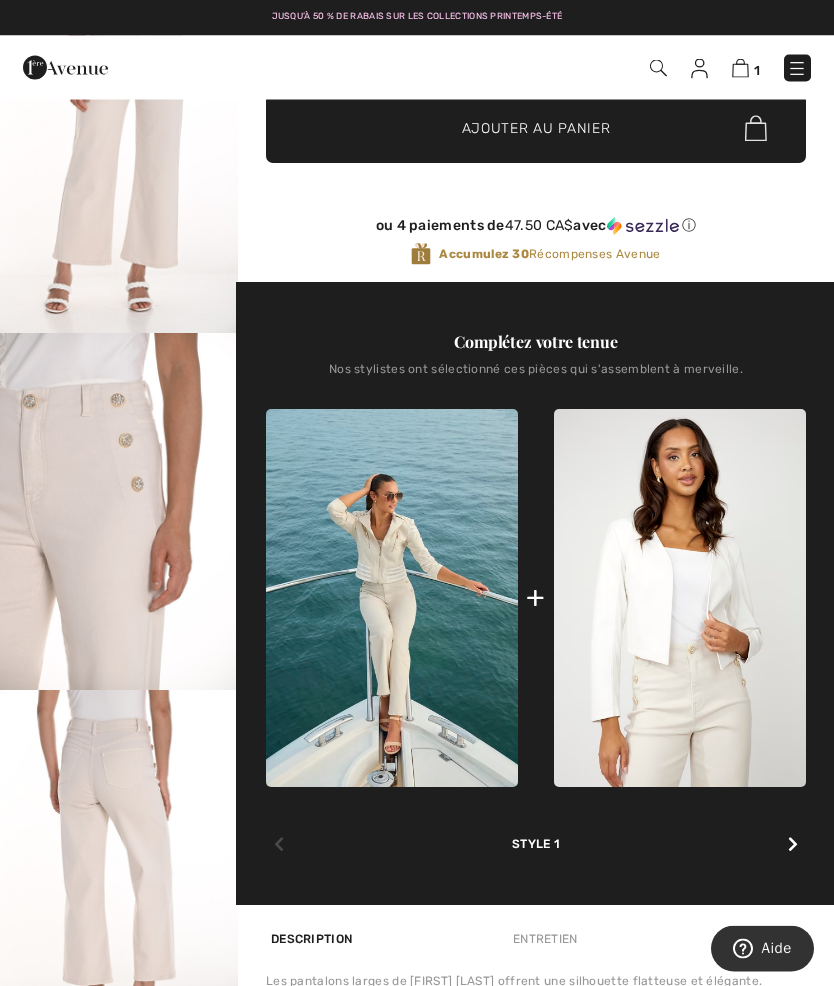 click at bounding box center (392, 599) 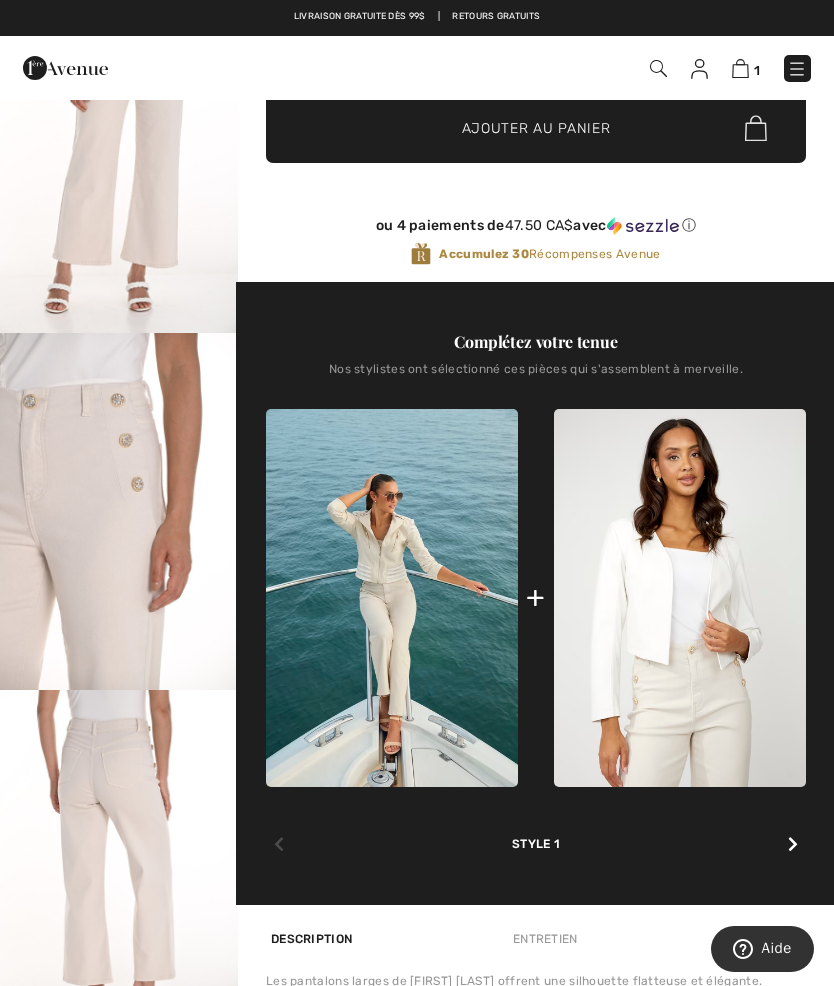 click at bounding box center [392, 598] 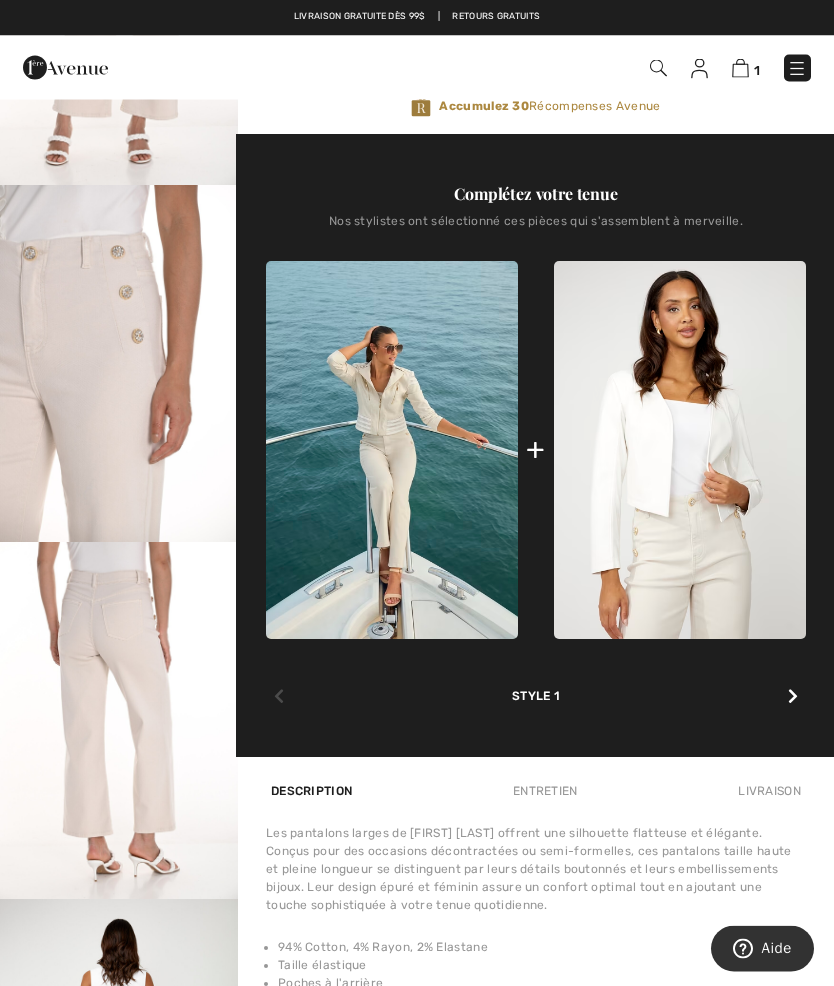 scroll, scrollTop: 630, scrollLeft: 0, axis: vertical 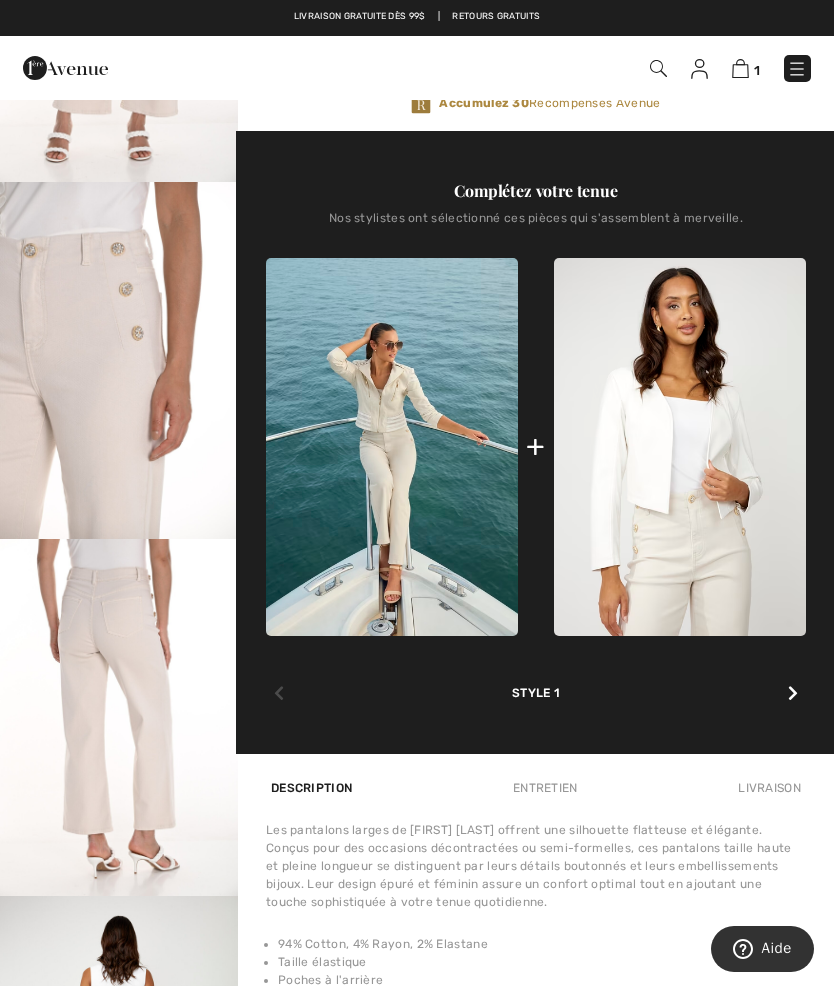 click at bounding box center [793, 694] 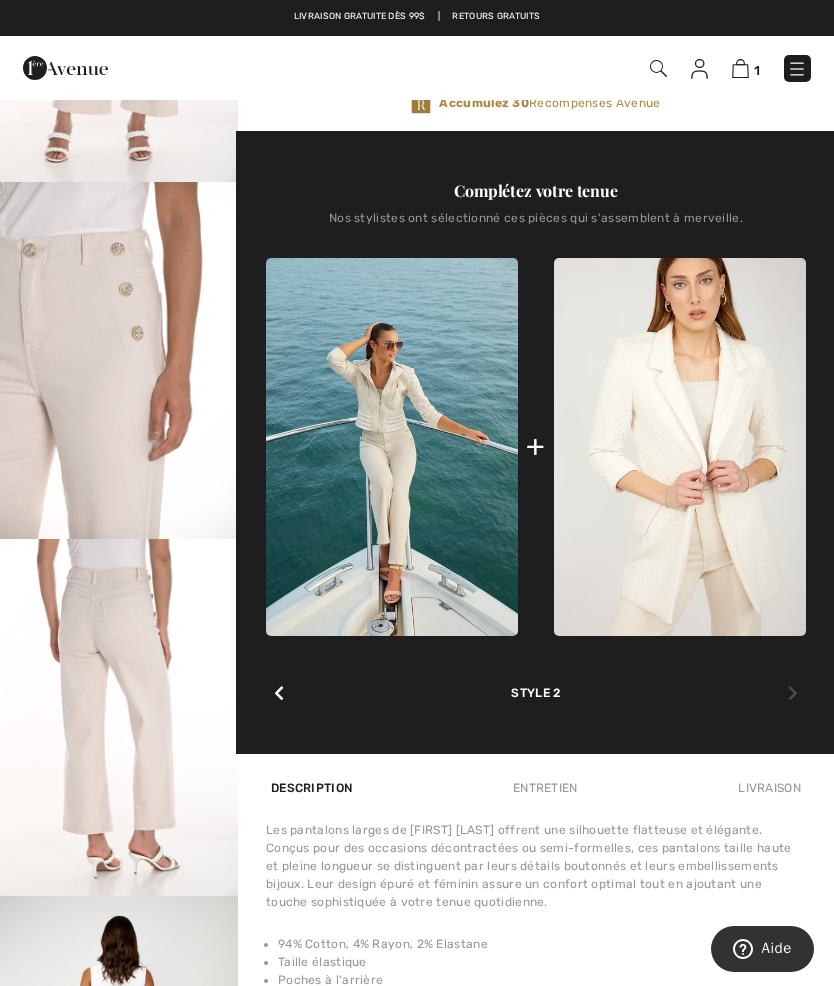 click on "Complétez votre tenue
Nos stylistes ont sélectionné ces pièces qui s'assemblent à merveille.
+
Style 1
+
Style 2" at bounding box center [536, 442] 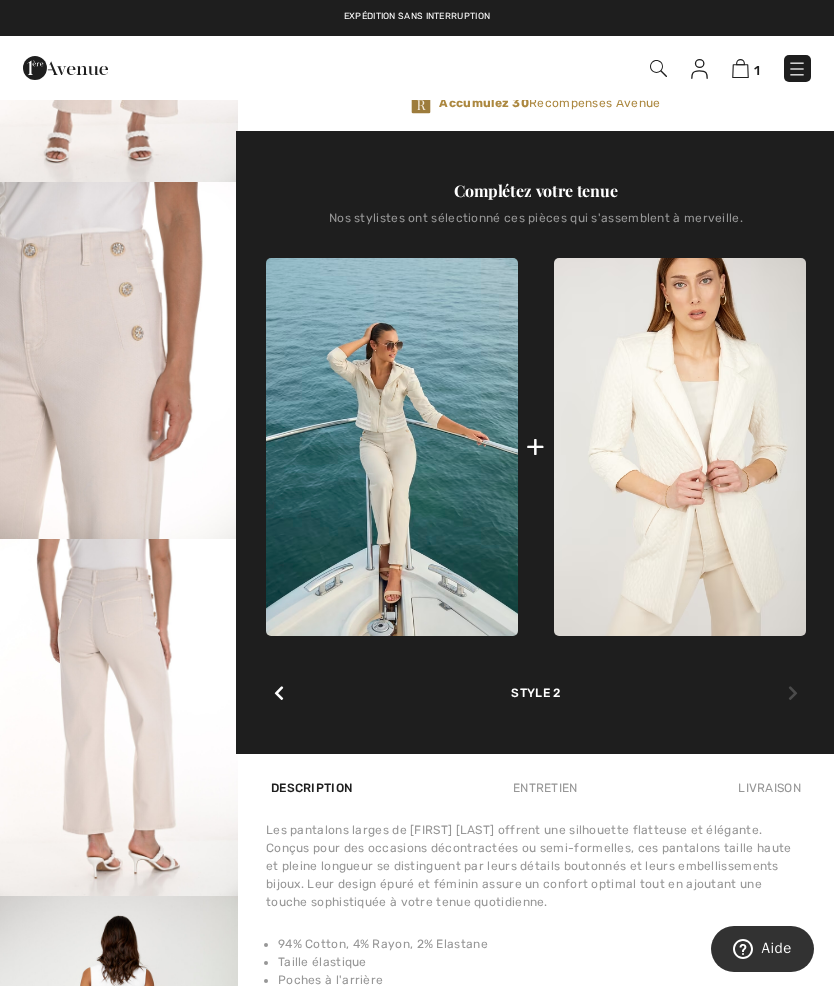 click at bounding box center [279, 694] 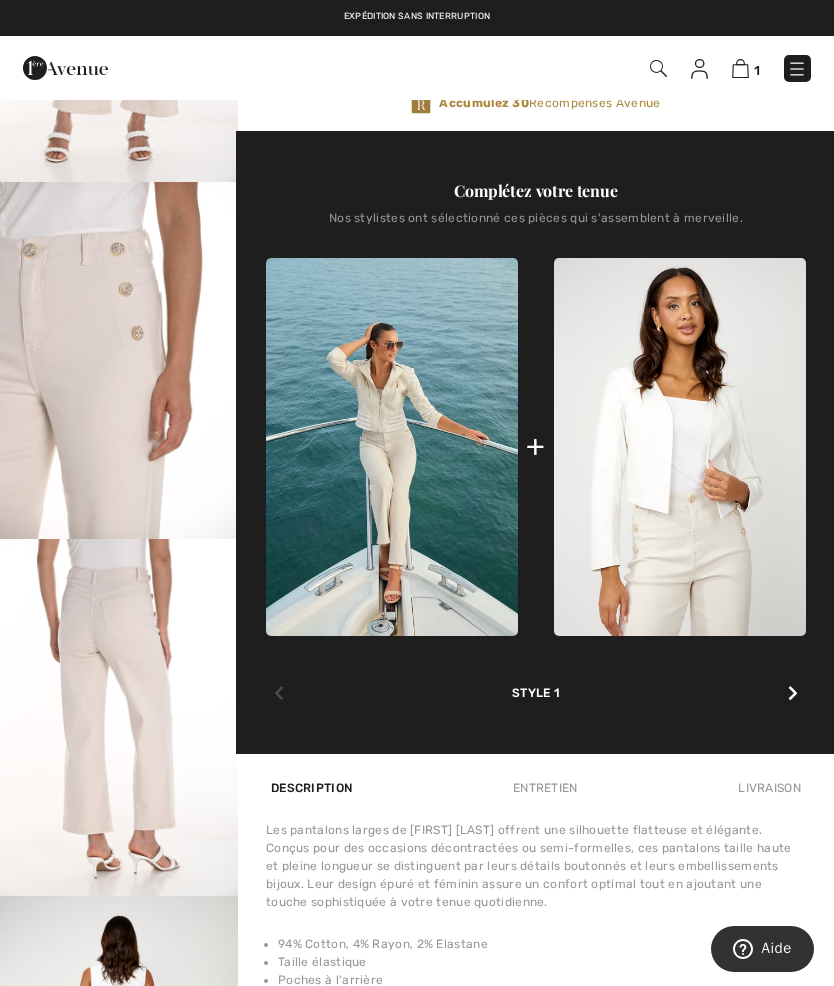 click on "Style 1" at bounding box center [536, 669] 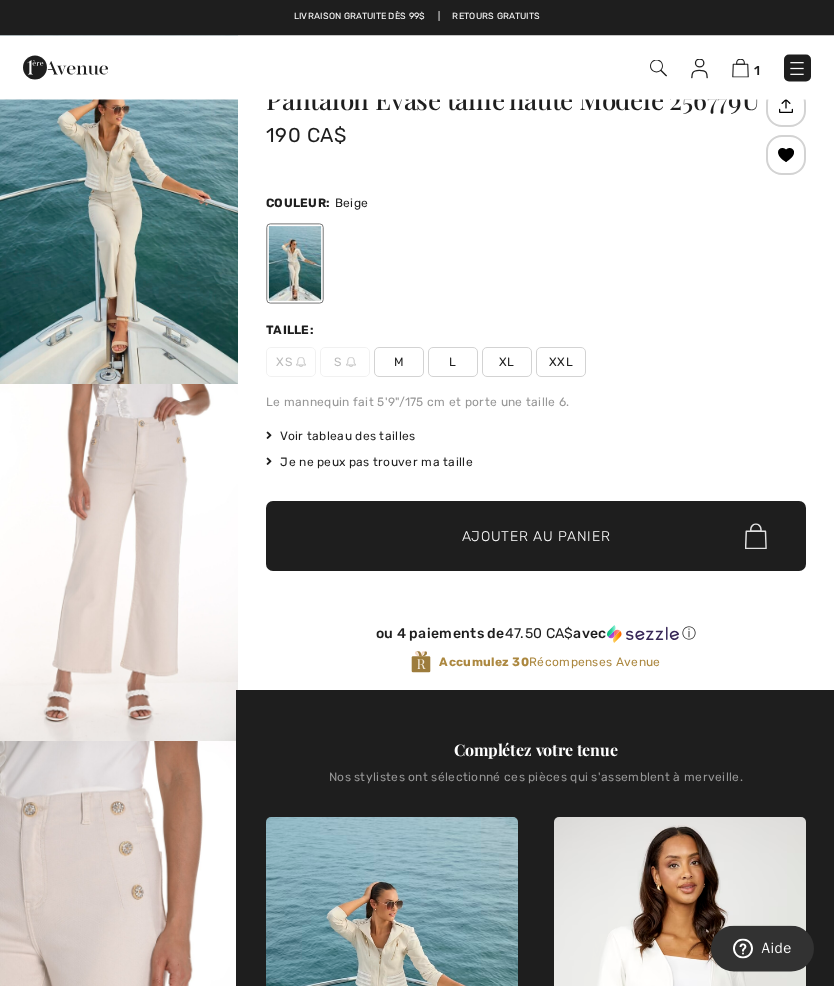 scroll, scrollTop: 0, scrollLeft: 0, axis: both 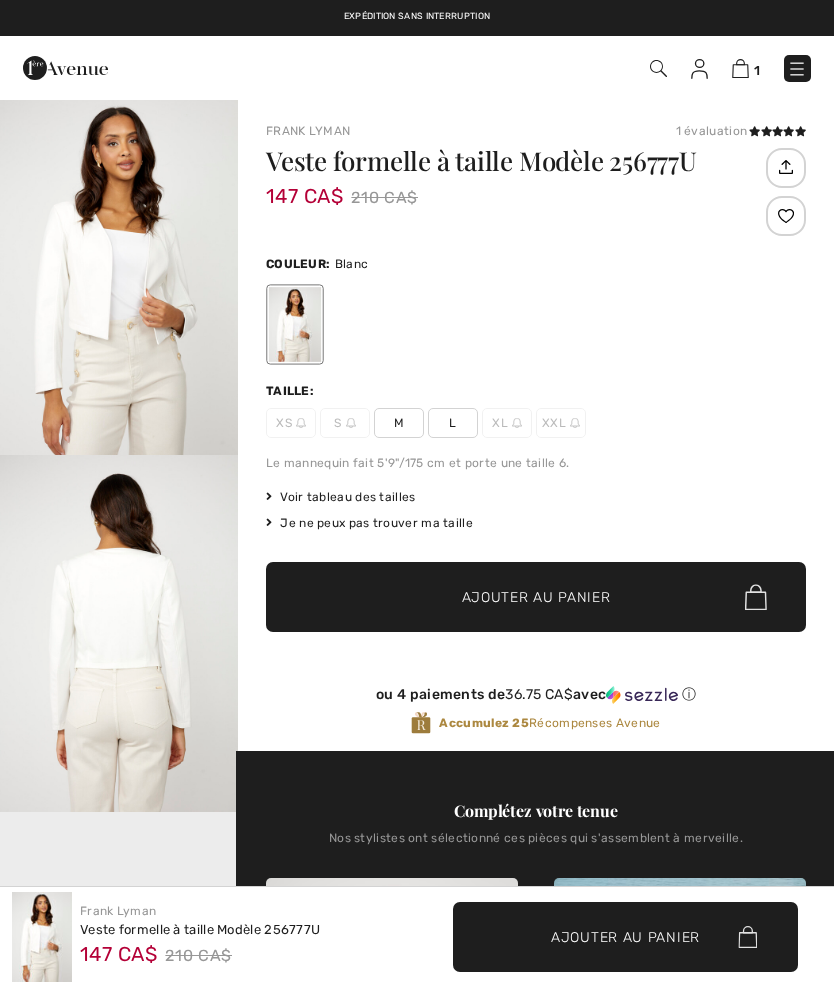 checkbox on "true" 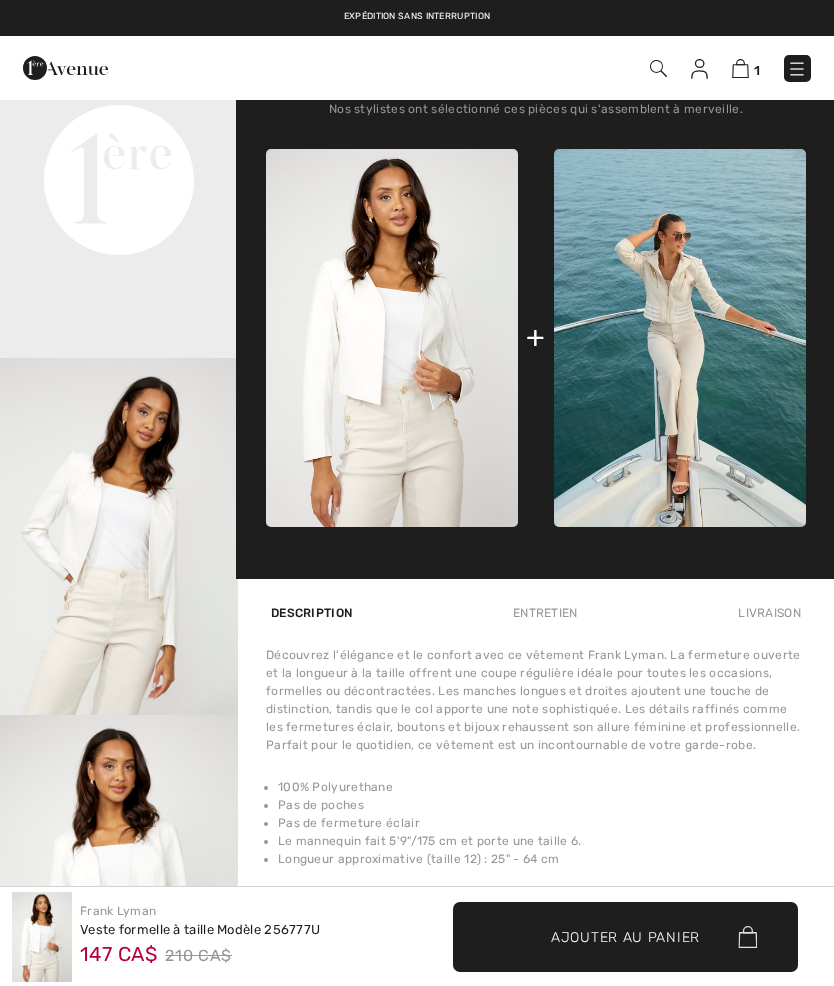 scroll, scrollTop: 0, scrollLeft: 0, axis: both 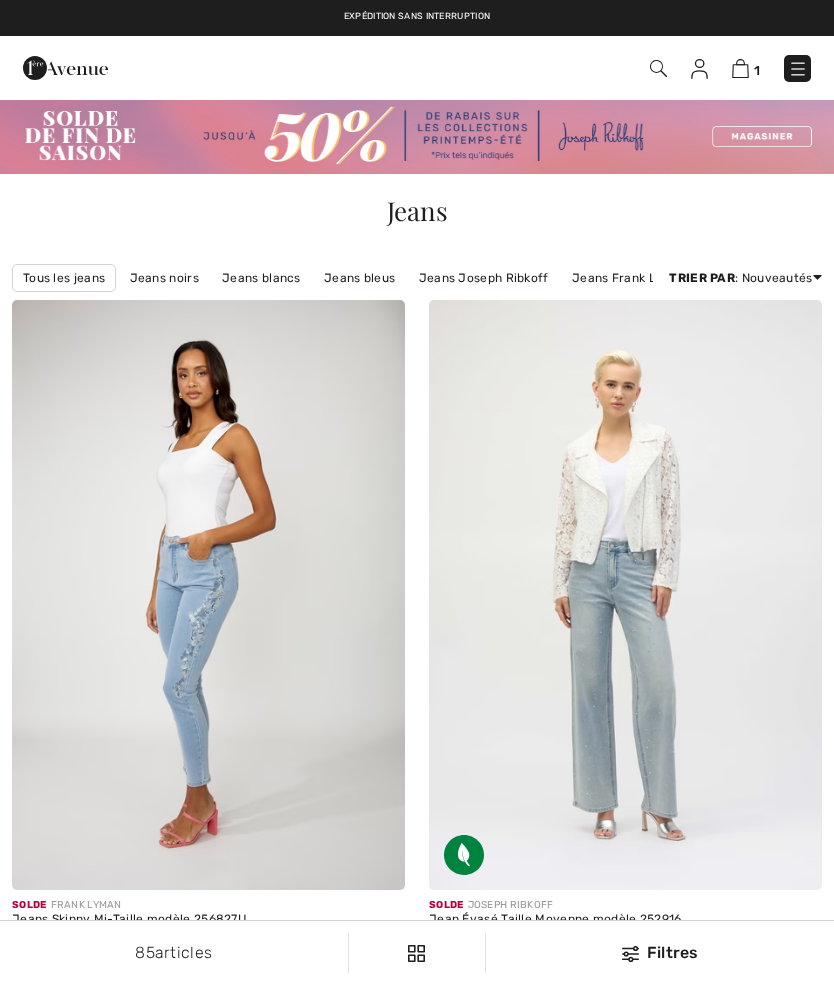 checkbox on "true" 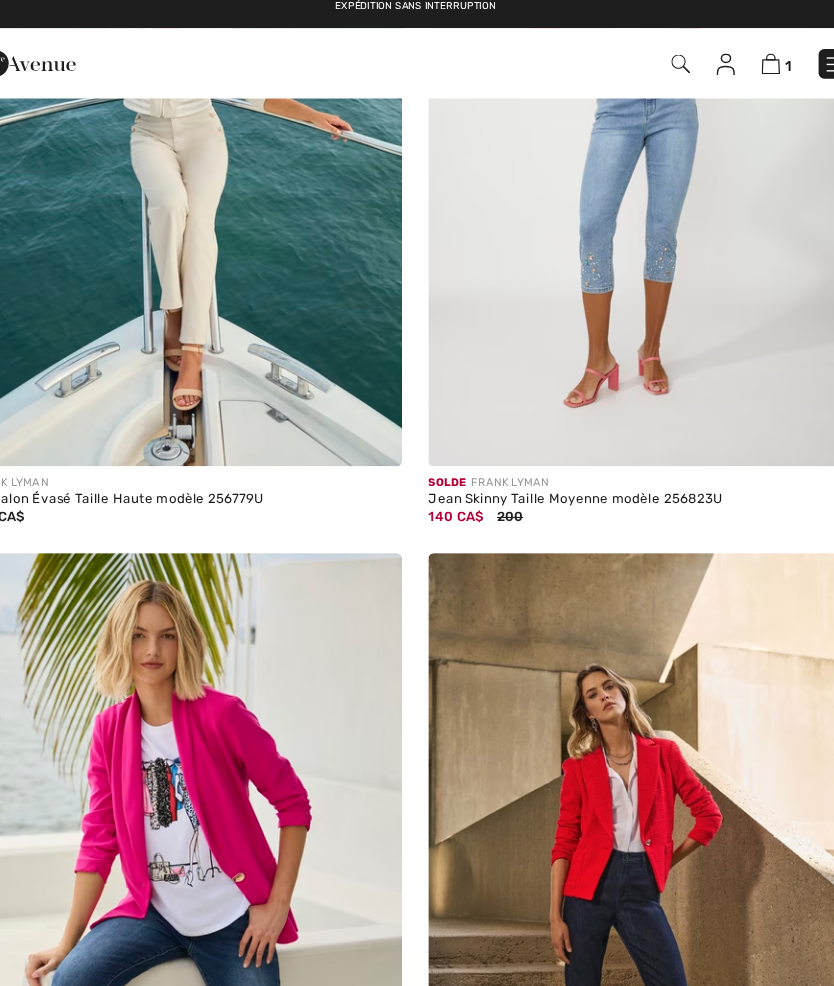 scroll, scrollTop: 0, scrollLeft: 0, axis: both 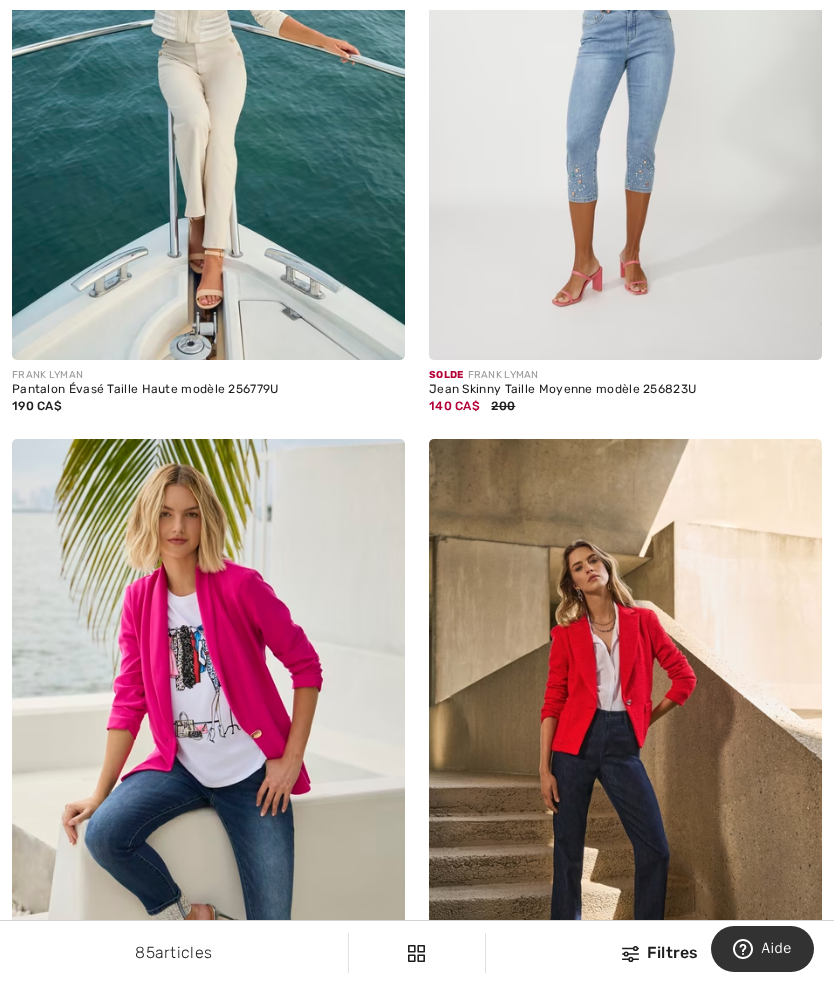 click at bounding box center (208, 66) 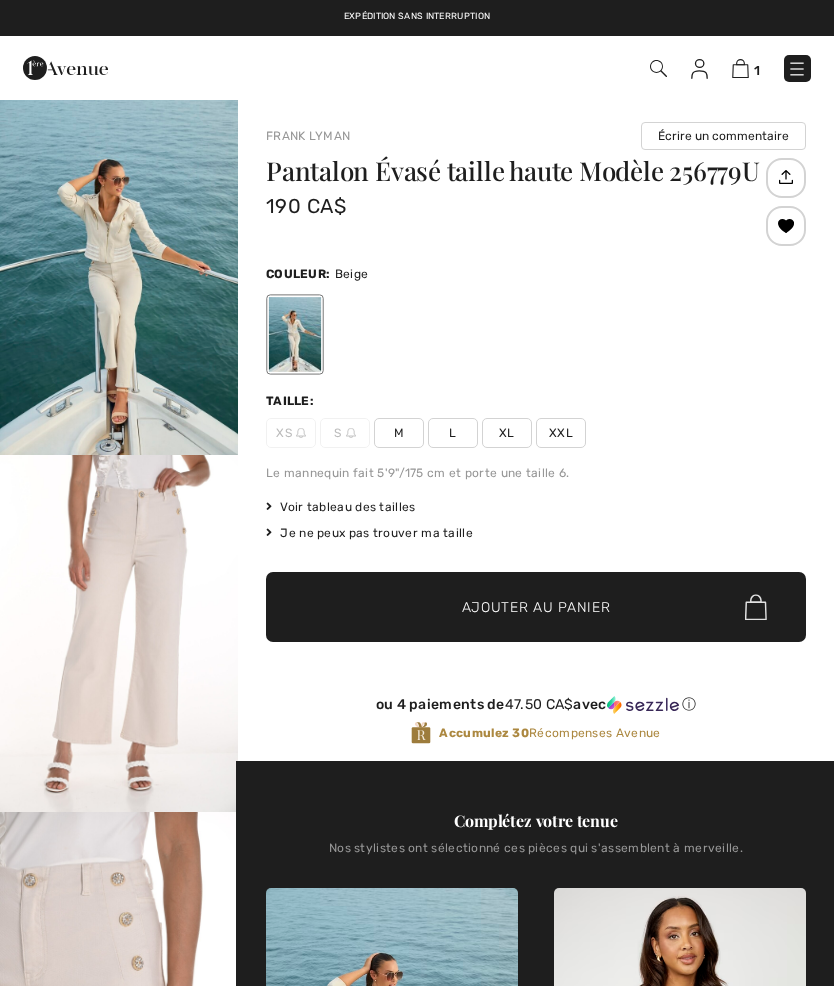 checkbox on "true" 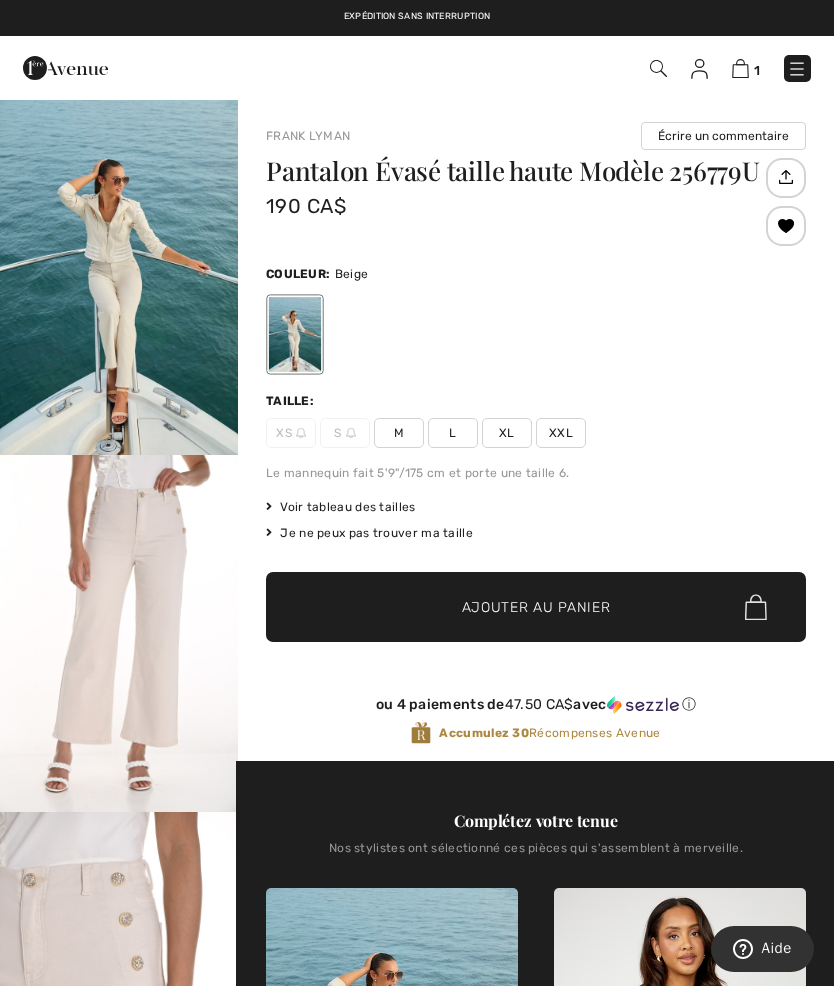 click on "XL" at bounding box center [507, 433] 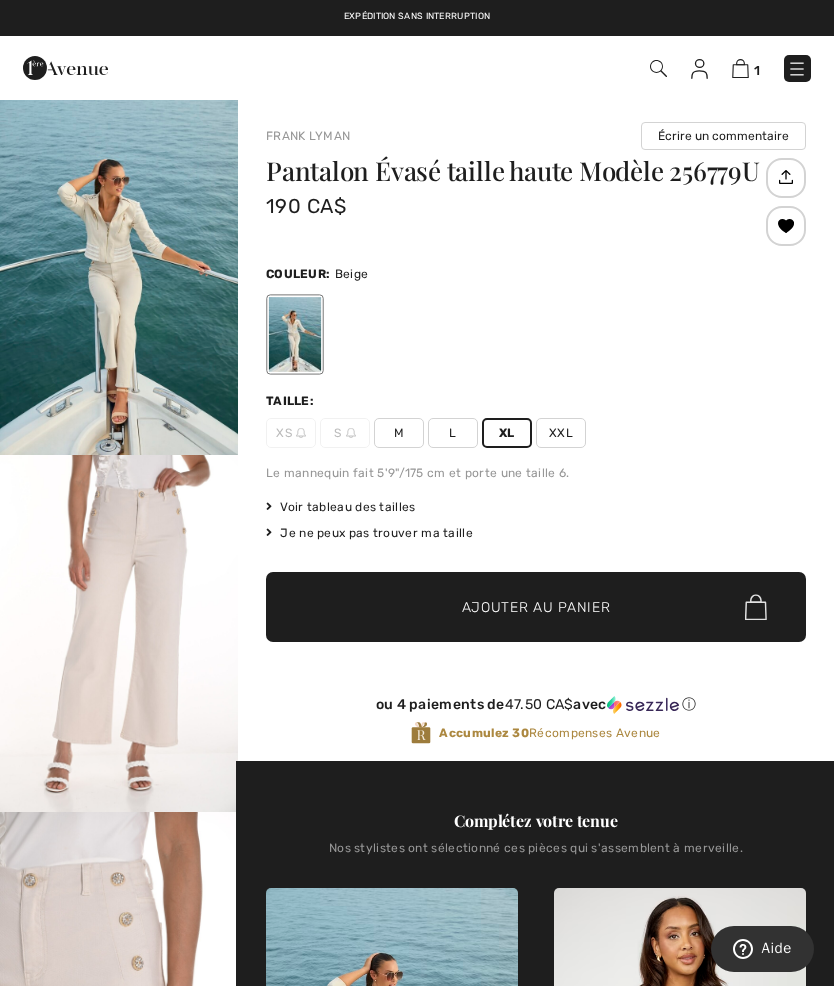 click at bounding box center (786, 226) 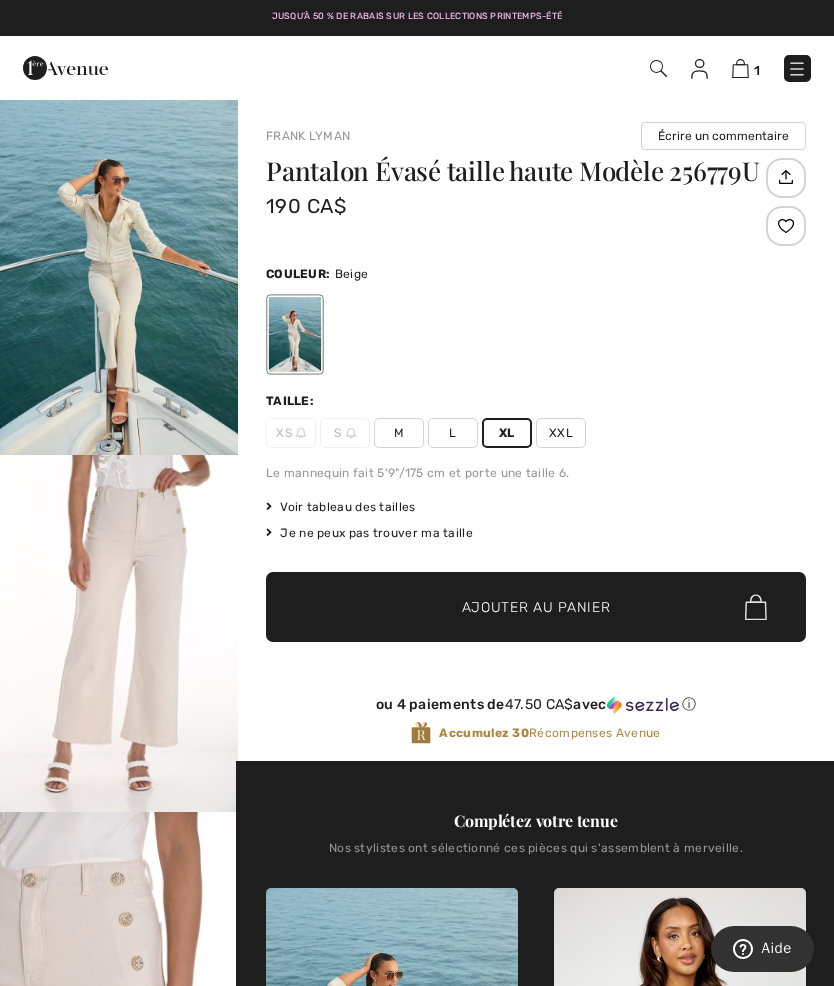 click at bounding box center (786, 226) 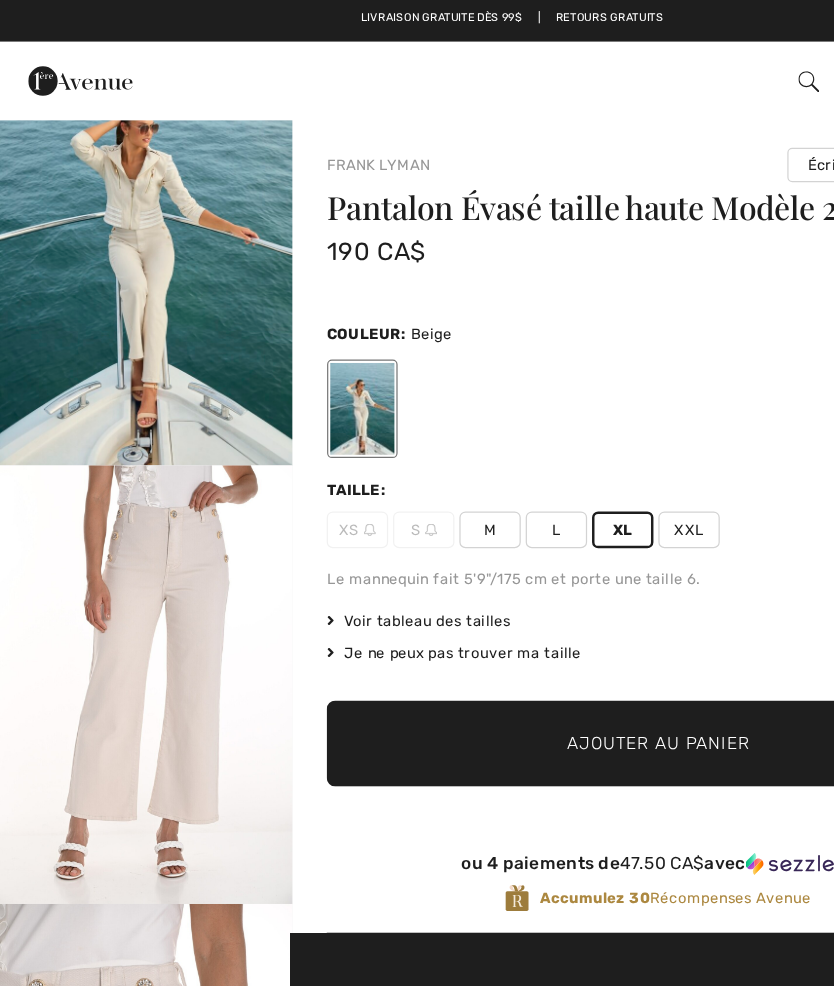 scroll, scrollTop: 0, scrollLeft: 0, axis: both 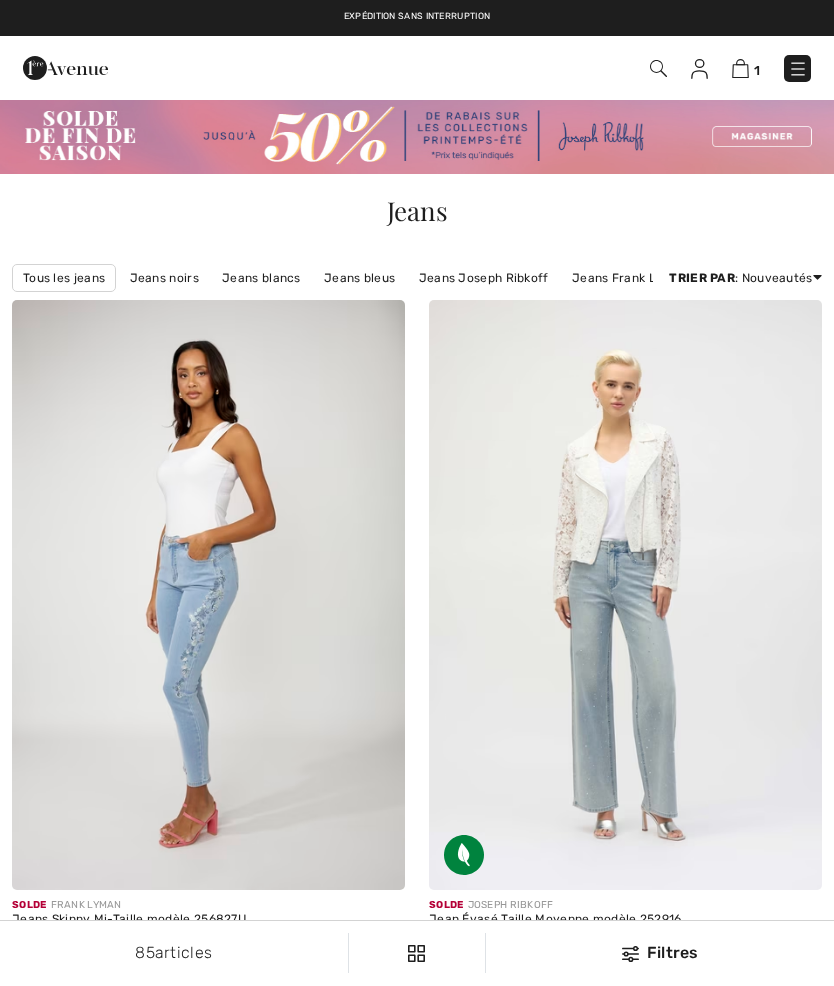 checkbox on "true" 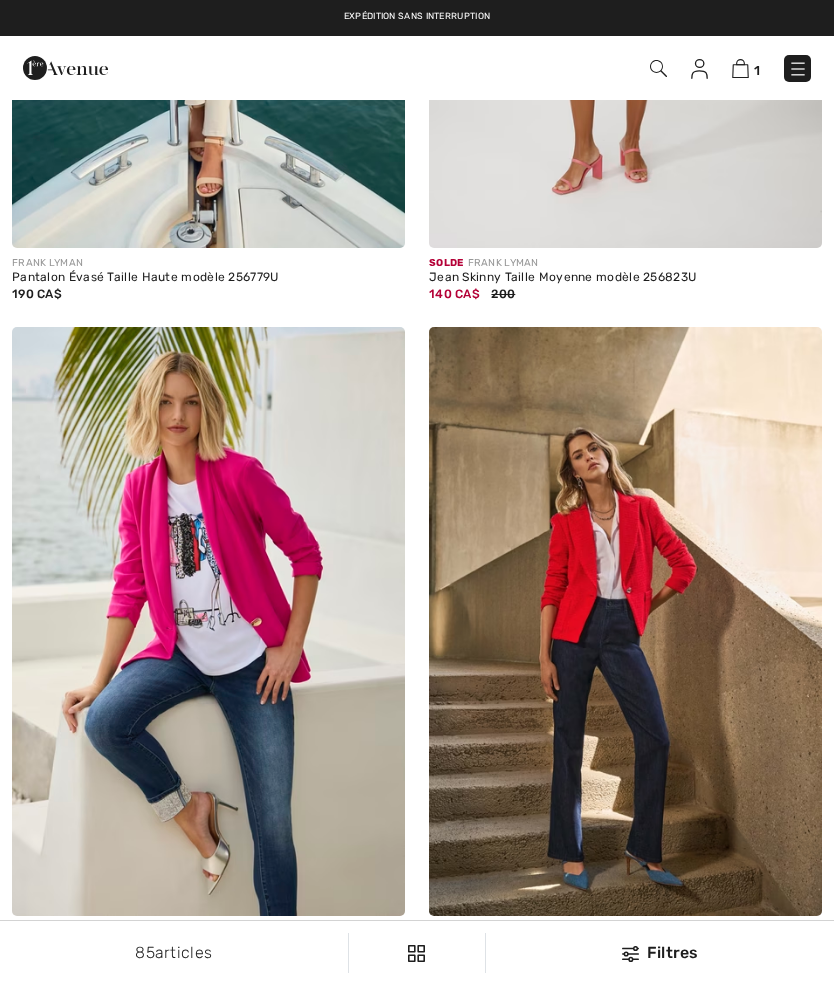 scroll, scrollTop: 0, scrollLeft: 0, axis: both 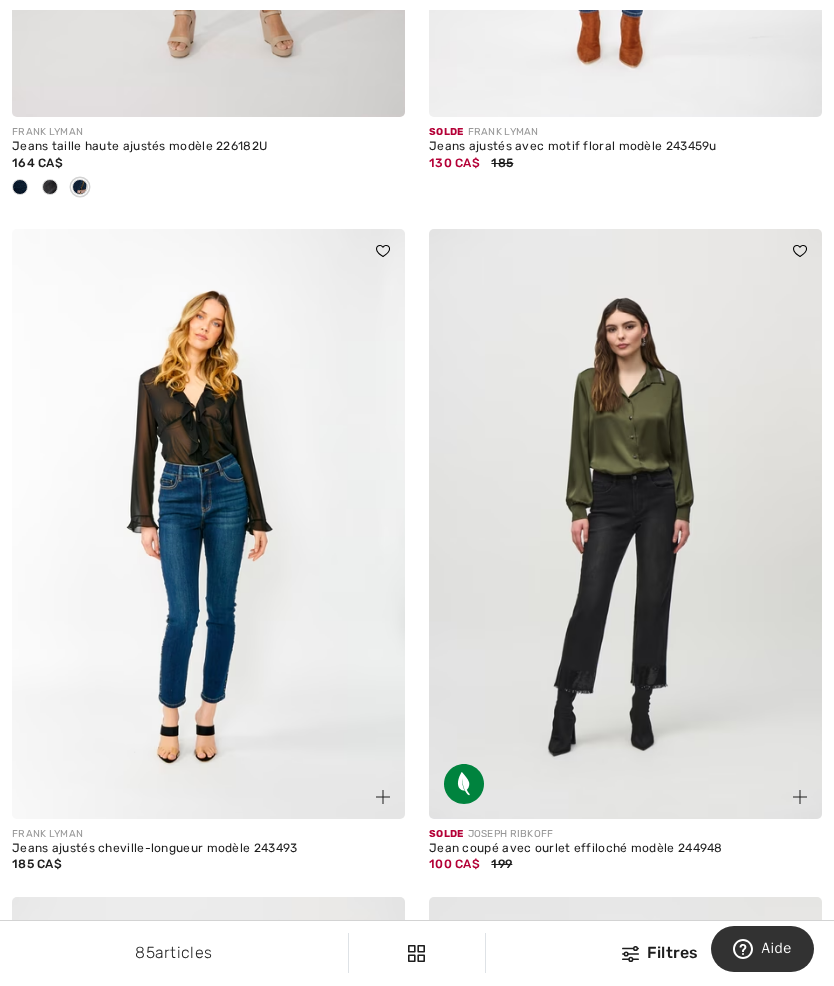 click at bounding box center (208, 524) 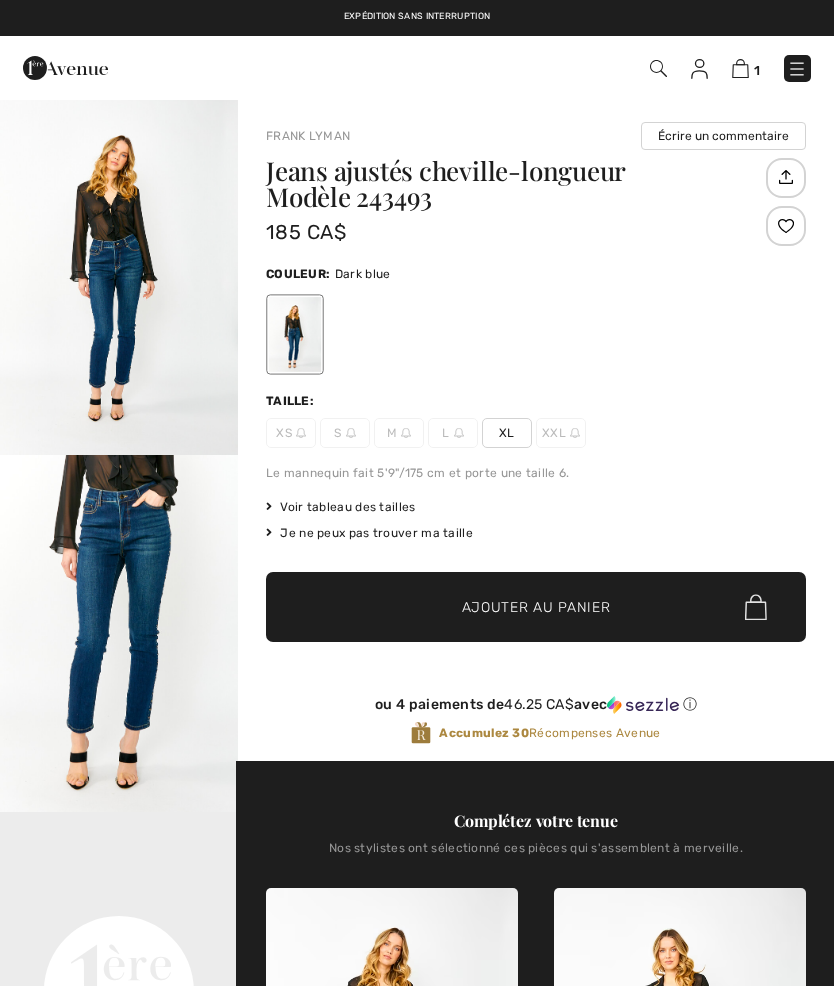 checkbox on "true" 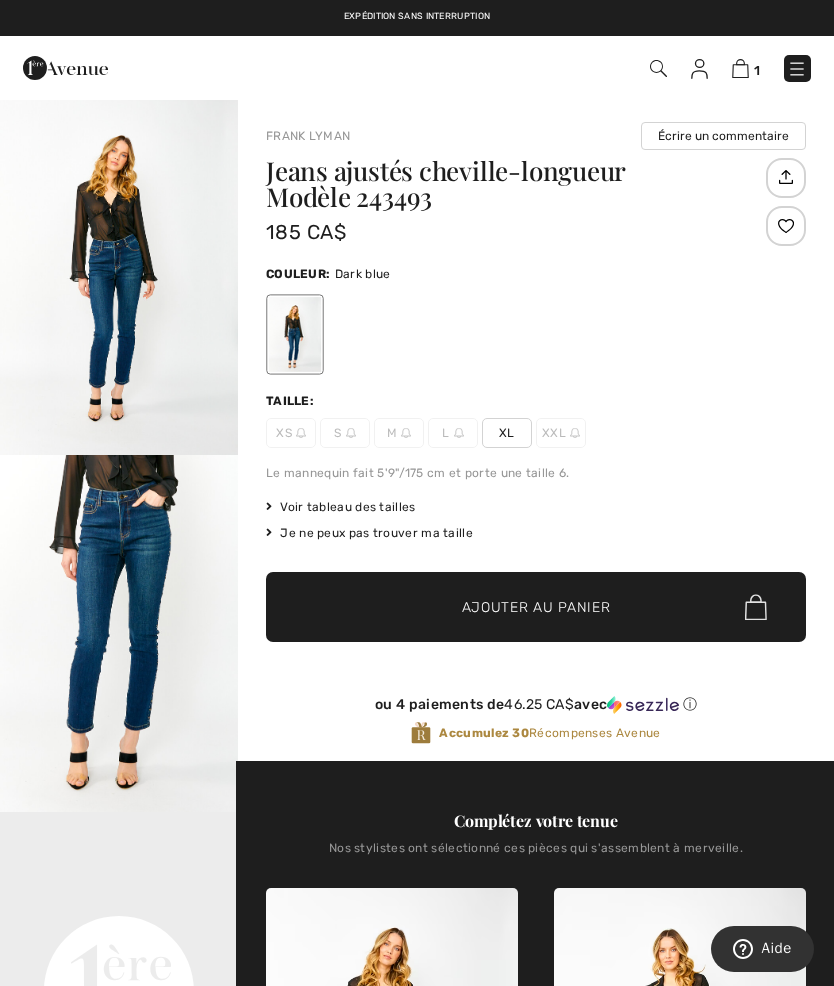 scroll, scrollTop: 0, scrollLeft: 0, axis: both 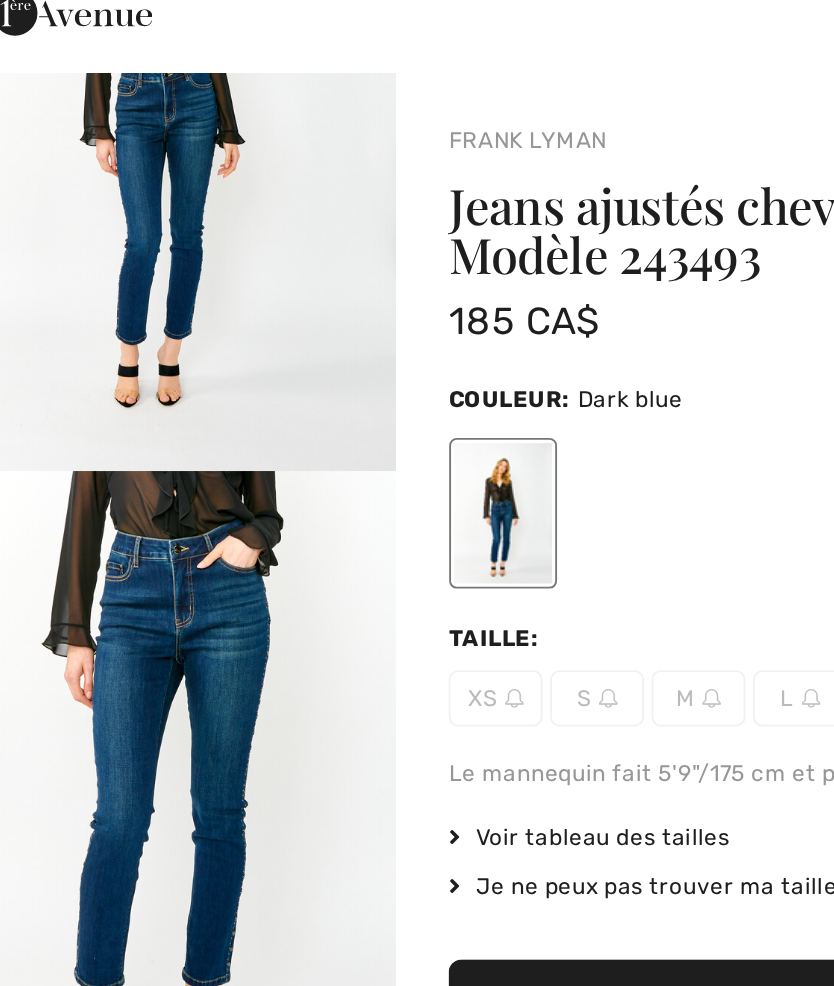 click at bounding box center (119, 490) 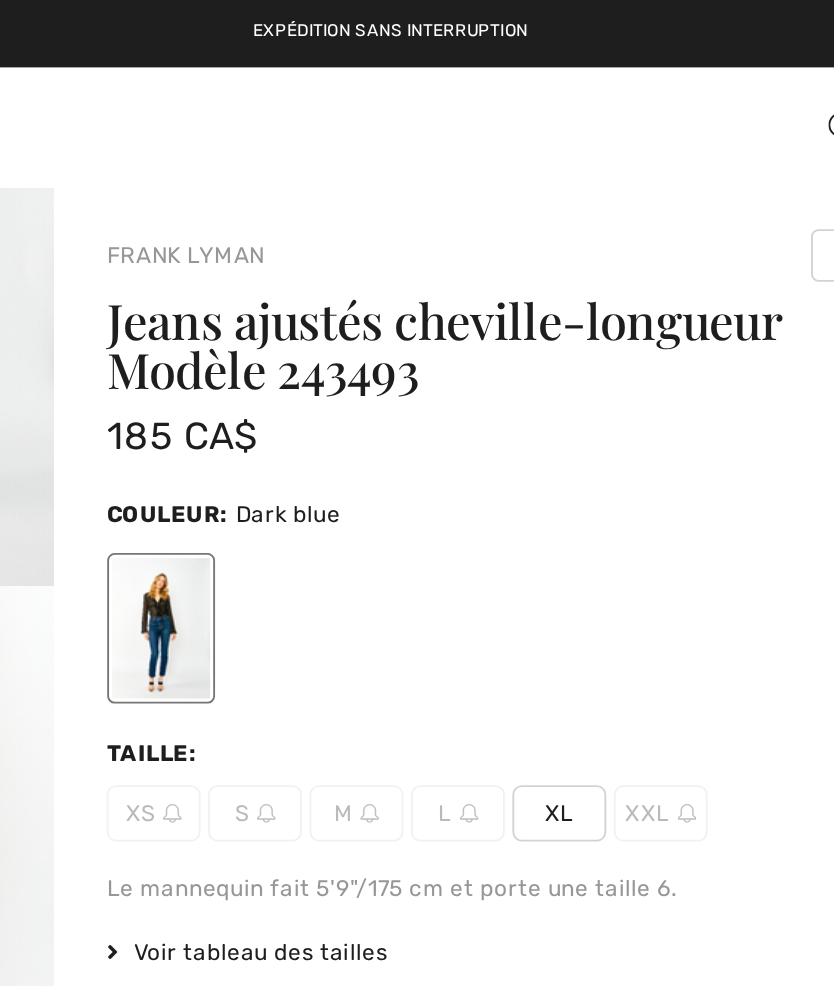 click on "XL" at bounding box center (507, 433) 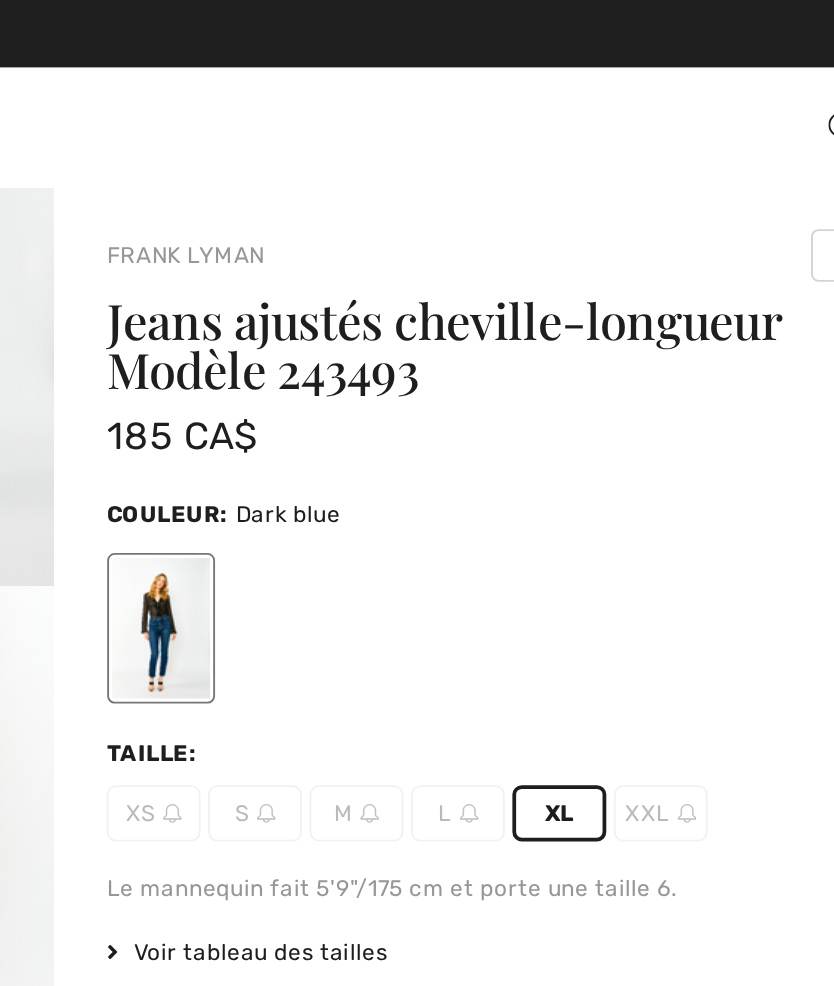 click on "XL" at bounding box center (507, 433) 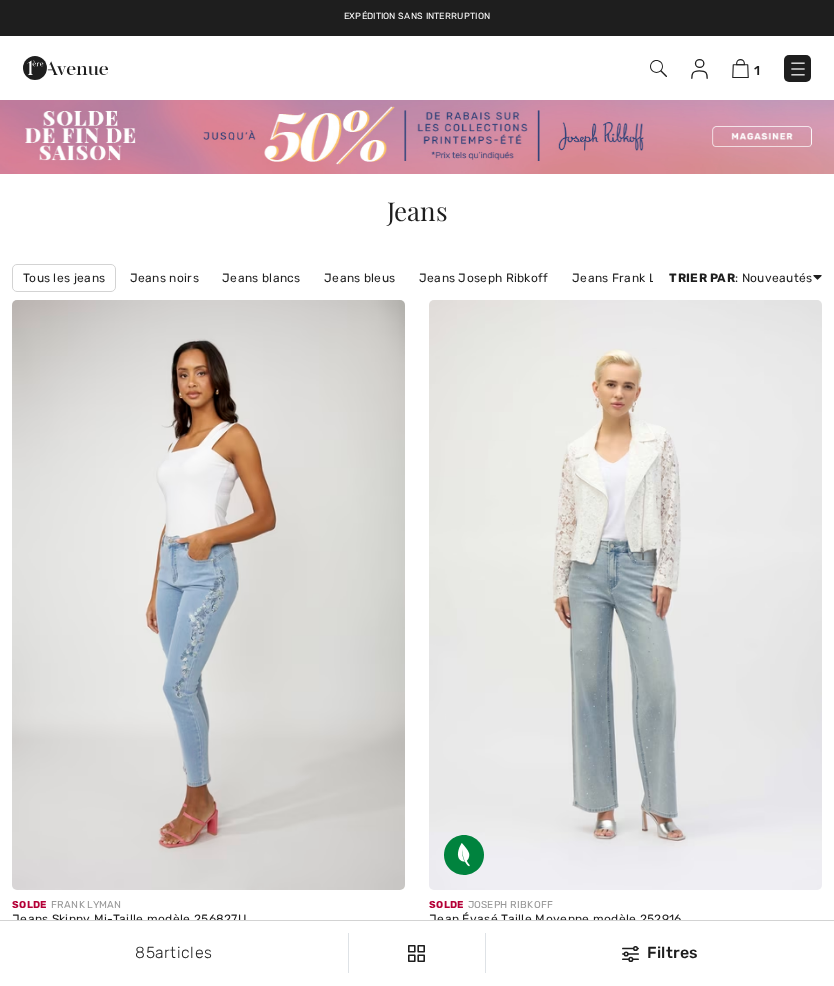 checkbox on "true" 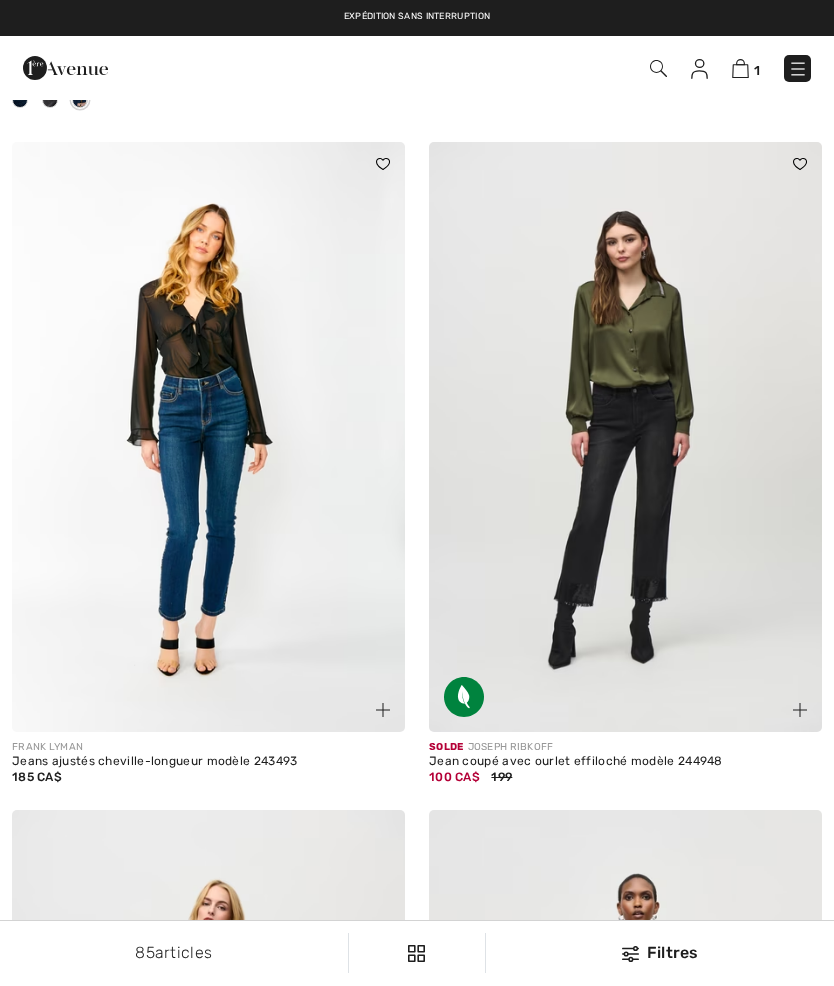 scroll, scrollTop: 0, scrollLeft: 0, axis: both 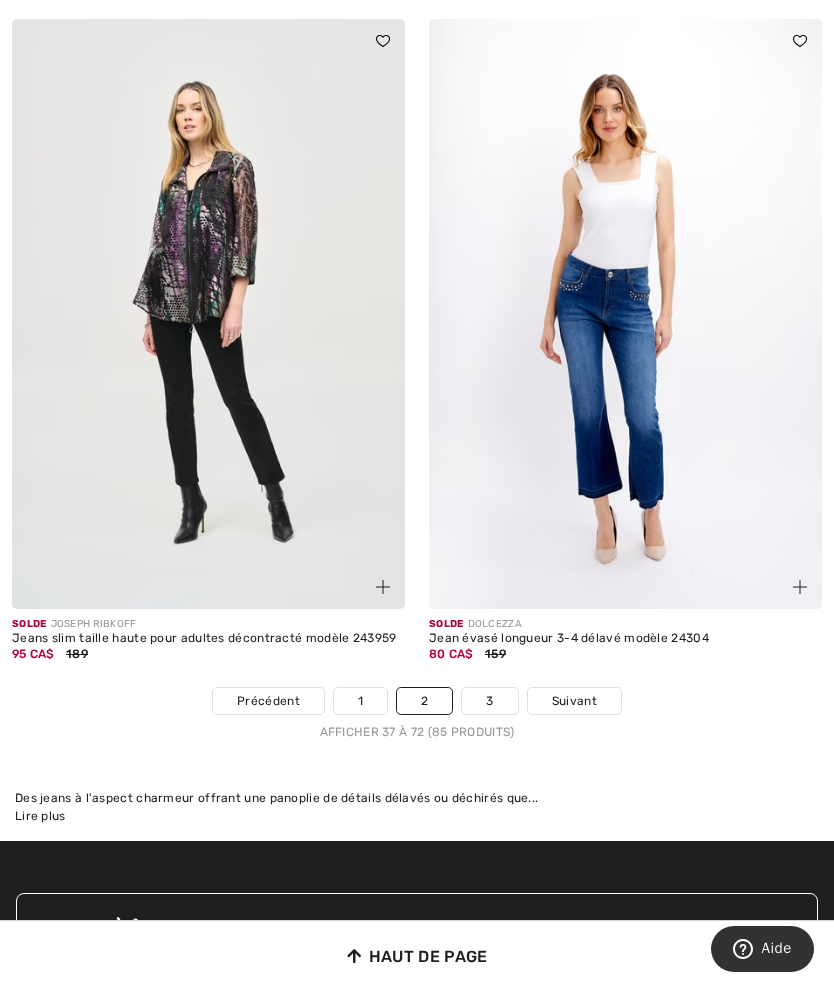 click on "3" at bounding box center [489, 701] 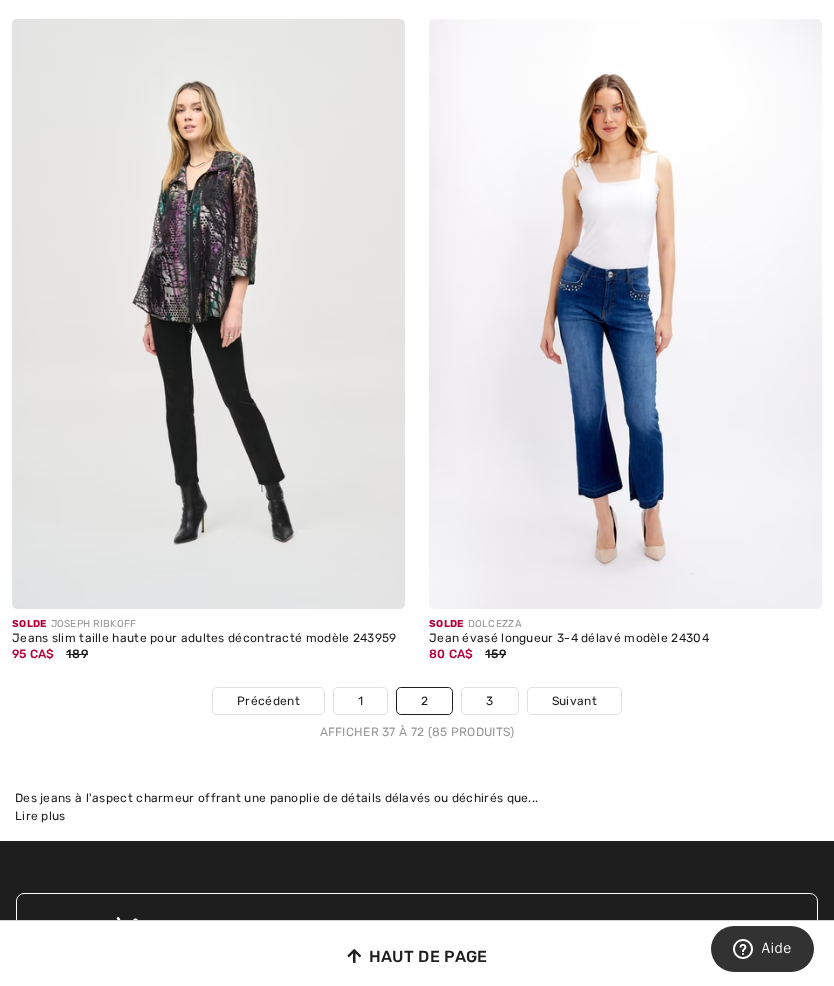 scroll, scrollTop: 12173, scrollLeft: 0, axis: vertical 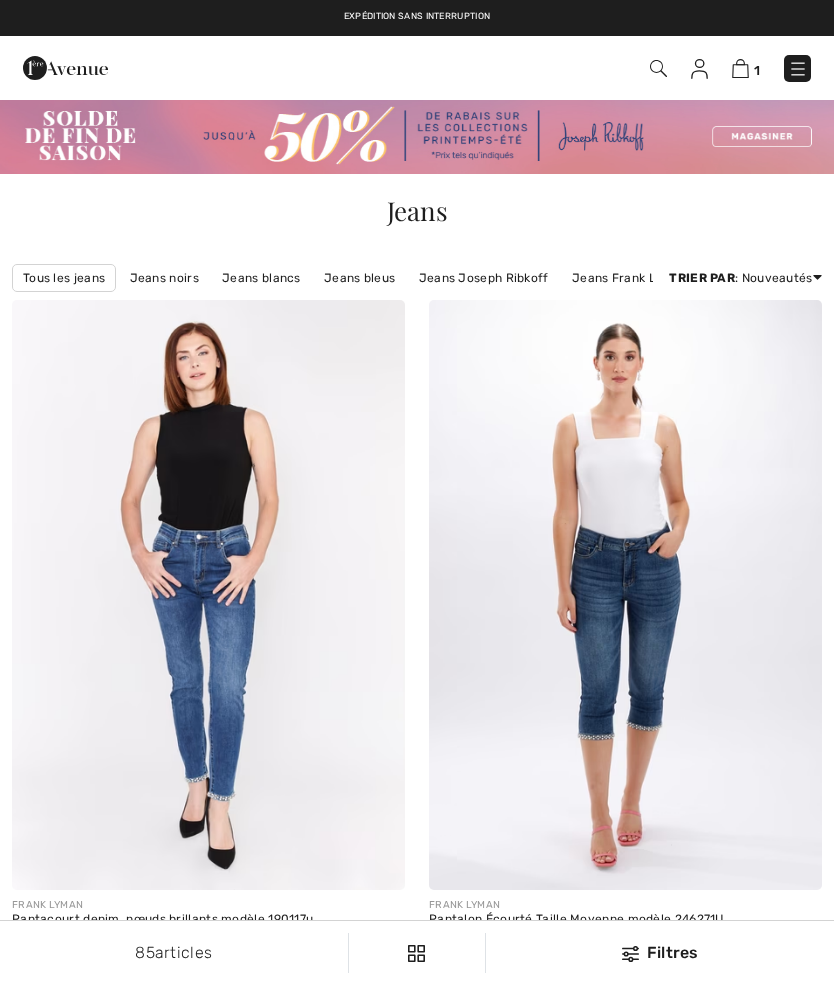 checkbox on "true" 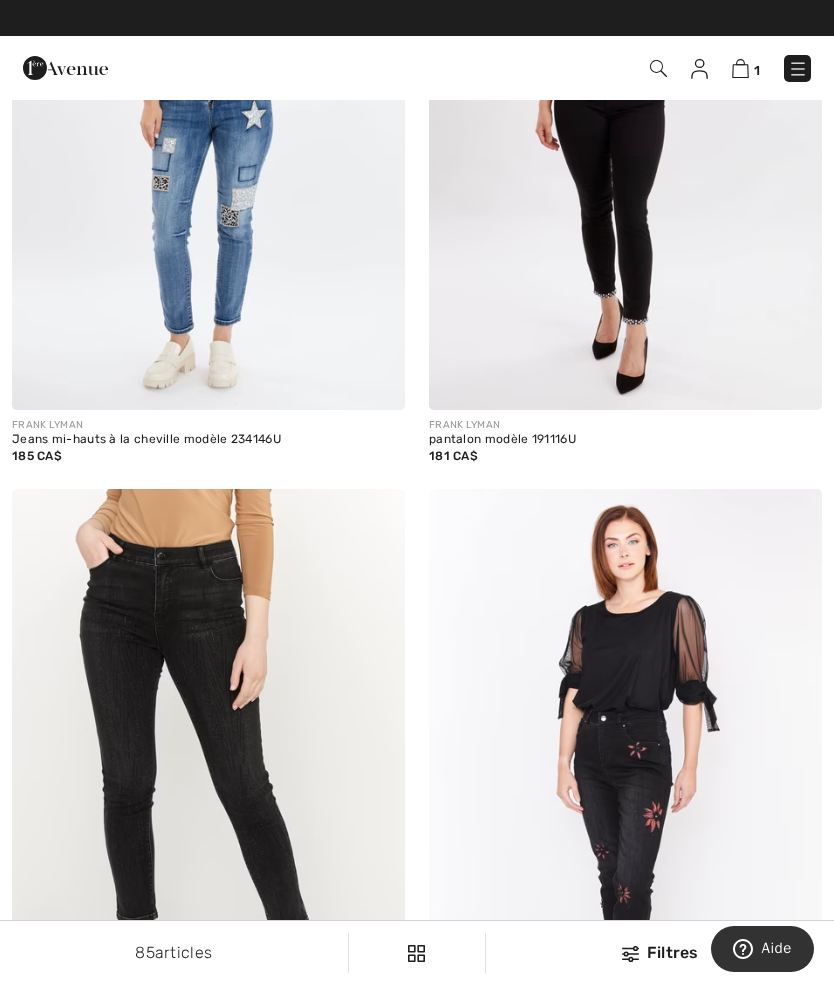 scroll, scrollTop: 3218, scrollLeft: 0, axis: vertical 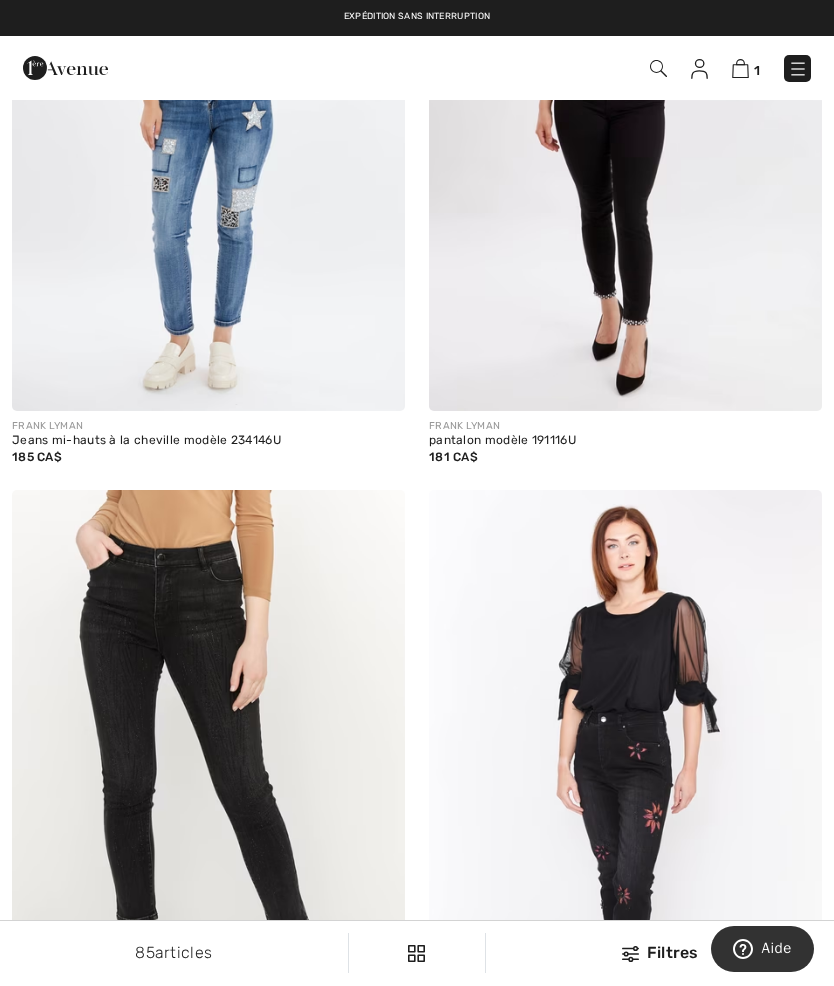 click at bounding box center (798, 69) 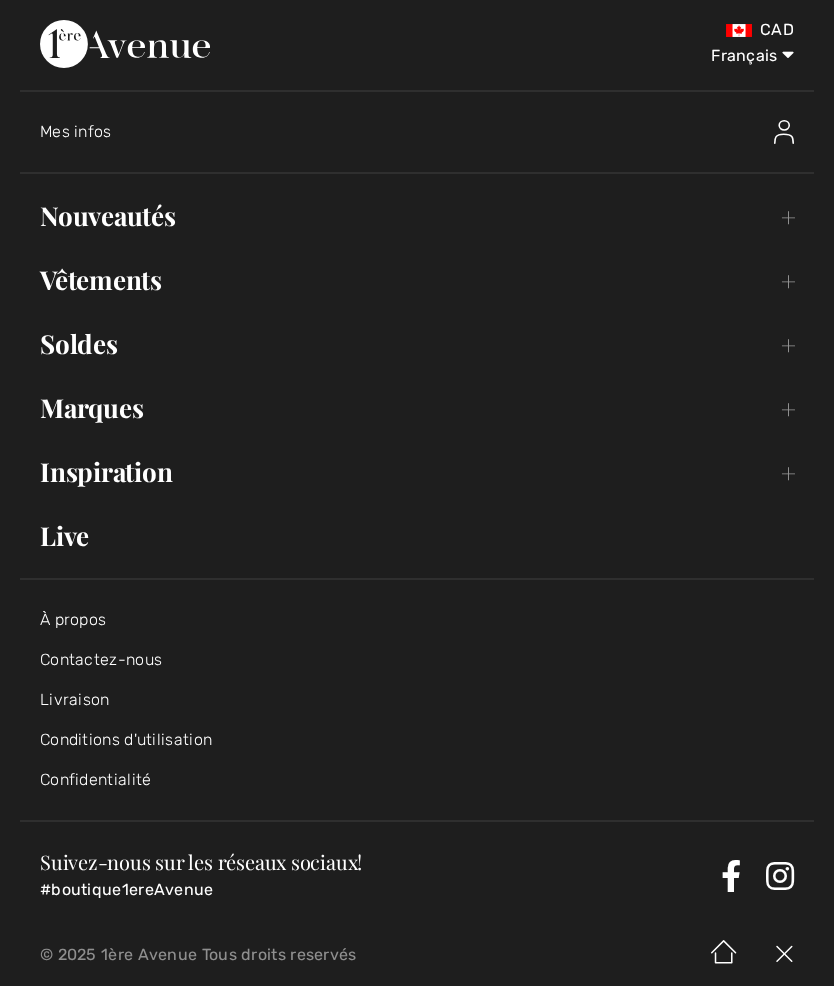 click on "Vêtements Toggle submenu" at bounding box center [417, 280] 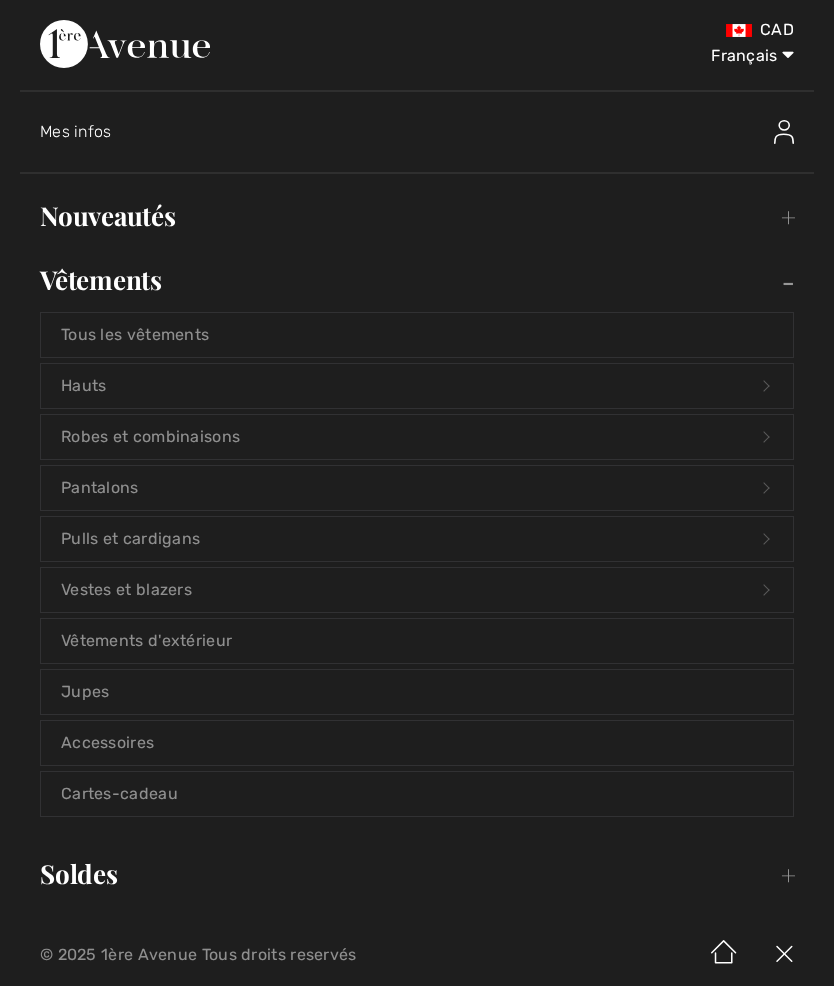 click on "Vestes et blazers Open submenu" at bounding box center (417, 590) 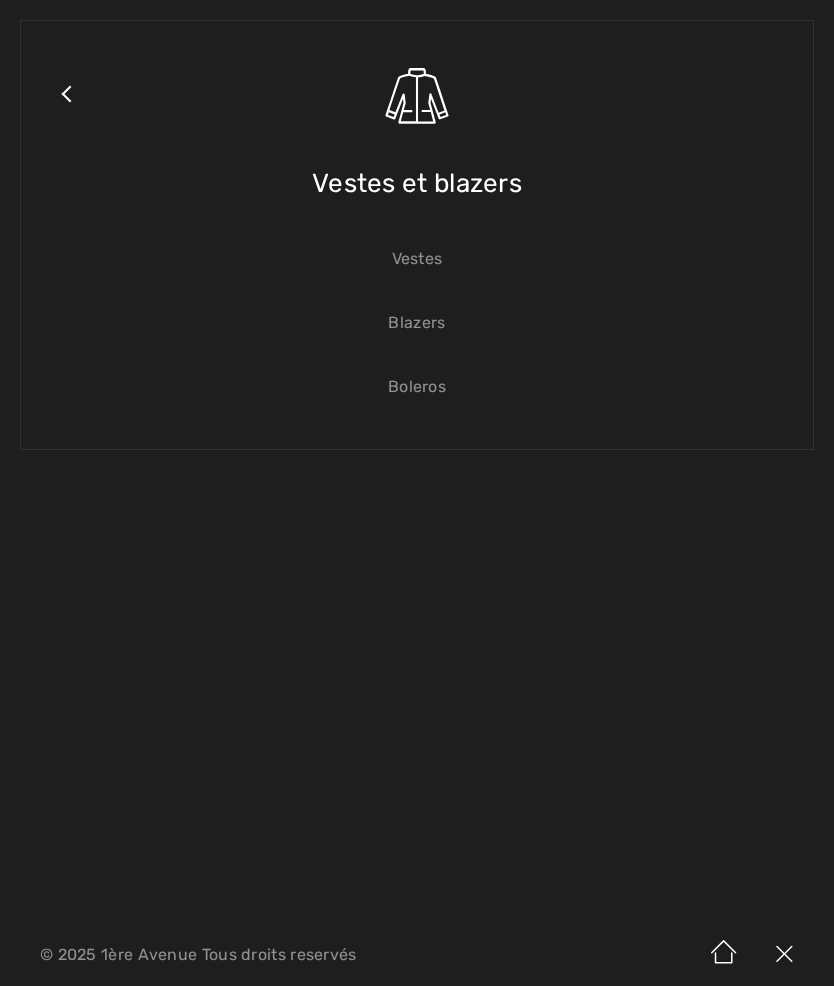 click on "Vestes" at bounding box center (417, 259) 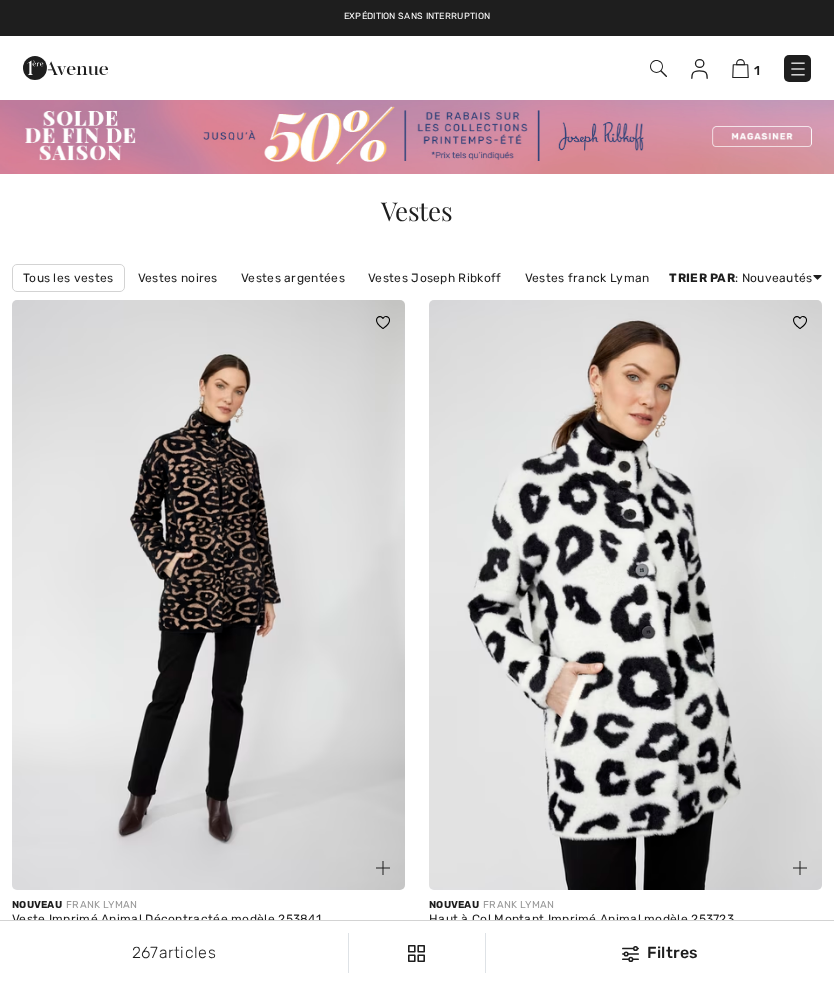 checkbox on "true" 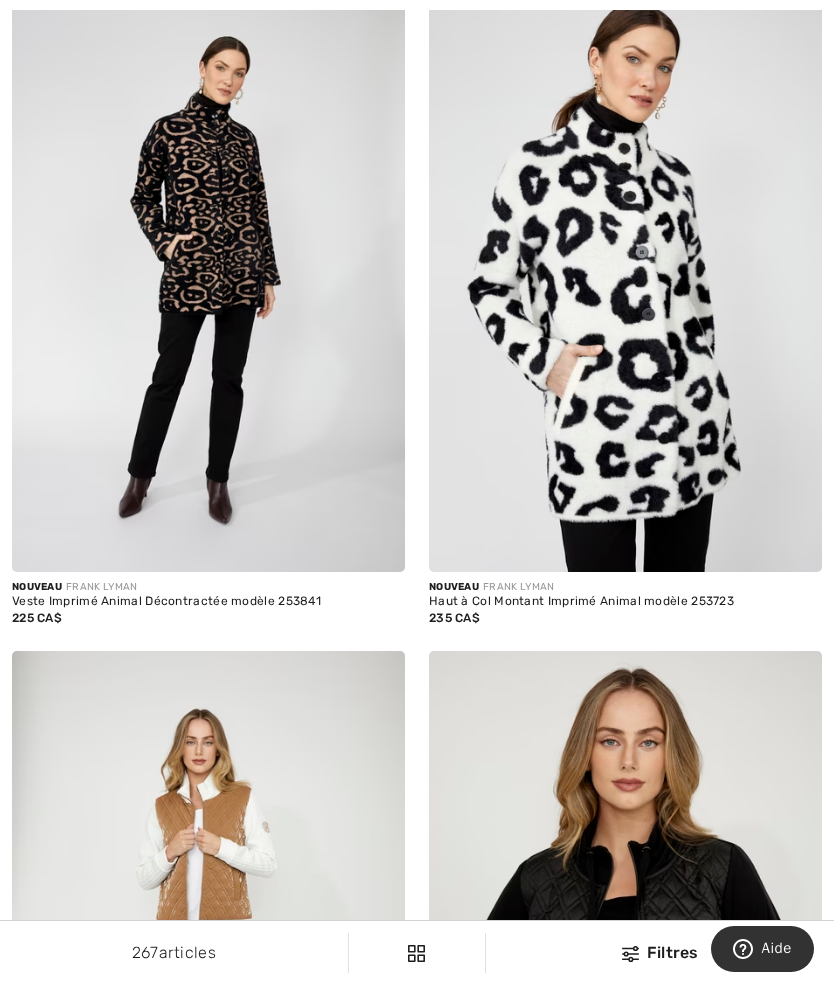 scroll, scrollTop: 0, scrollLeft: 0, axis: both 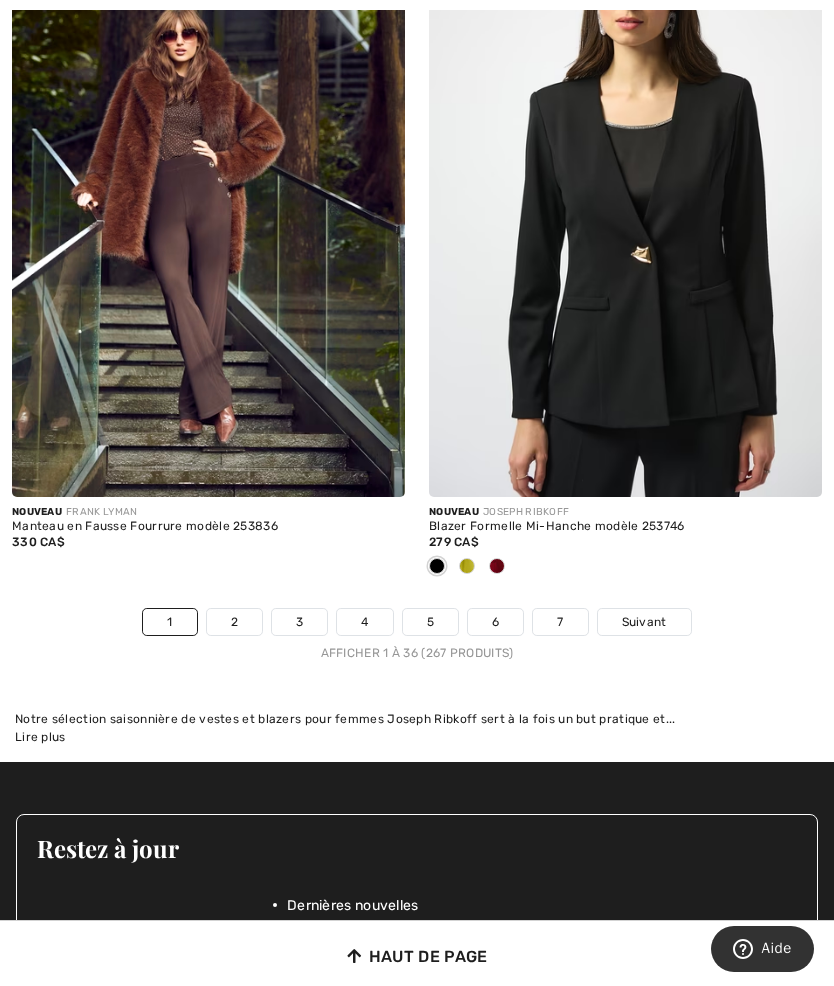 click on "2" at bounding box center (234, 622) 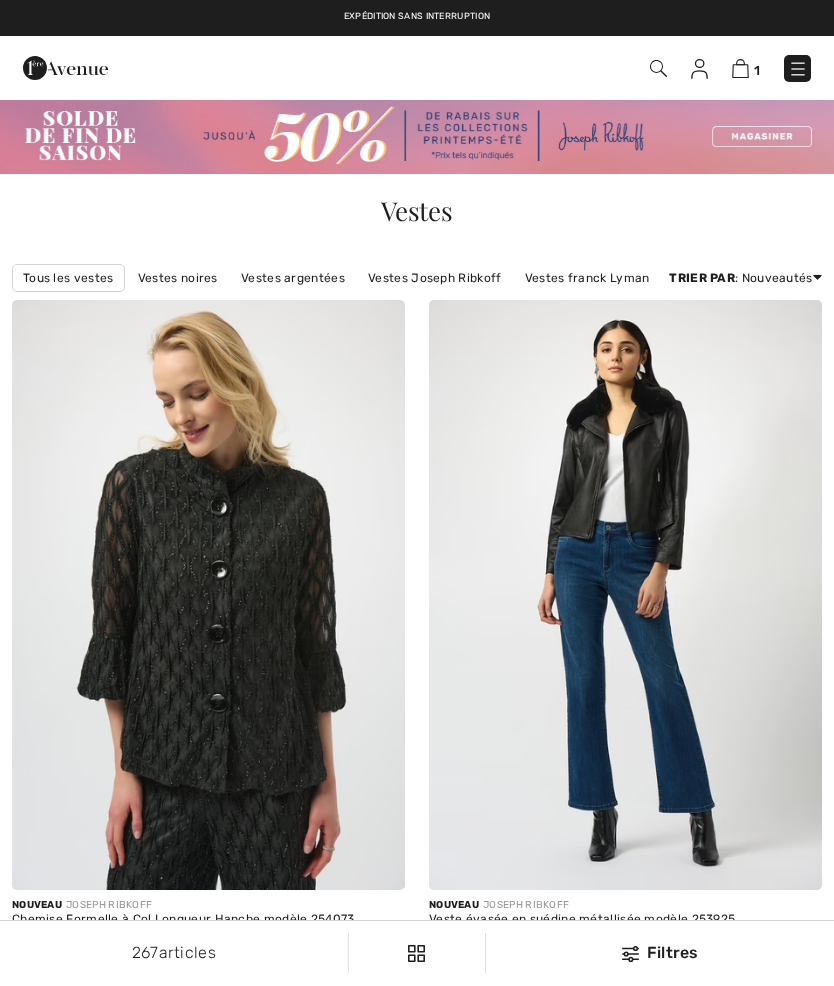 checkbox on "true" 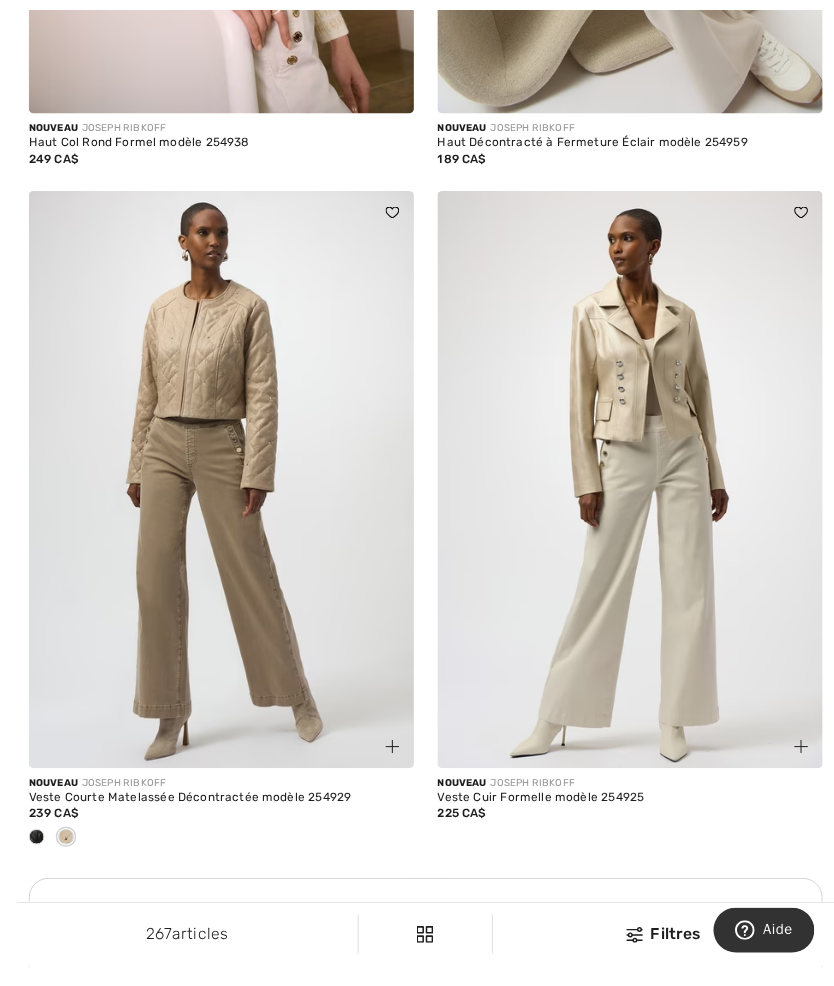 scroll, scrollTop: 3572, scrollLeft: 0, axis: vertical 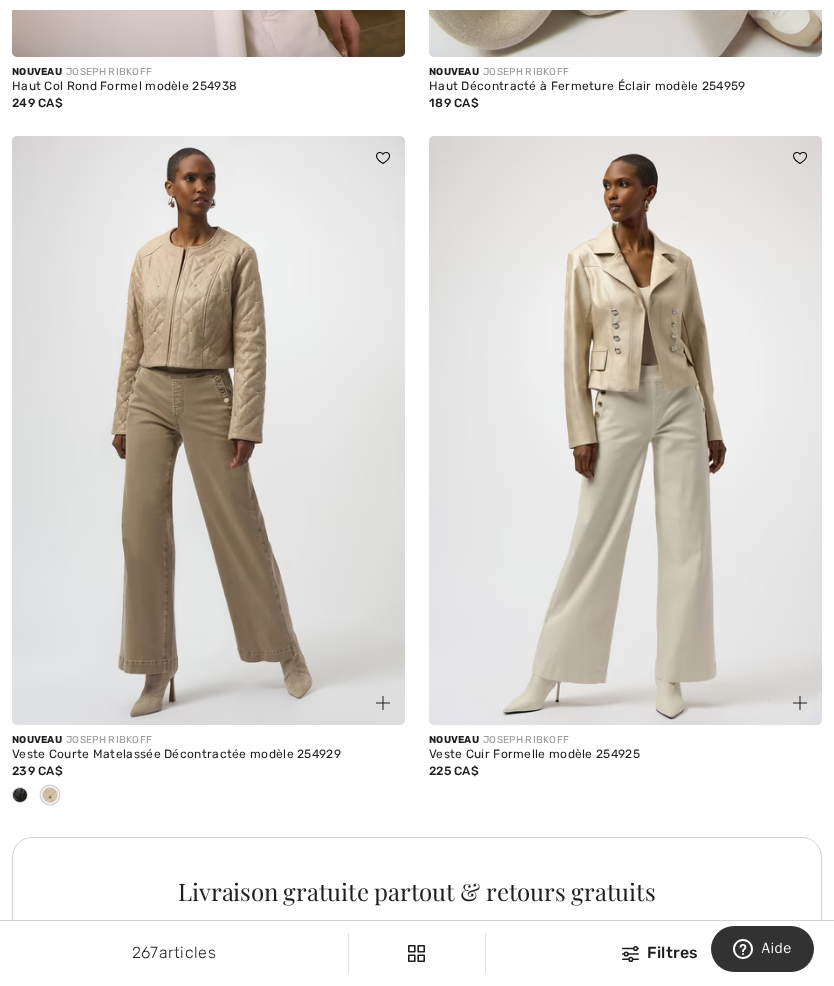 click at bounding box center (625, 431) 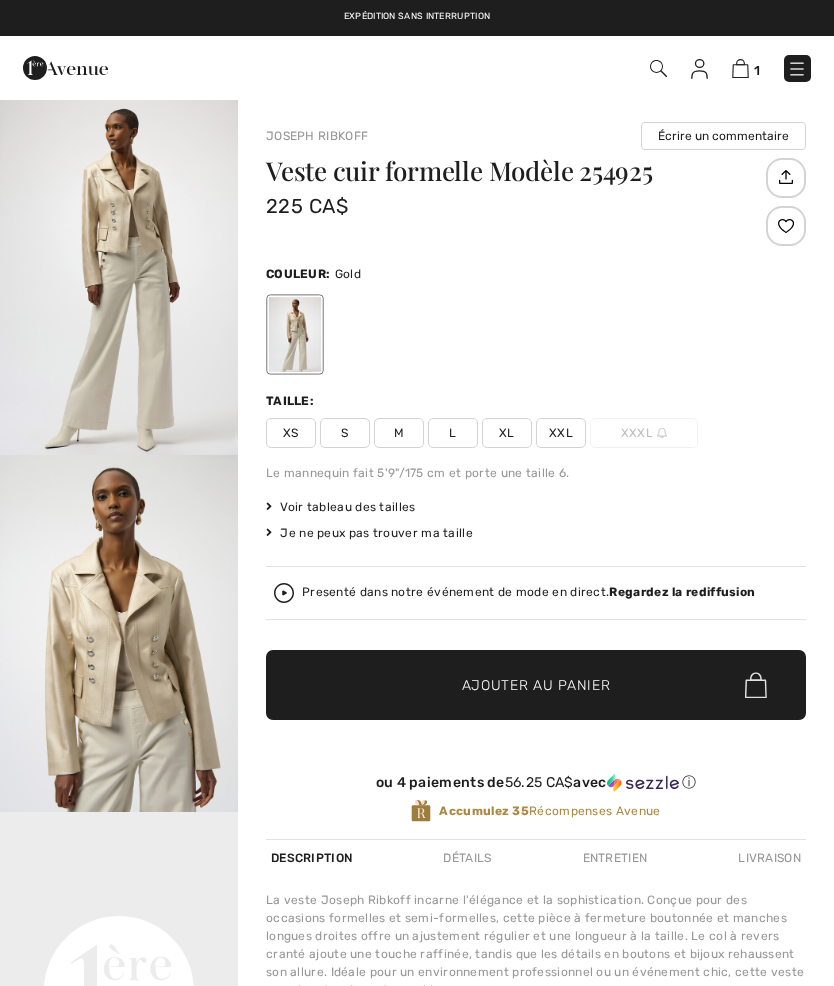 scroll, scrollTop: 0, scrollLeft: 0, axis: both 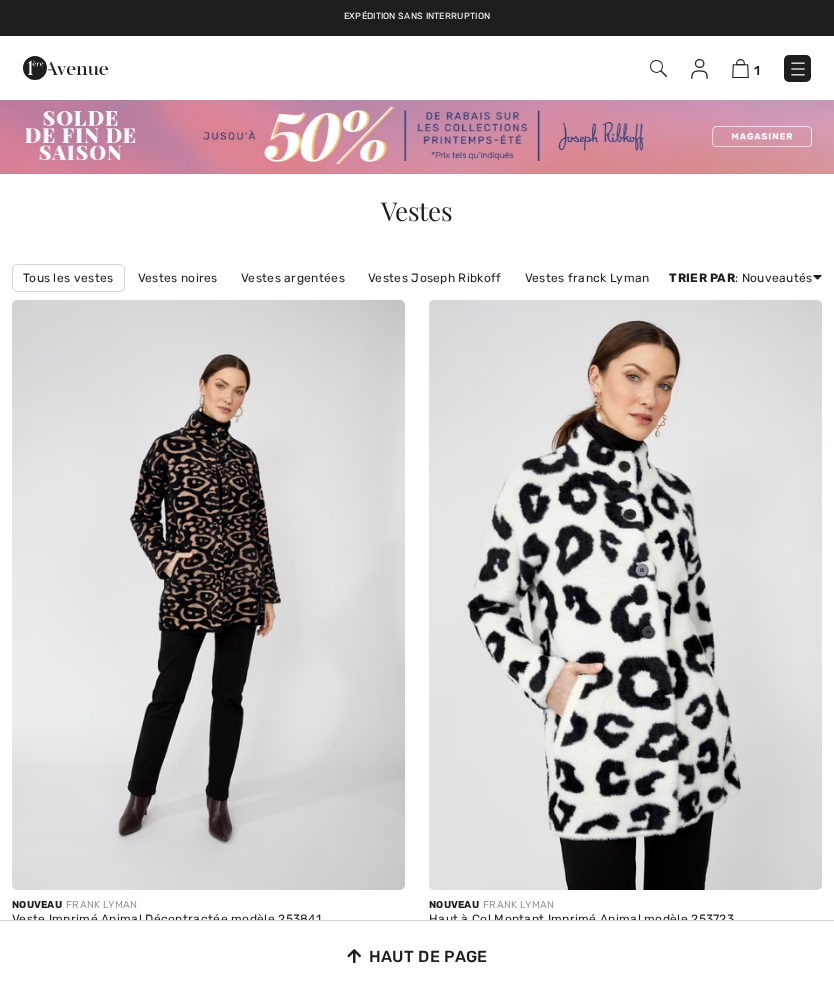 checkbox on "true" 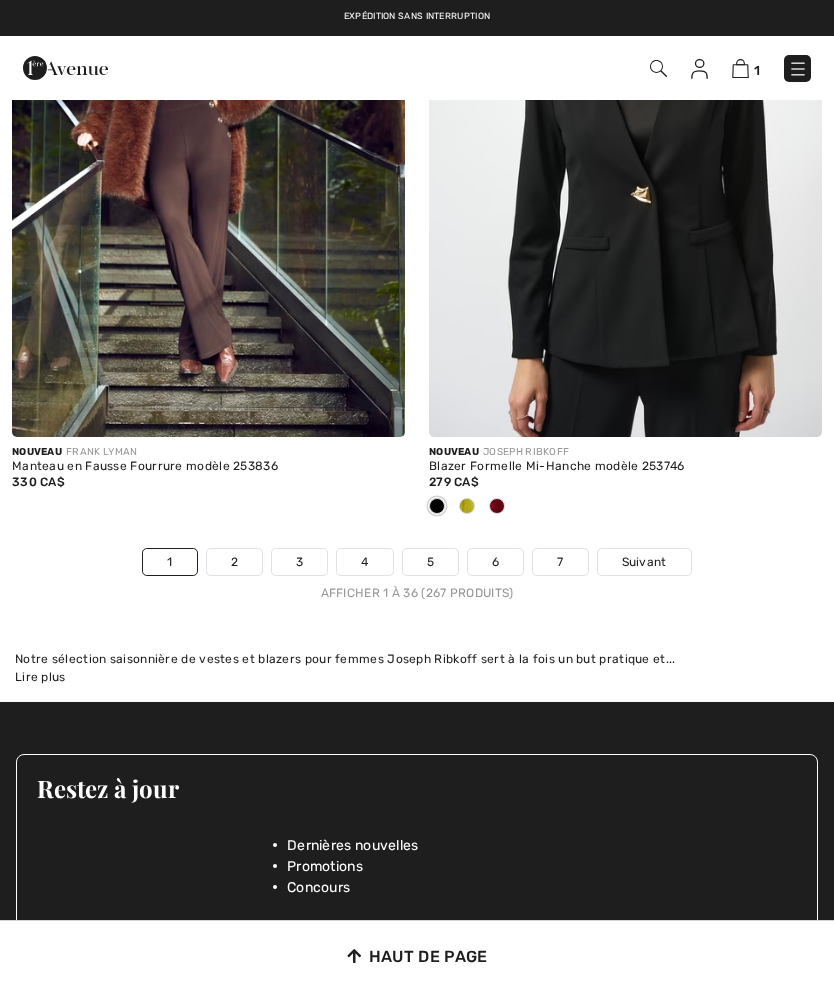 scroll, scrollTop: 0, scrollLeft: 0, axis: both 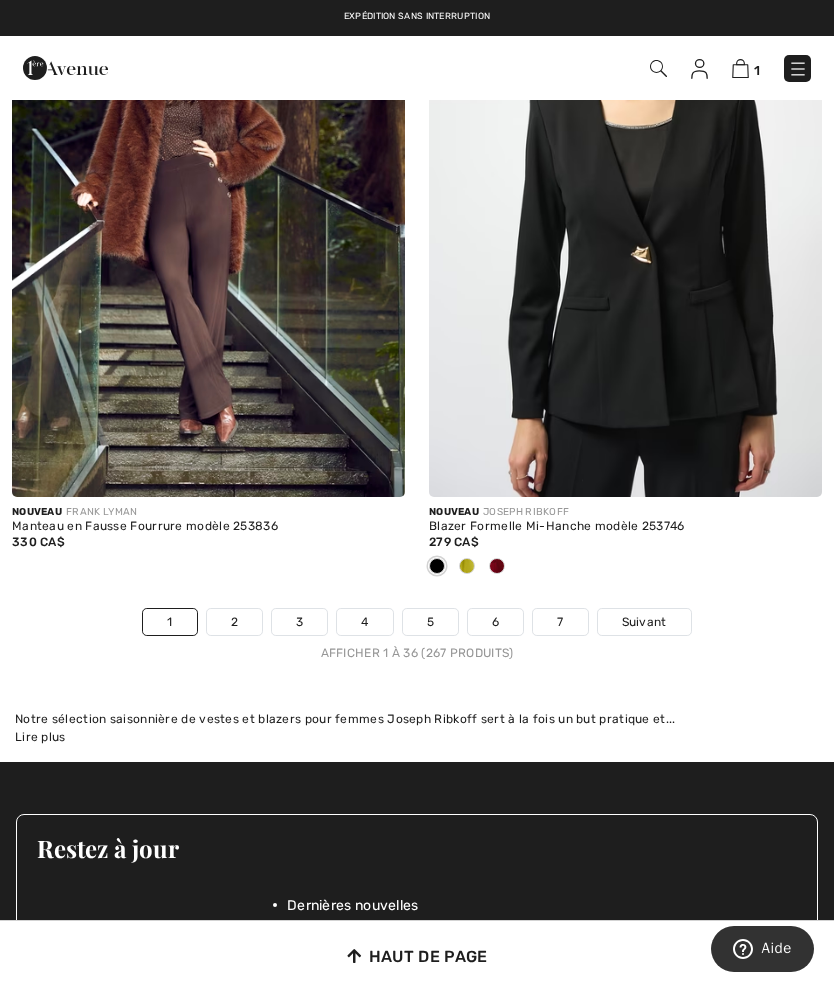 click on "4" at bounding box center (364, 622) 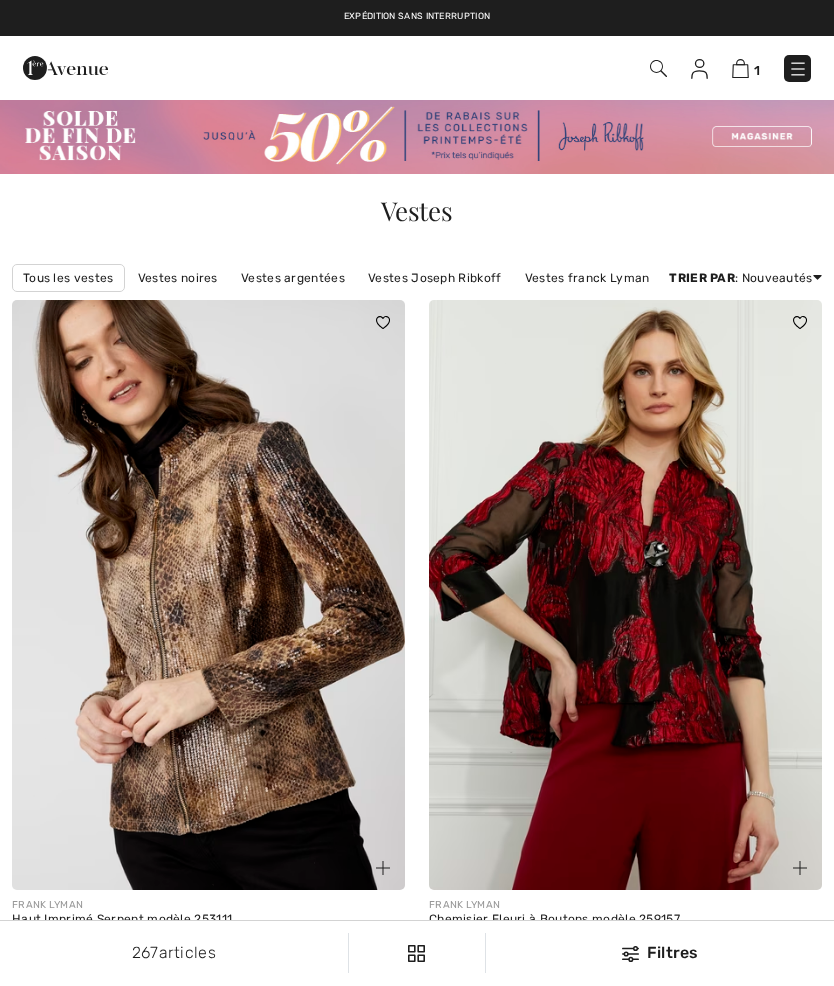 checkbox on "true" 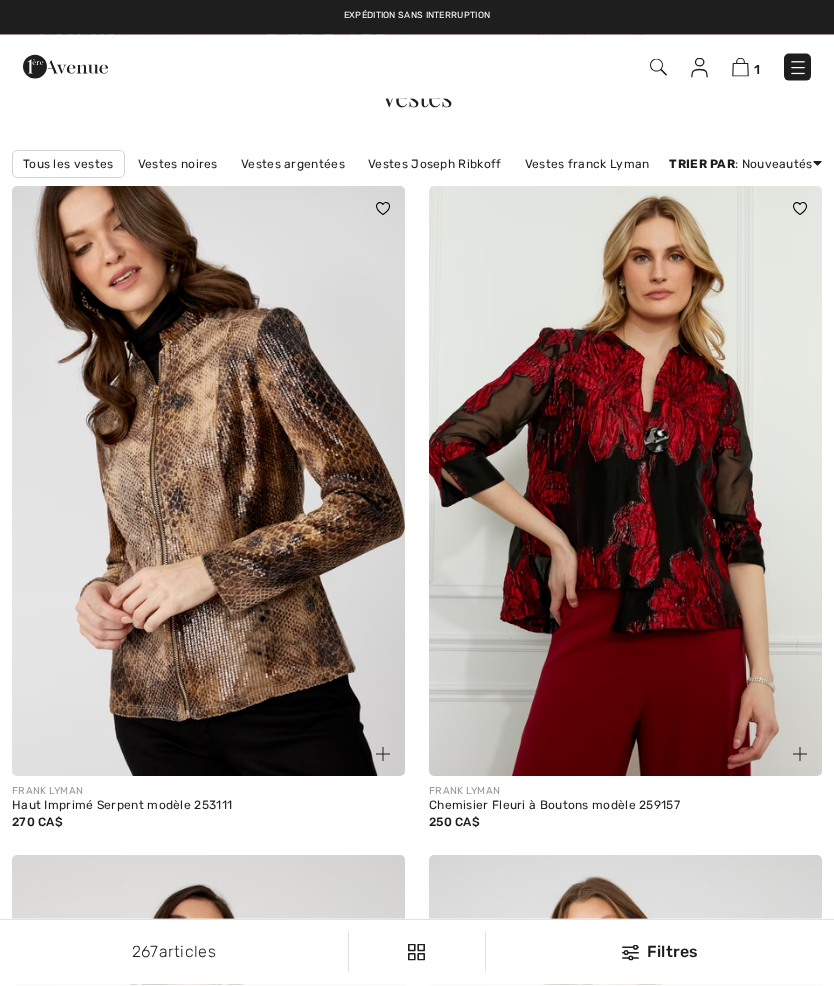 scroll, scrollTop: 0, scrollLeft: 0, axis: both 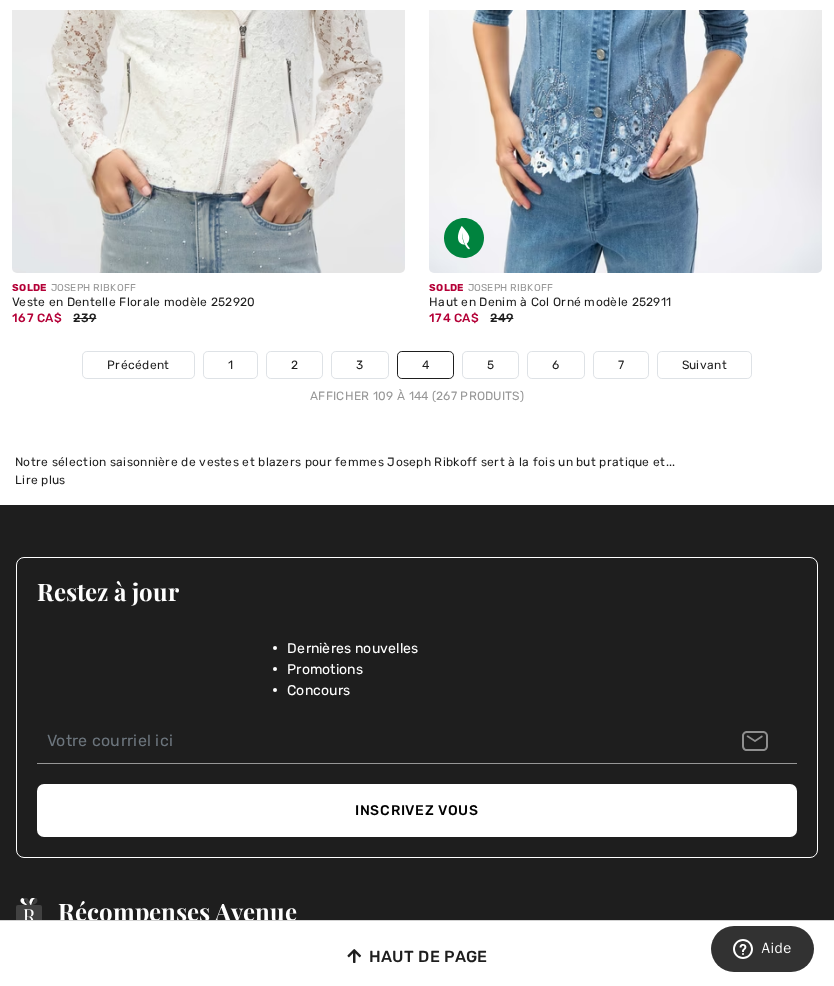 click on "5" at bounding box center (490, 365) 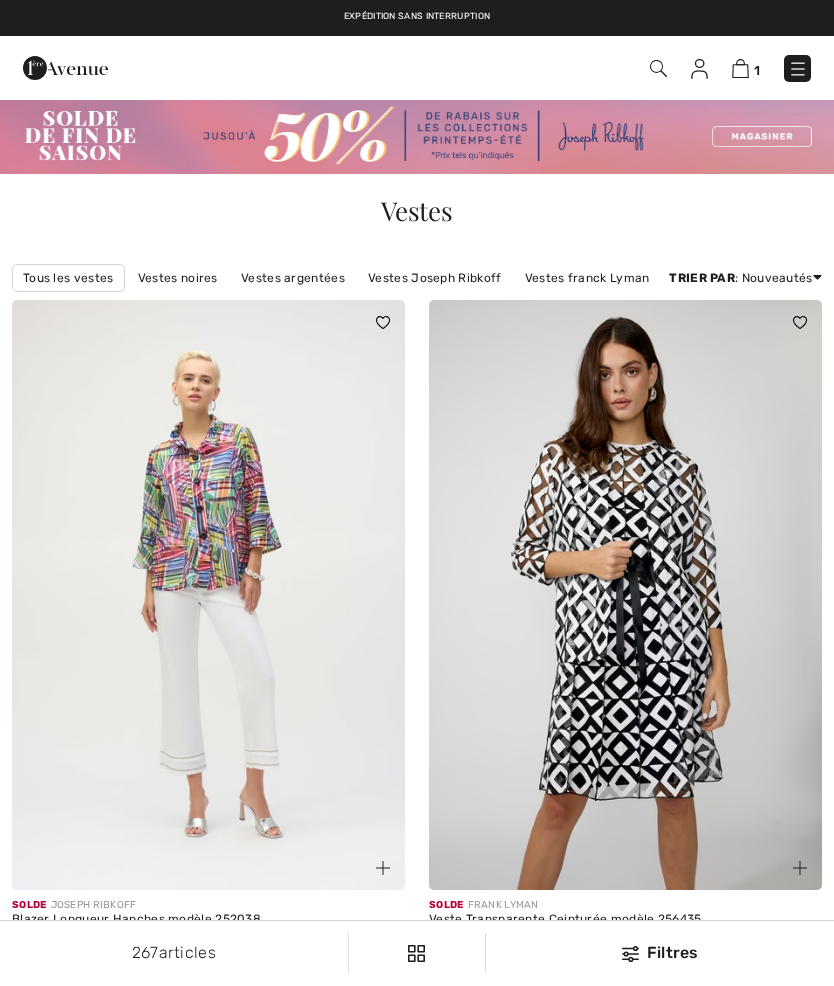 scroll, scrollTop: 416, scrollLeft: 0, axis: vertical 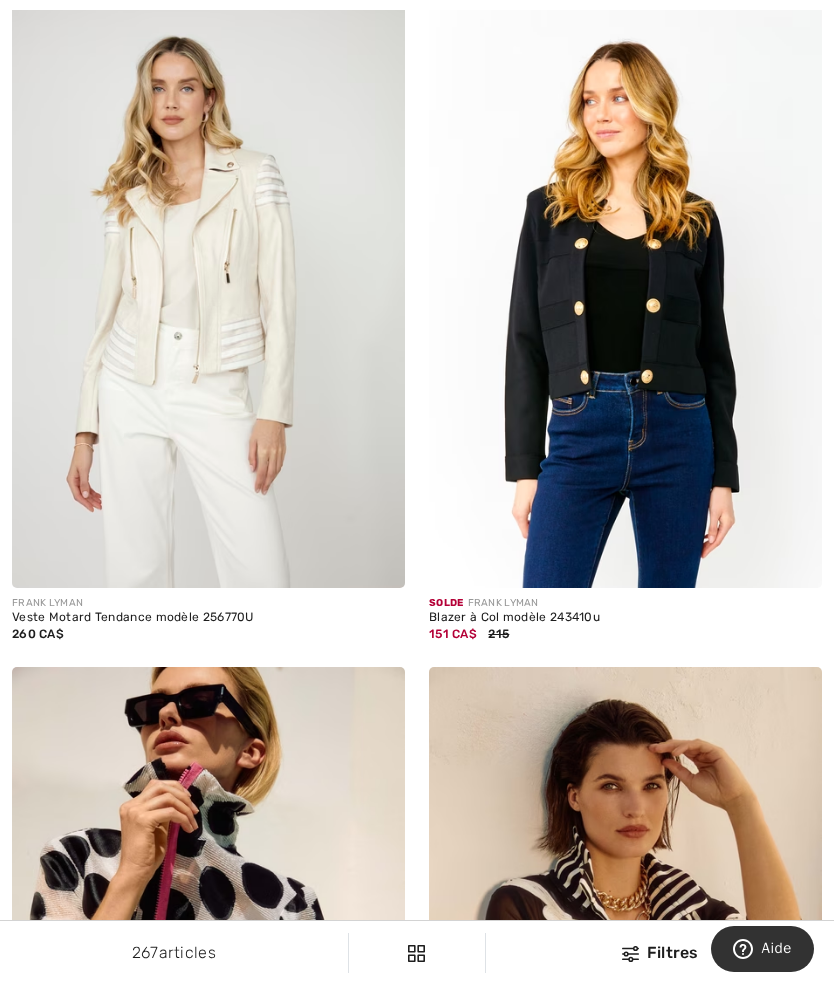 click on "Veste Motard Tendance modèle 256770U" at bounding box center (208, 618) 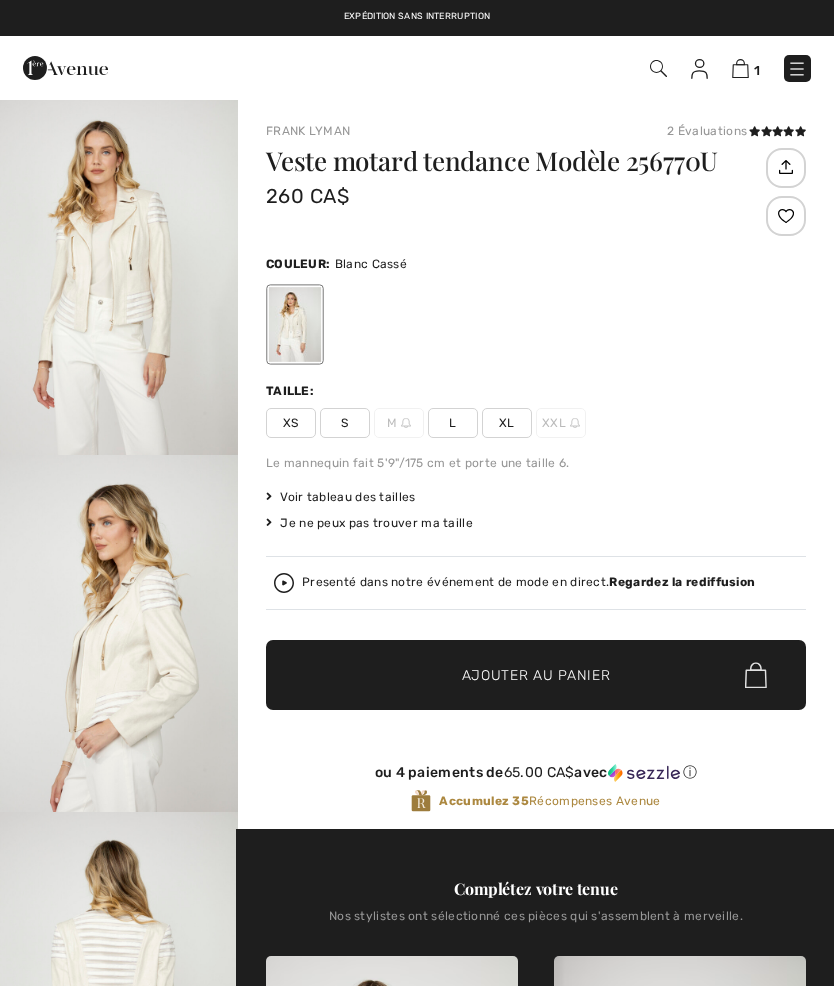 checkbox on "true" 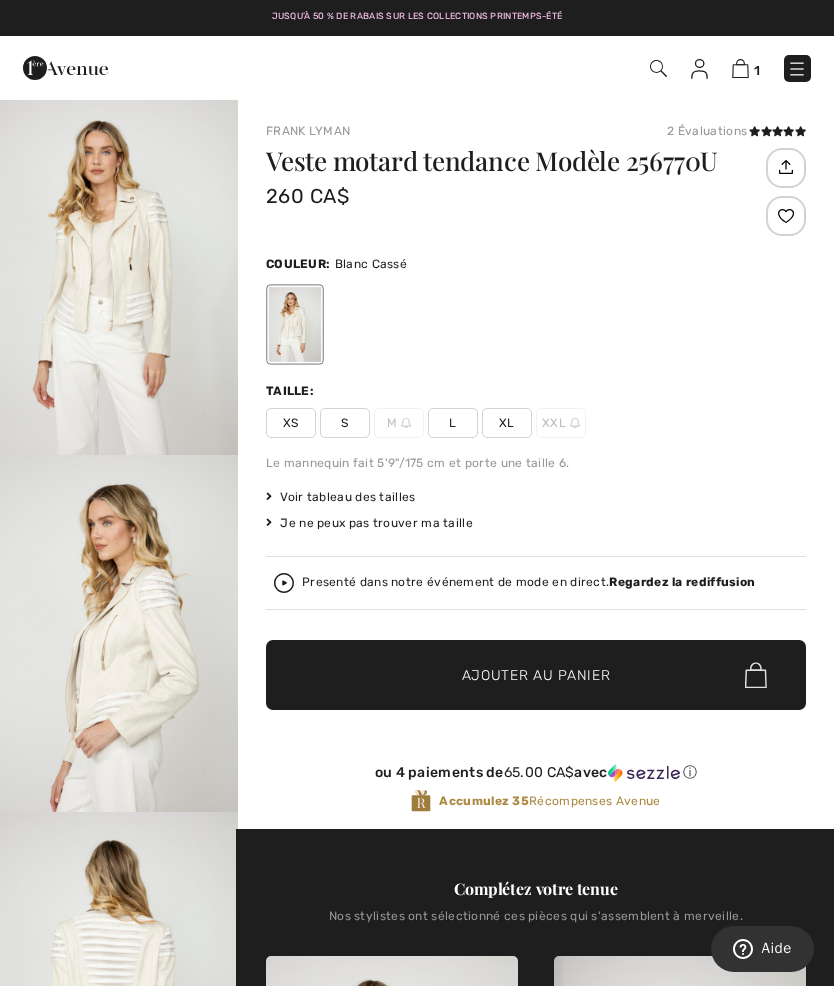click at bounding box center [119, 276] 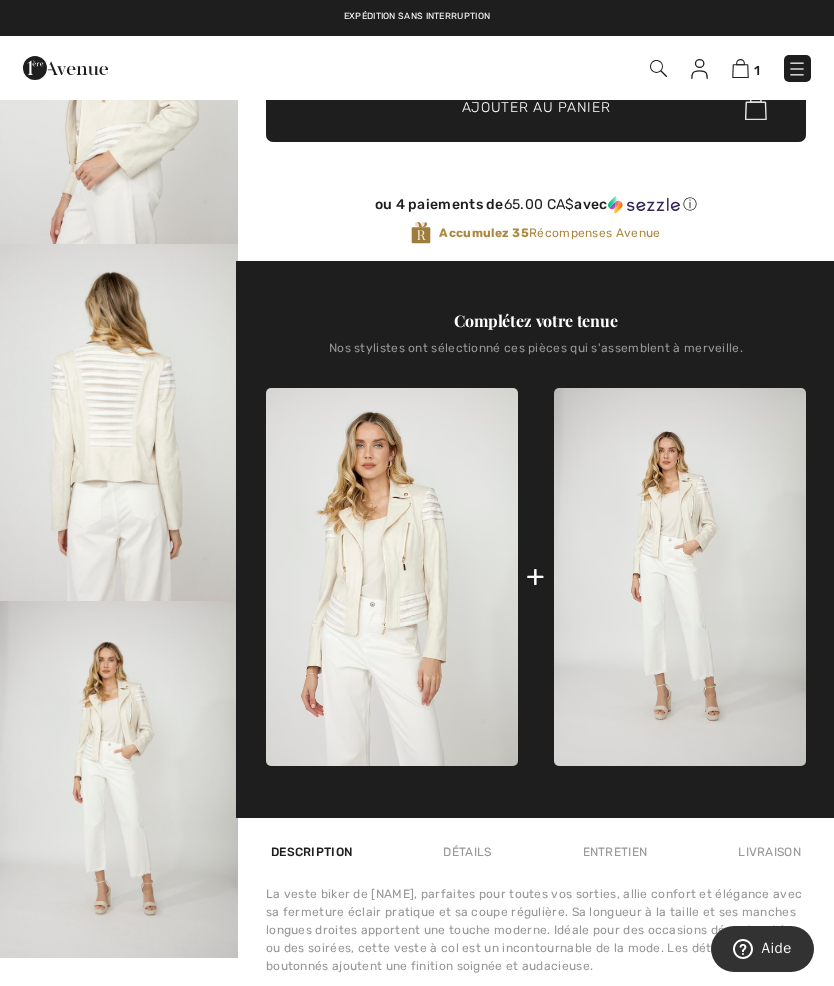 scroll, scrollTop: 609, scrollLeft: 0, axis: vertical 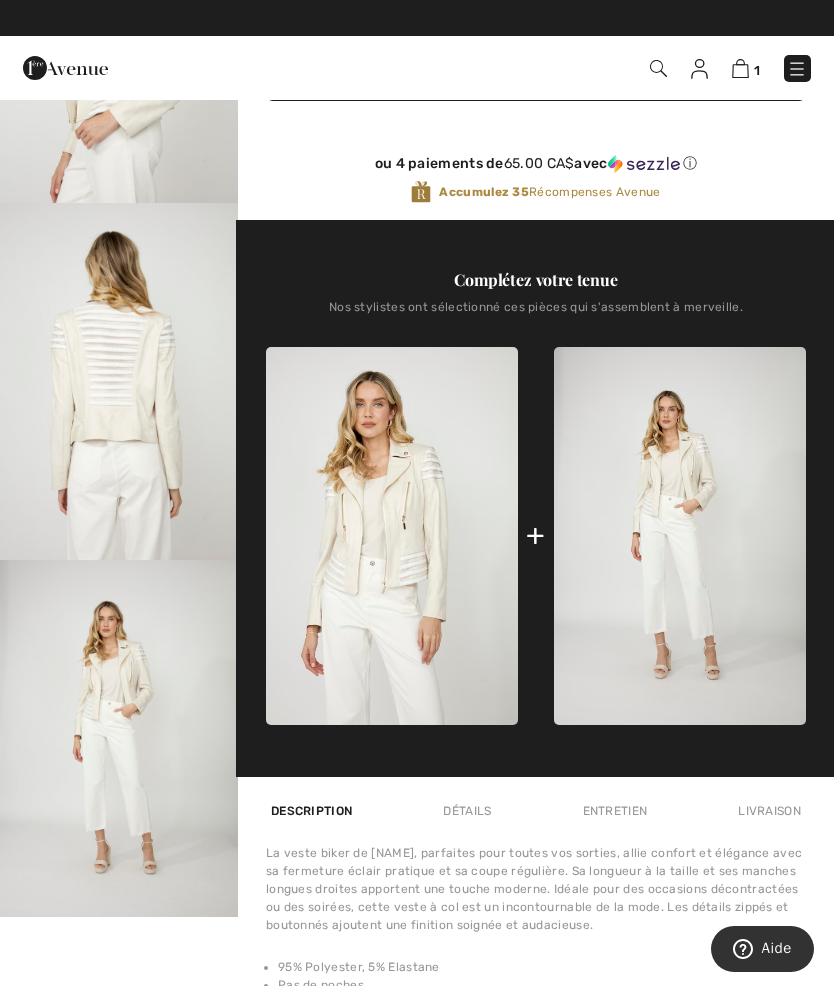 click at bounding box center [680, 536] 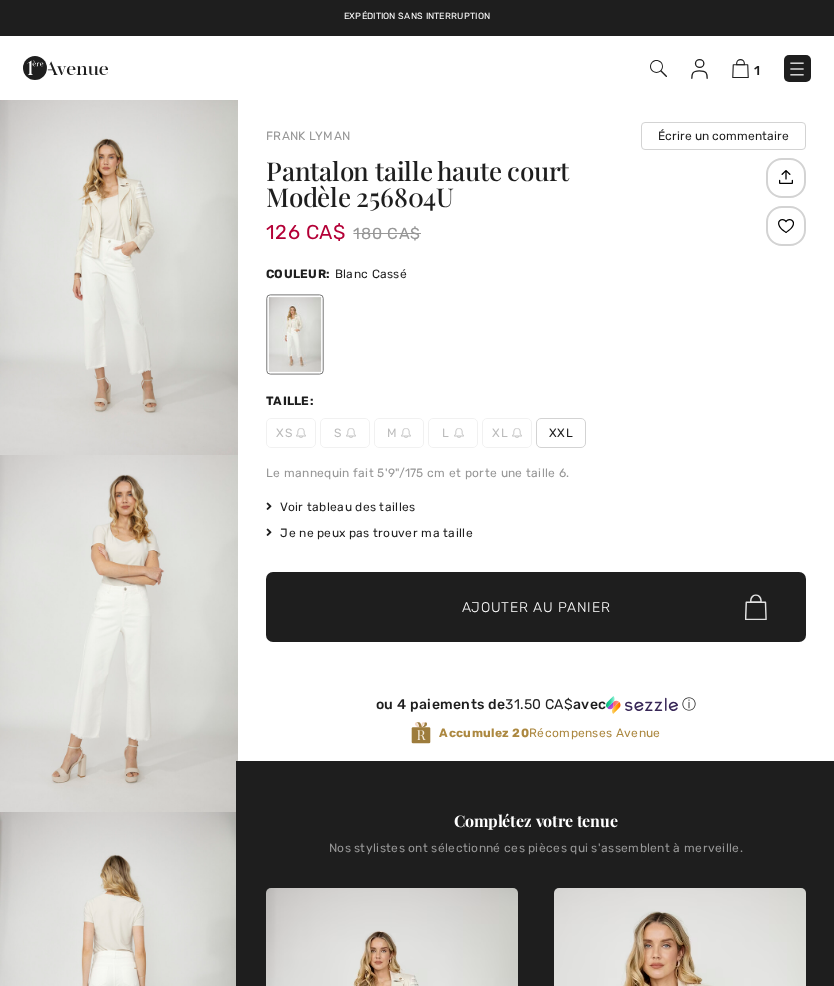 checkbox on "true" 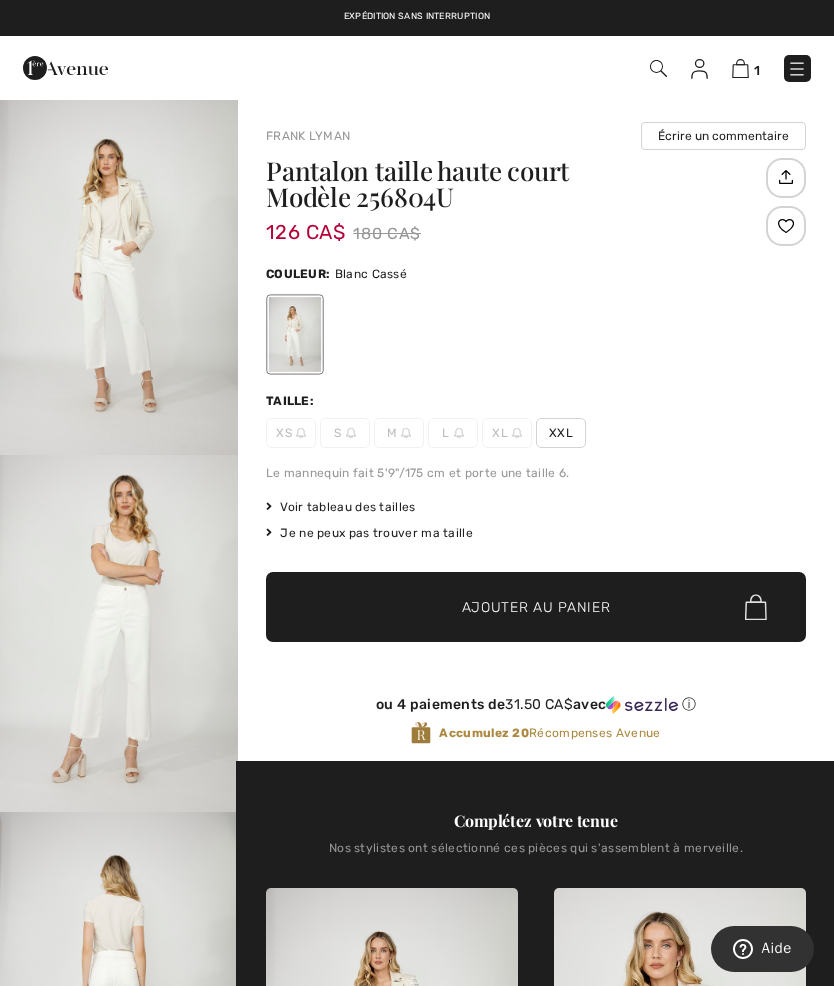 scroll, scrollTop: 0, scrollLeft: 0, axis: both 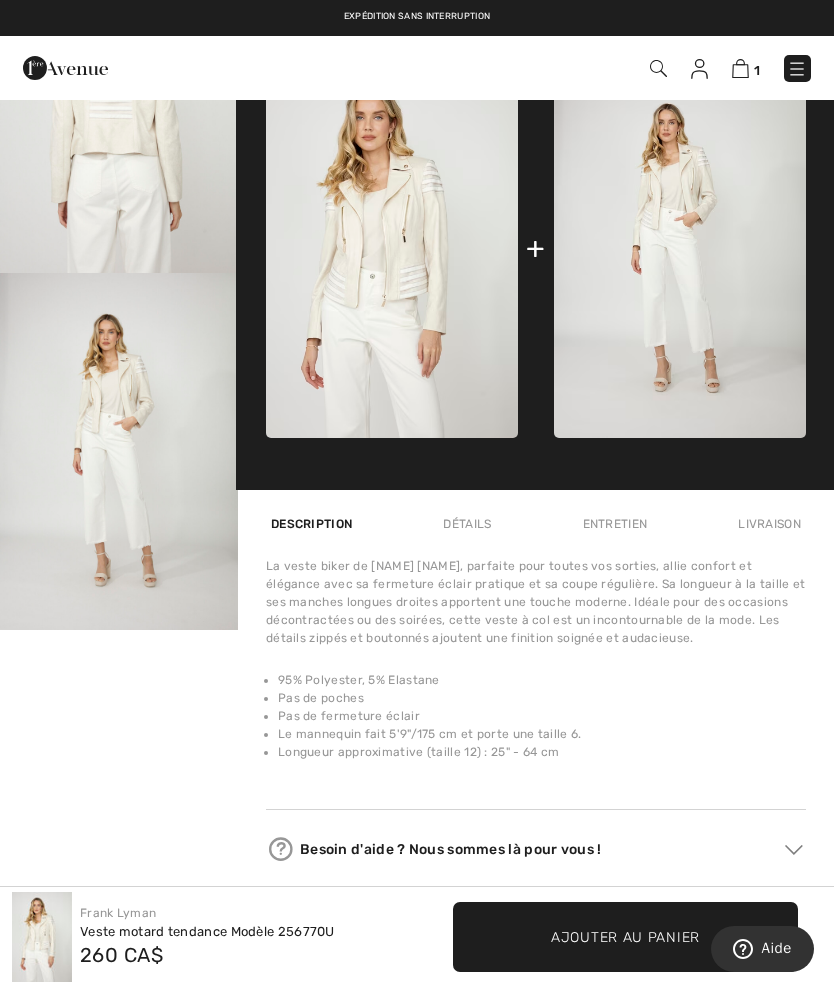 click at bounding box center [392, 249] 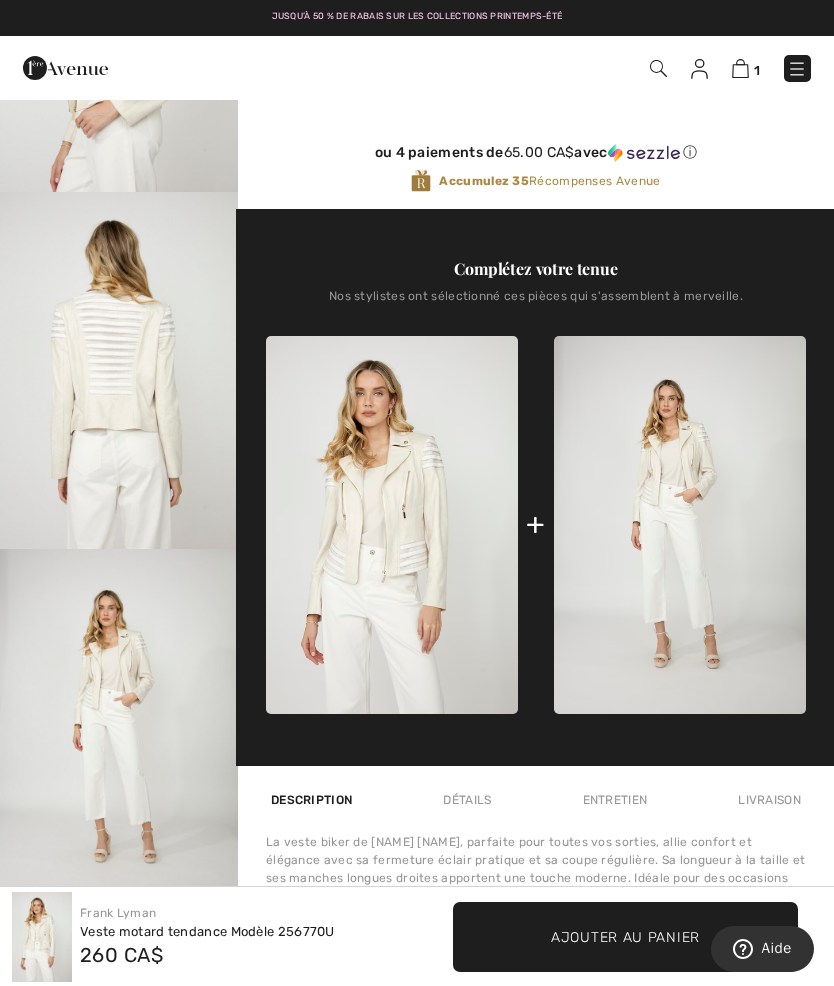 scroll, scrollTop: 606, scrollLeft: 0, axis: vertical 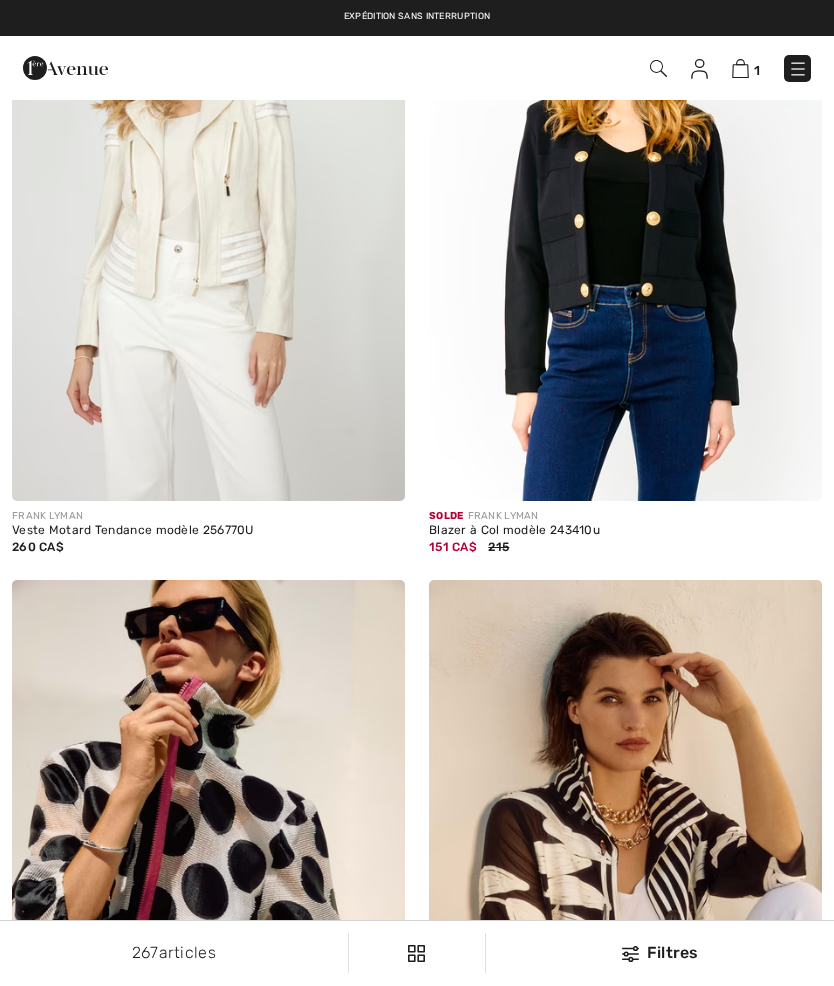 checkbox on "true" 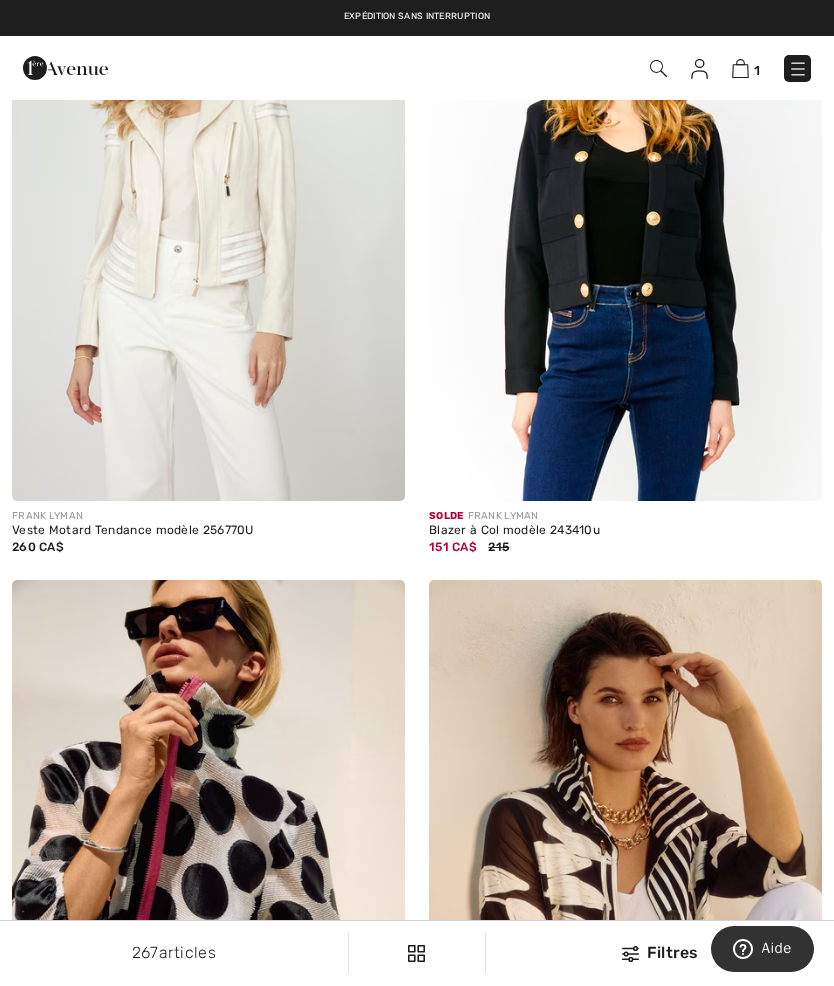 click on "Veste Motard Tendance modèle 256770U" at bounding box center (208, 531) 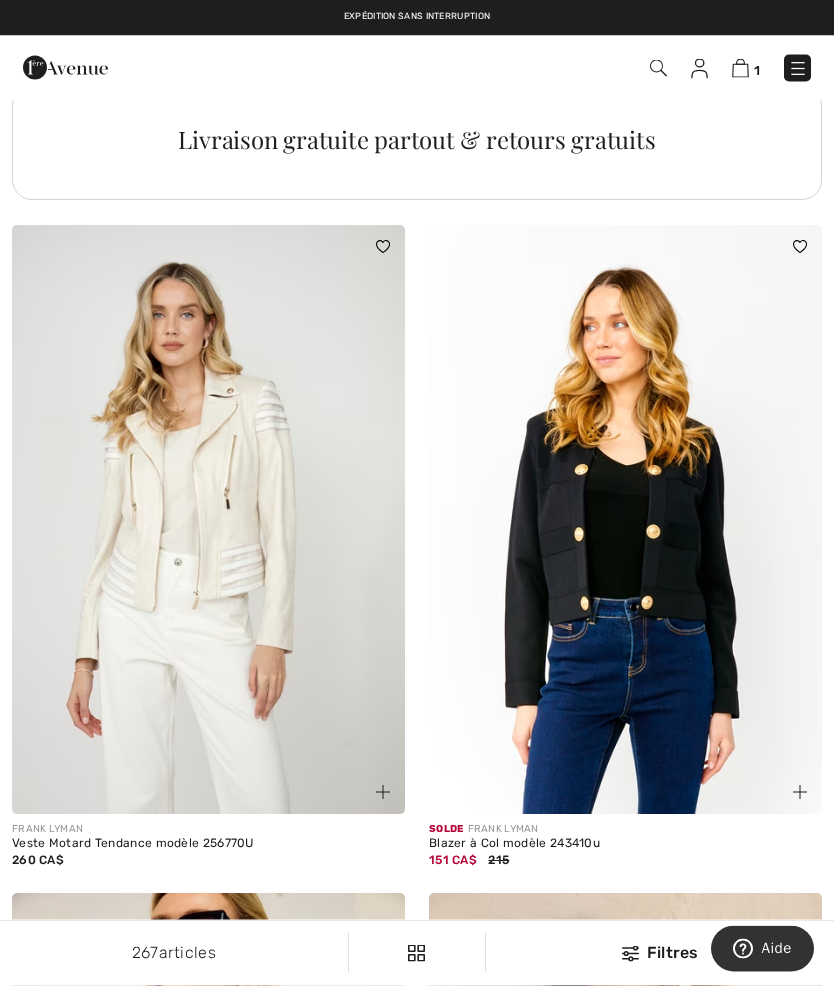 scroll, scrollTop: 8557, scrollLeft: 0, axis: vertical 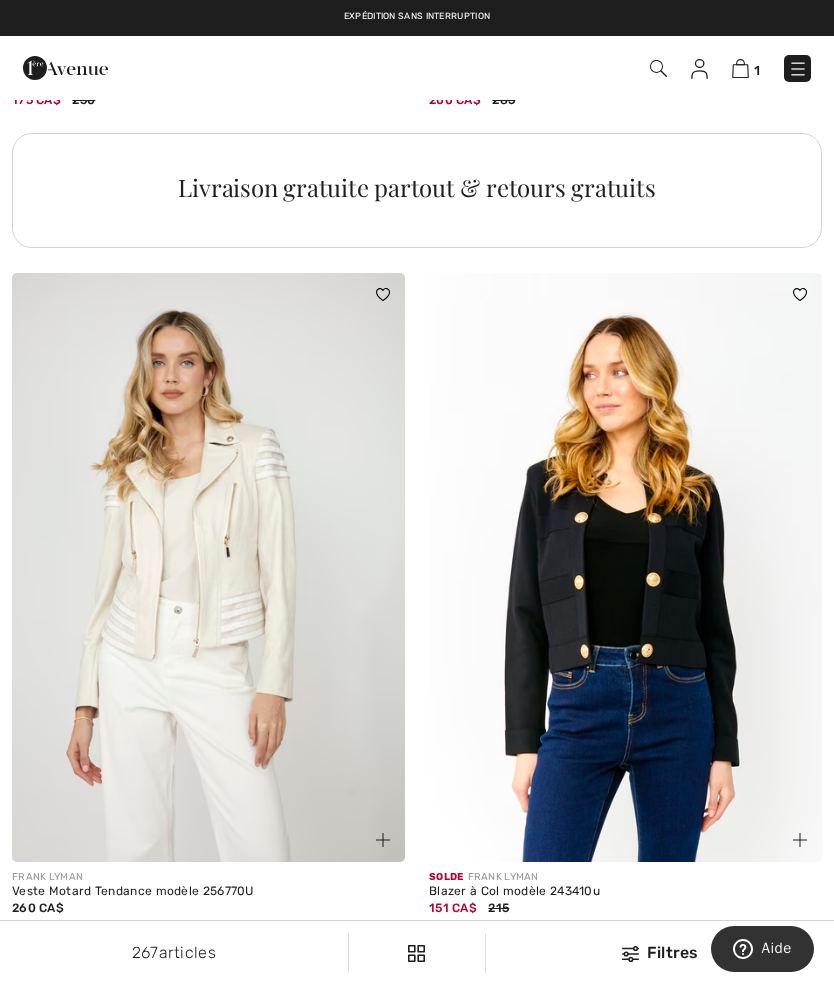 click at bounding box center (208, 568) 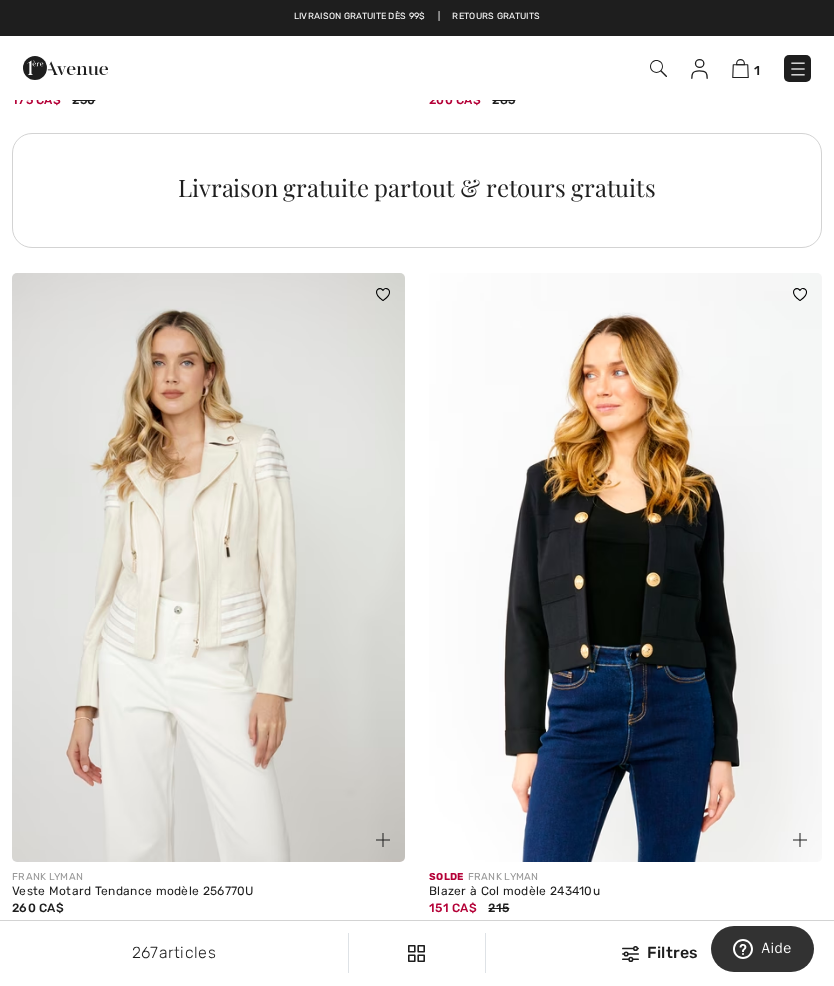 click at bounding box center (208, 568) 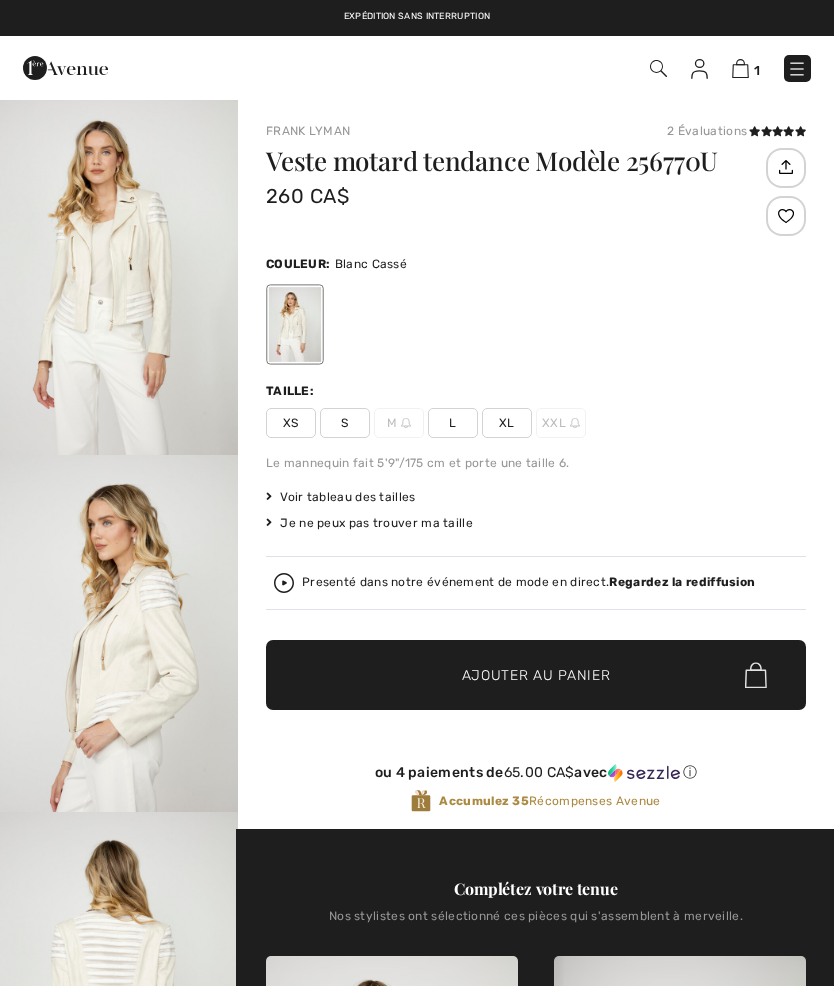 checkbox on "true" 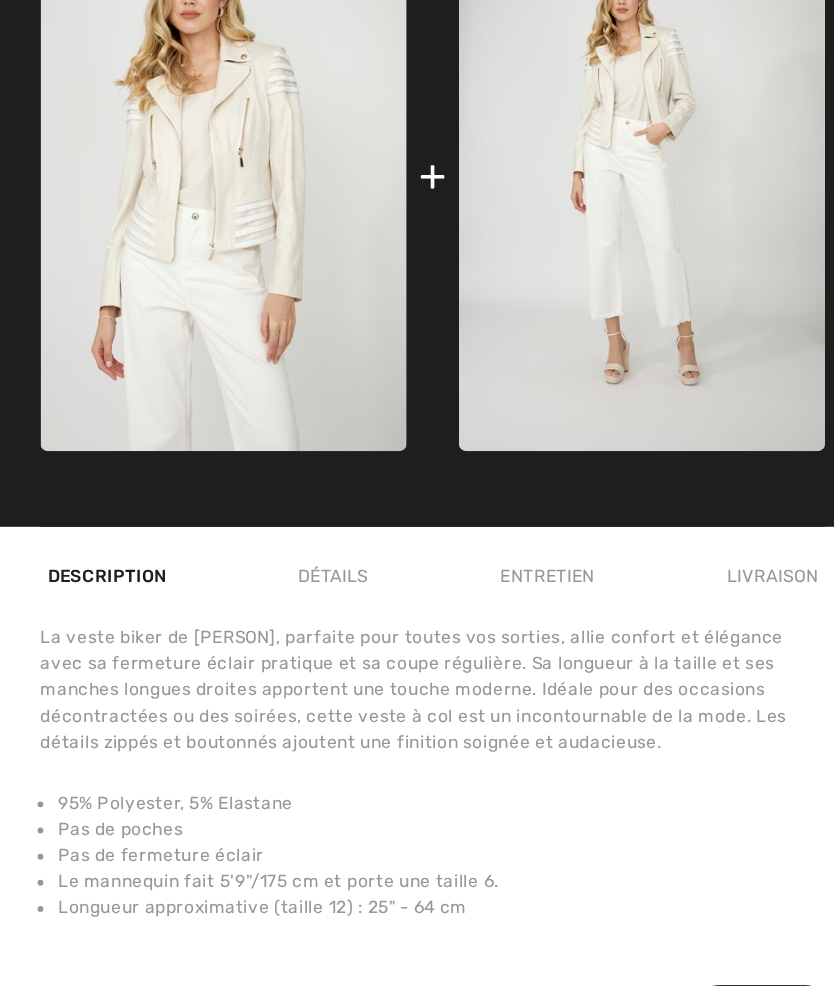 scroll, scrollTop: 857, scrollLeft: 0, axis: vertical 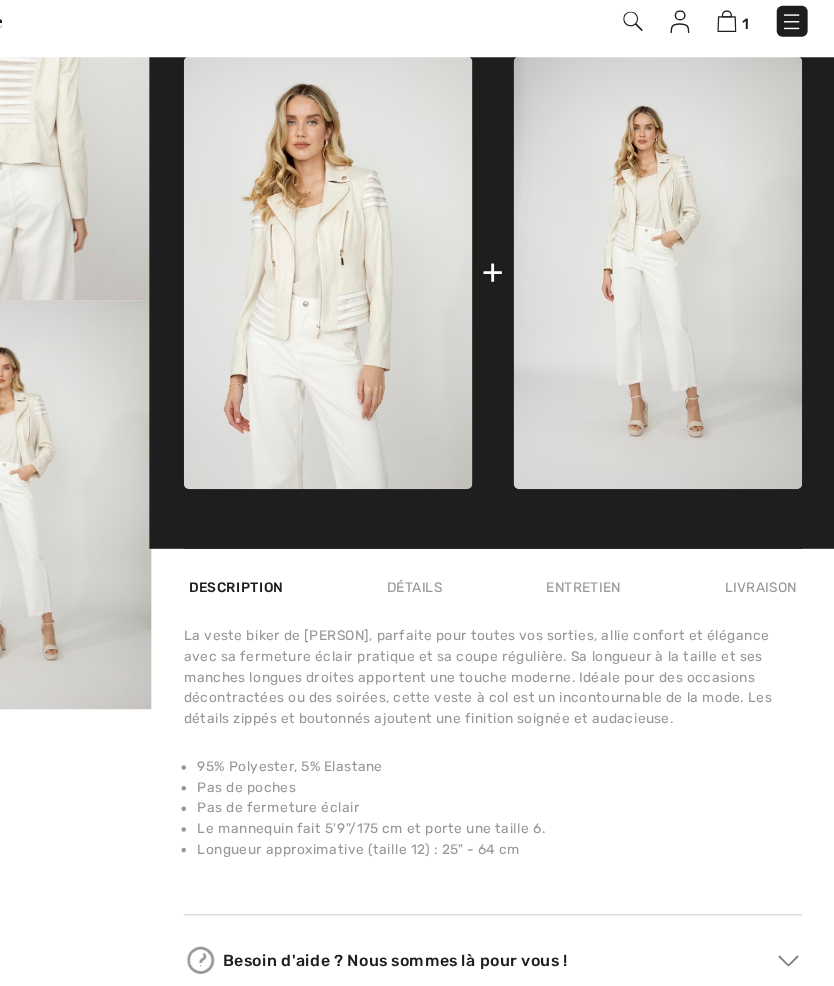 click at bounding box center (680, 288) 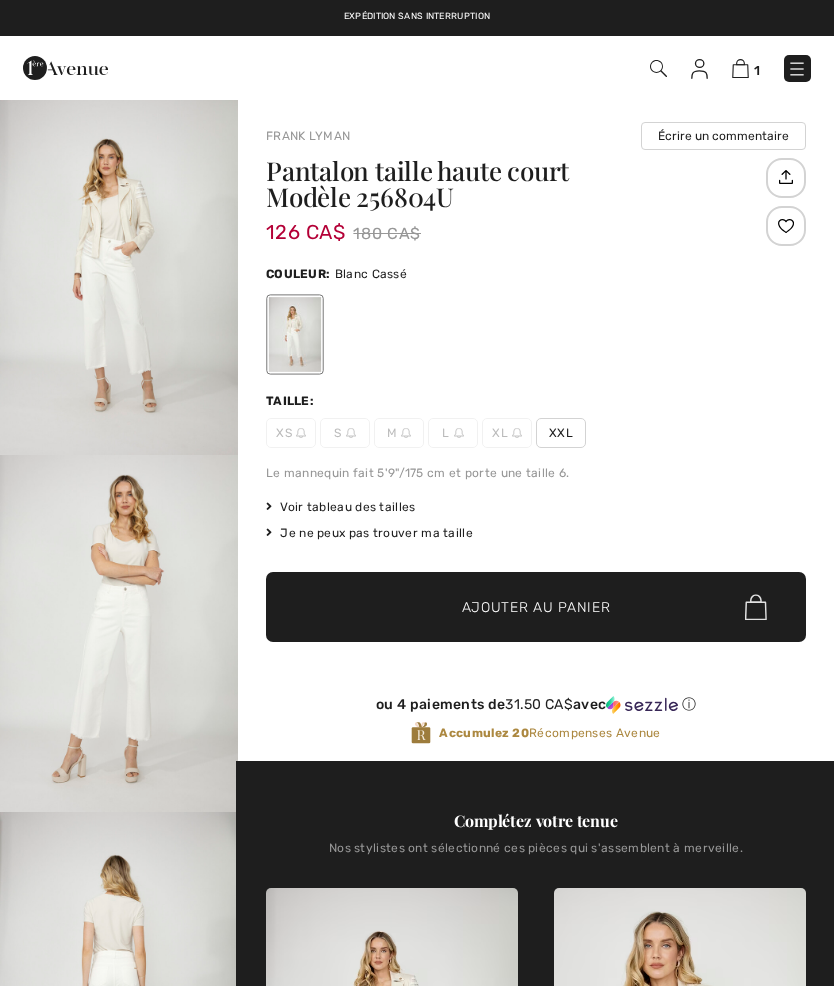 checkbox on "true" 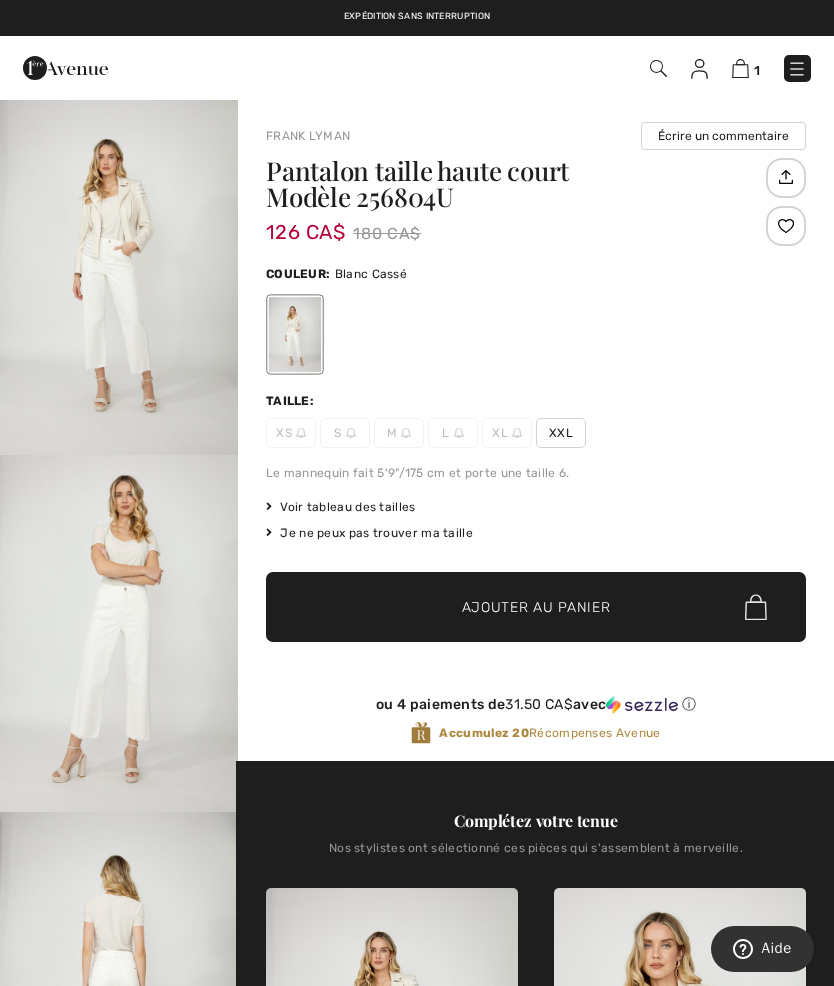 click at bounding box center [797, 69] 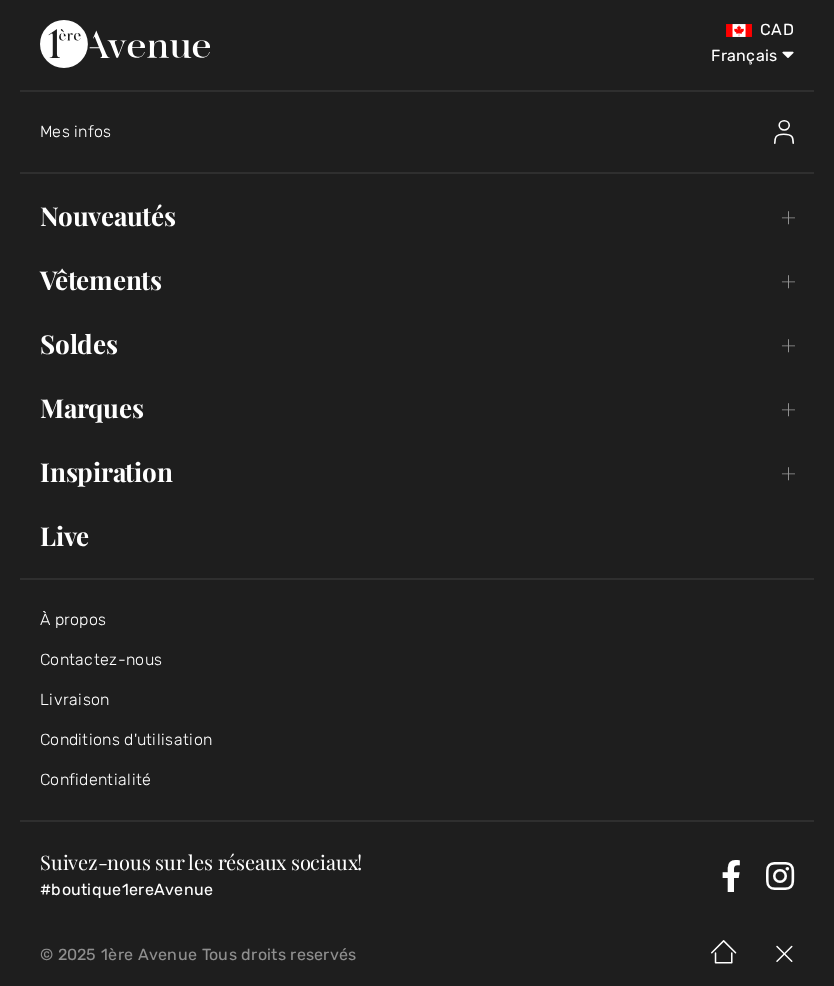 click on "Vêtements Toggle submenu" at bounding box center [417, 280] 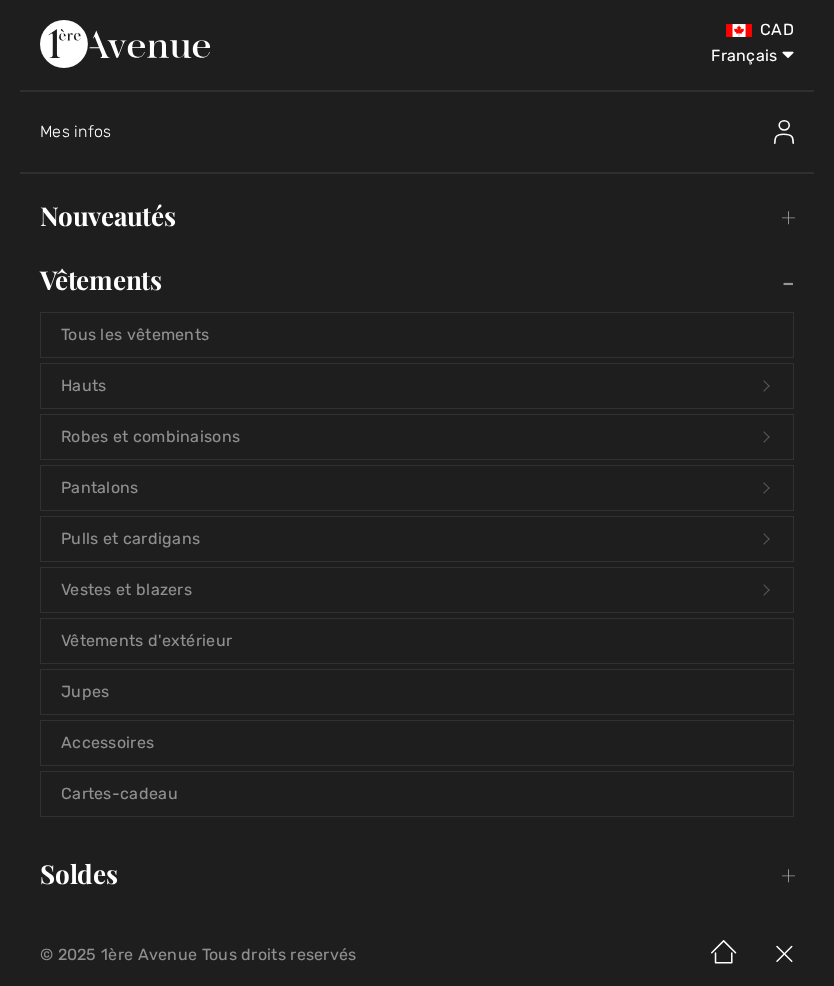 click on "Pantalons Open submenu" at bounding box center [417, 488] 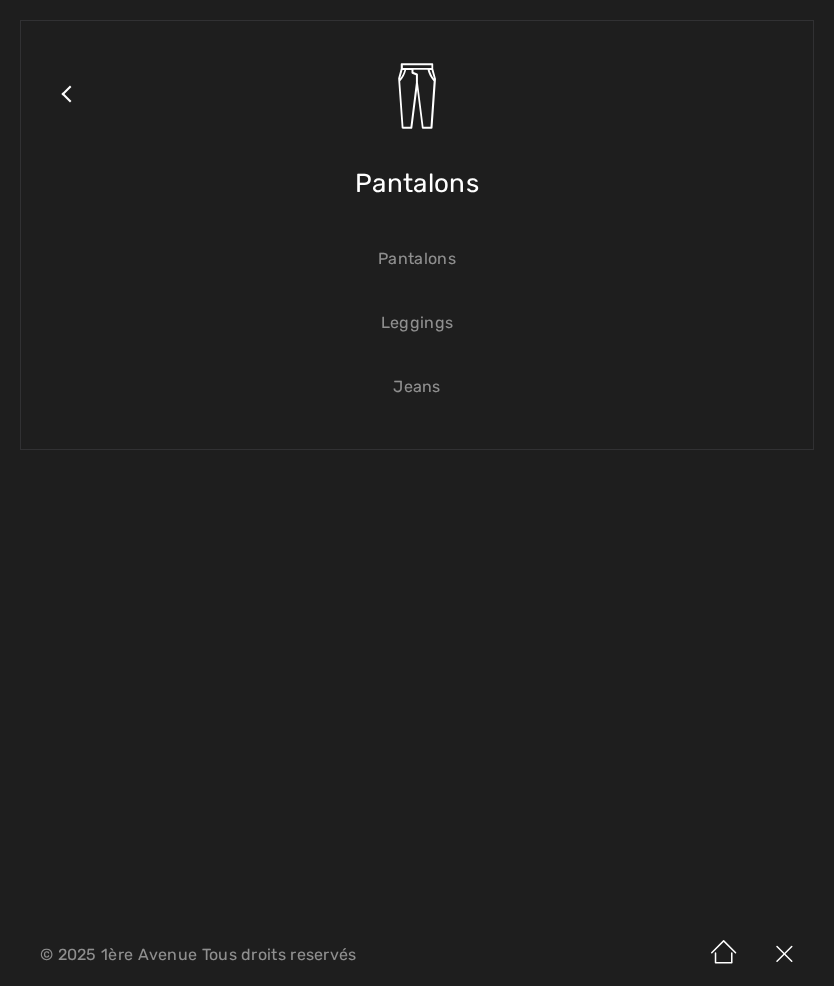 click on "Jeans" at bounding box center (417, 387) 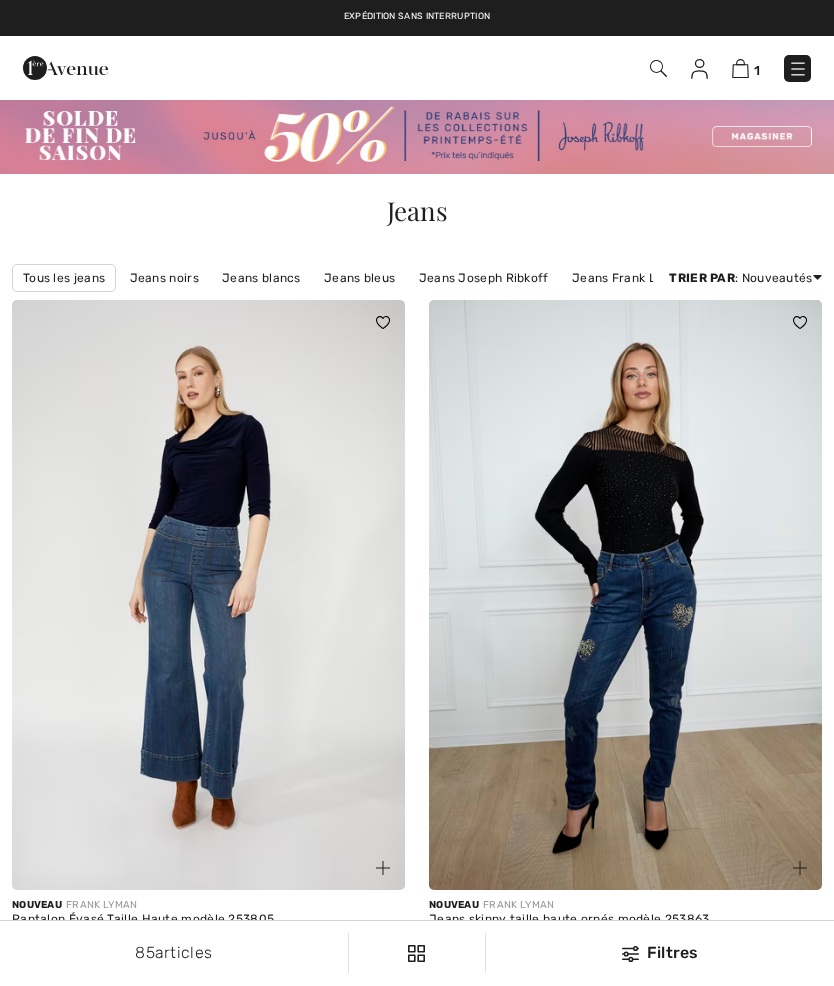 checkbox on "true" 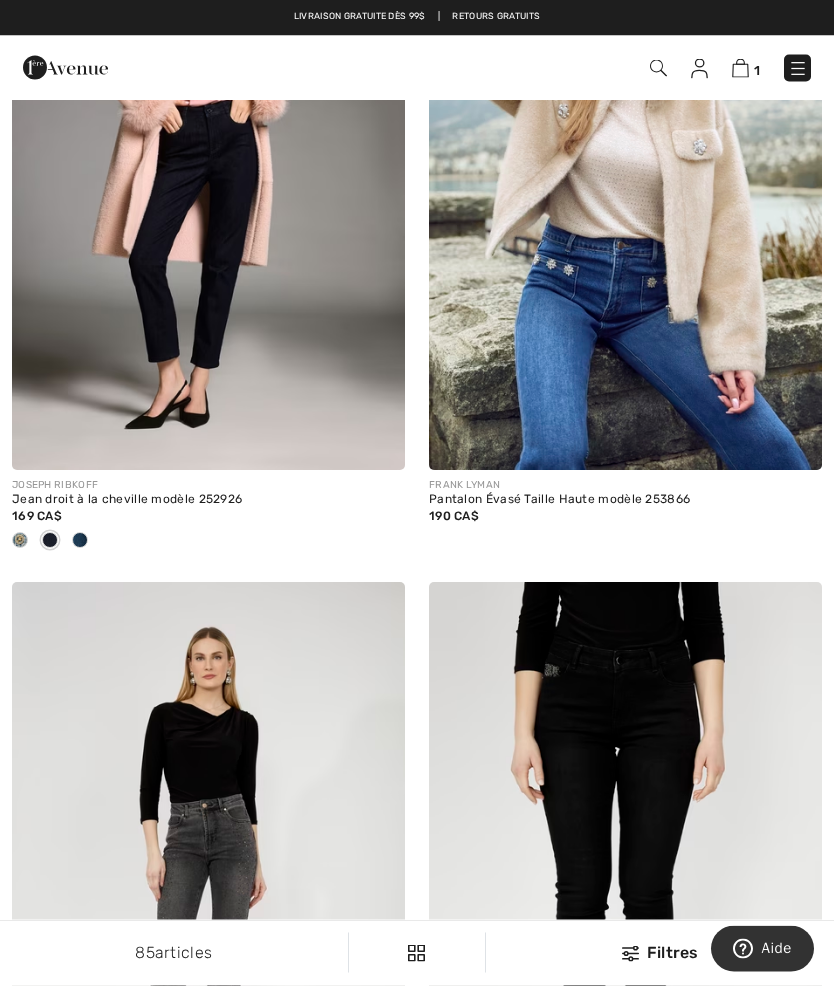 scroll, scrollTop: 4602, scrollLeft: 0, axis: vertical 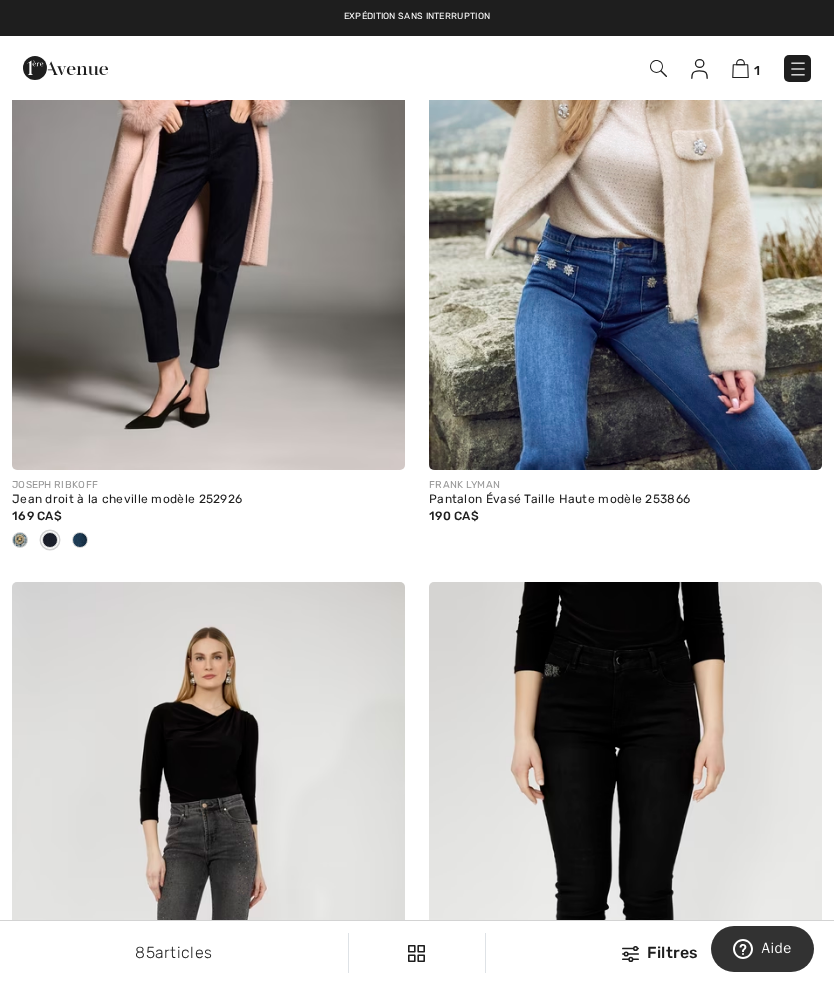 click at bounding box center [625, 176] 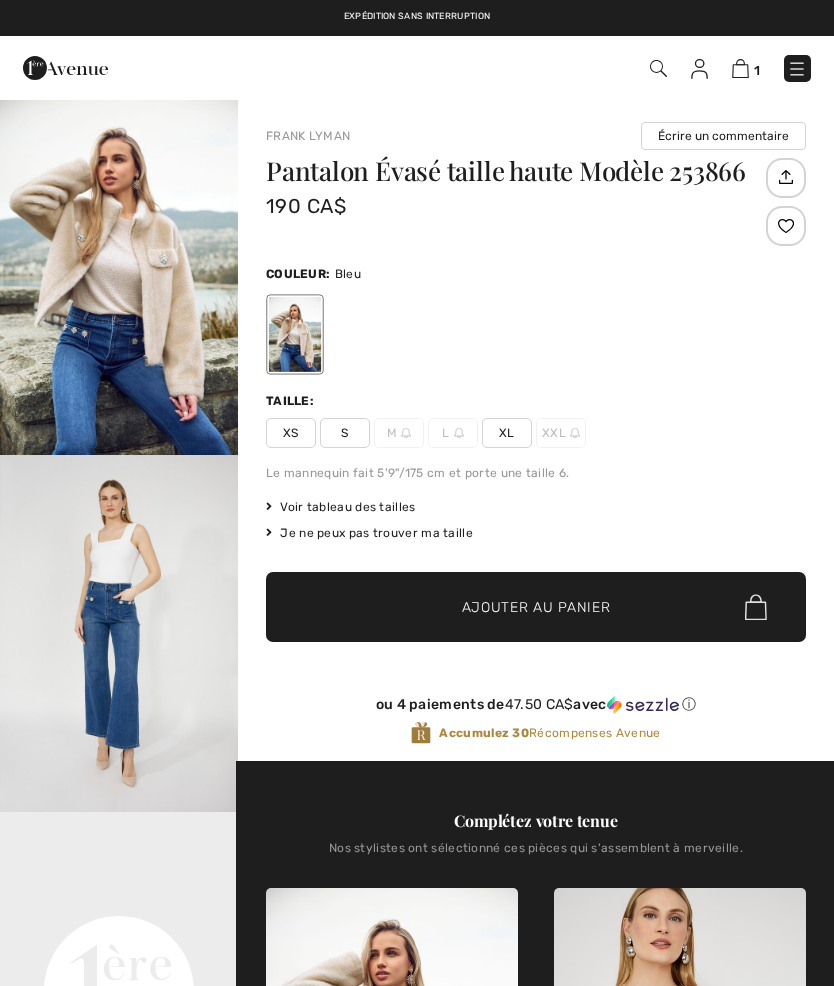 scroll, scrollTop: 0, scrollLeft: 0, axis: both 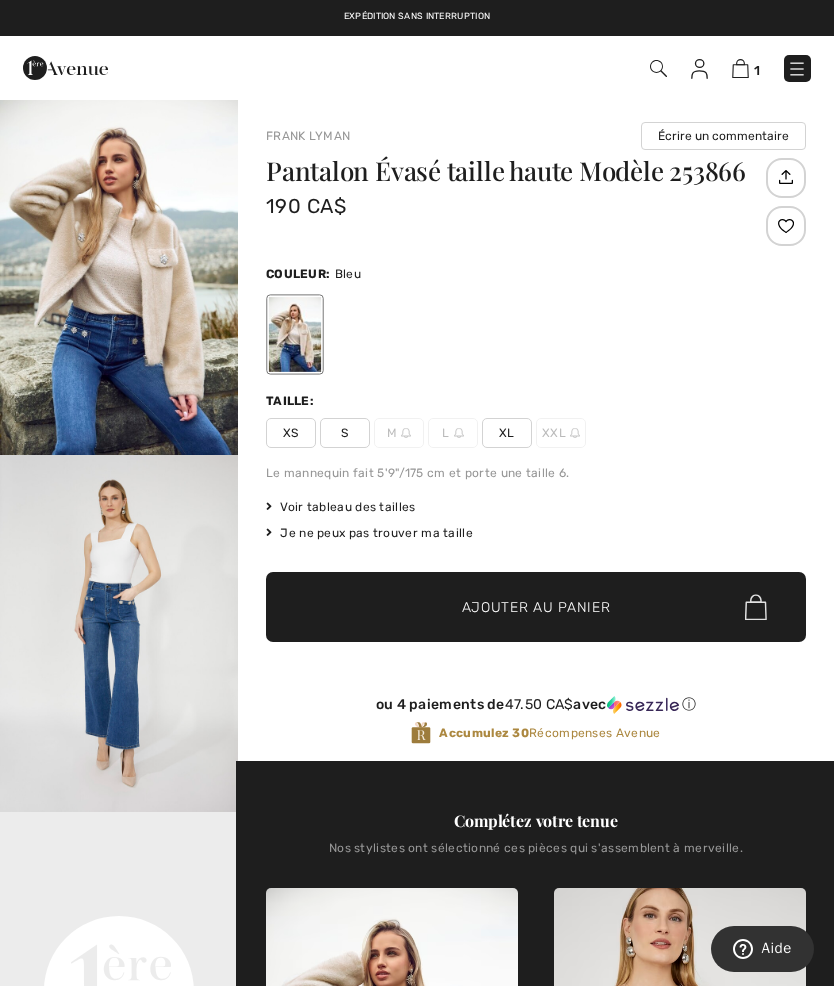 click on "XL" at bounding box center (507, 433) 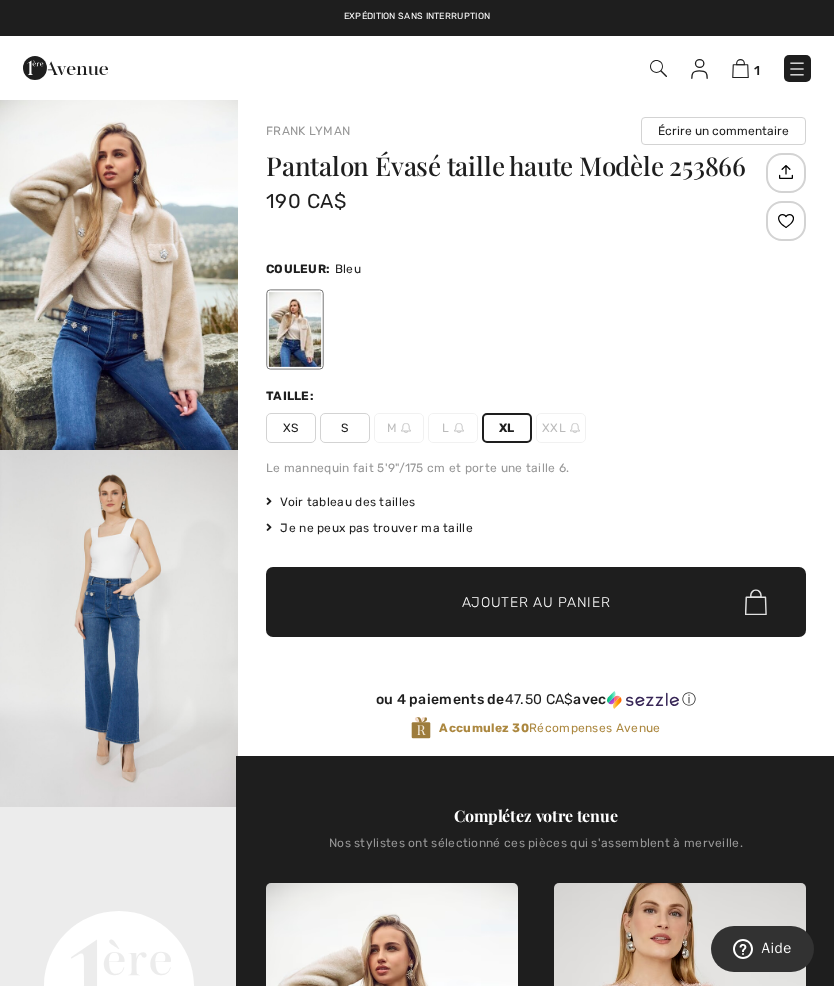 scroll, scrollTop: 0, scrollLeft: 0, axis: both 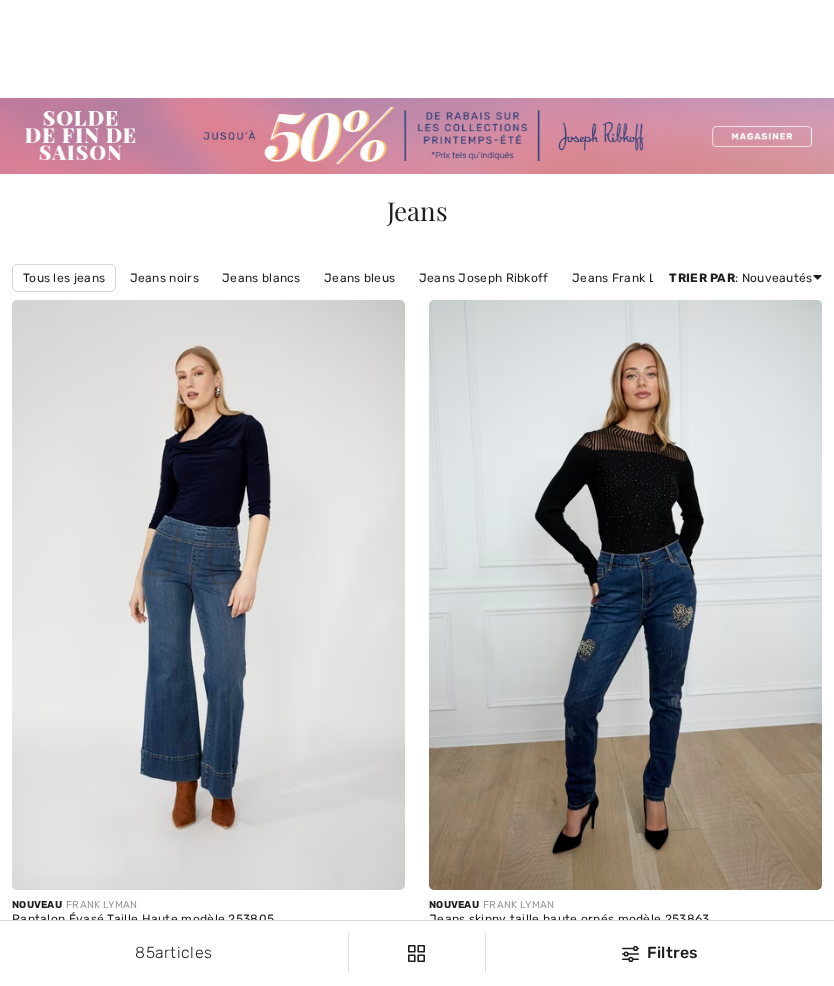 checkbox on "true" 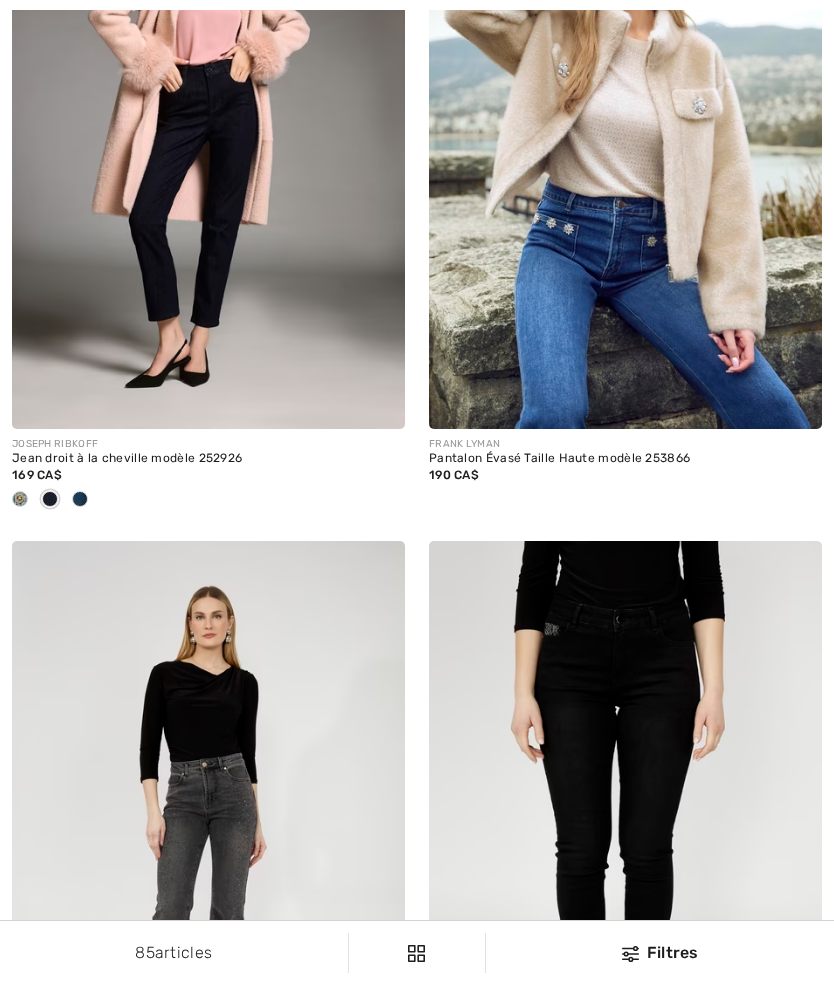 scroll, scrollTop: 0, scrollLeft: 0, axis: both 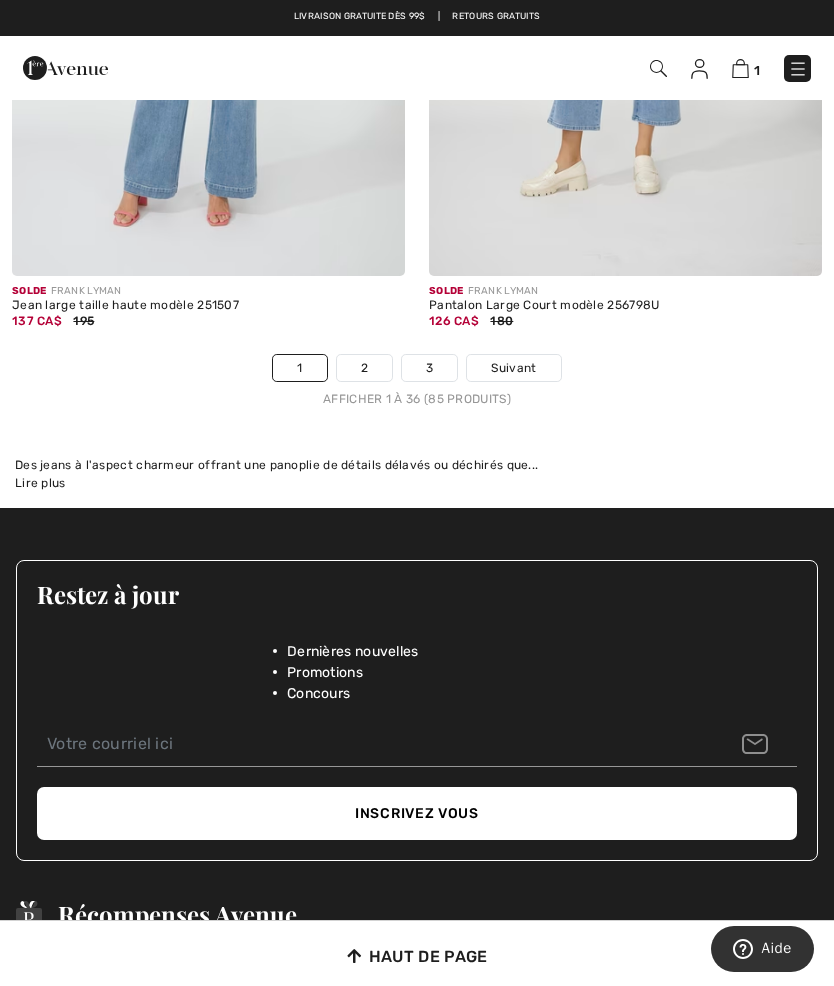 click on "Restez à jour
Dernières nouvelles
Promotions
Concours" at bounding box center [417, 631] 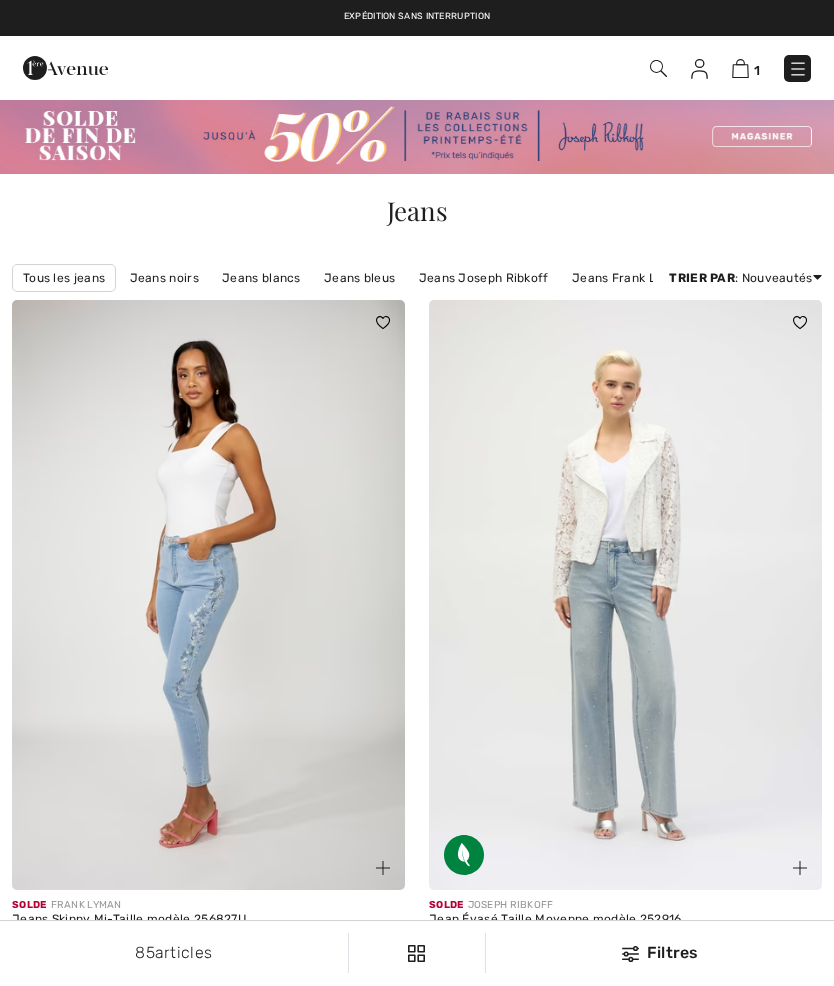 checkbox on "true" 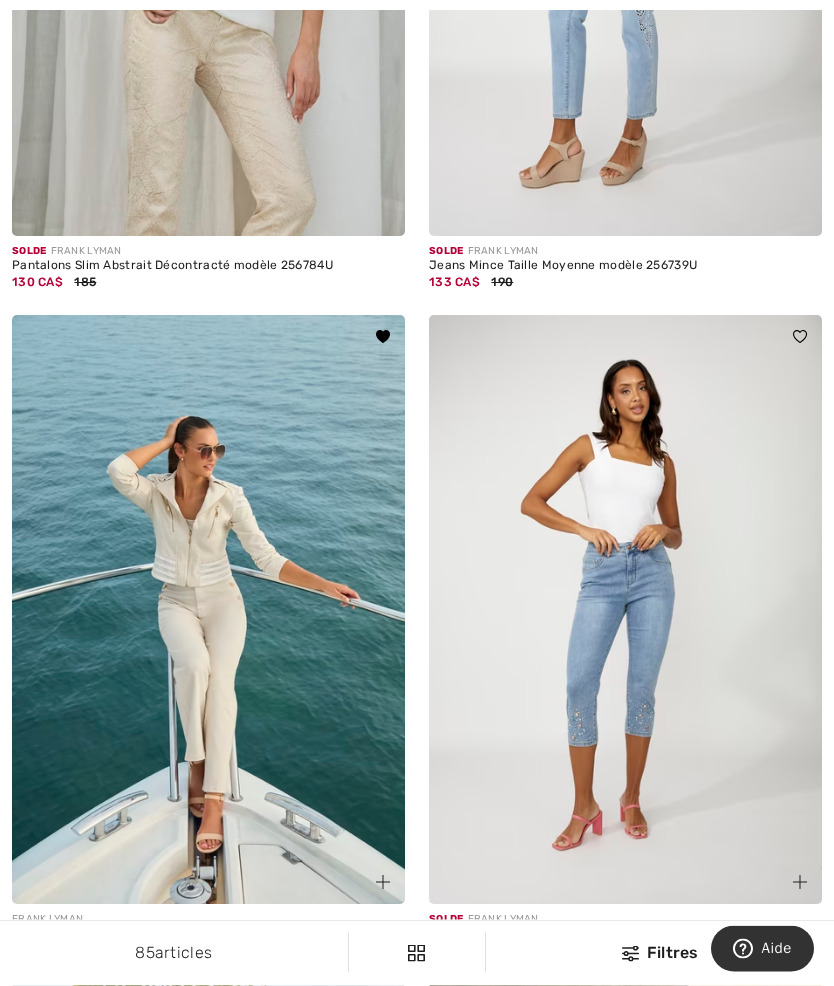 scroll, scrollTop: 2692, scrollLeft: 0, axis: vertical 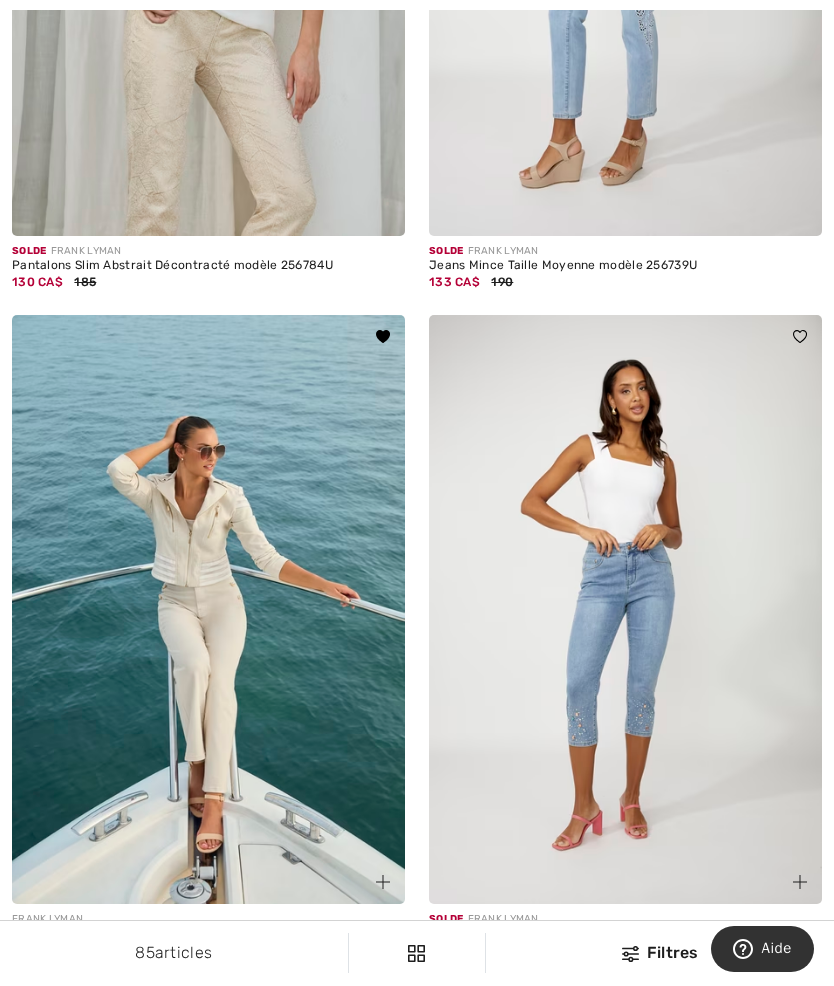 click at bounding box center (208, 610) 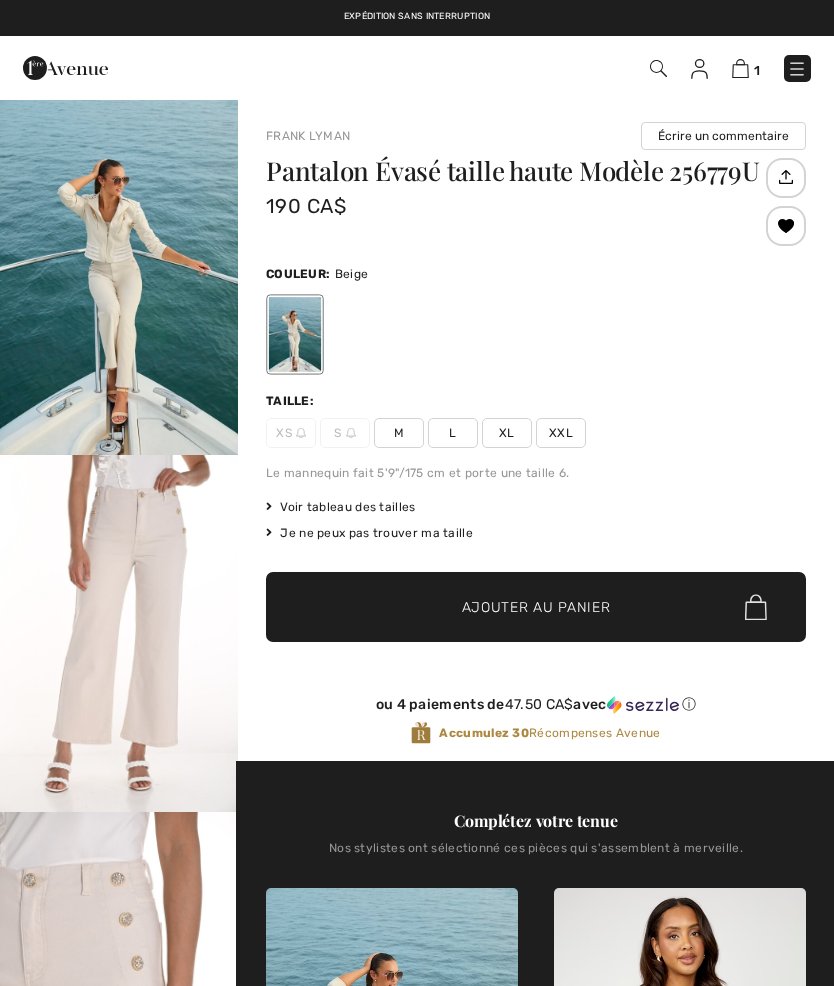 scroll, scrollTop: 0, scrollLeft: 0, axis: both 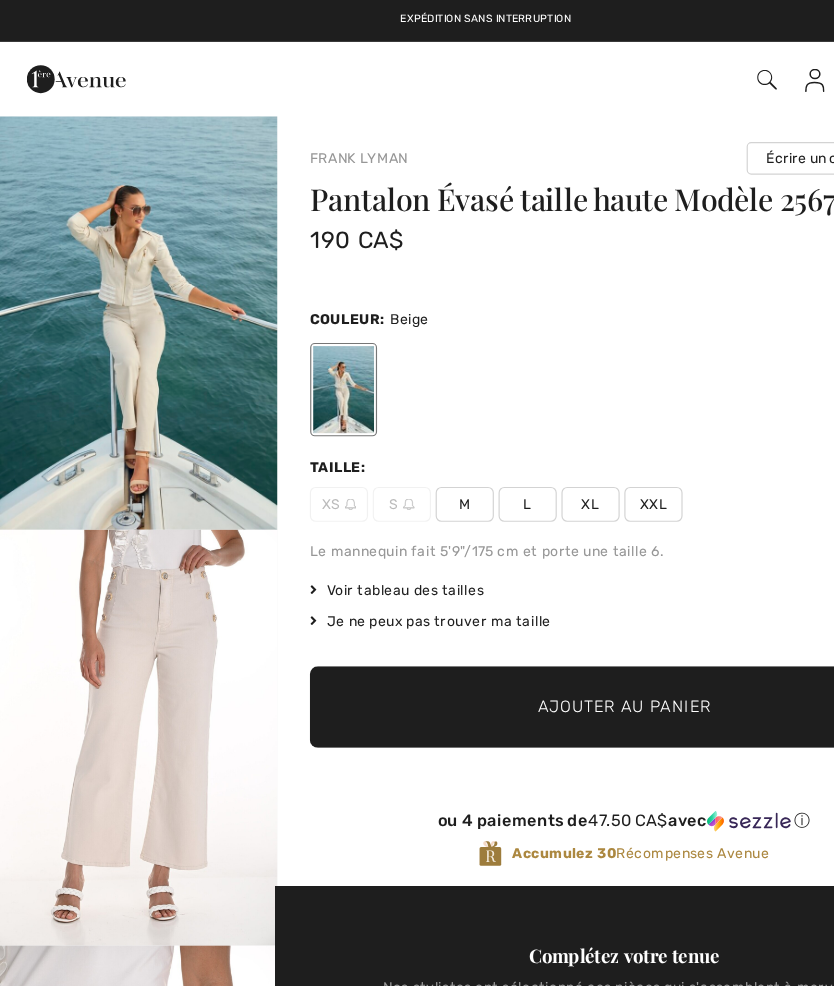 click on "Taille:" at bounding box center (536, 401) 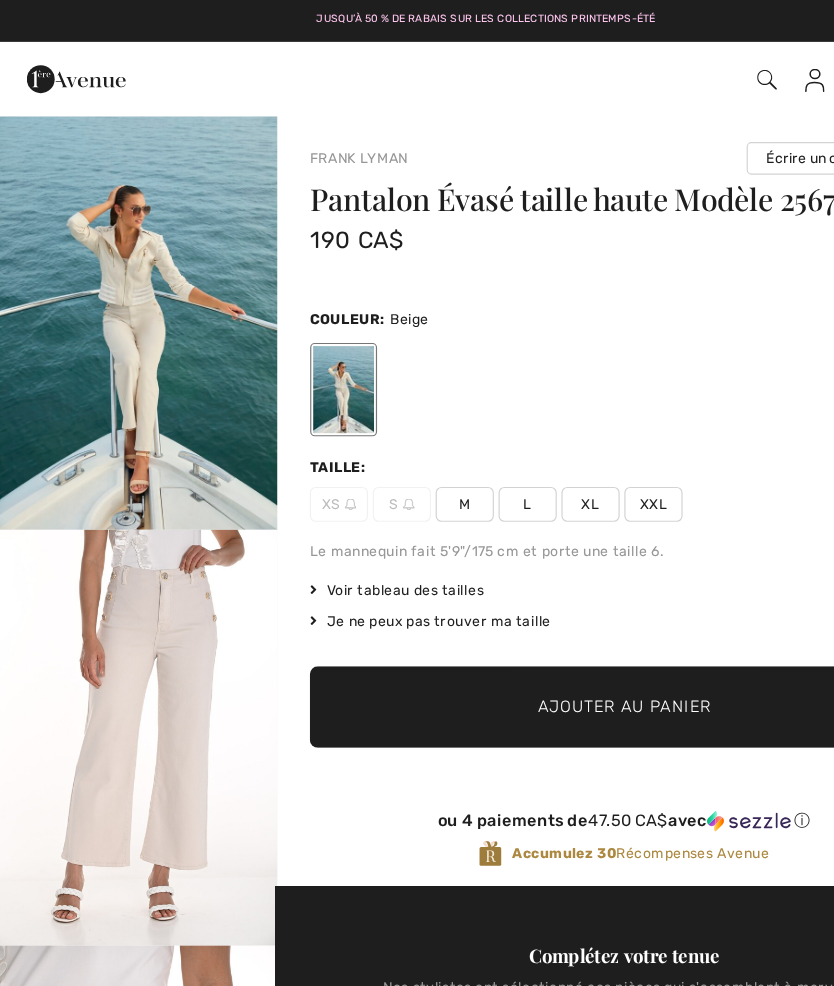 click at bounding box center [119, 633] 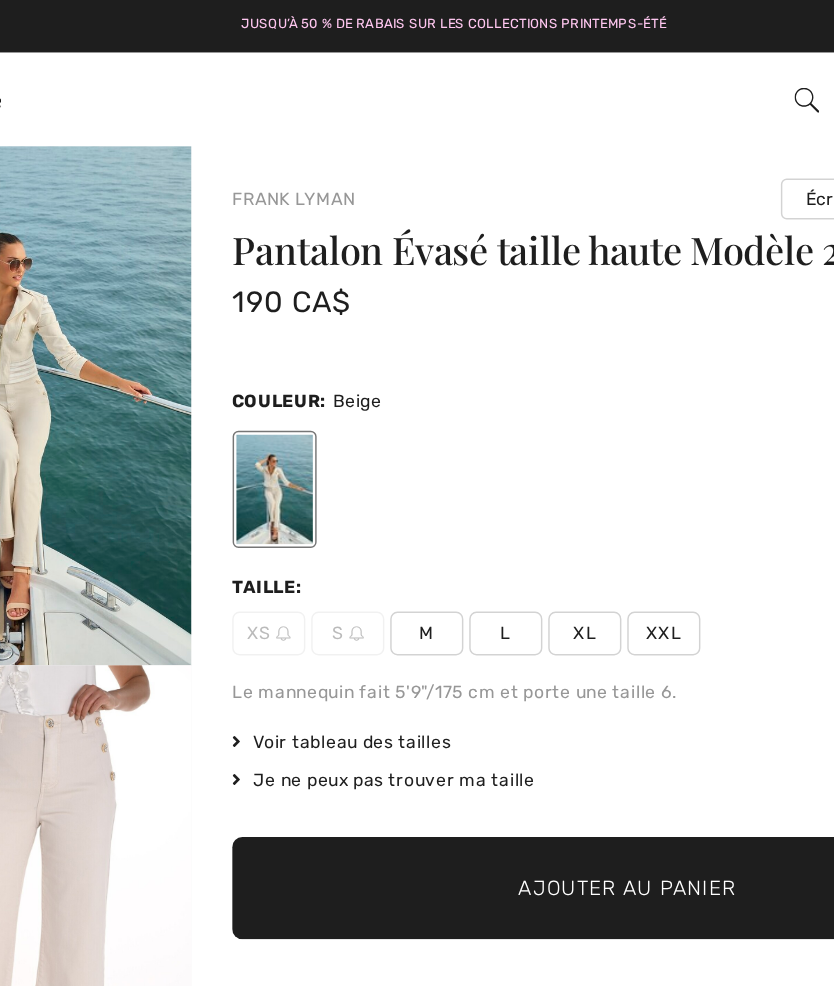 click on "XL" at bounding box center (507, 433) 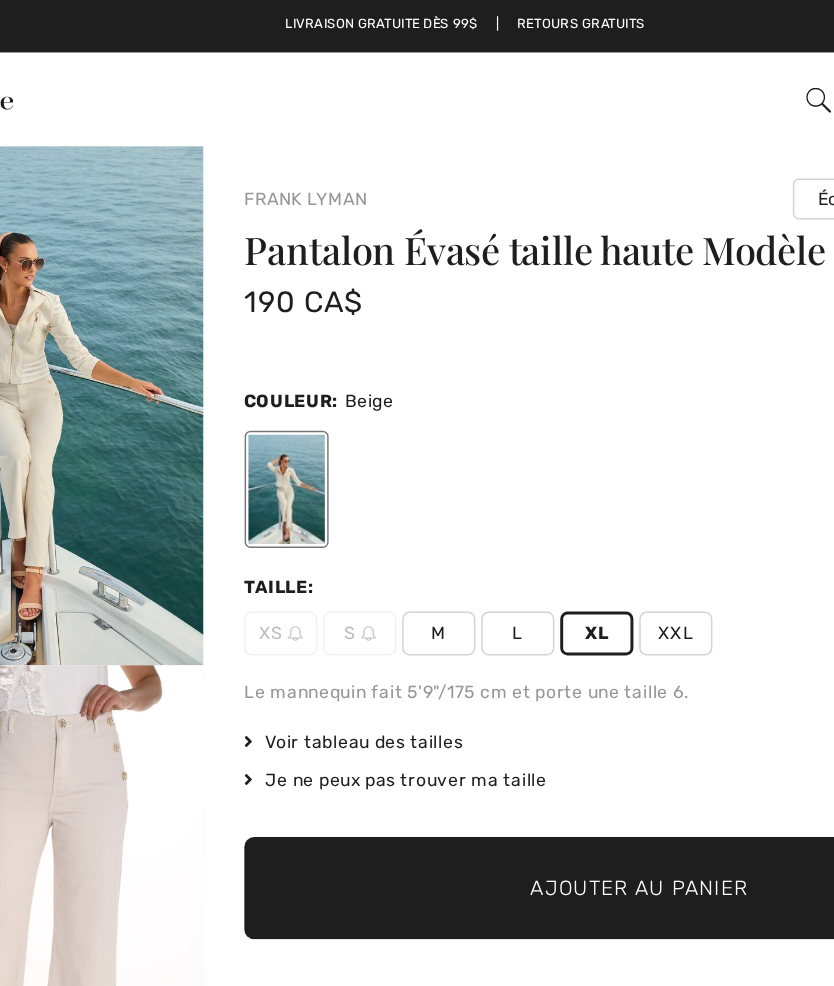 click on "Voir tableau des tailles" at bounding box center (341, 507) 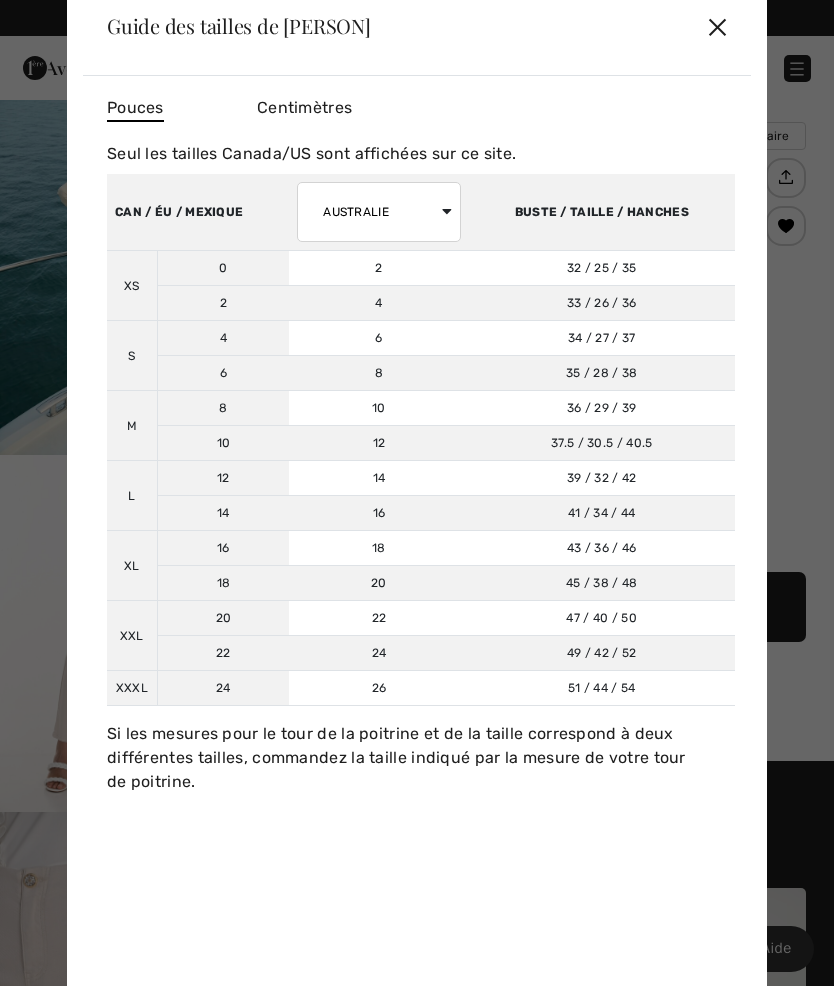 click on "✕" at bounding box center [717, 26] 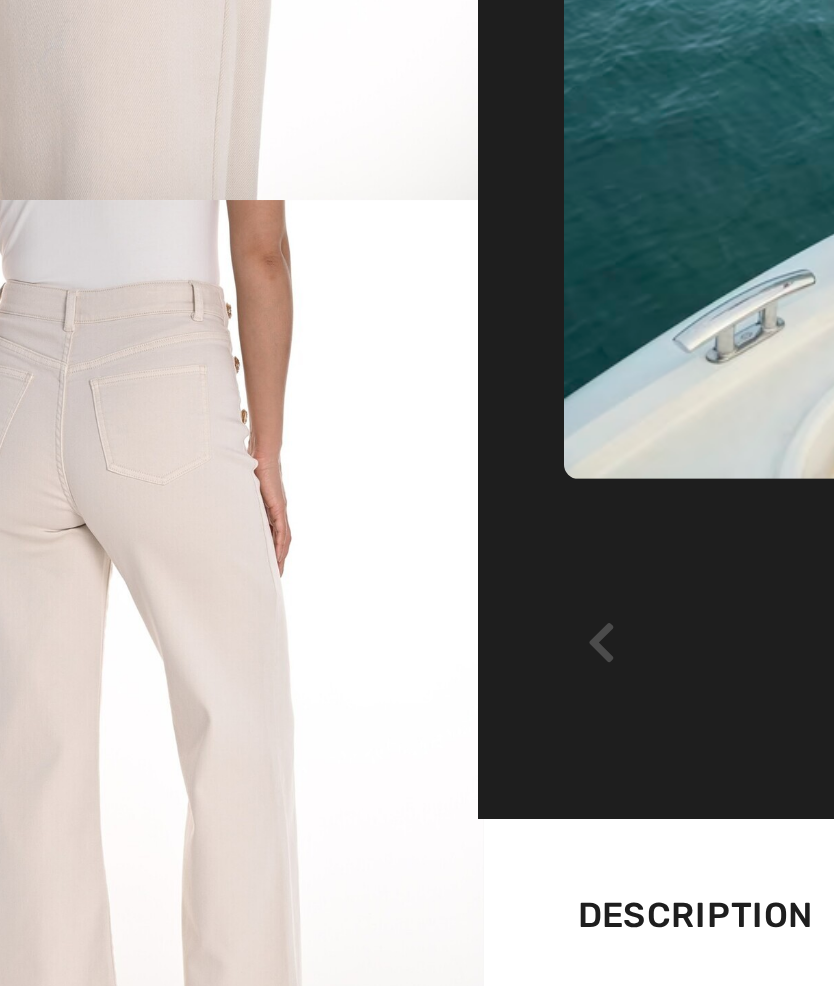 scroll, scrollTop: 840, scrollLeft: 0, axis: vertical 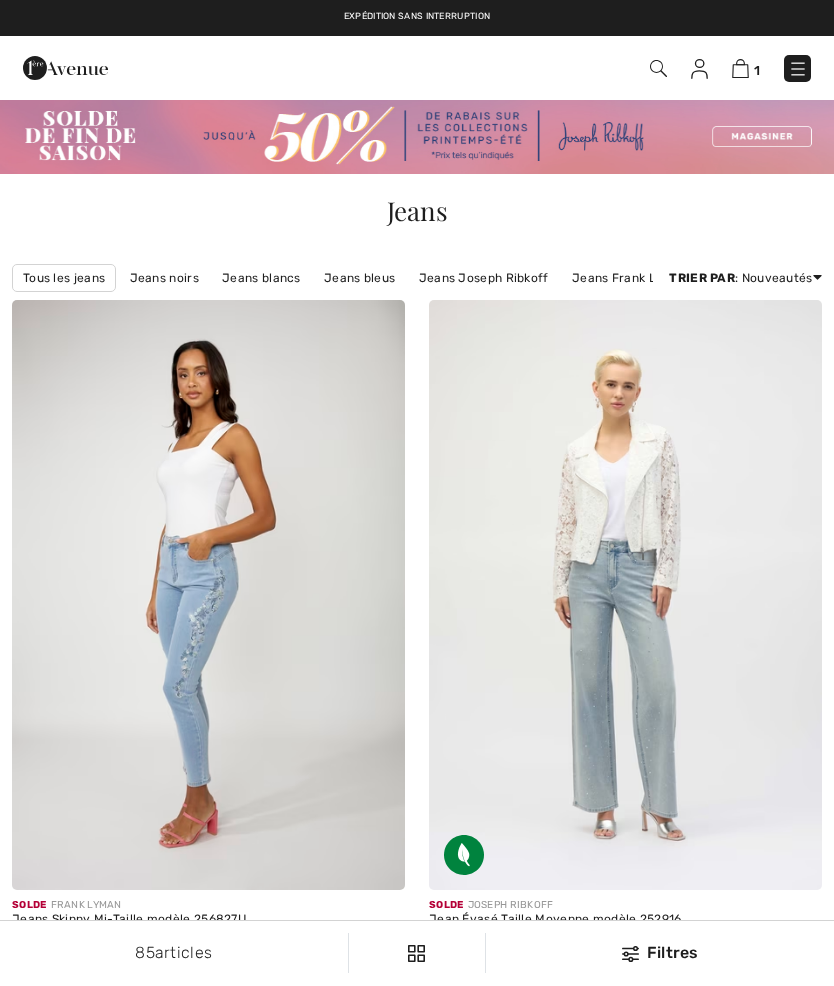 checkbox on "true" 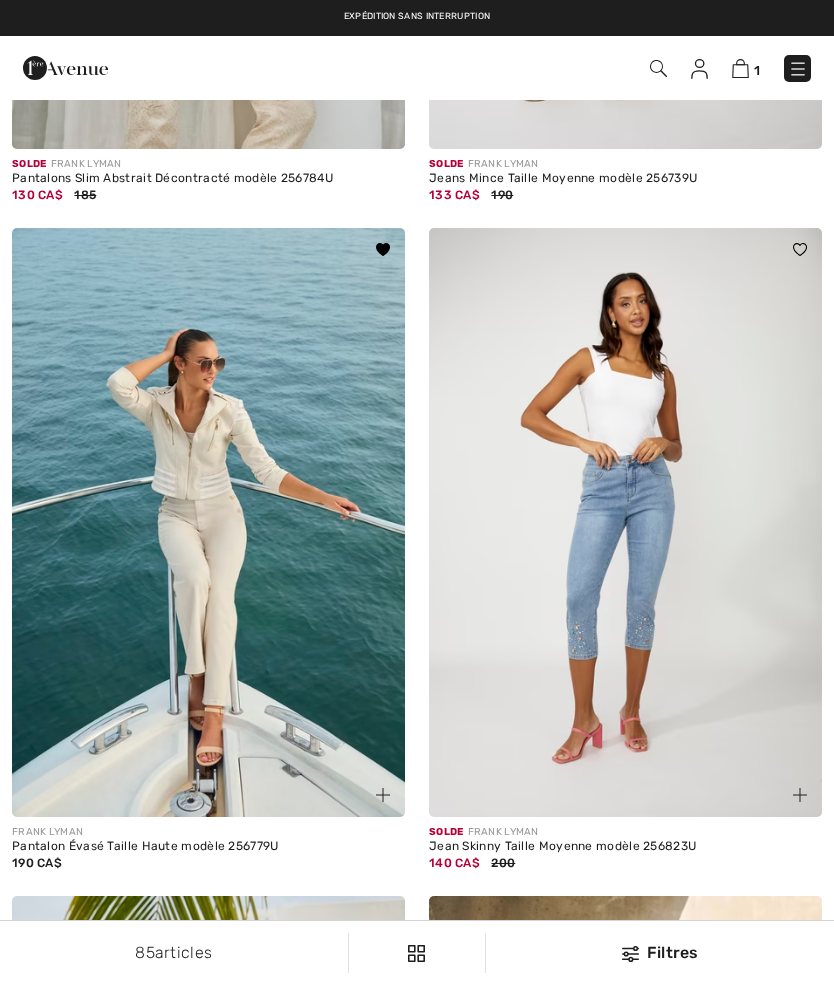 scroll, scrollTop: 0, scrollLeft: 0, axis: both 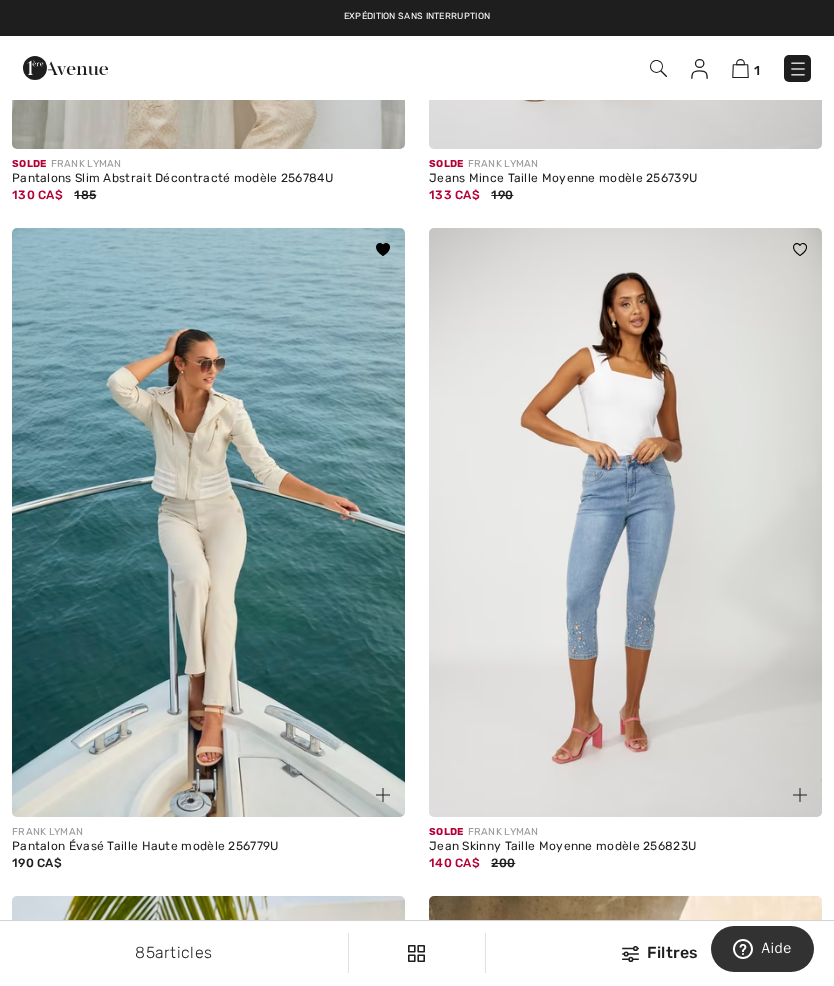 click at bounding box center [208, 523] 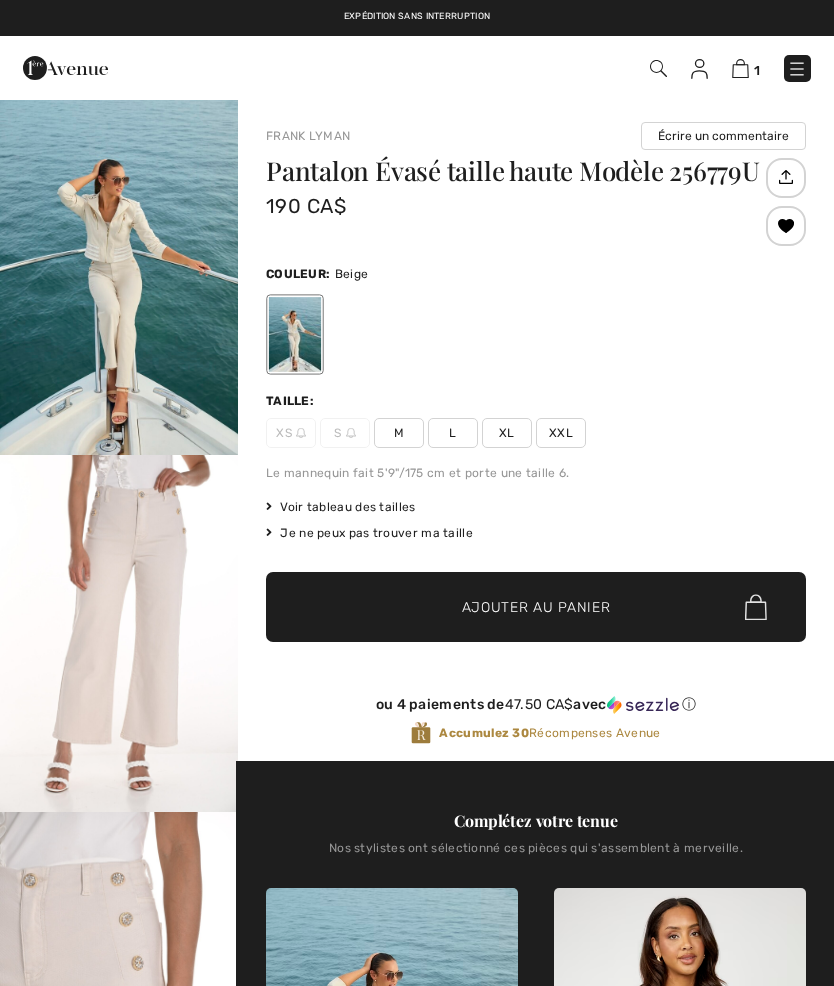 checkbox on "true" 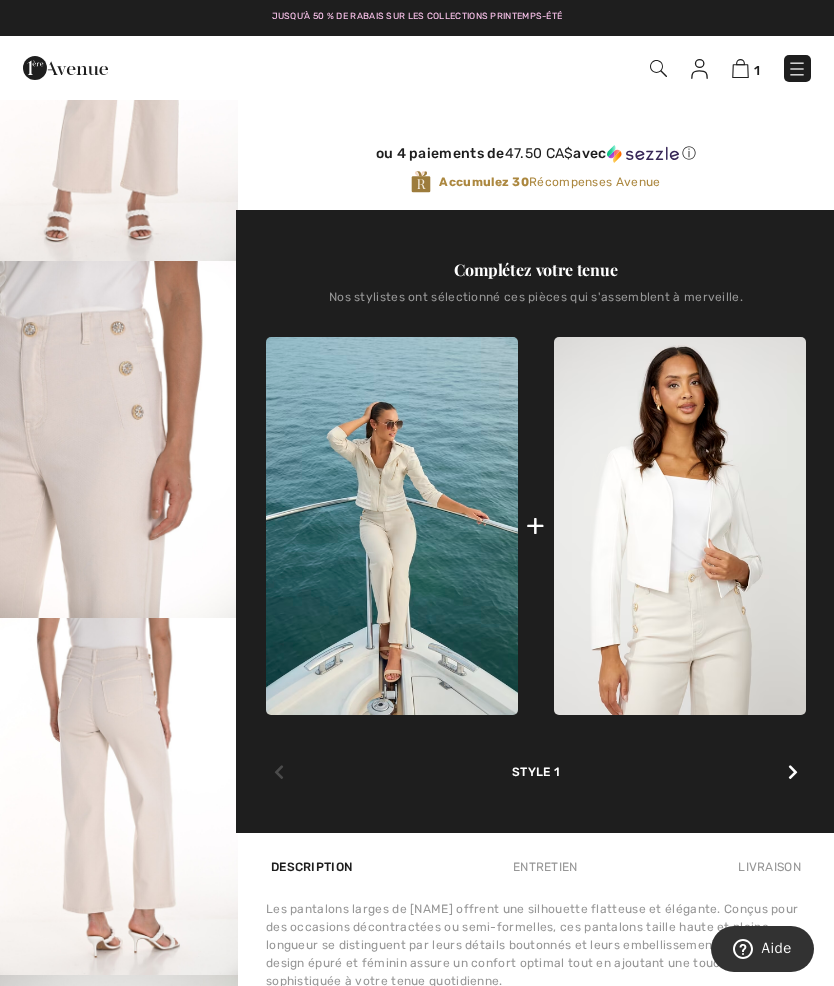 scroll, scrollTop: 585, scrollLeft: 0, axis: vertical 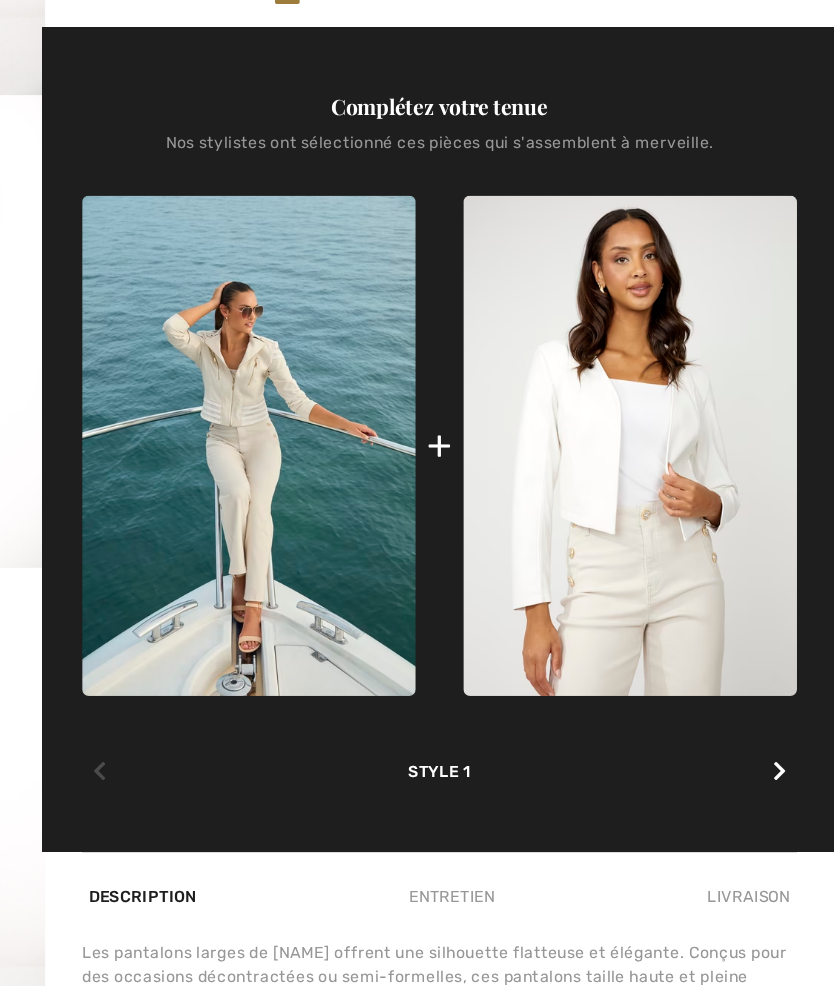 click at bounding box center [680, 492] 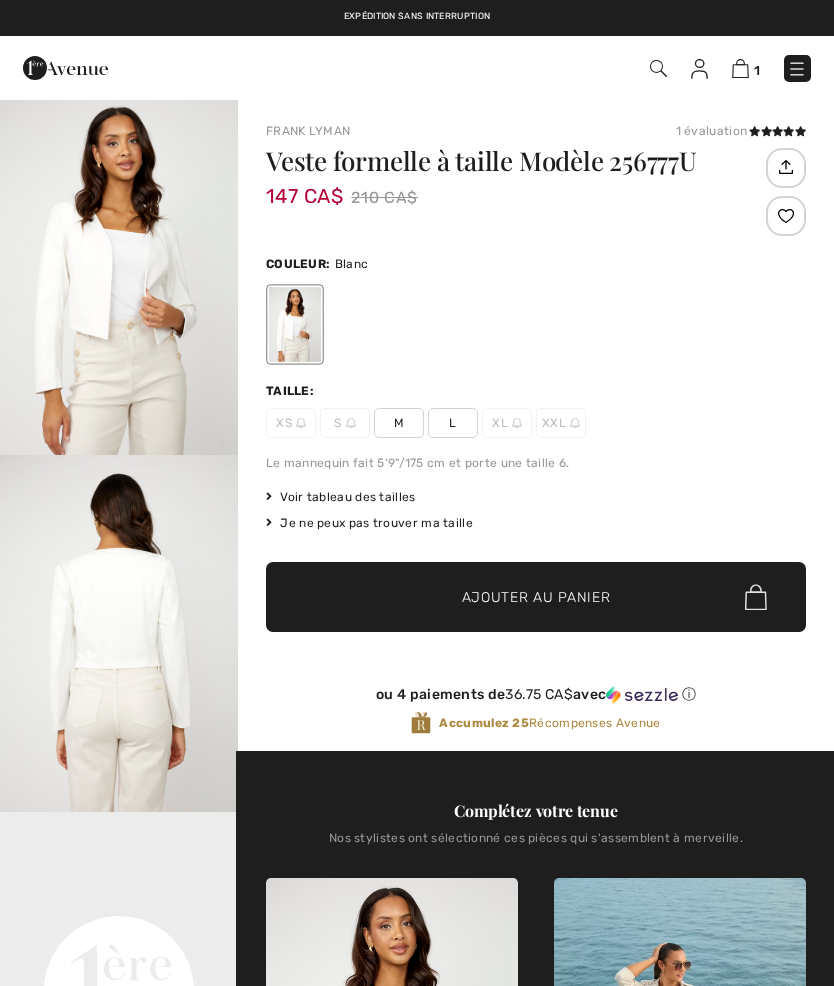 scroll, scrollTop: 0, scrollLeft: 0, axis: both 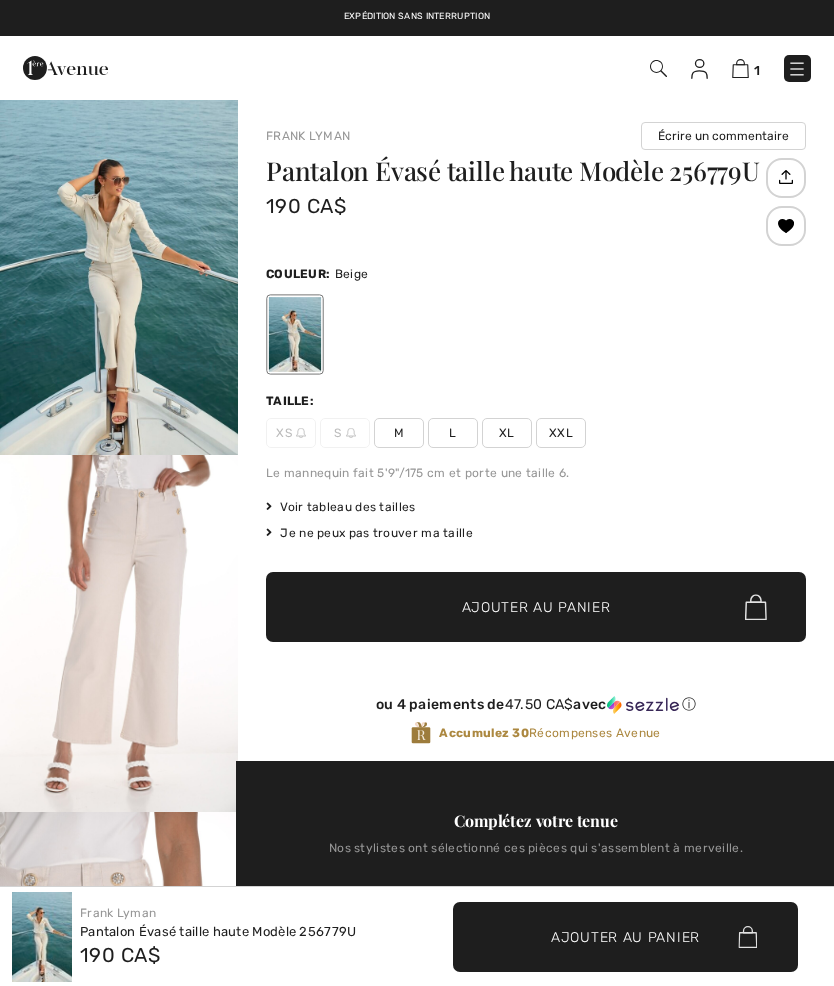 checkbox on "true" 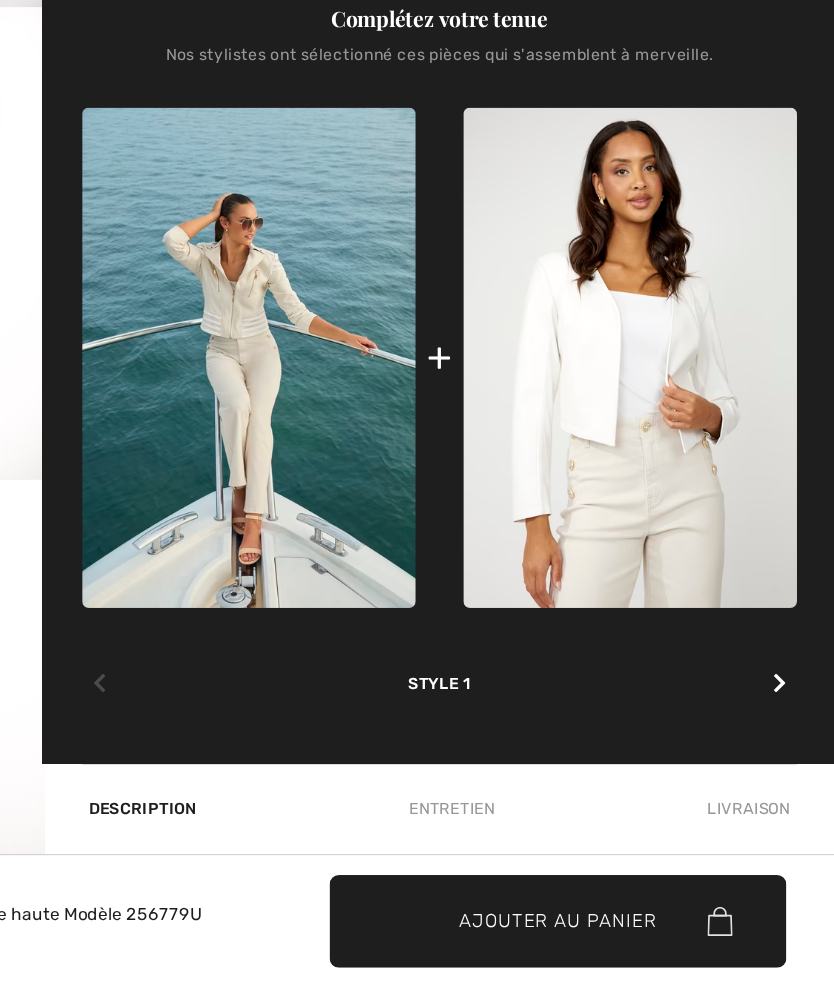 scroll, scrollTop: 0, scrollLeft: 0, axis: both 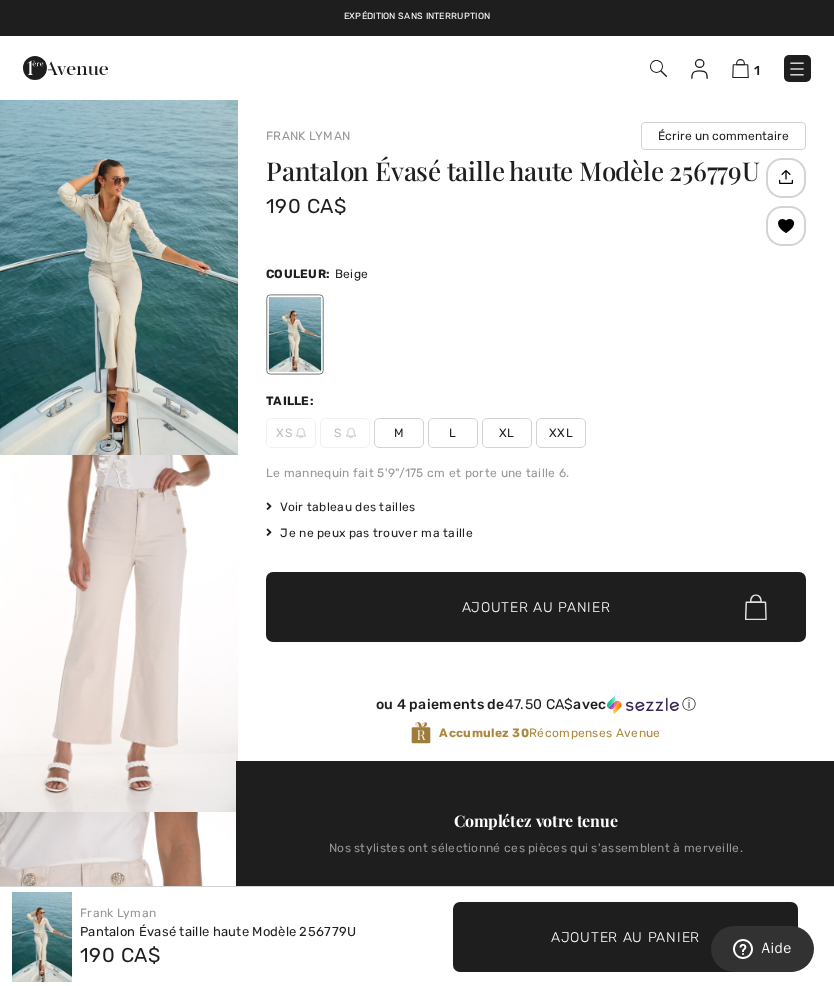 click on "L" at bounding box center [453, 433] 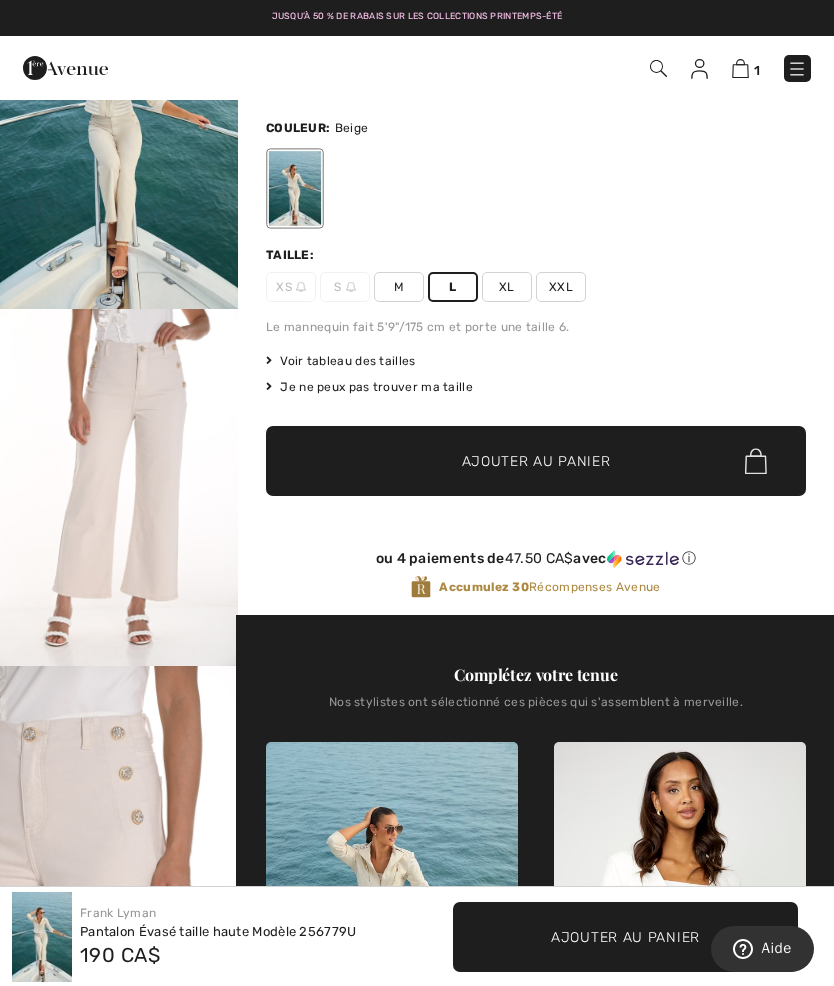 scroll, scrollTop: 187, scrollLeft: 0, axis: vertical 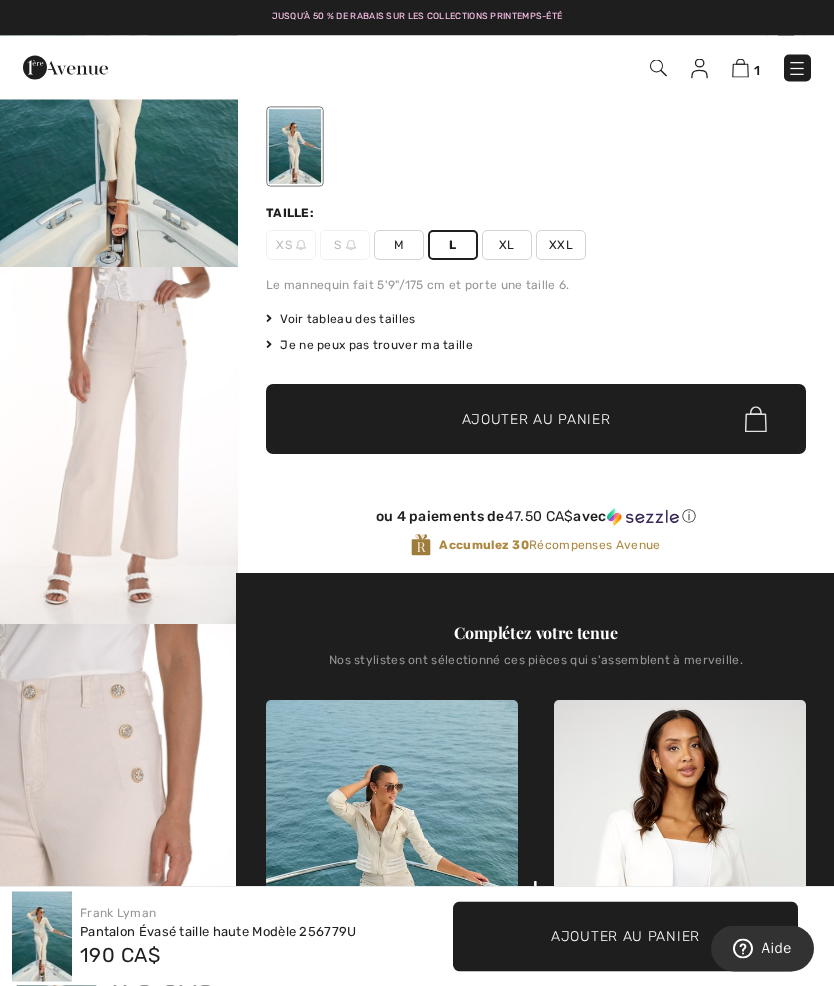 click on "Voir tableau des tailles" at bounding box center (341, 320) 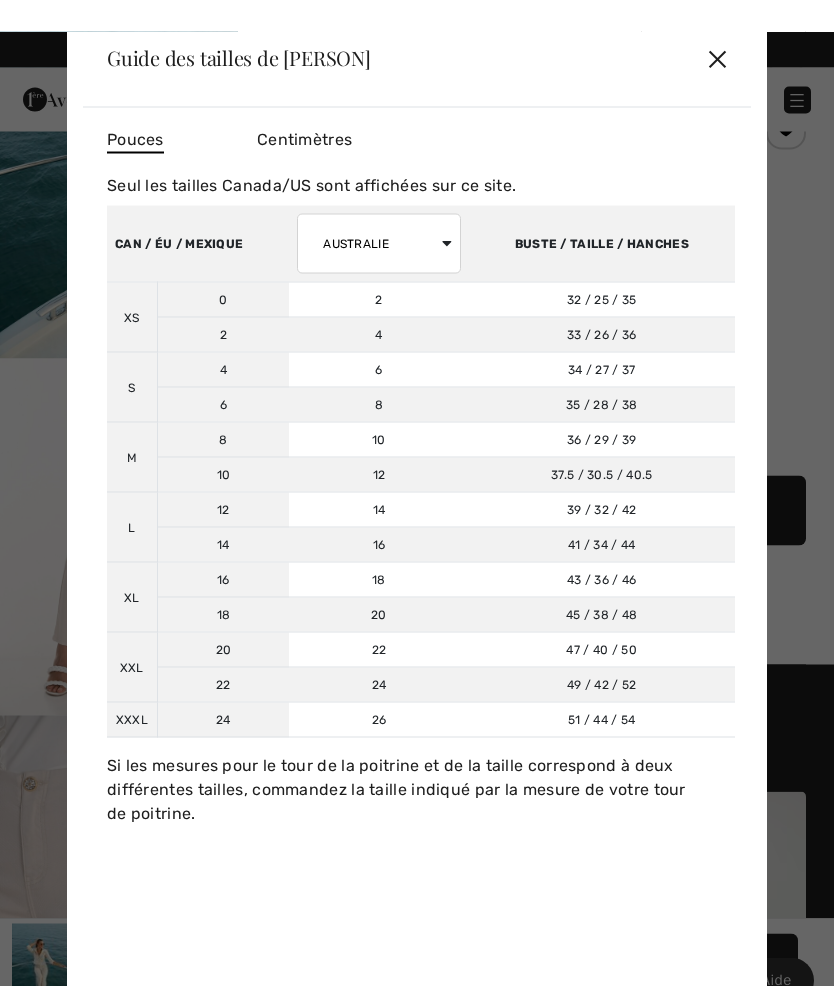 scroll, scrollTop: 0, scrollLeft: 0, axis: both 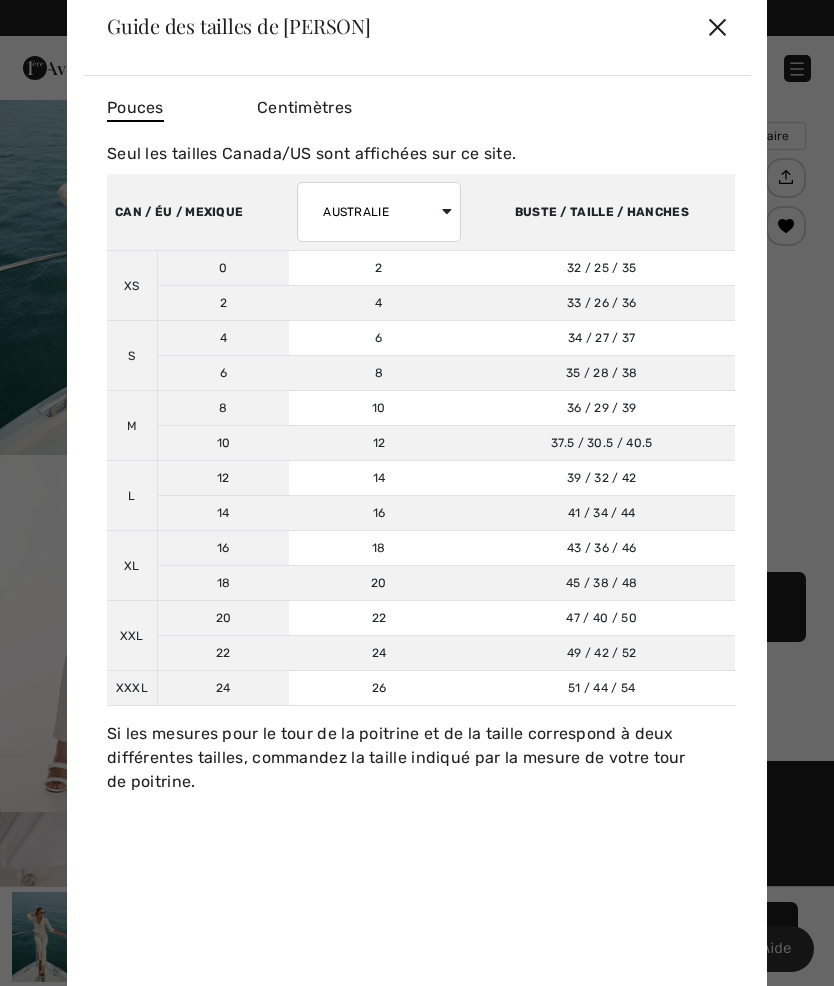 click on "AUSTRALIE
ROYAUME-UNI
France
Allemagne
Espagne
Italie
Japon" at bounding box center (378, 212) 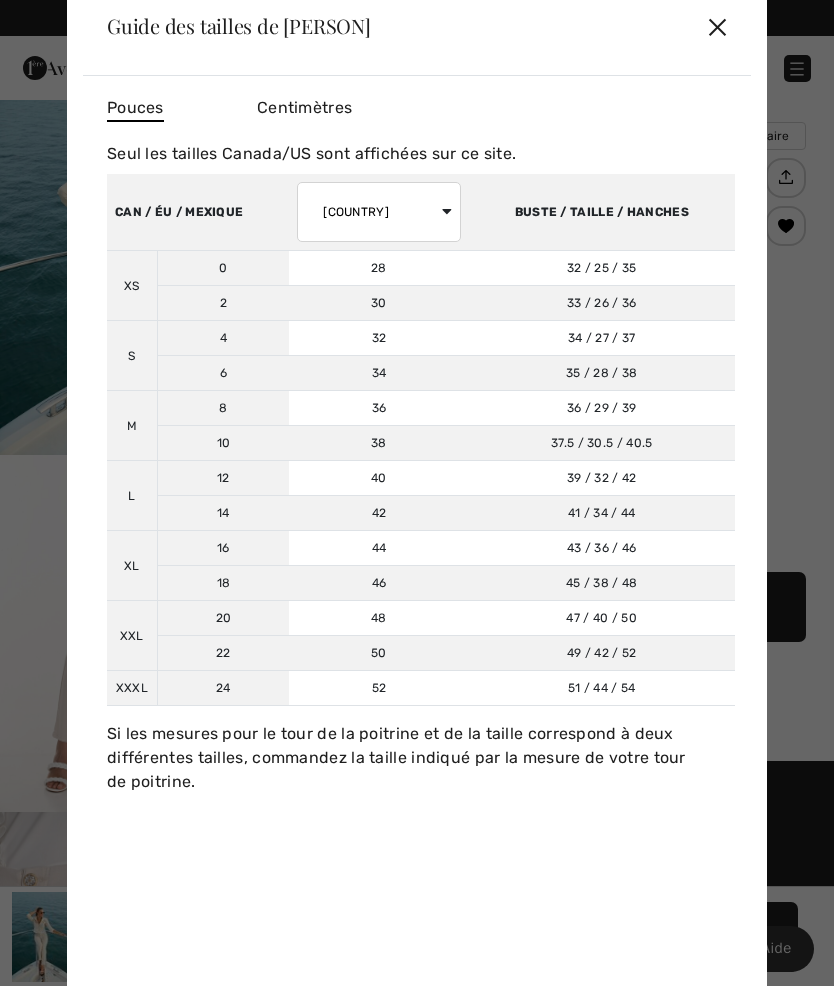 click on "CAN / ÉU / MEXIQUE" at bounding box center (198, 212) 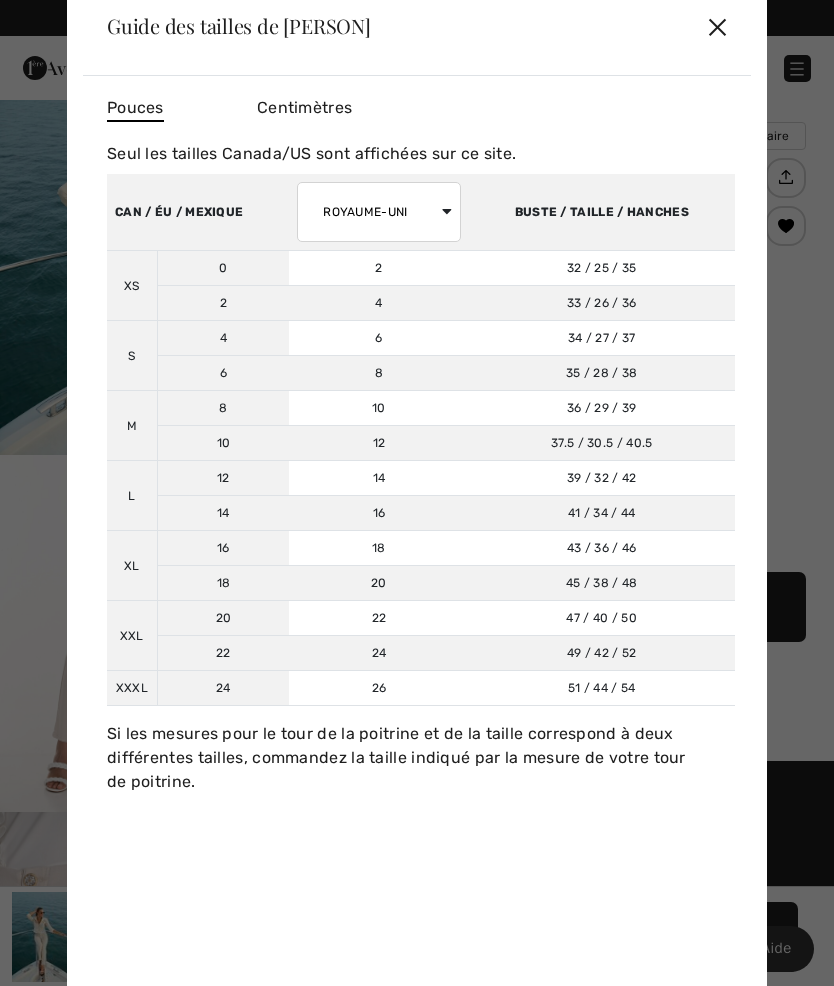 click on "AUSTRALIE
ROYAUME-UNI
France
Allemagne
Espagne
Italie
Japon" at bounding box center [378, 212] 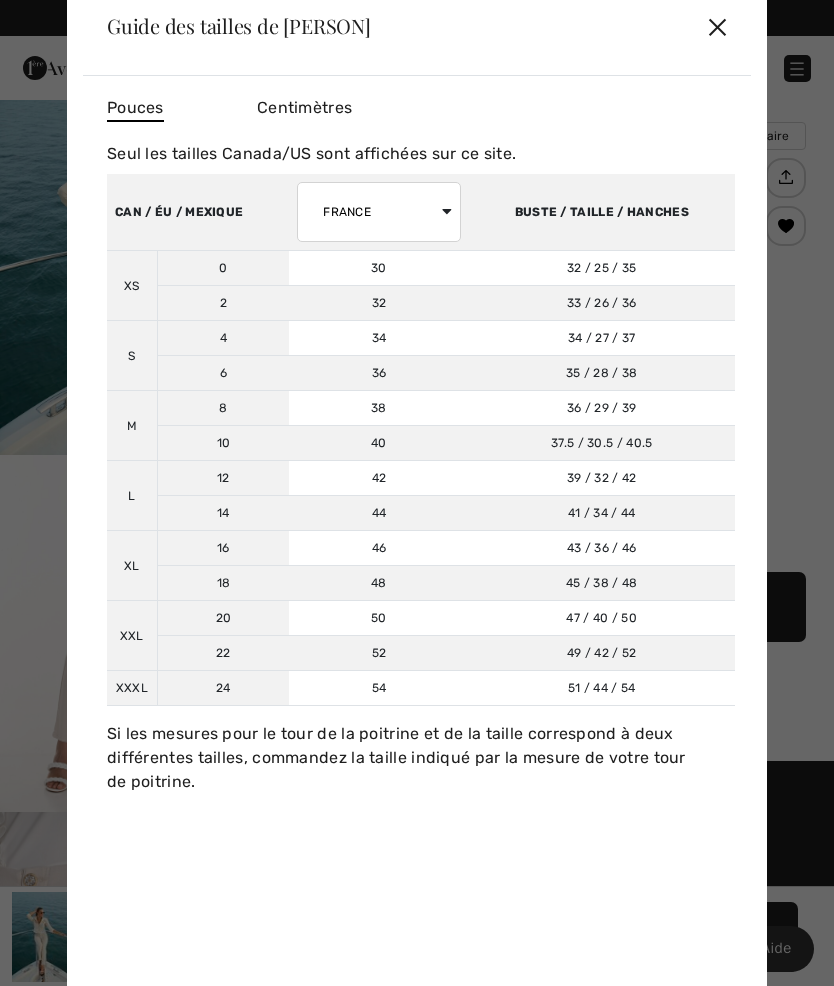 click on "AUSTRALIE
ROYAUME-UNI
France
Allemagne
Espagne
Italie
Japon" at bounding box center [378, 212] 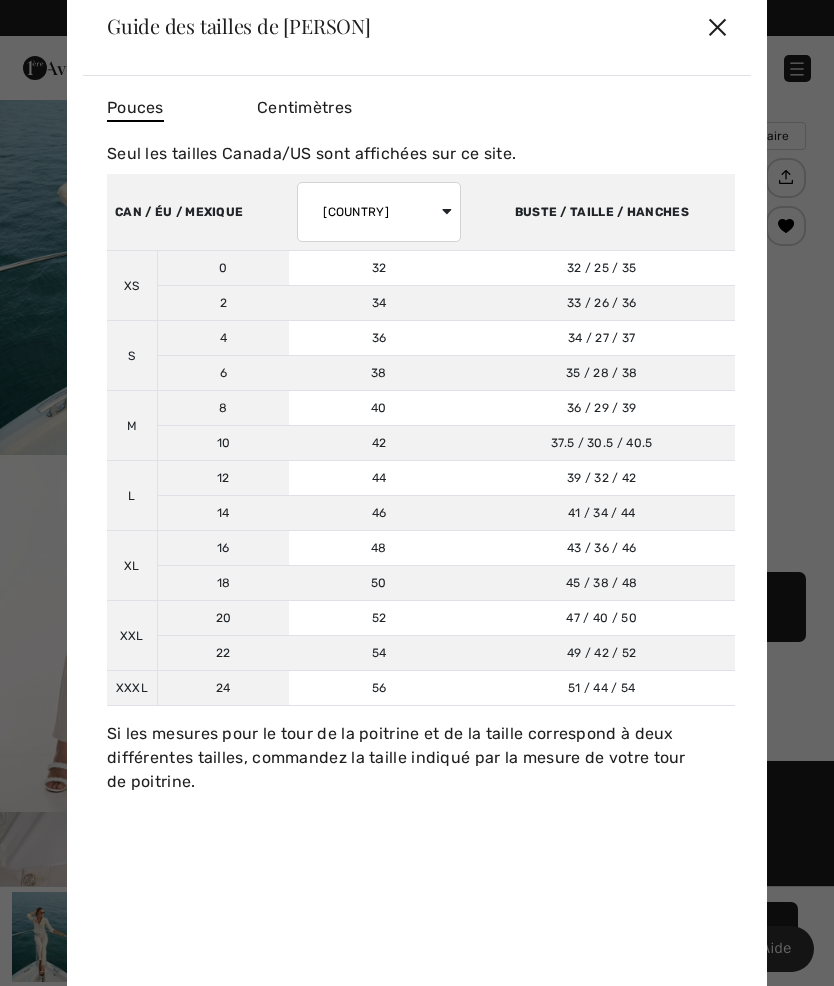 click on "CAN / ÉU / MEXIQUE" at bounding box center [198, 212] 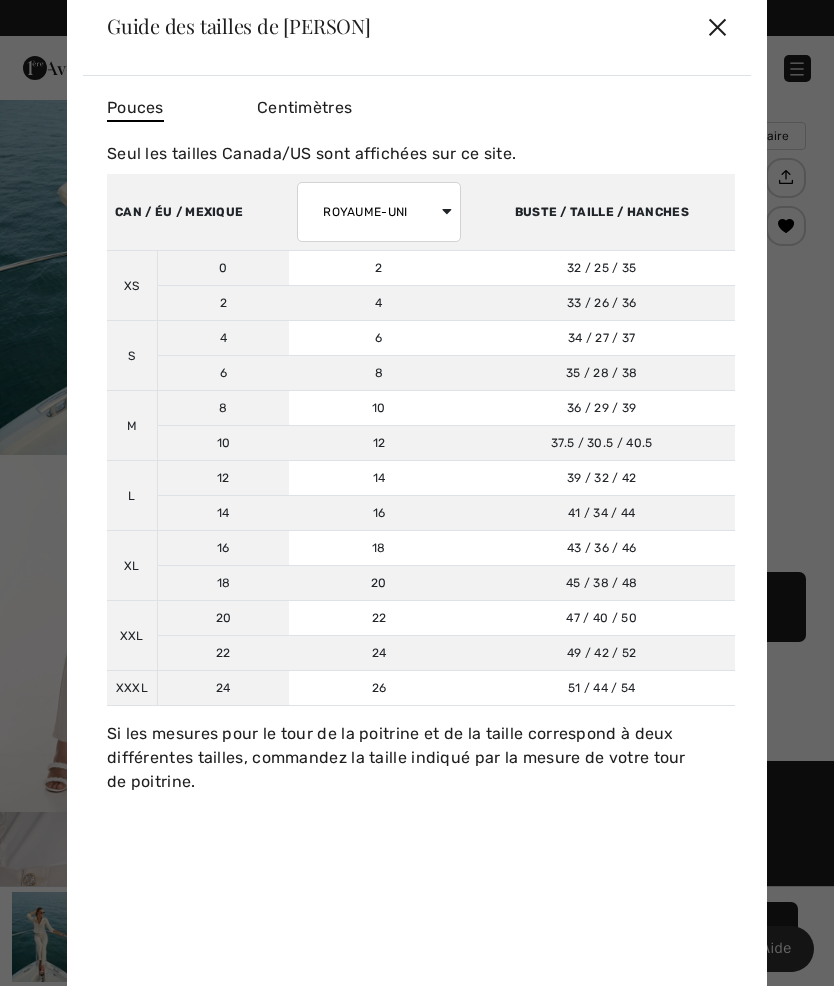 click on "AUSTRALIE
ROYAUME-UNI
France
Allemagne
Espagne
Italie
Japon" at bounding box center [378, 212] 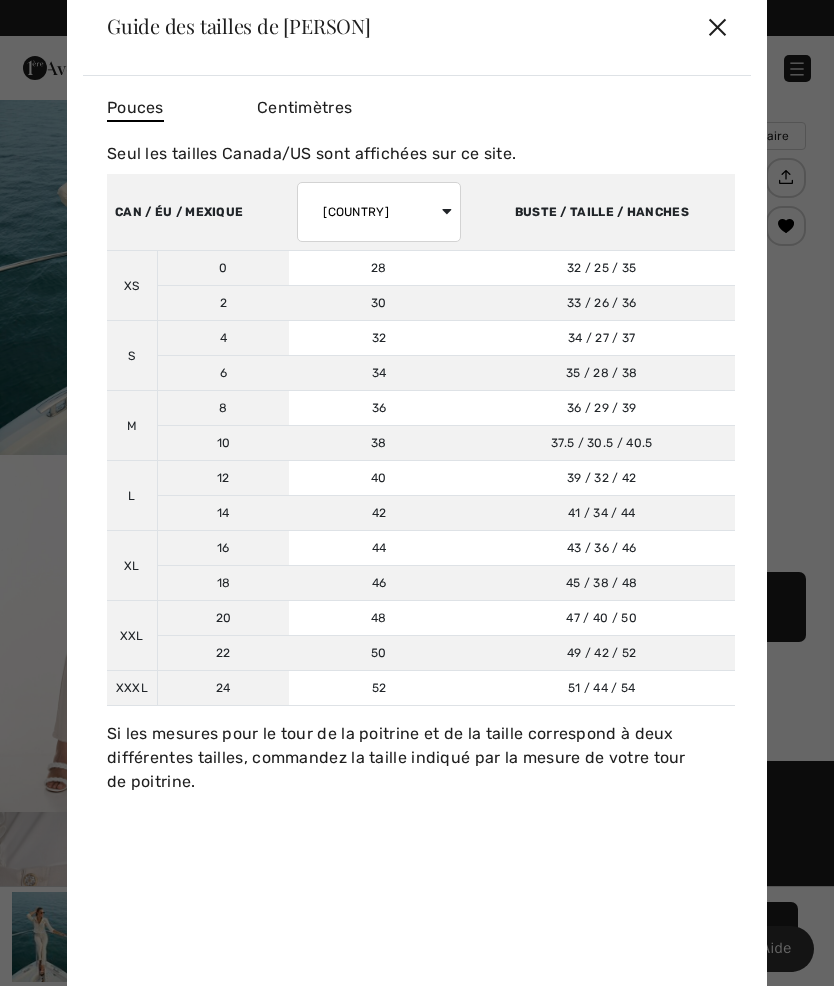 click on "AUSTRALIE
ROYAUME-UNI
France
Allemagne
Espagne
Italie
Japon" at bounding box center [378, 212] 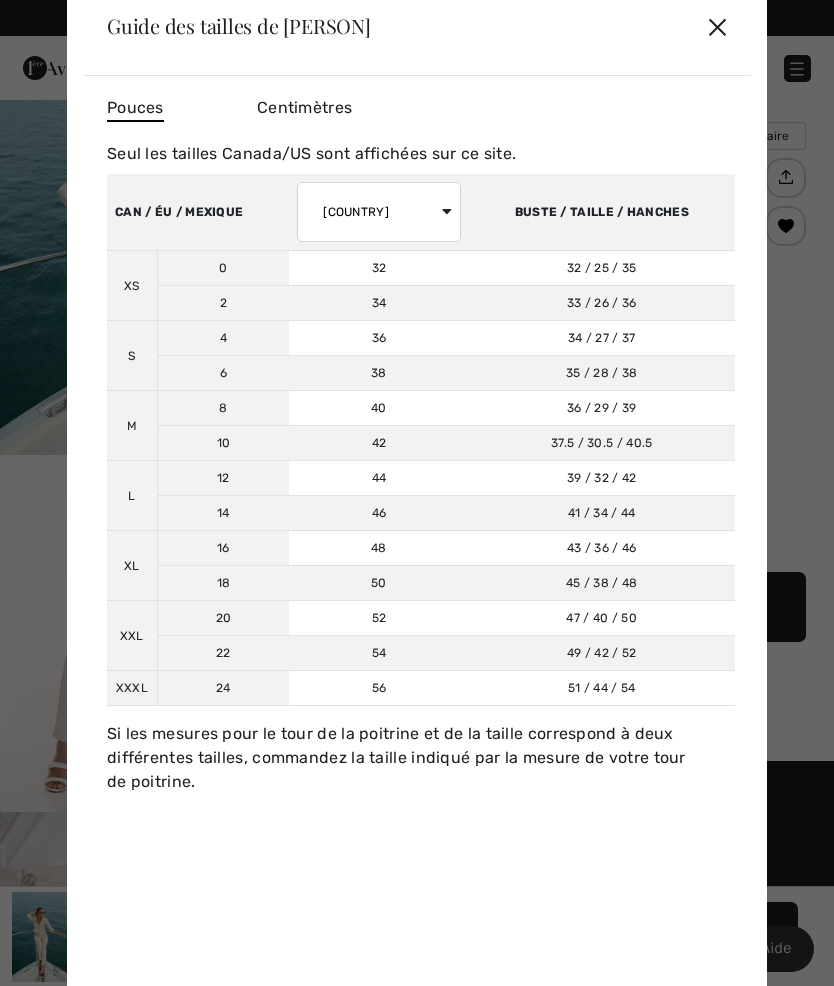 click on "AUSTRALIE
ROYAUME-UNI
France
Allemagne
Espagne
Italie
Japon" at bounding box center [378, 212] 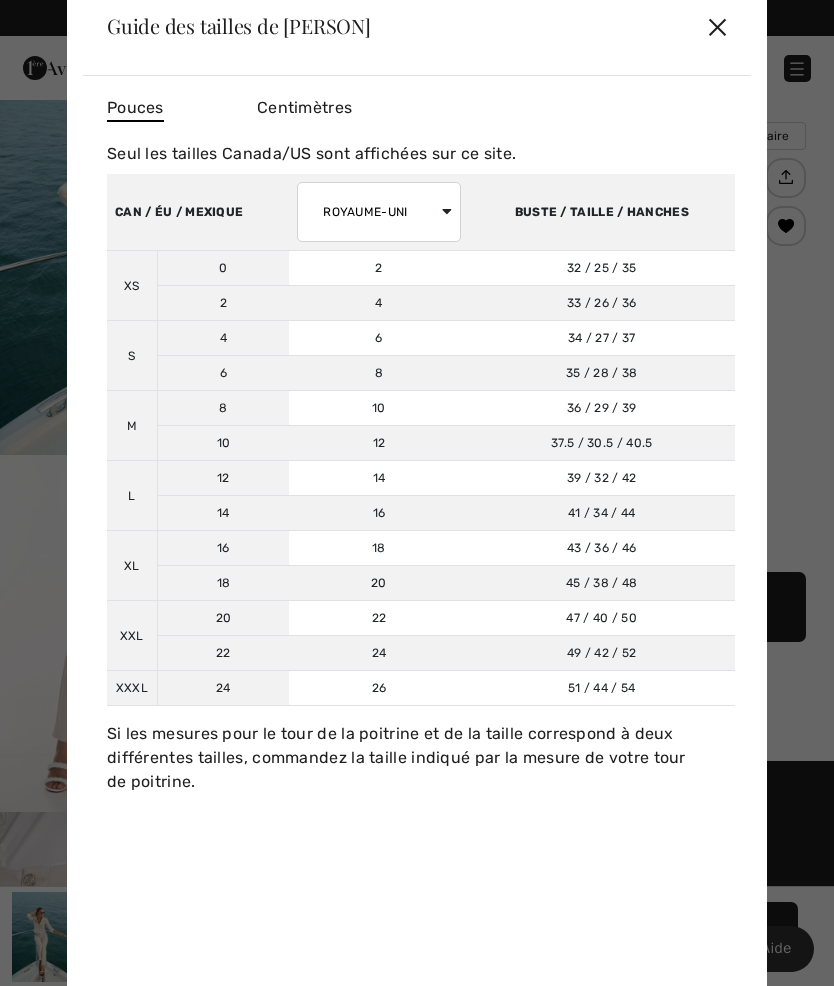 click on "CAN / ÉU / MEXIQUE" at bounding box center (198, 212) 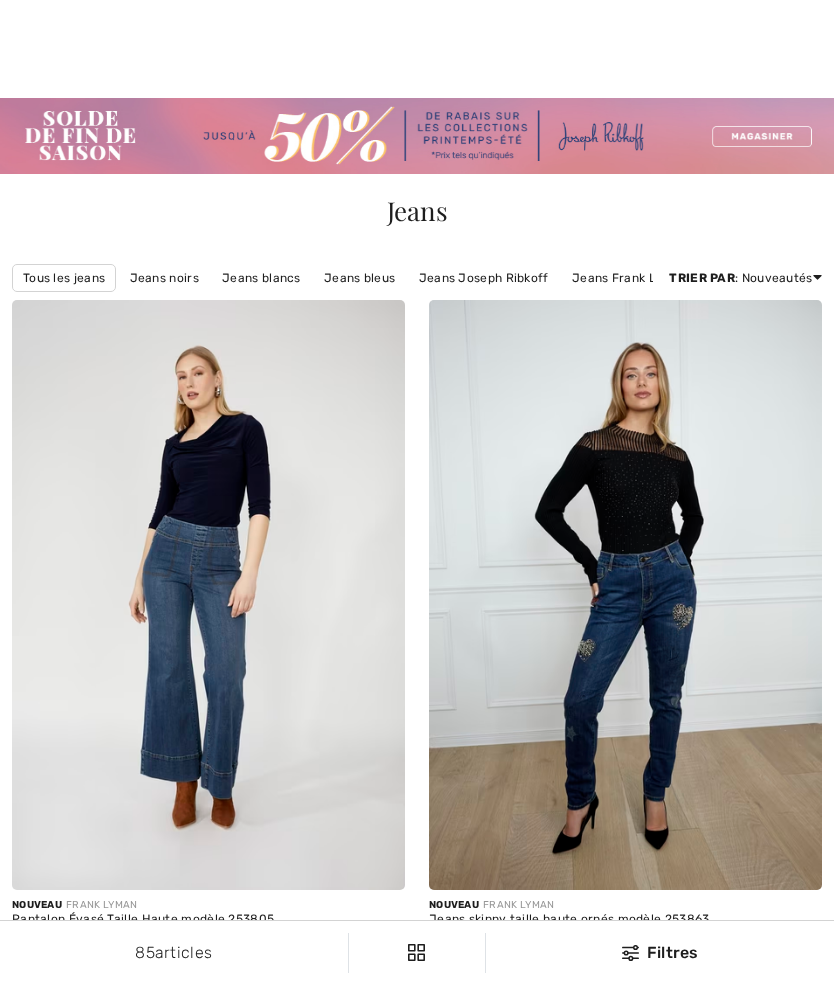 checkbox on "true" 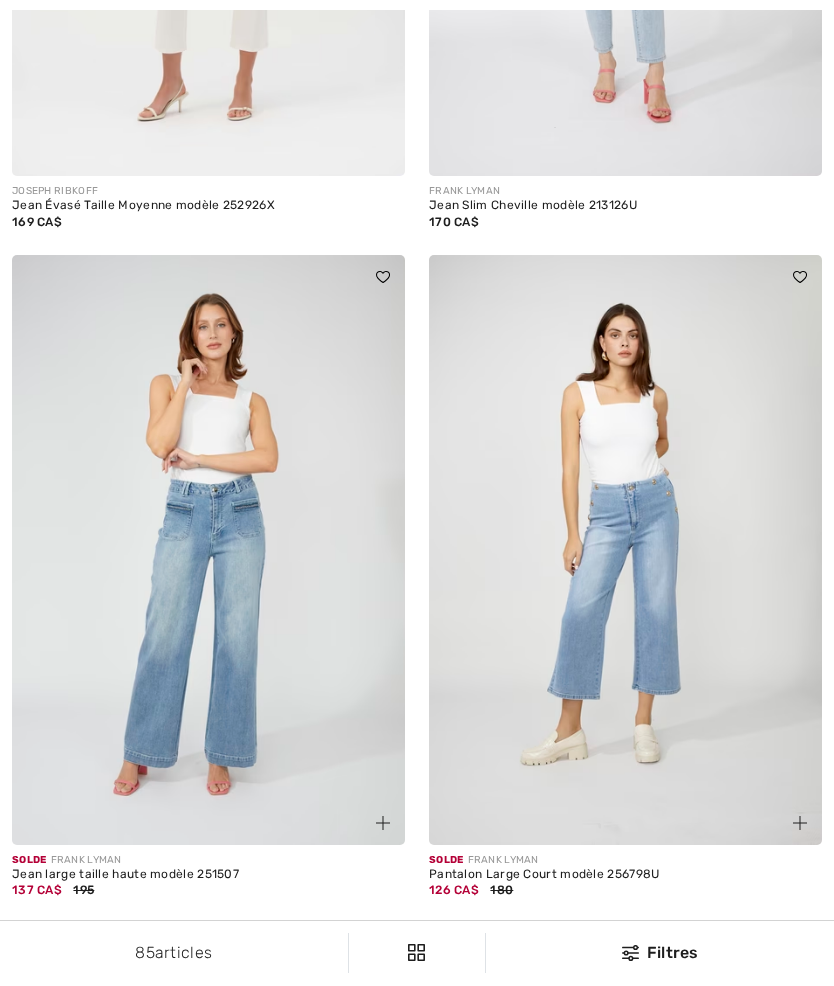 scroll, scrollTop: 0, scrollLeft: 0, axis: both 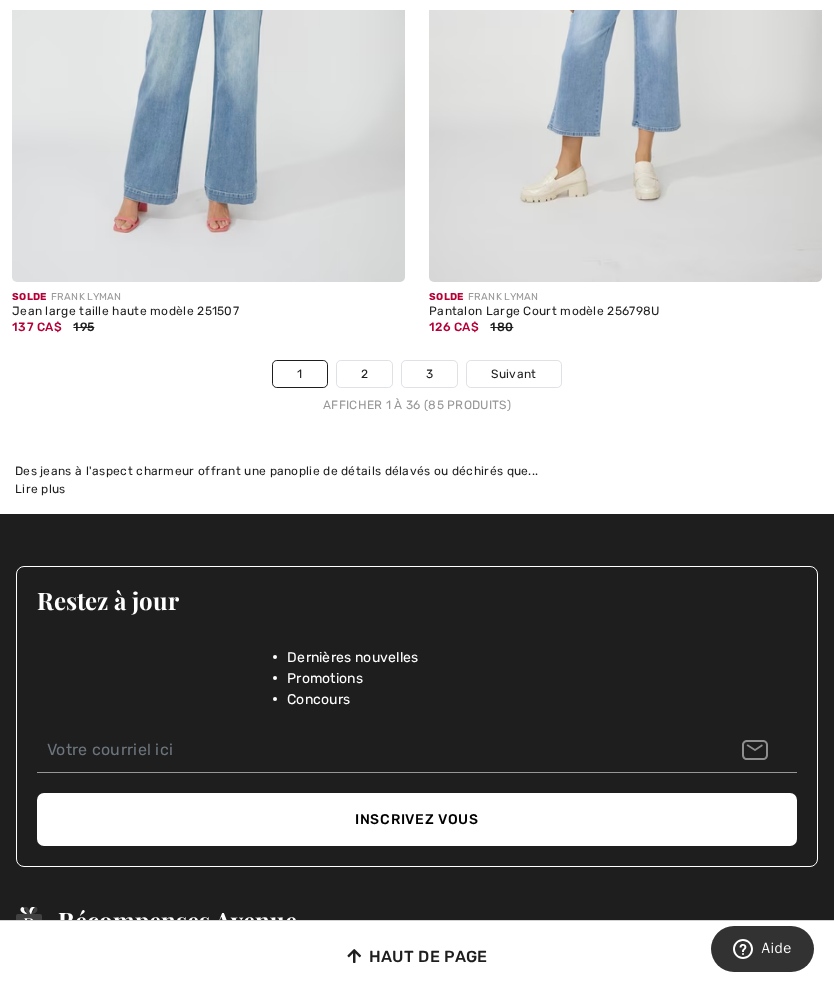 click on "2" at bounding box center [364, 374] 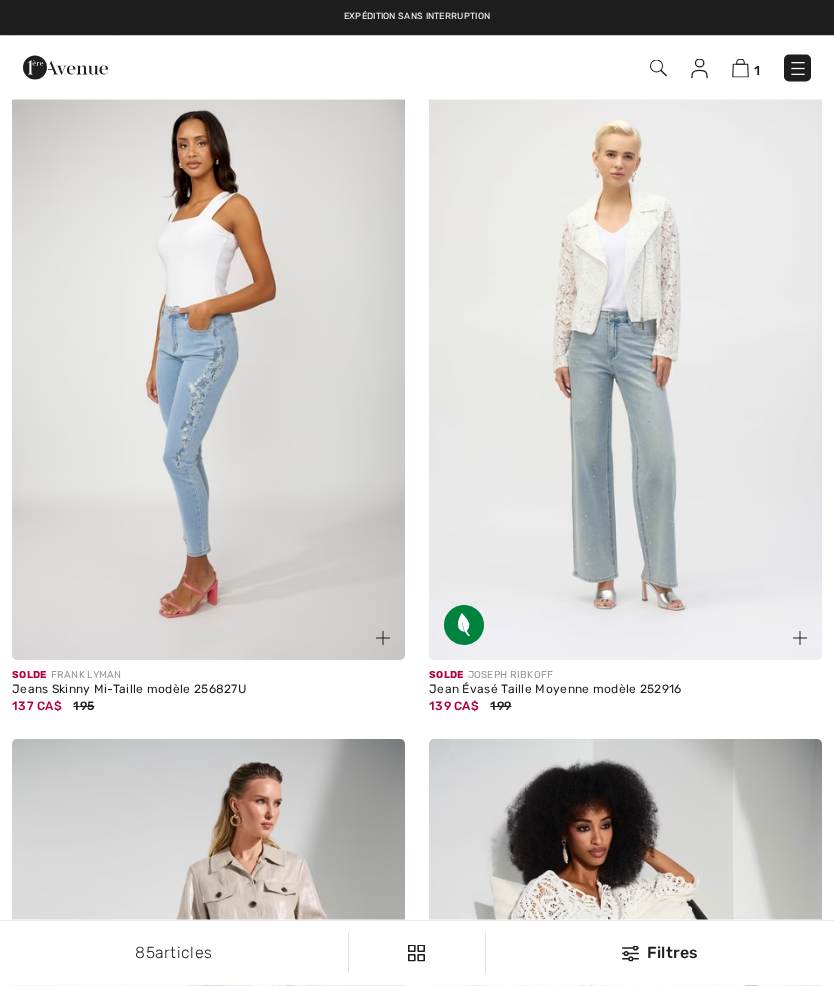 scroll, scrollTop: 0, scrollLeft: 0, axis: both 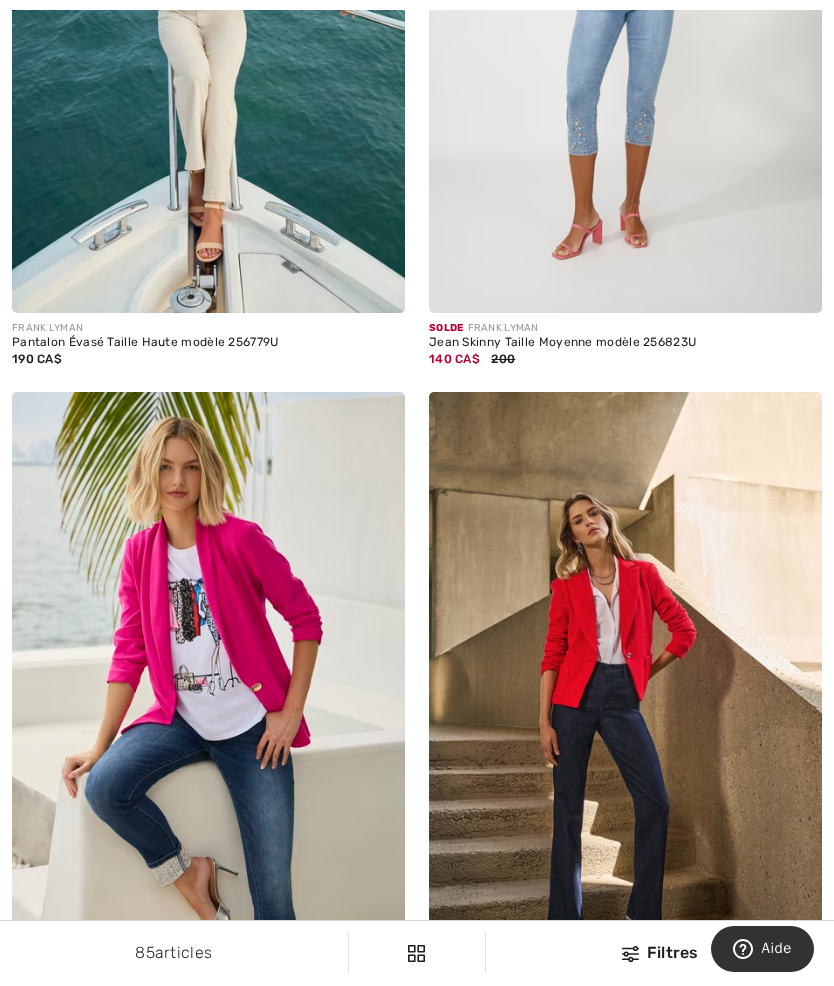 click on "FRANK LYMAN" at bounding box center [208, 328] 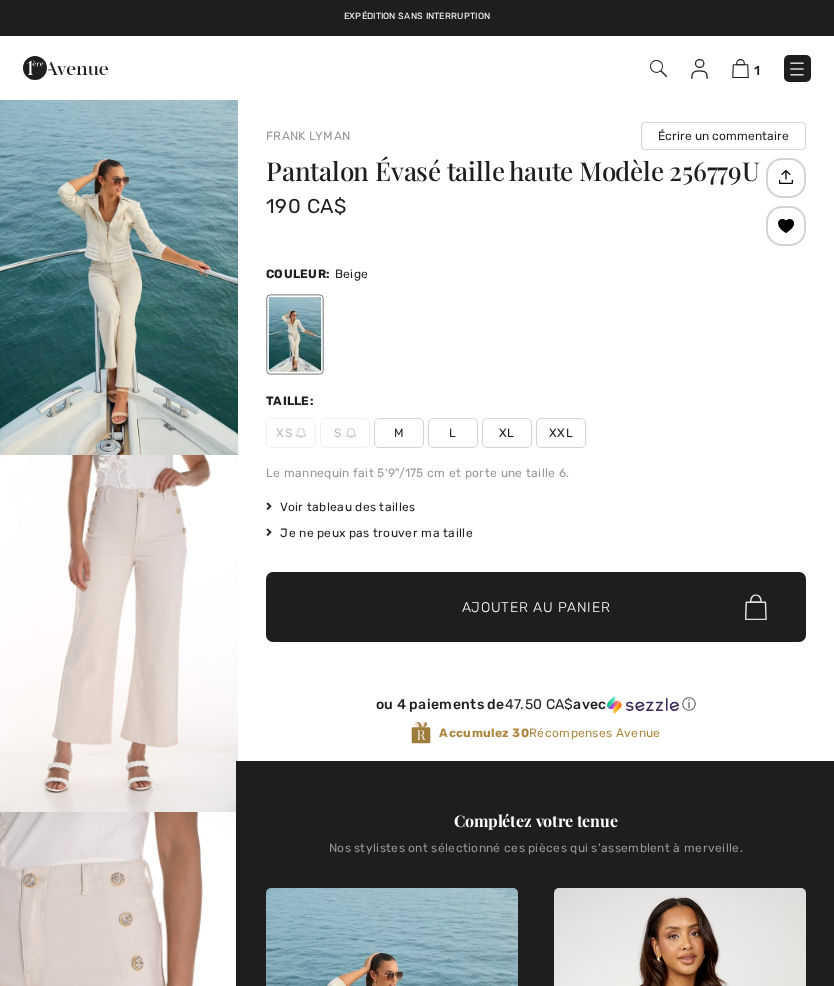 checkbox on "true" 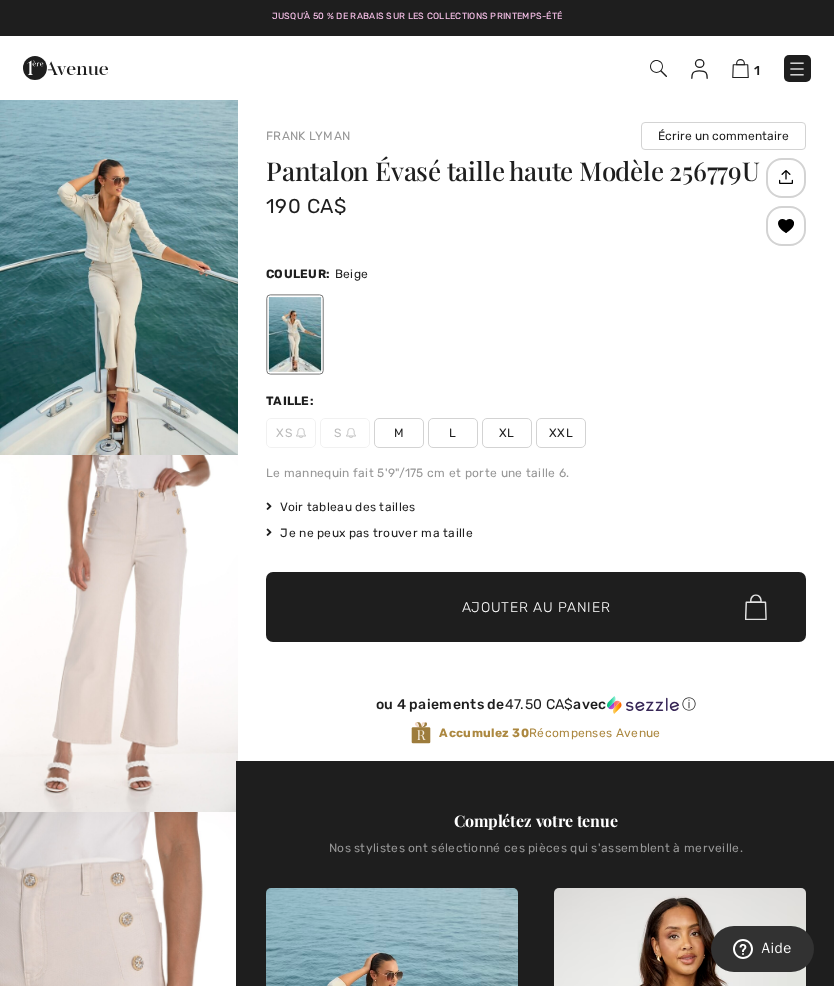 click on "XL" at bounding box center [507, 433] 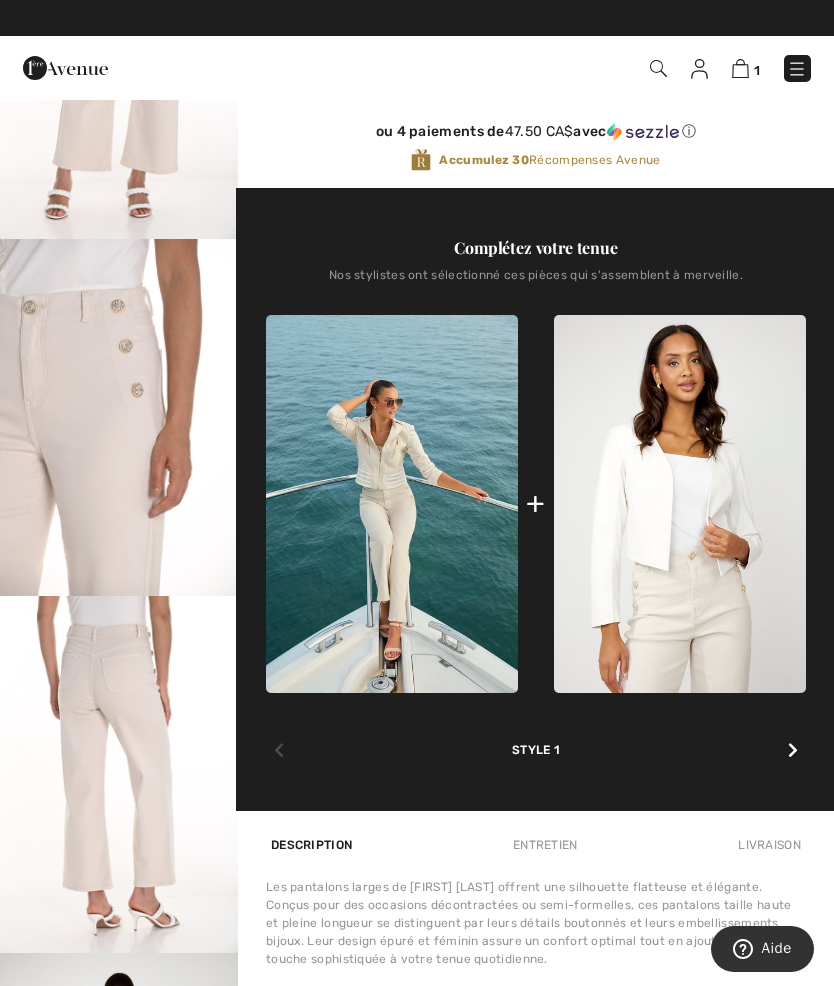 scroll, scrollTop: 578, scrollLeft: 0, axis: vertical 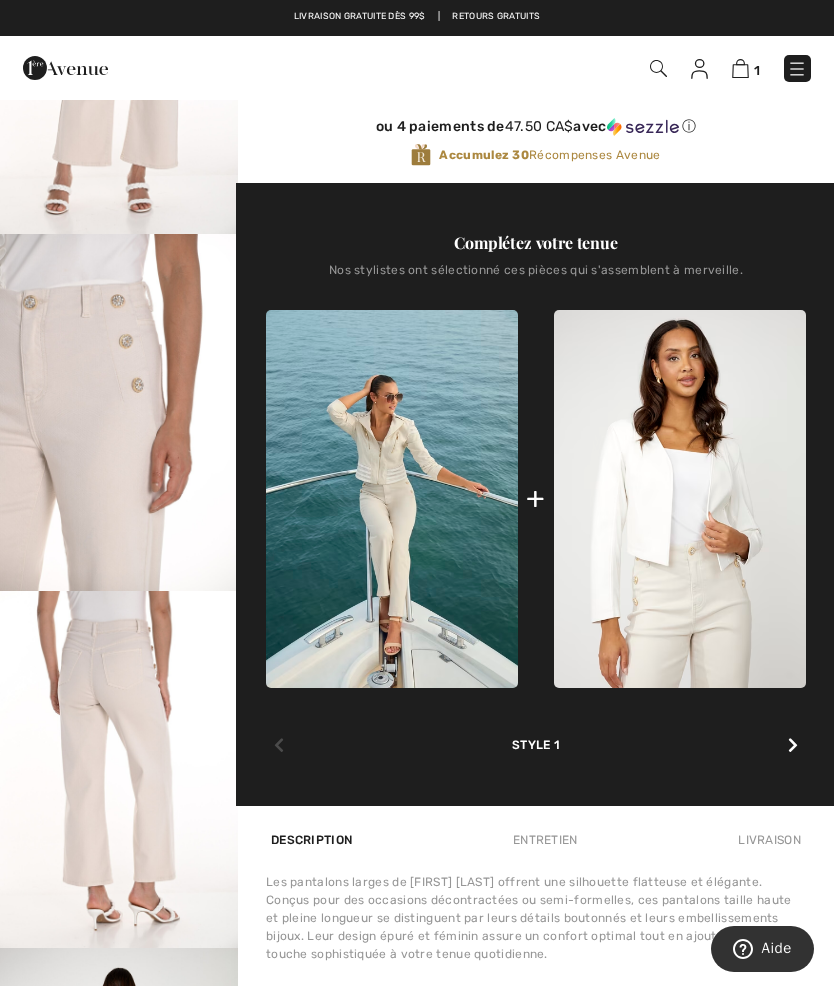 click at bounding box center (392, 499) 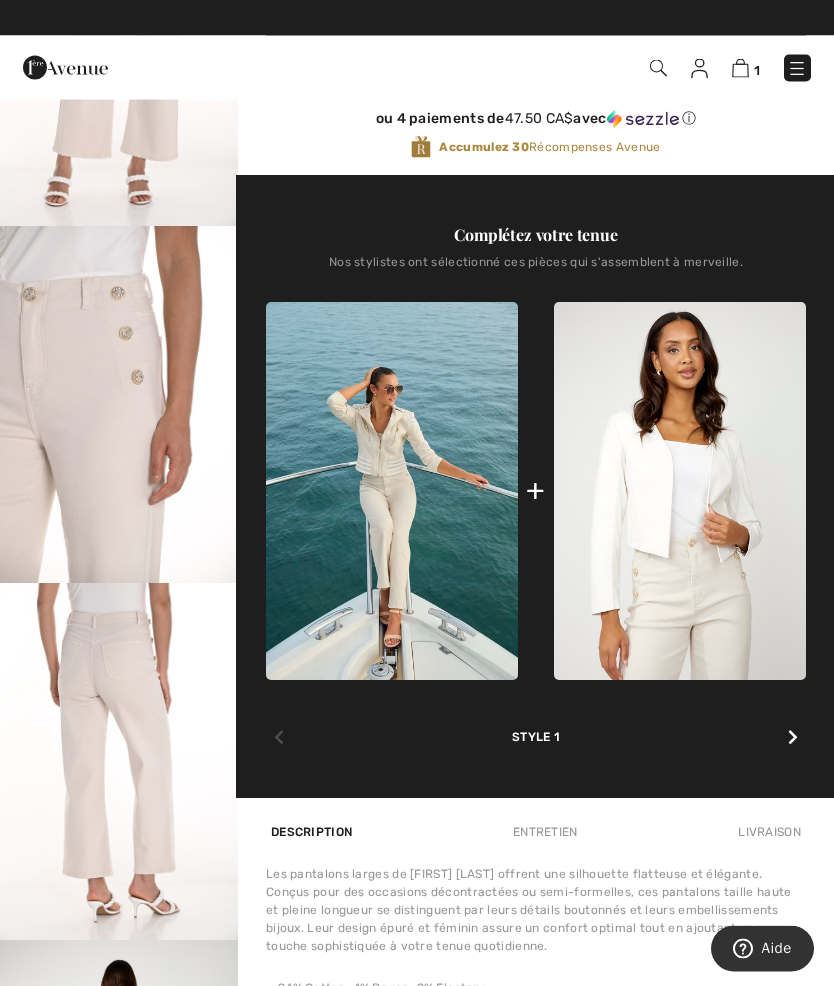 scroll, scrollTop: 522, scrollLeft: 0, axis: vertical 